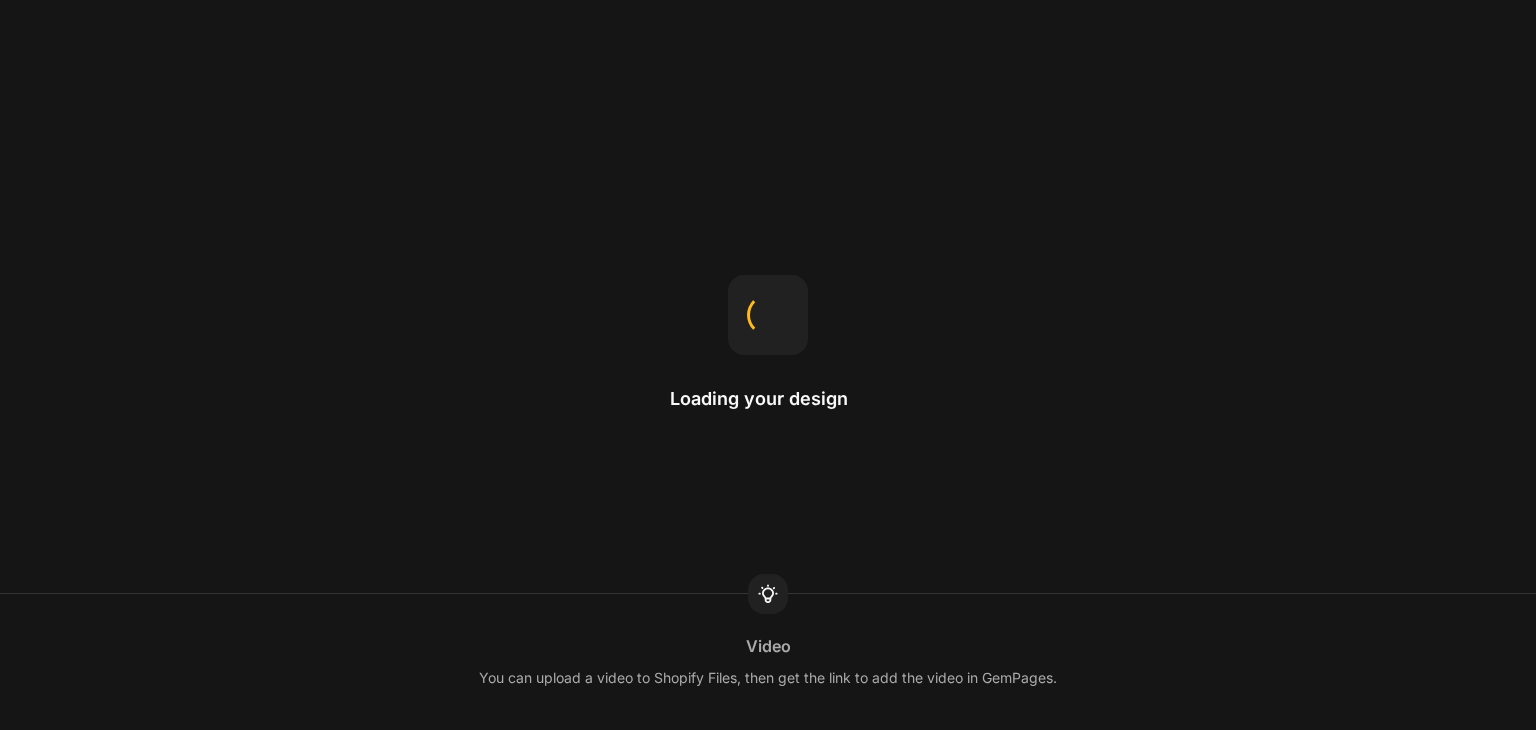 scroll, scrollTop: 0, scrollLeft: 0, axis: both 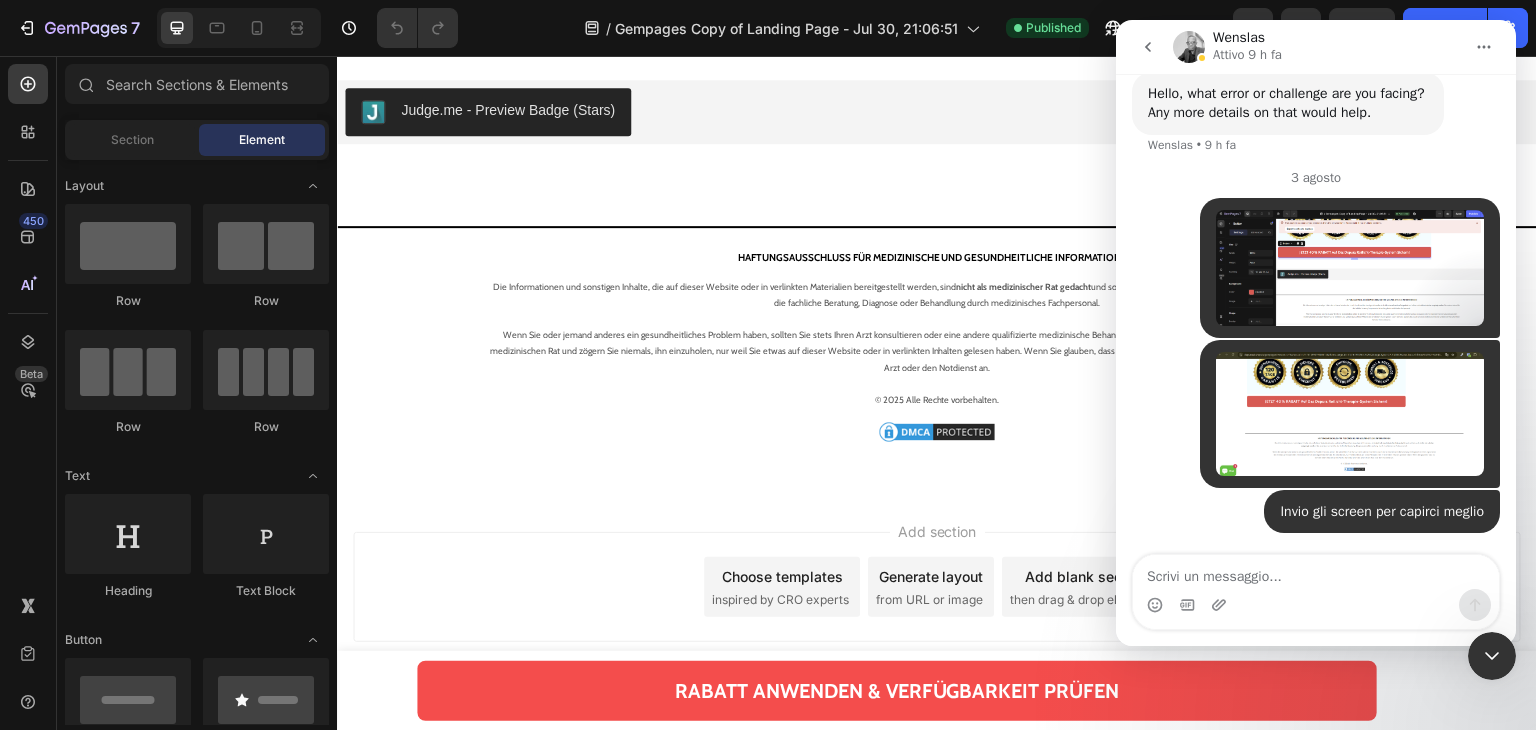 drag, startPoint x: 1536, startPoint y: 655, endPoint x: 405, endPoint y: 579, distance: 1133.5507 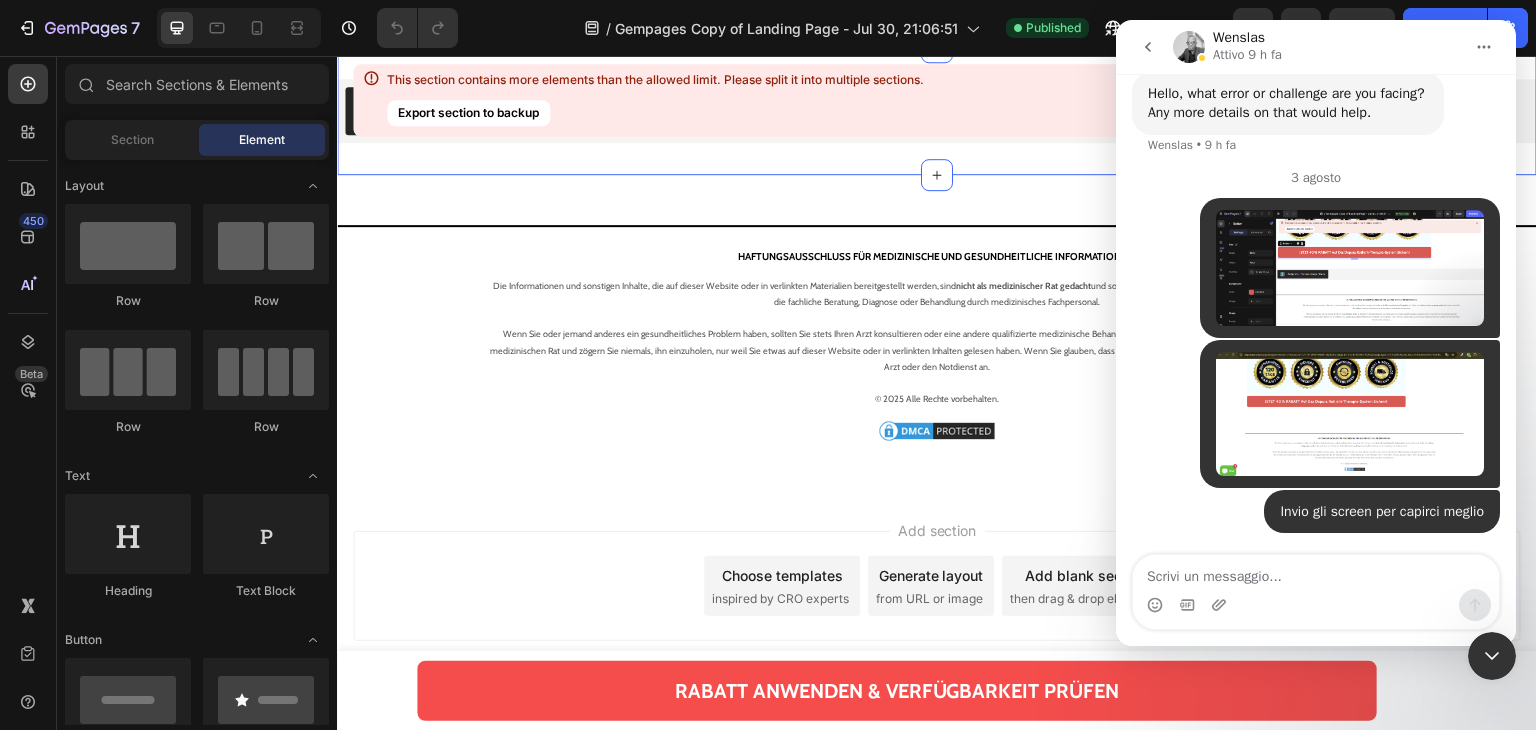 scroll, scrollTop: 19232, scrollLeft: 0, axis: vertical 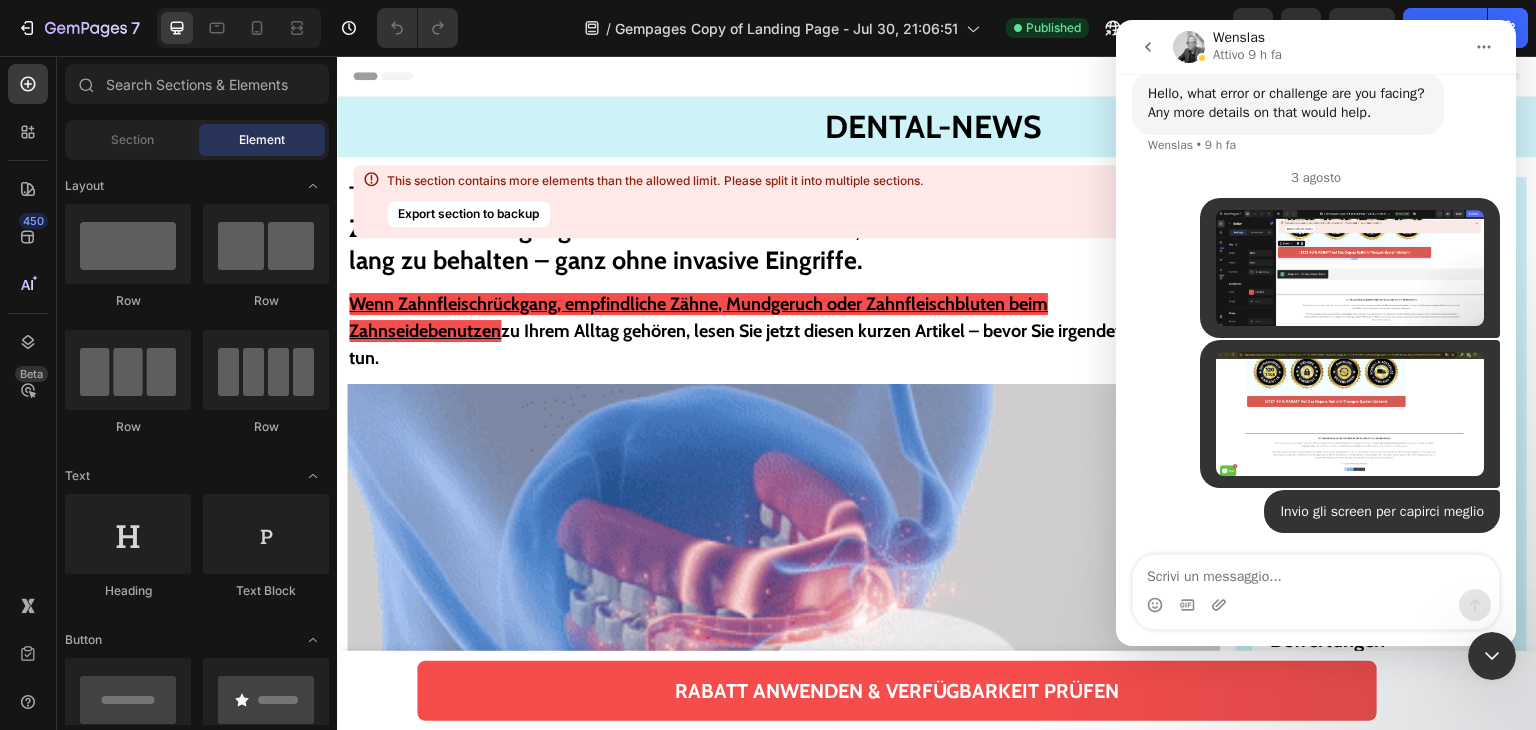 drag, startPoint x: 1533, startPoint y: 682, endPoint x: 582, endPoint y: 140, distance: 1094.6072 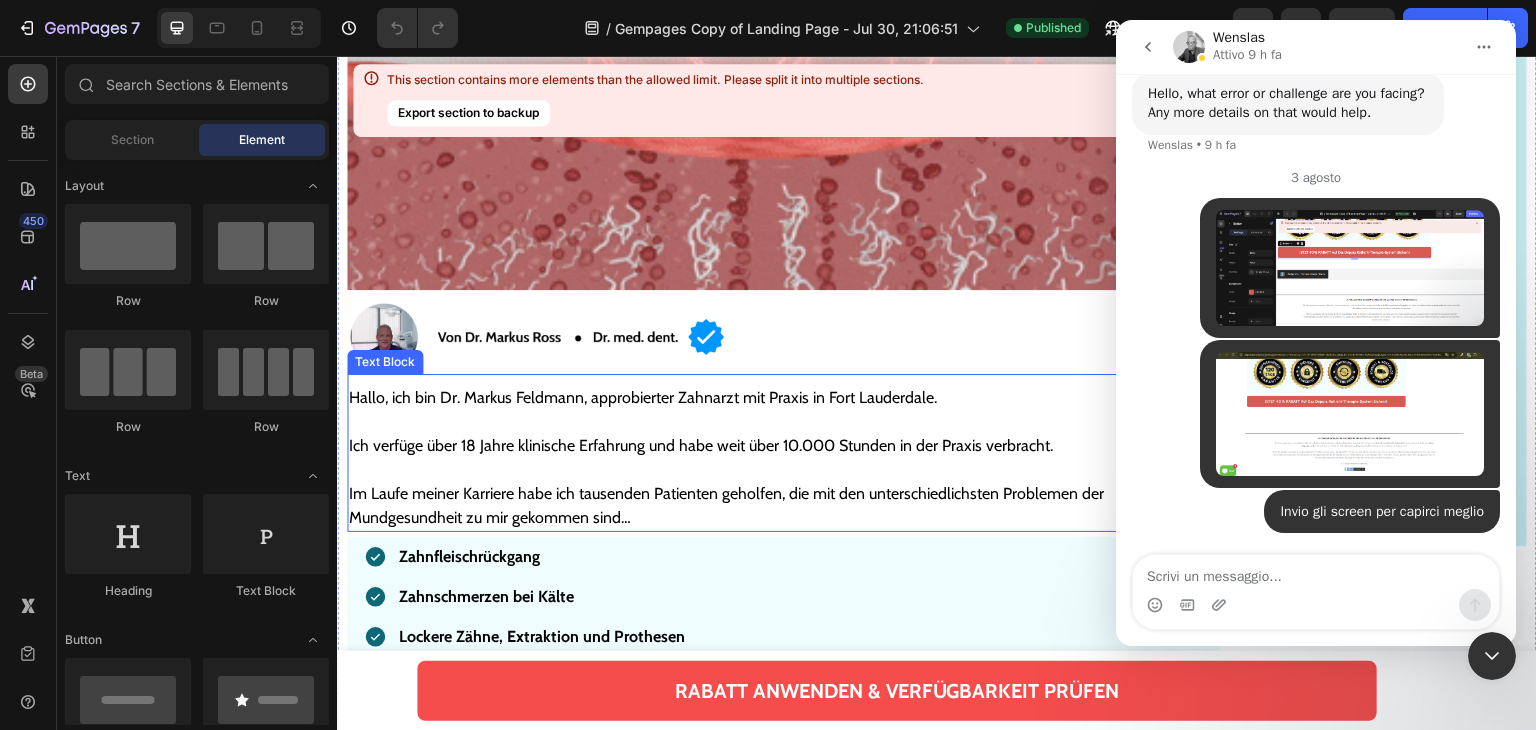 scroll, scrollTop: 600, scrollLeft: 0, axis: vertical 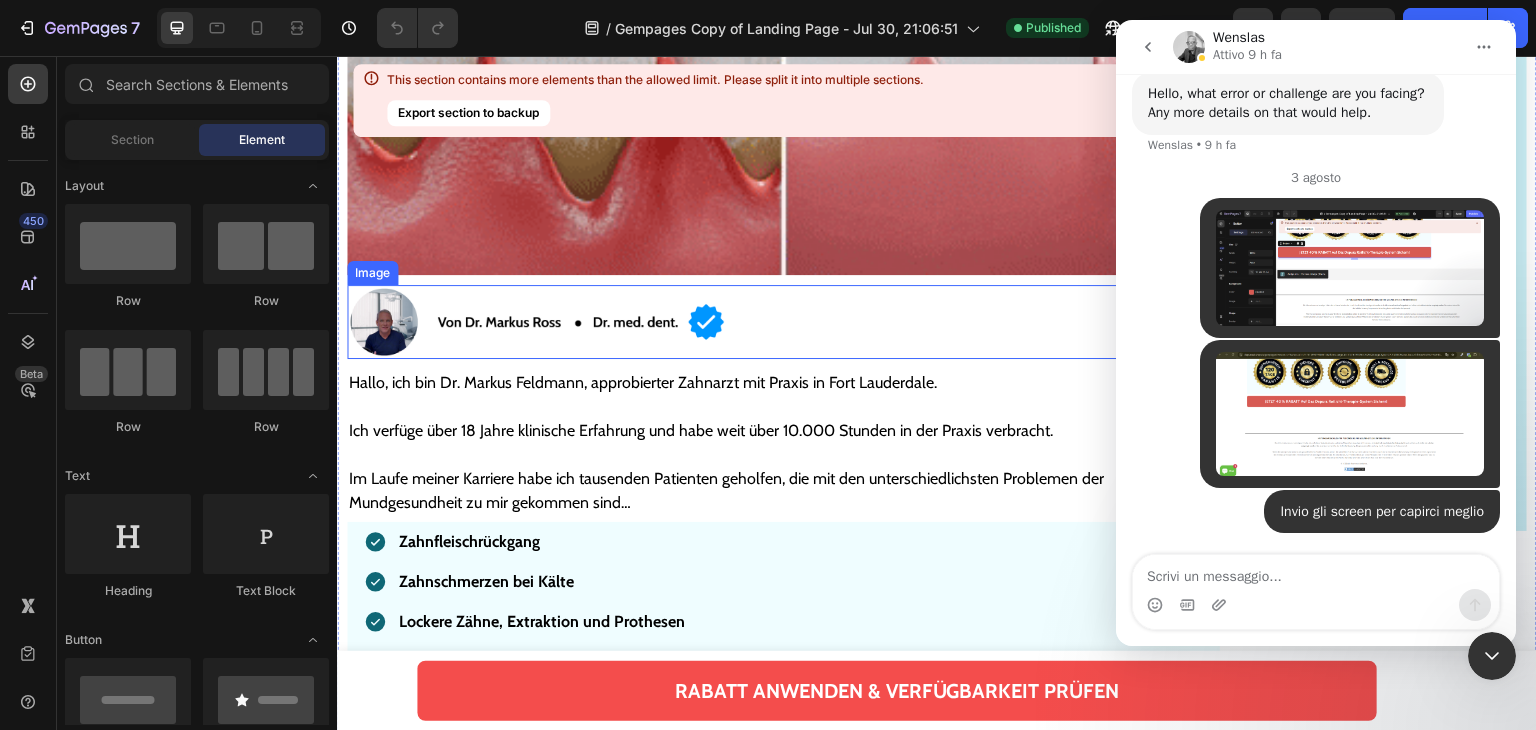 click at bounding box center (547, 322) 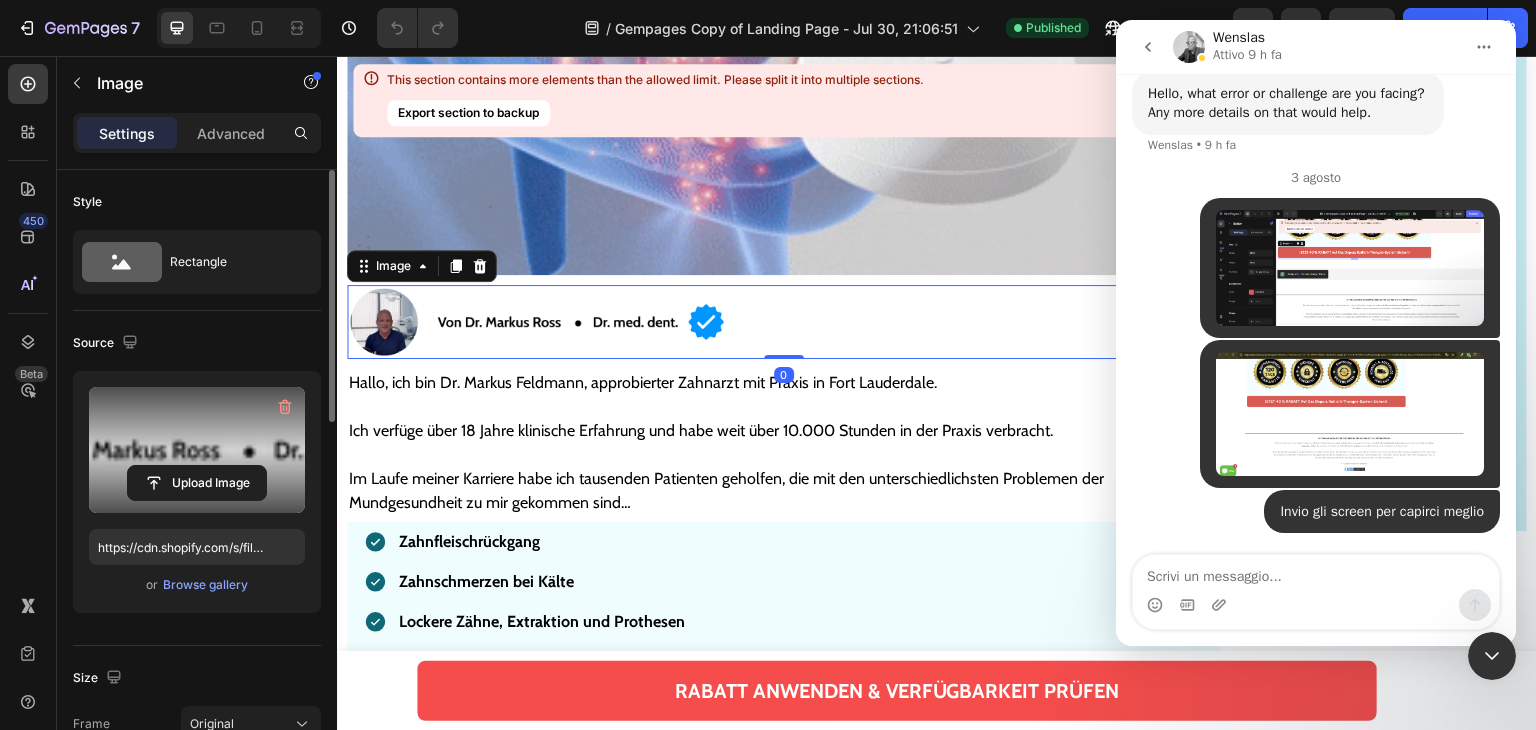 click at bounding box center [197, 450] 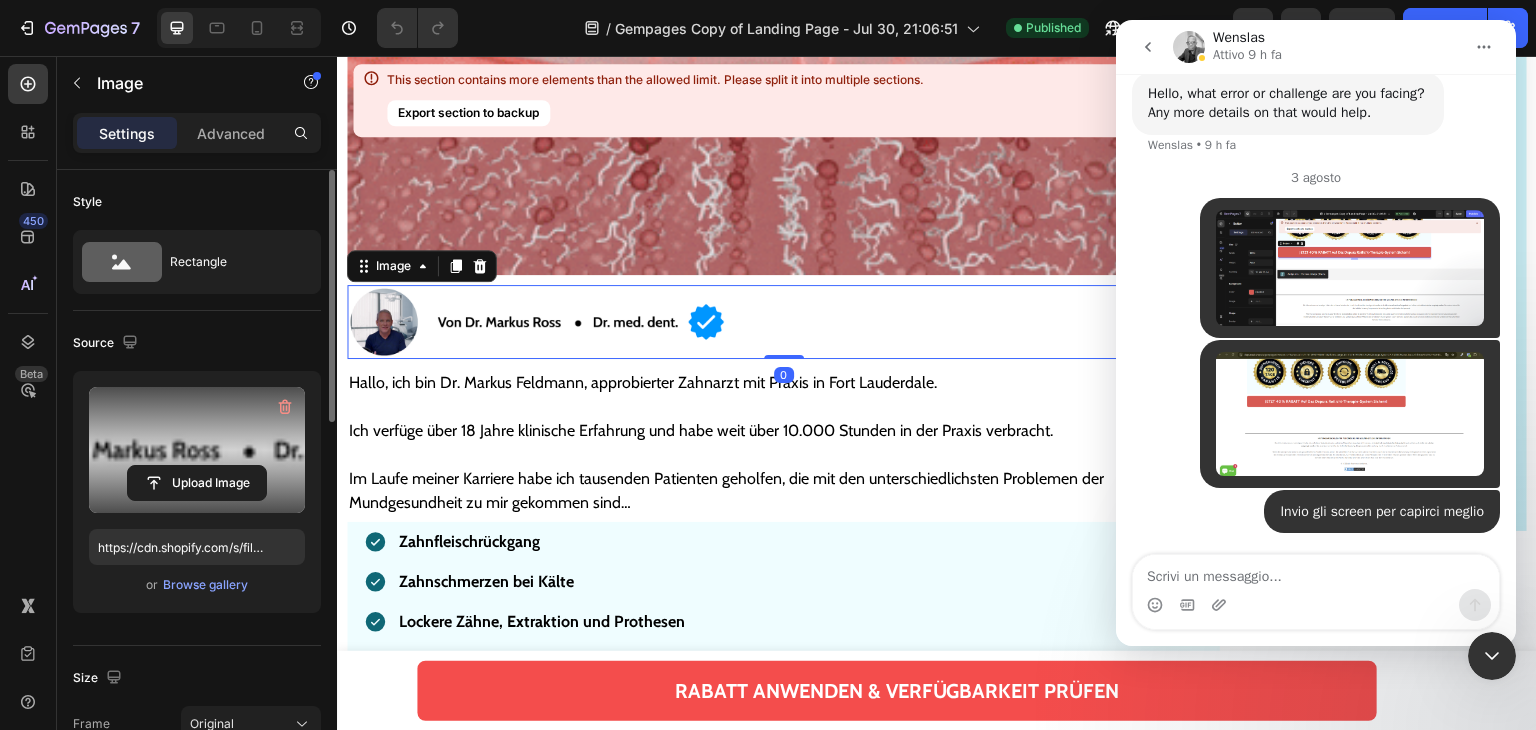 click 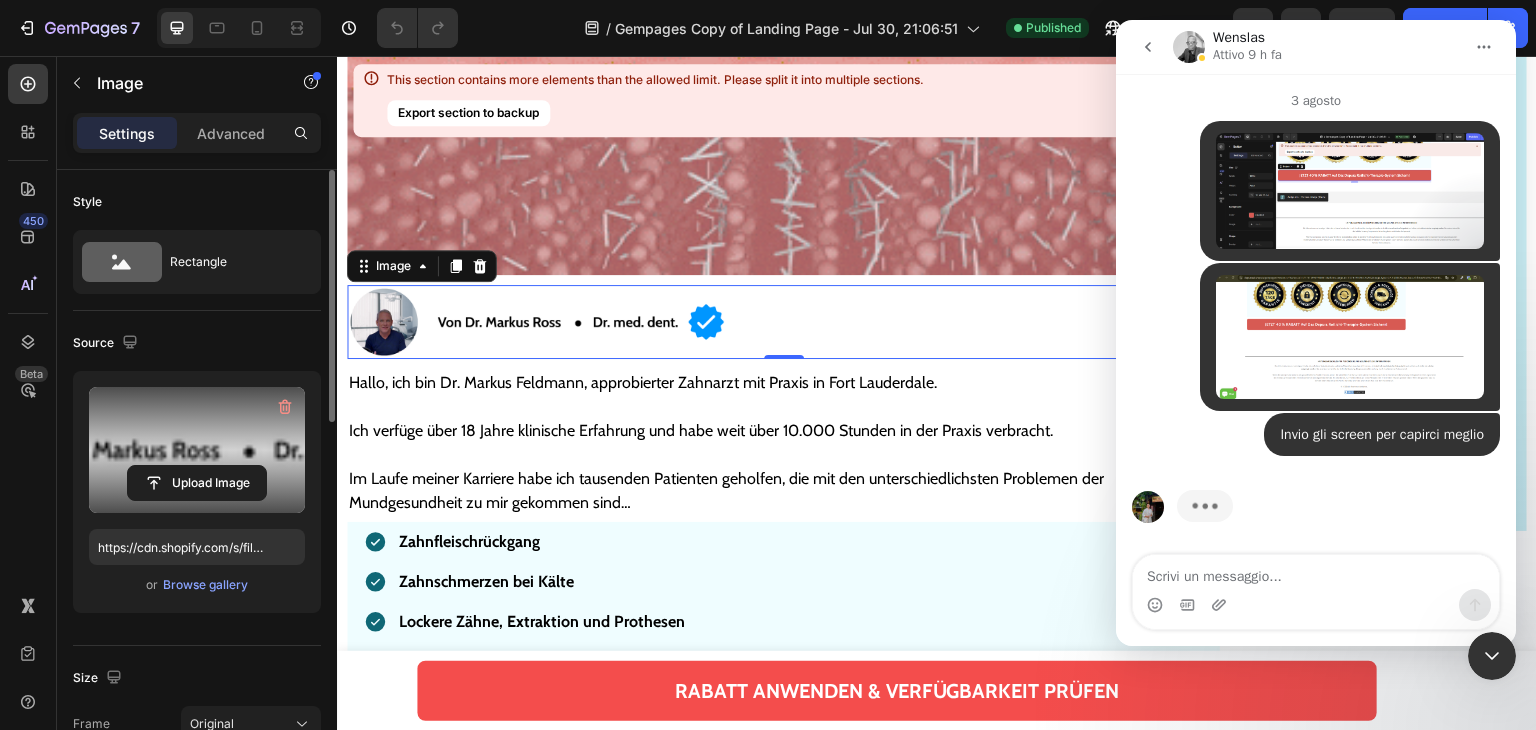 scroll, scrollTop: 8427, scrollLeft: 0, axis: vertical 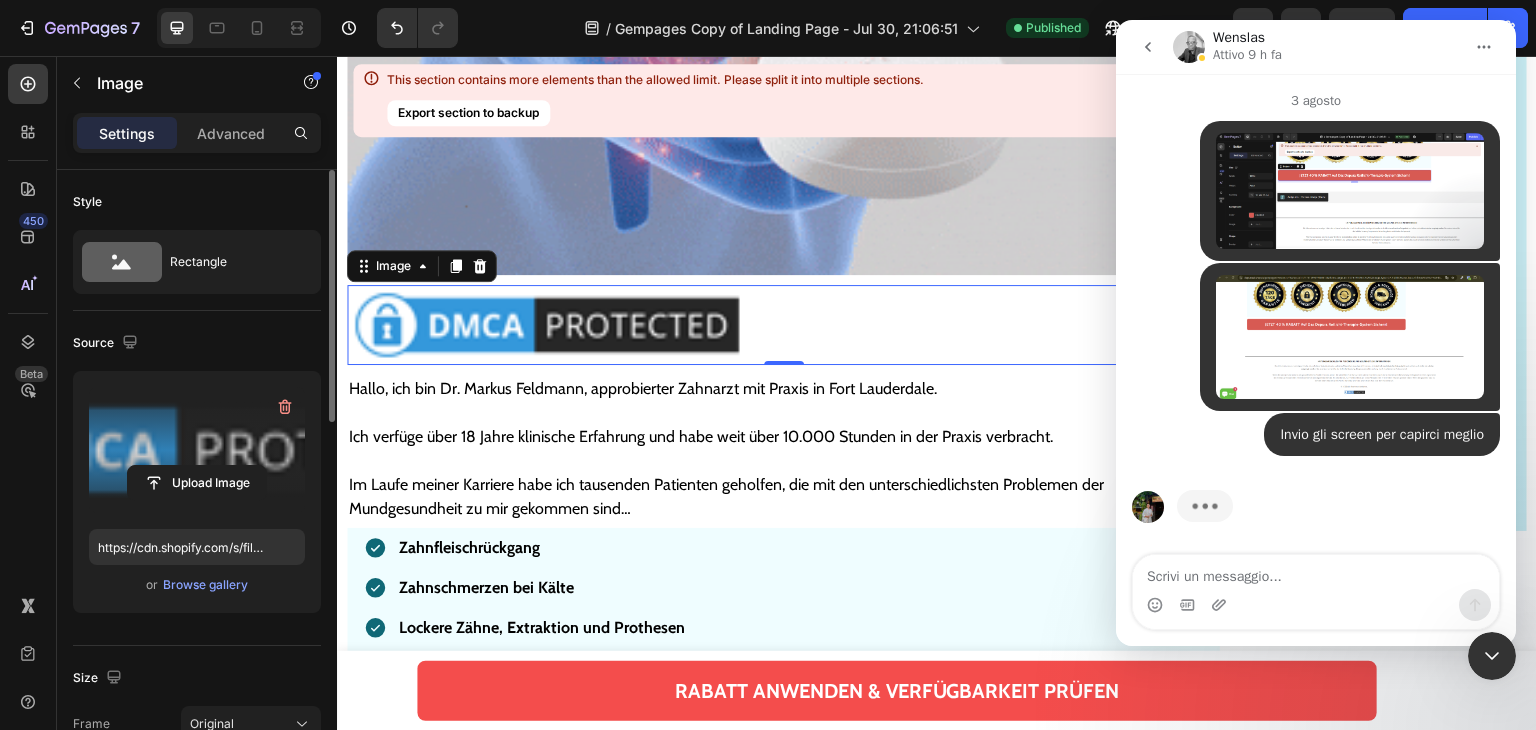 click at bounding box center (197, 450) 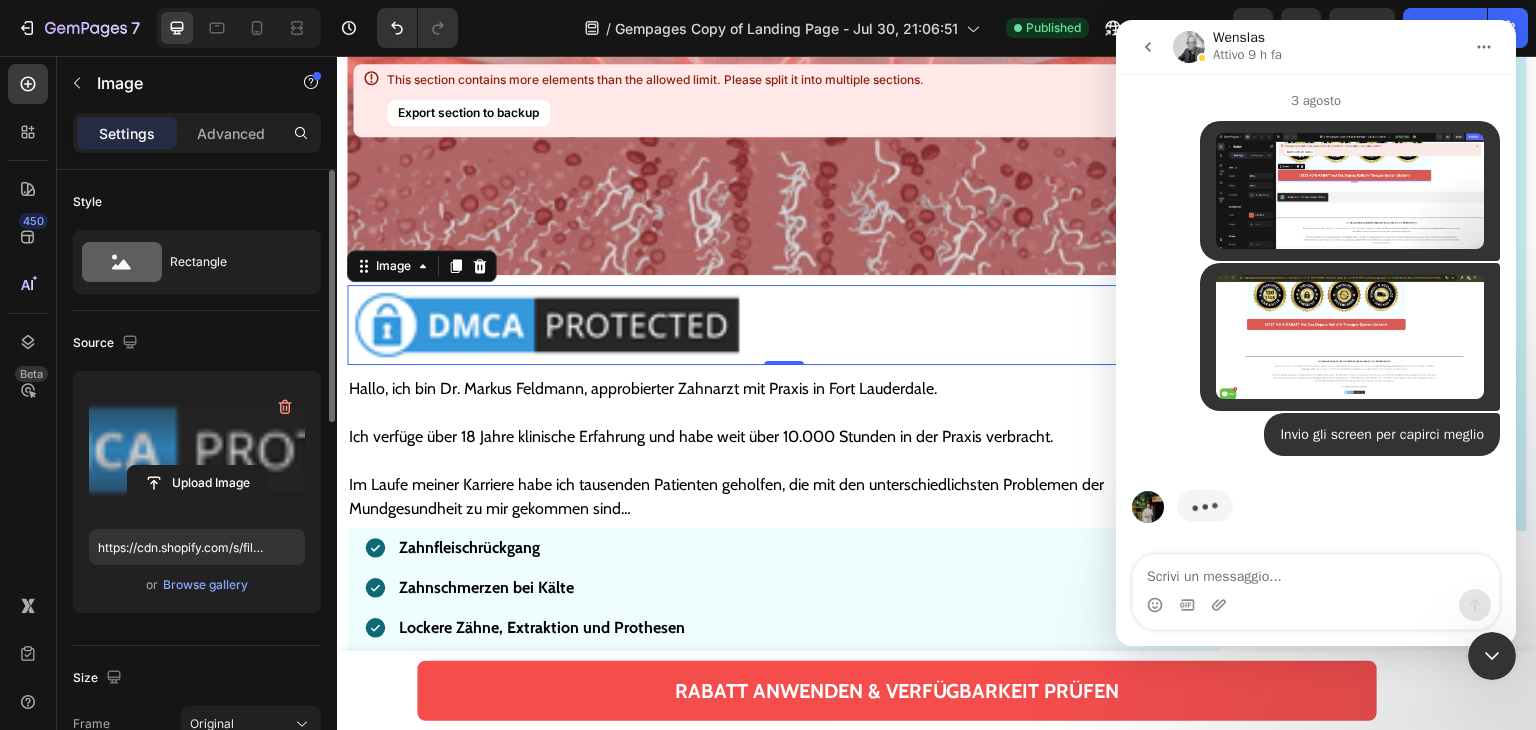 click 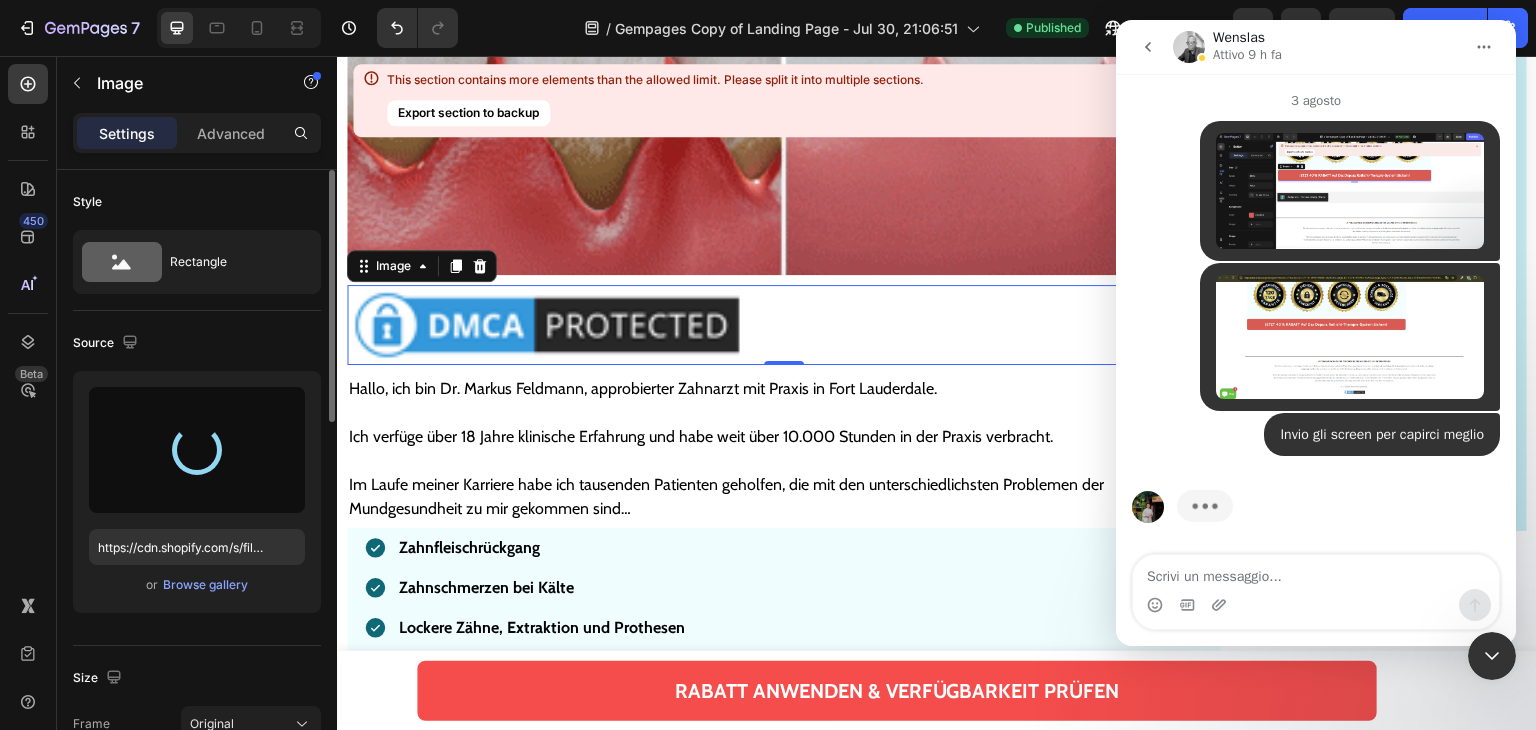 type on "https://cdn.shopify.com/s/files/1/0939/6407/5355/files/gempages_577761599079580613-6adca3ad-8f98-4abf-9e63-d94fabb35ace.png" 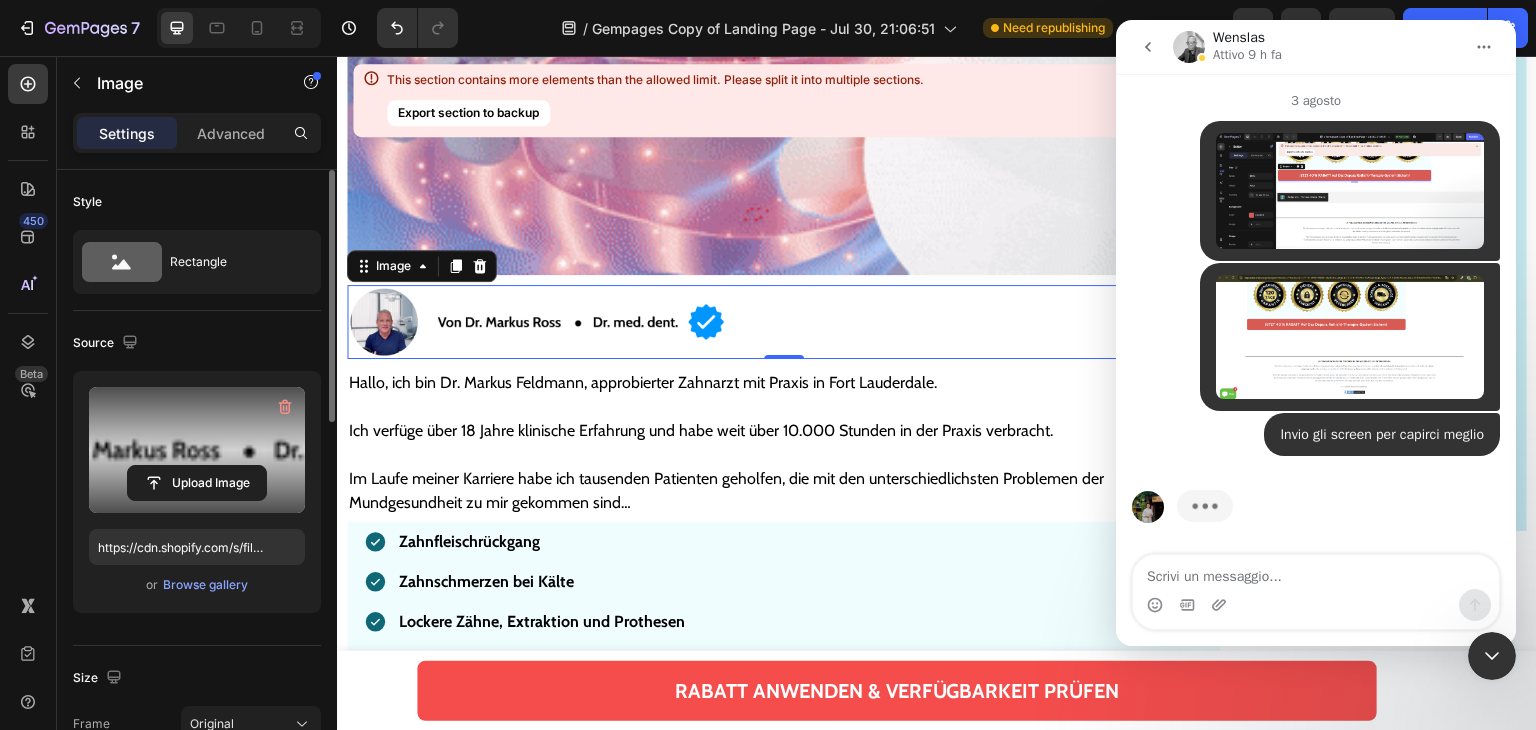 click 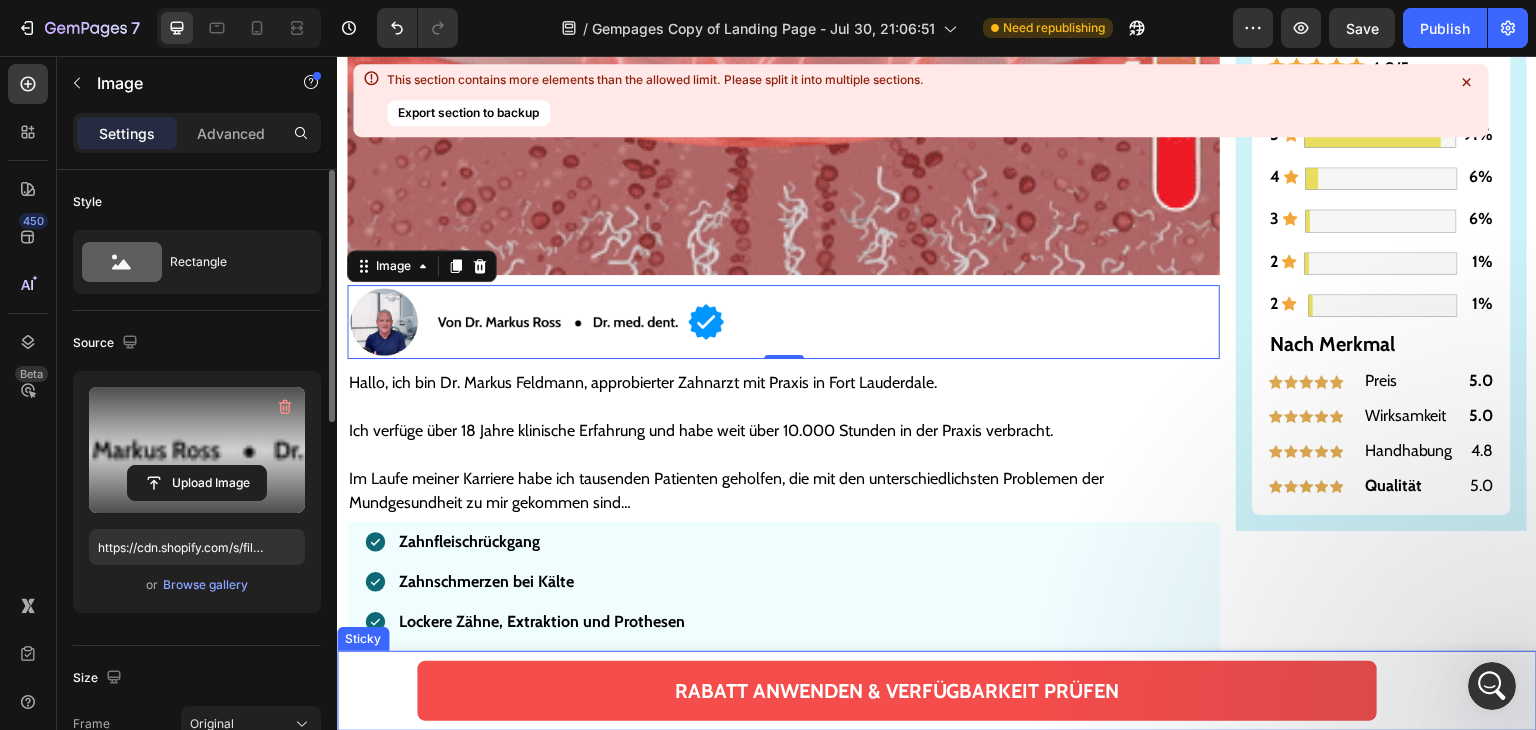 scroll, scrollTop: 0, scrollLeft: 0, axis: both 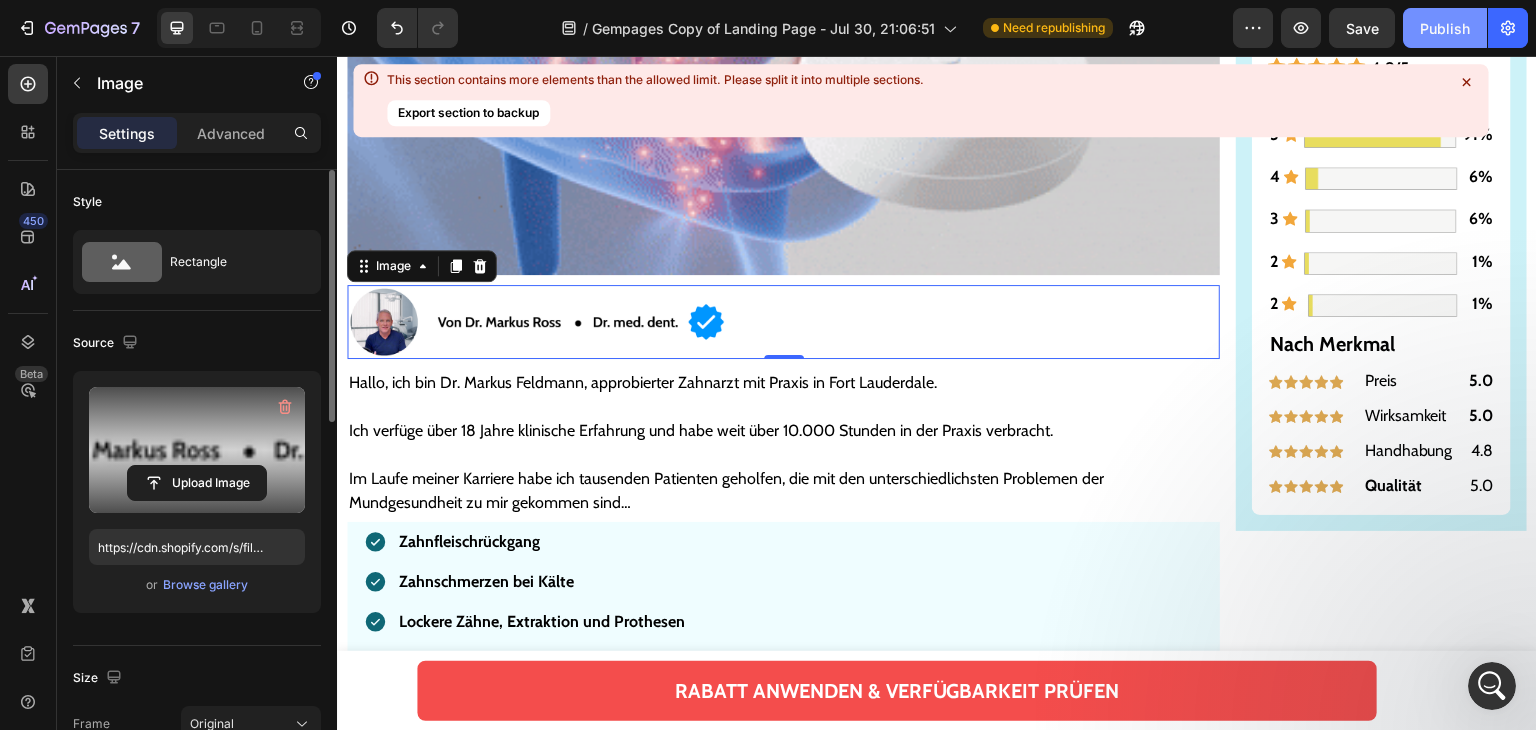 click on "Publish" at bounding box center (1445, 28) 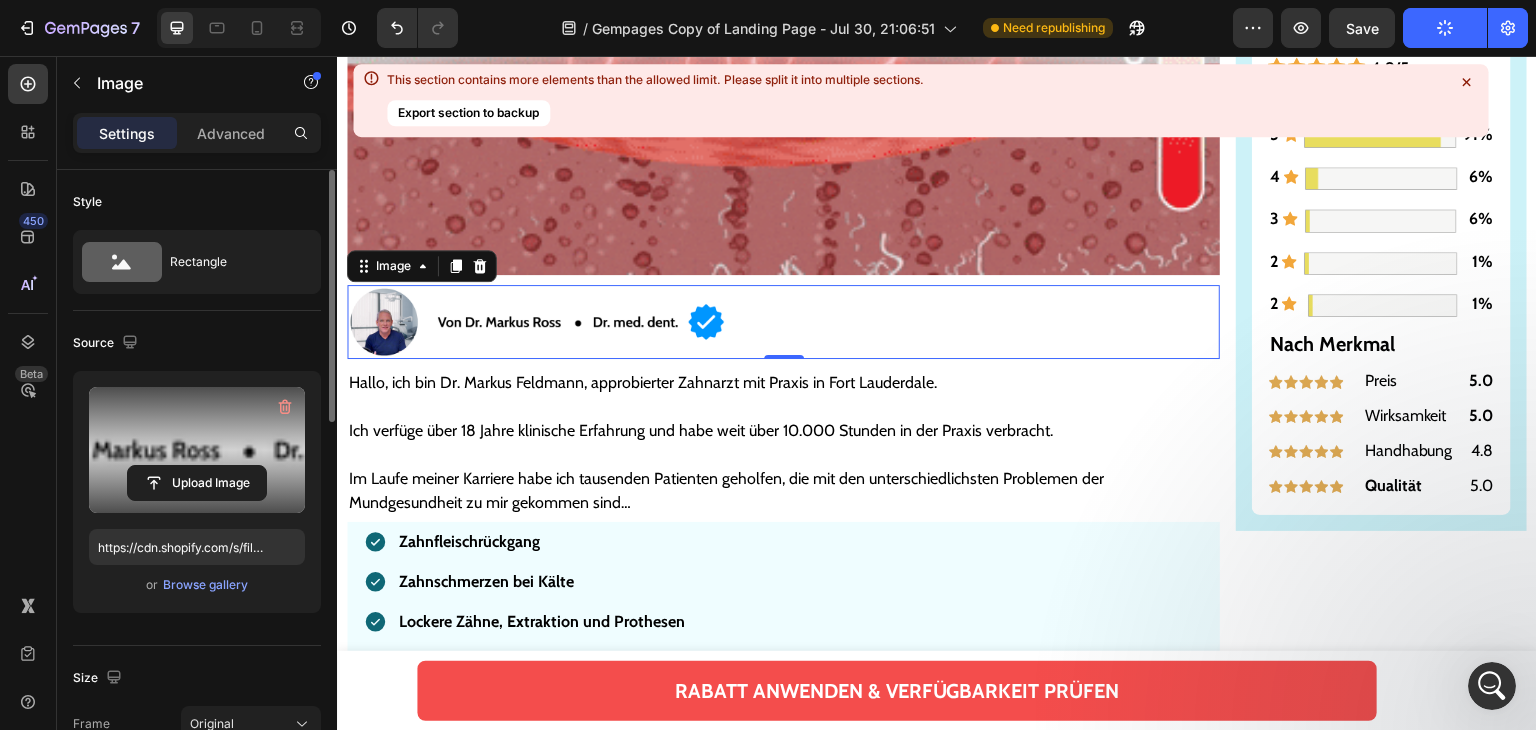 scroll, scrollTop: 500, scrollLeft: 0, axis: vertical 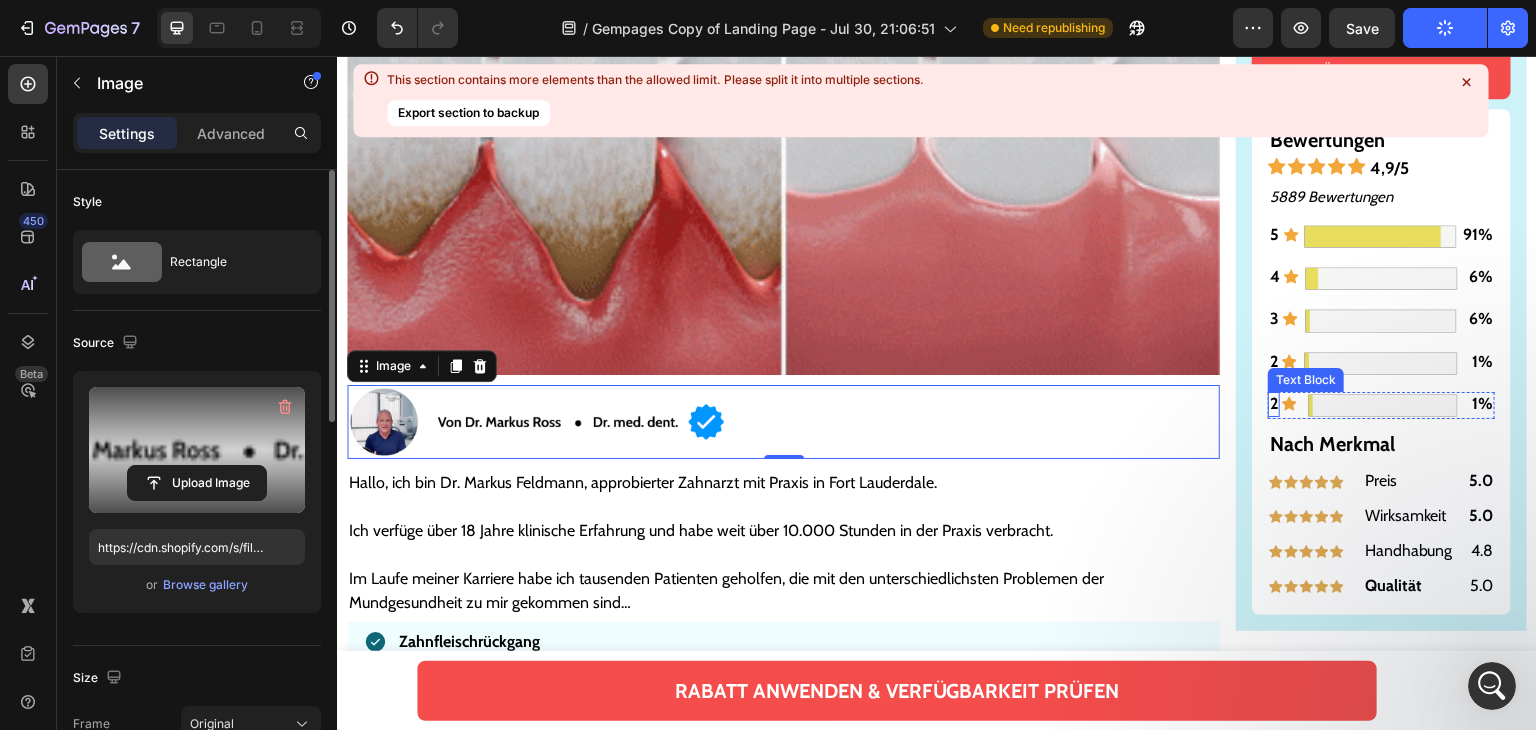 click on "2" at bounding box center [1274, 403] 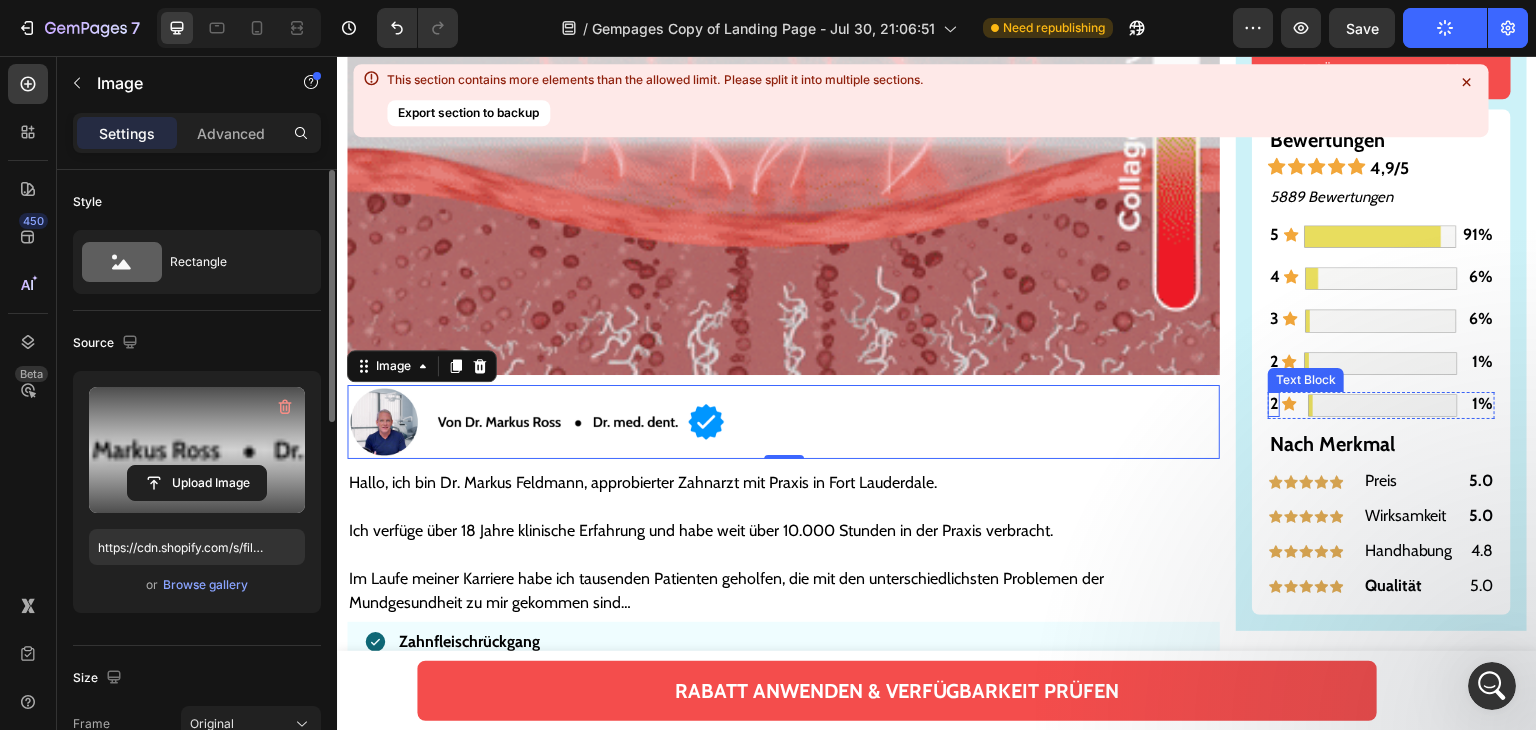 click on "2" at bounding box center (1274, 403) 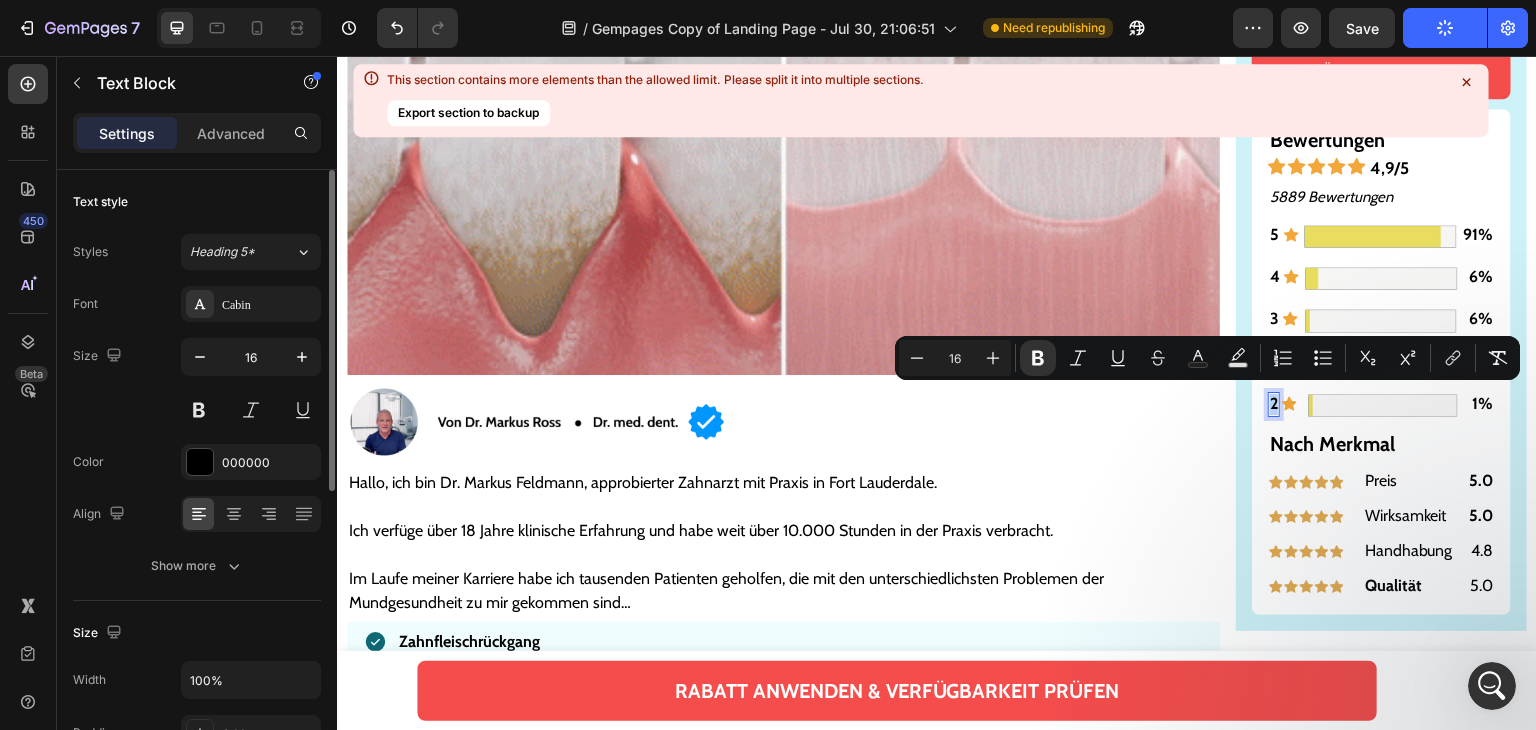 click on "2" at bounding box center [1274, 403] 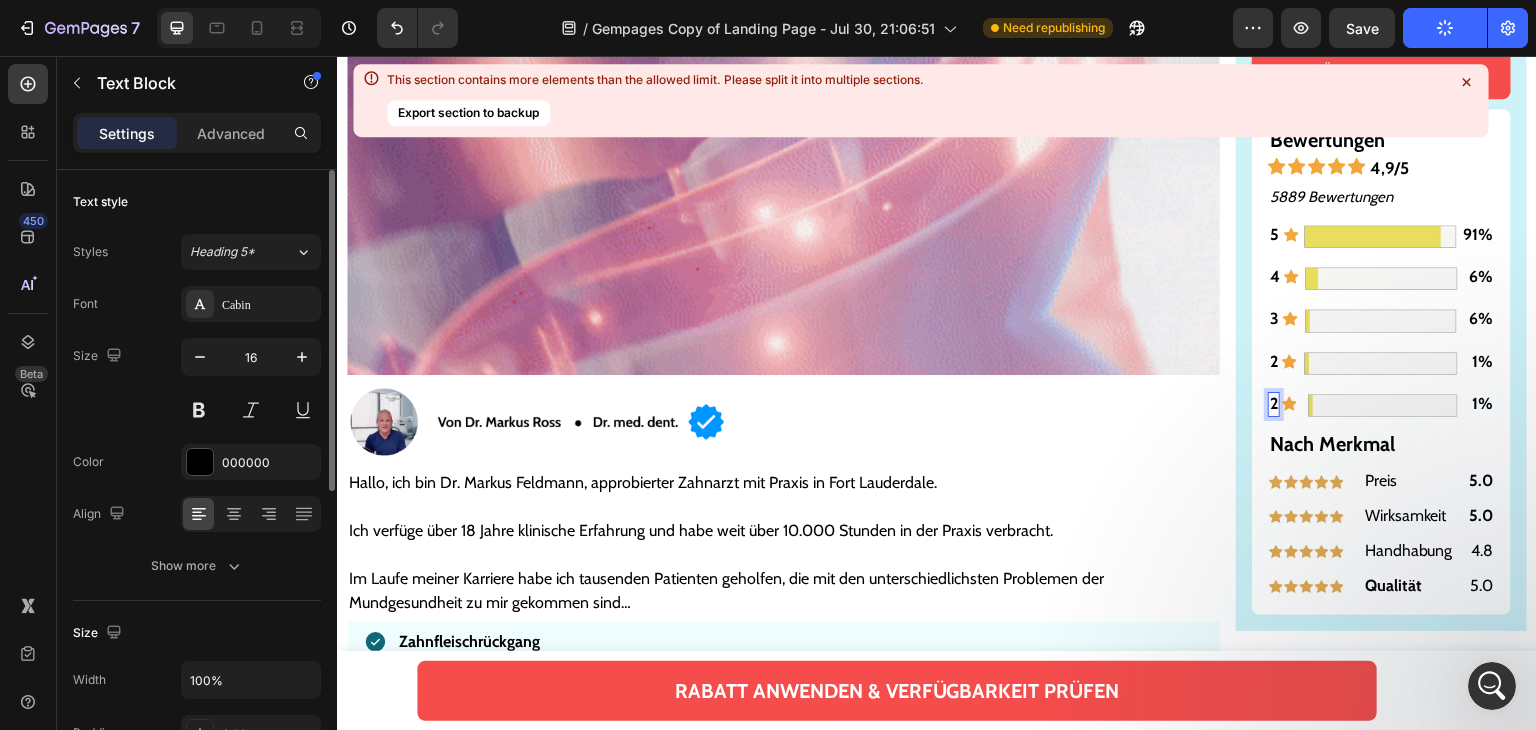 click on "2" at bounding box center [1274, 403] 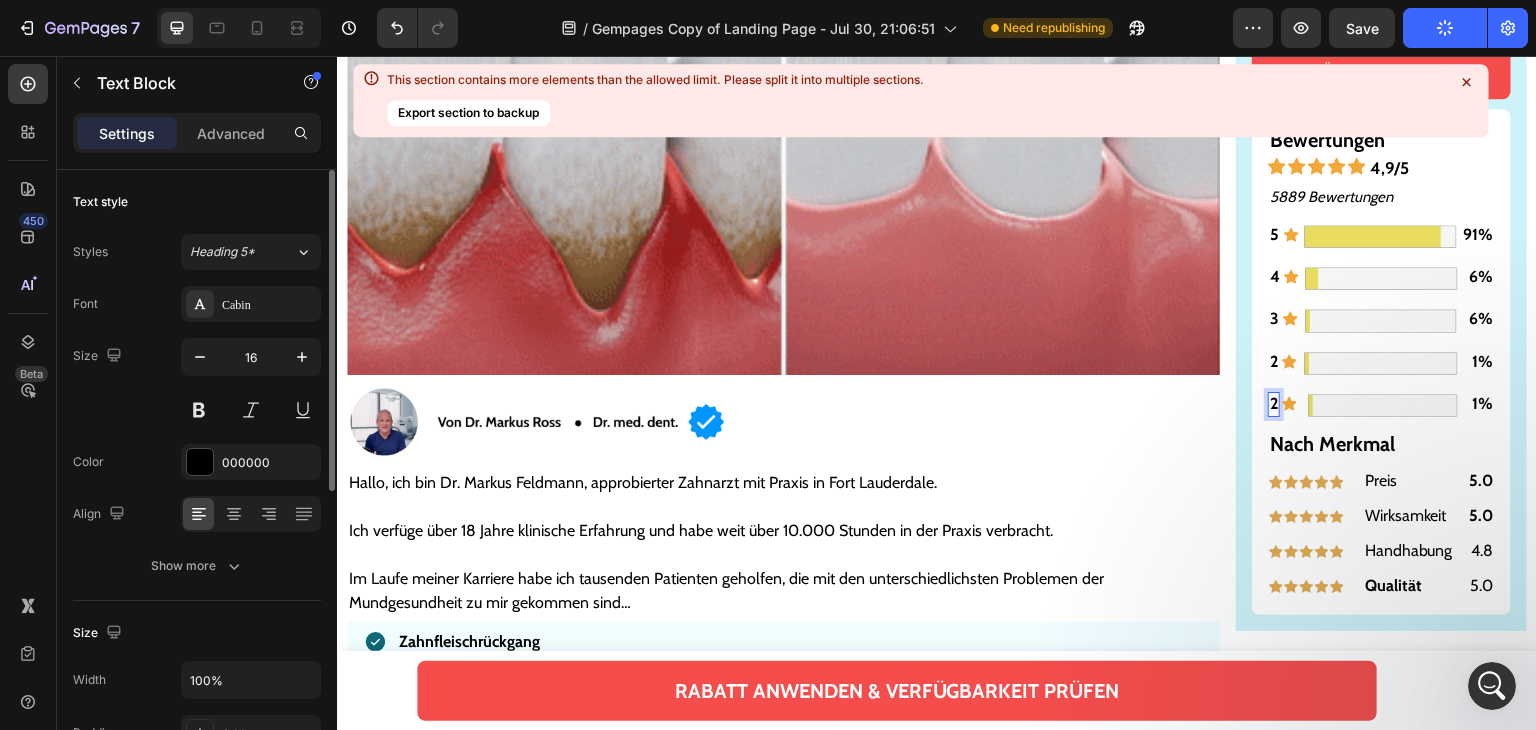 click on "2" at bounding box center (1274, 403) 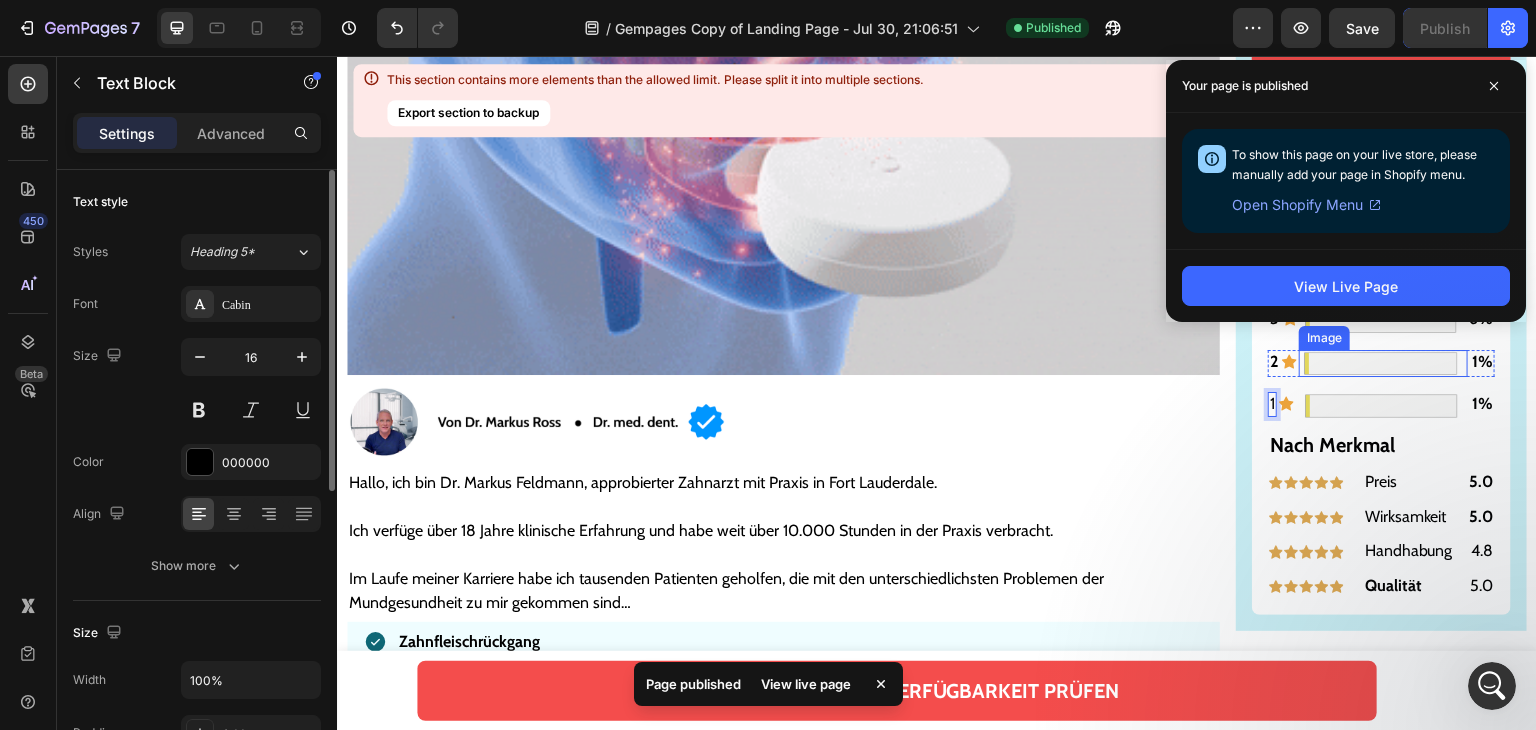 click at bounding box center [1381, 364] 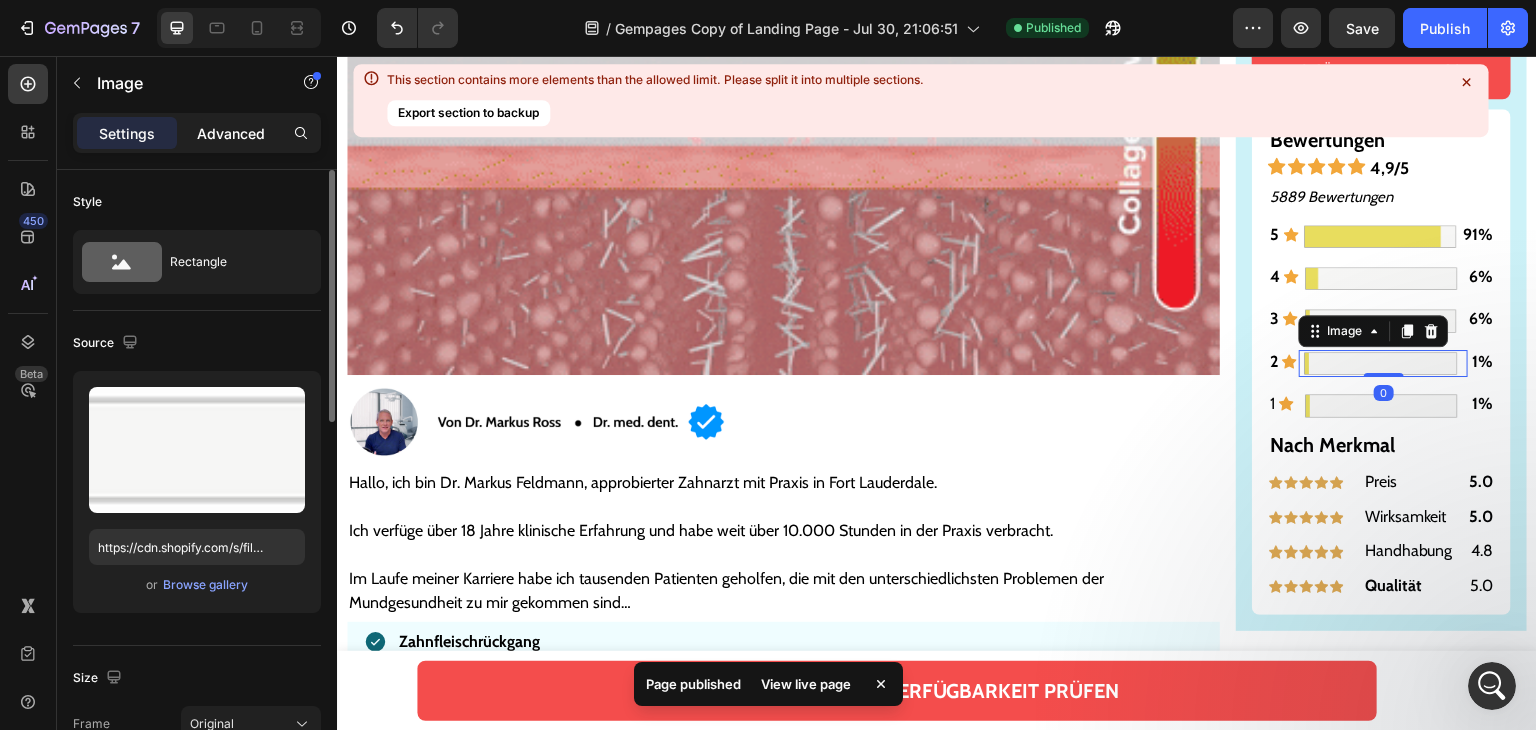 click on "Advanced" at bounding box center (231, 133) 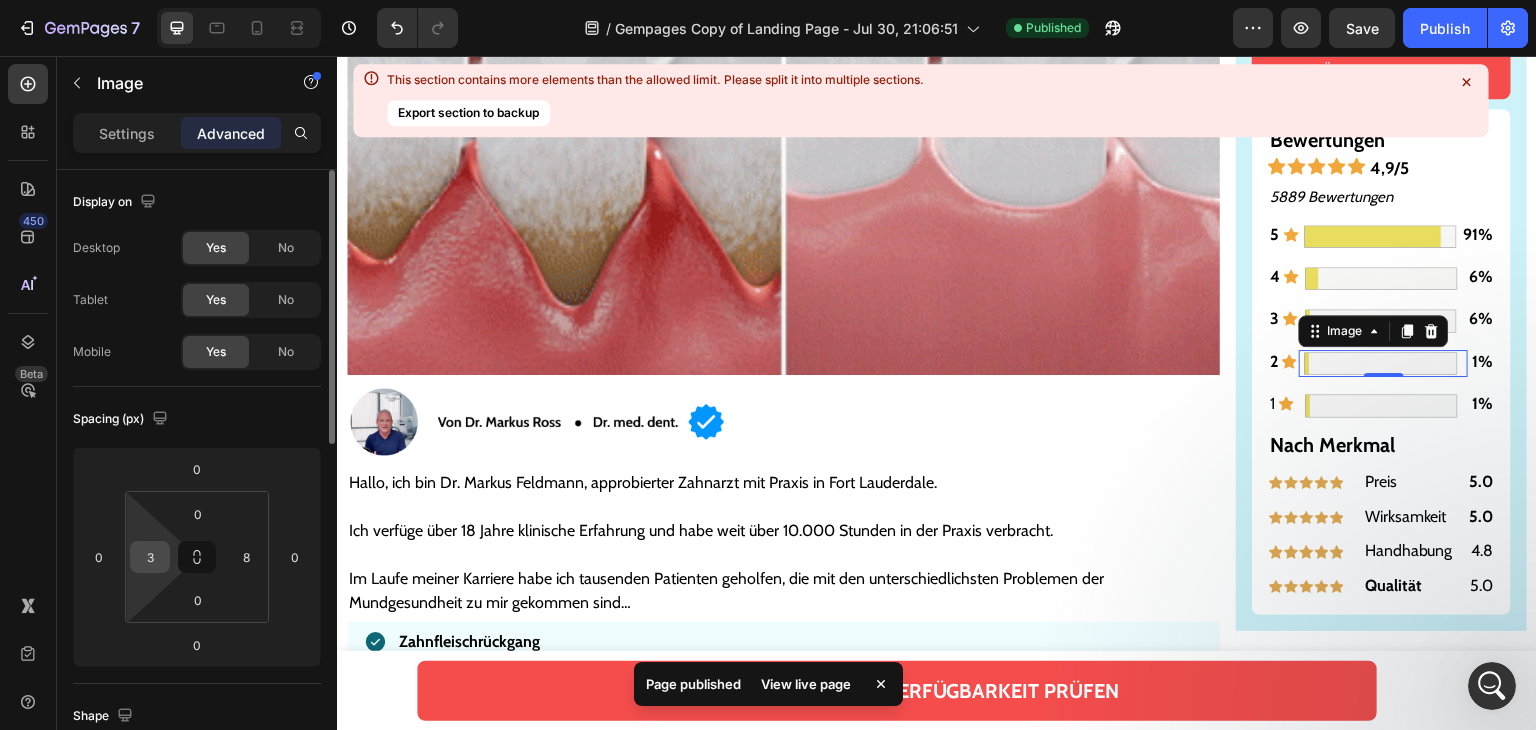 click on "3" at bounding box center [150, 557] 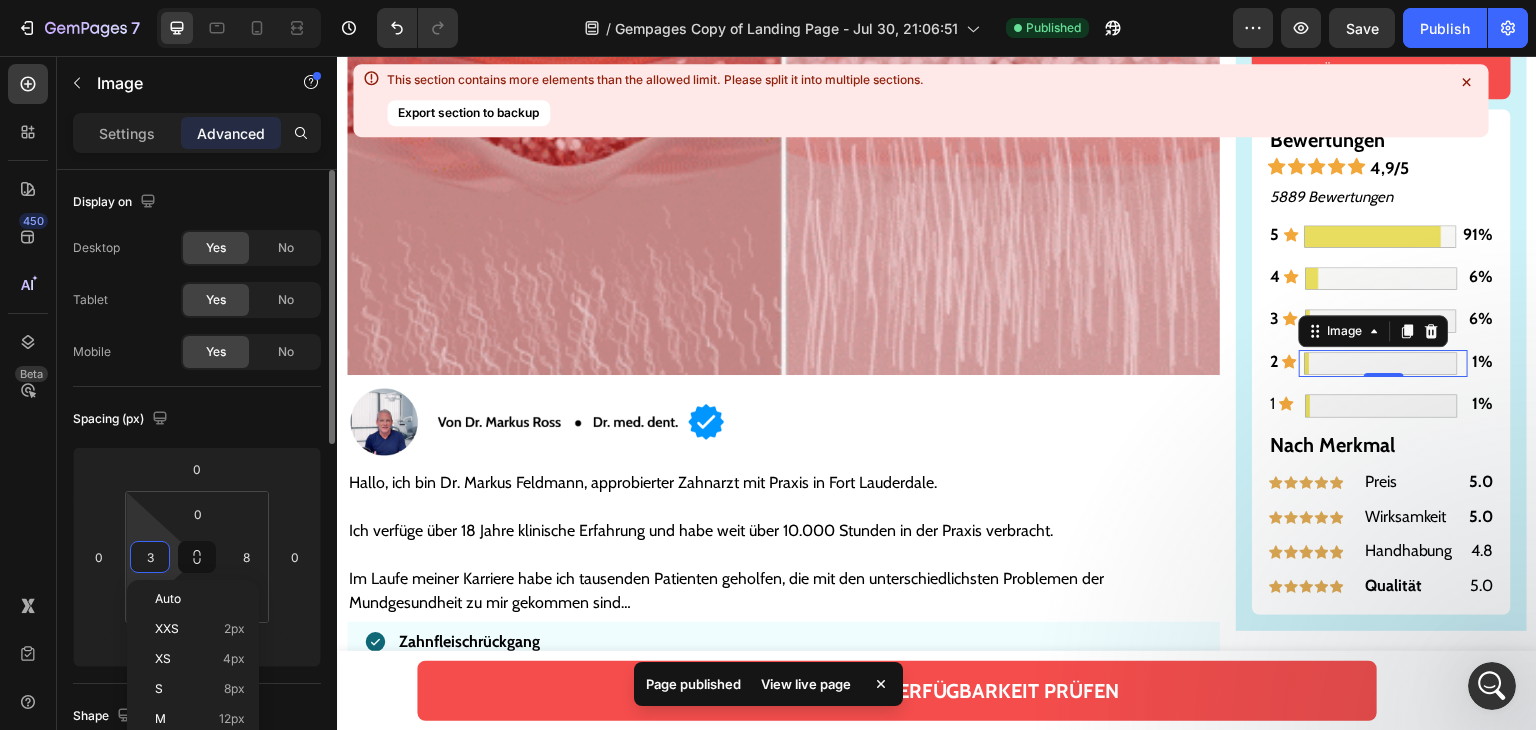 type on "4" 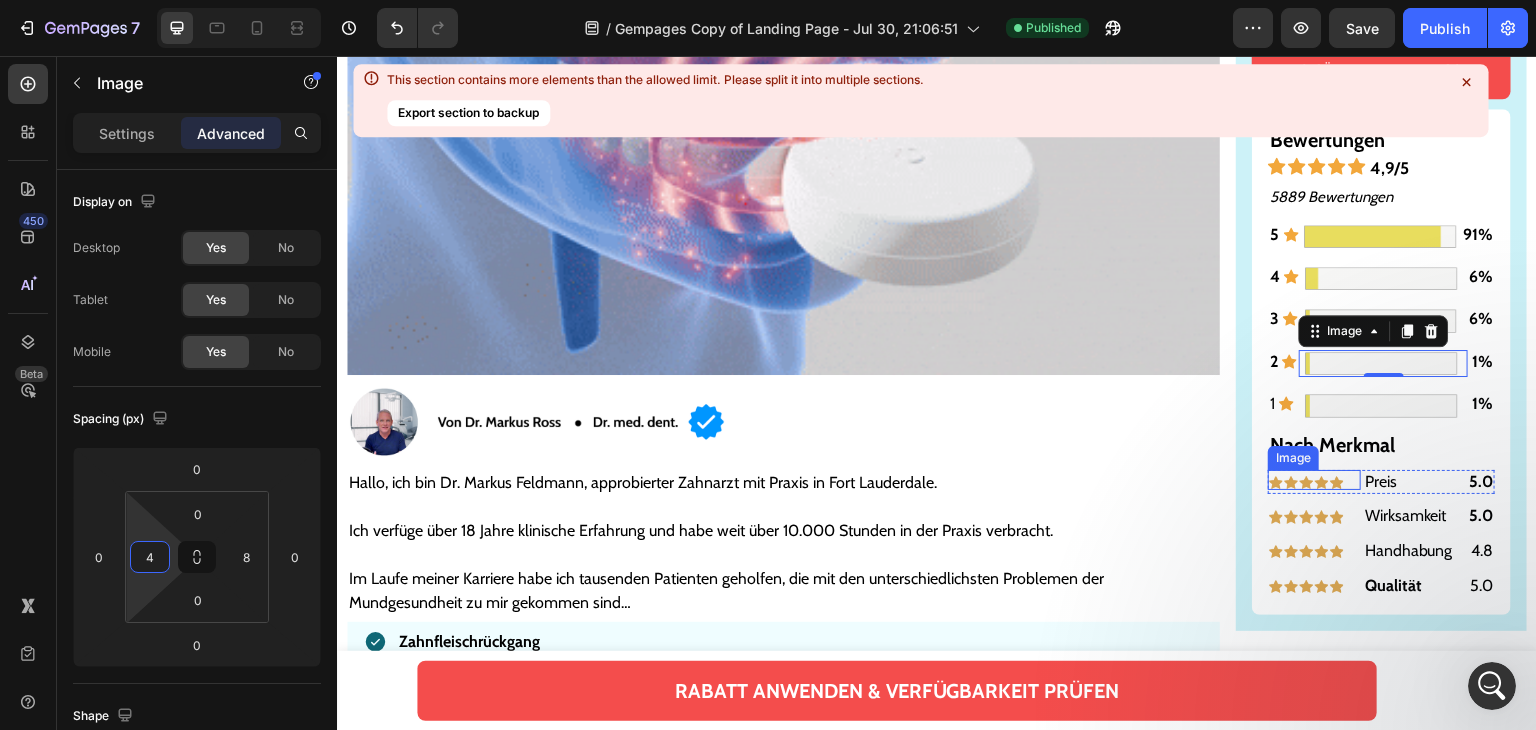 click on "Image" at bounding box center (1293, 458) 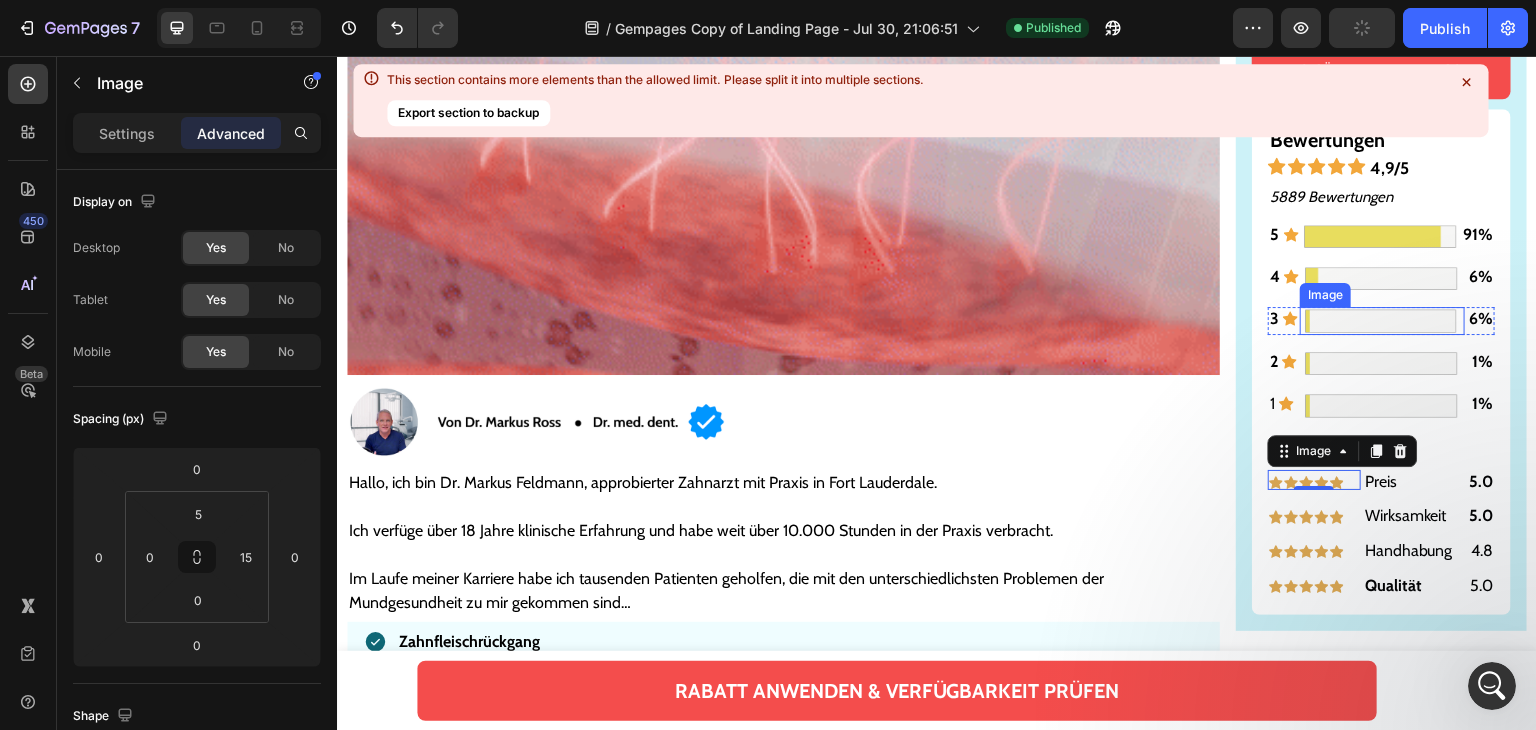 click at bounding box center [1381, 320] 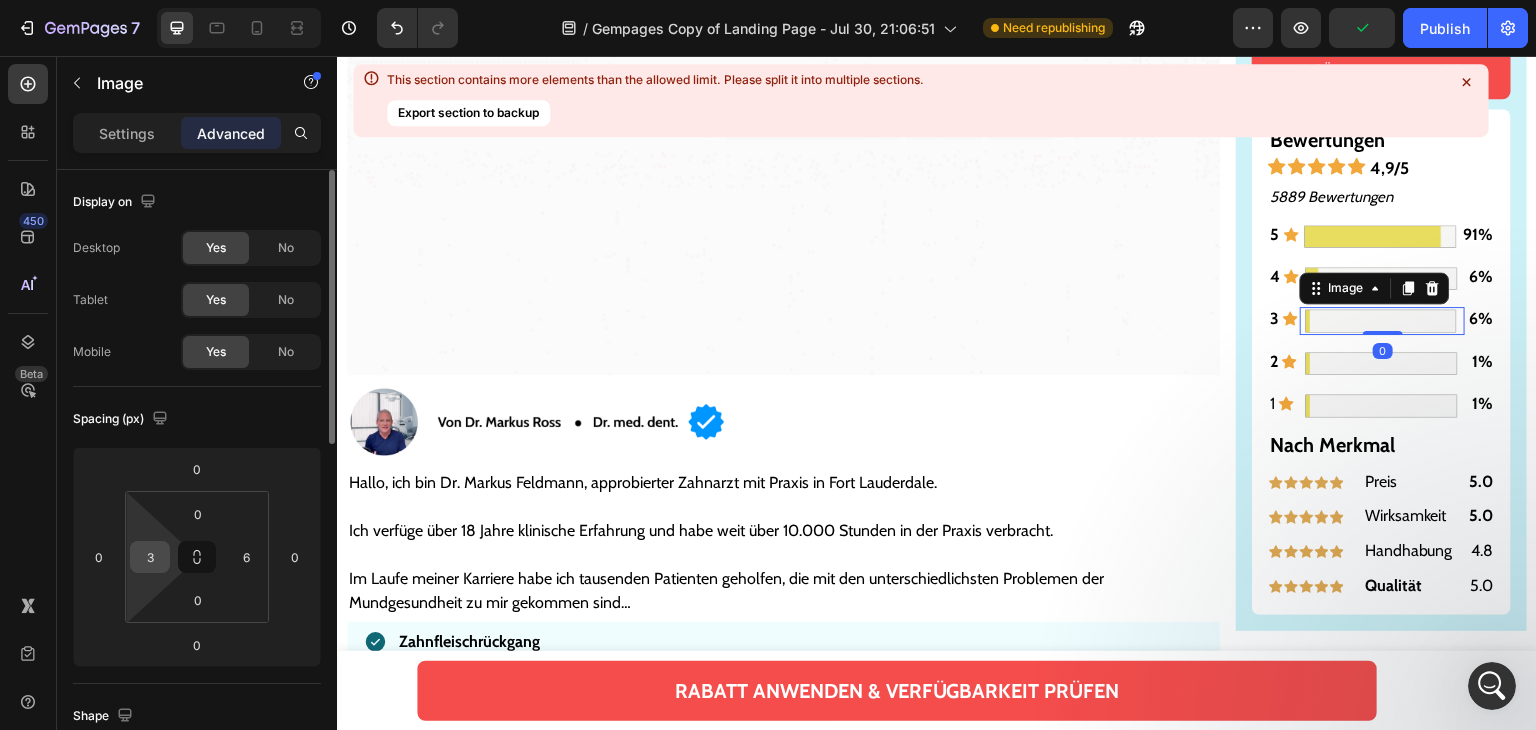 click on "3" at bounding box center (150, 557) 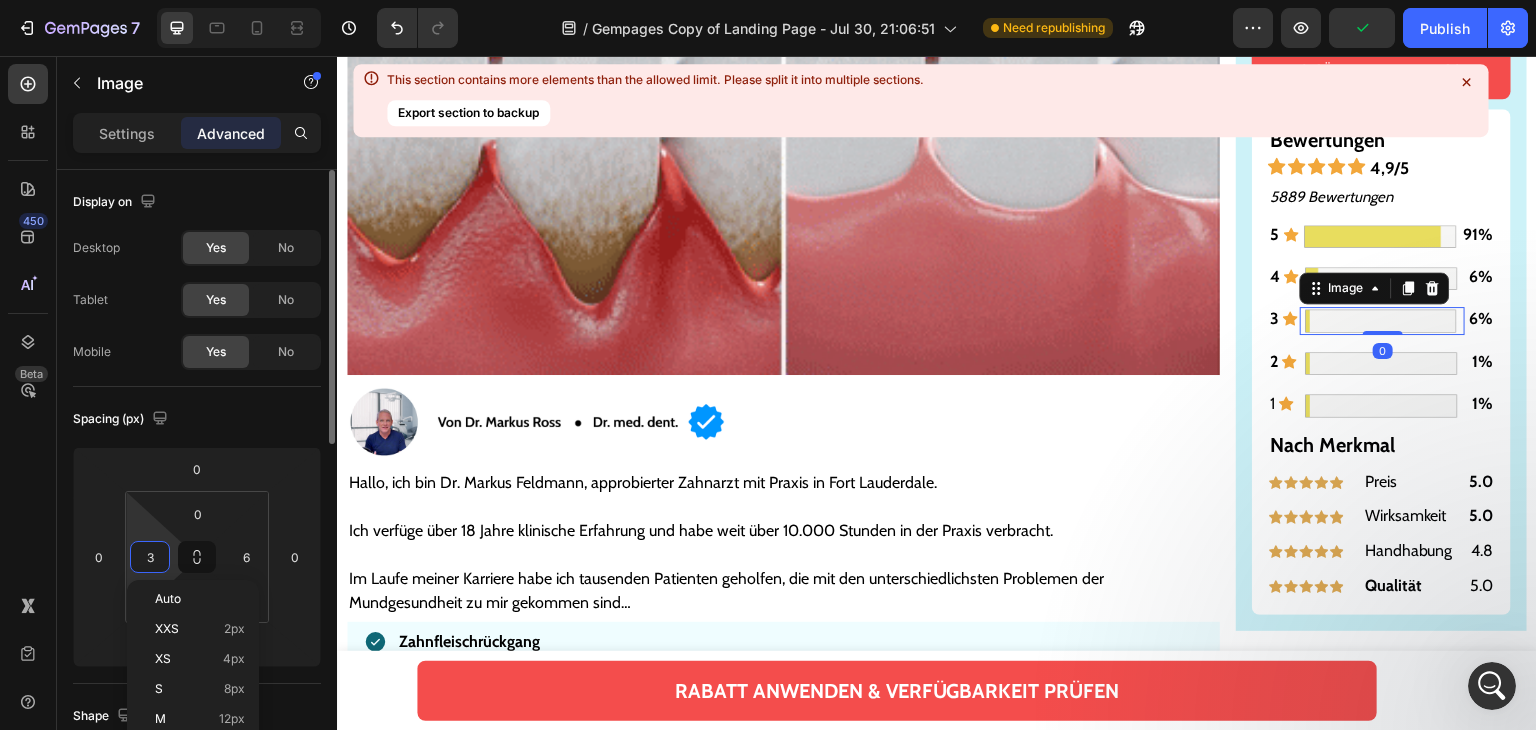 type on "4" 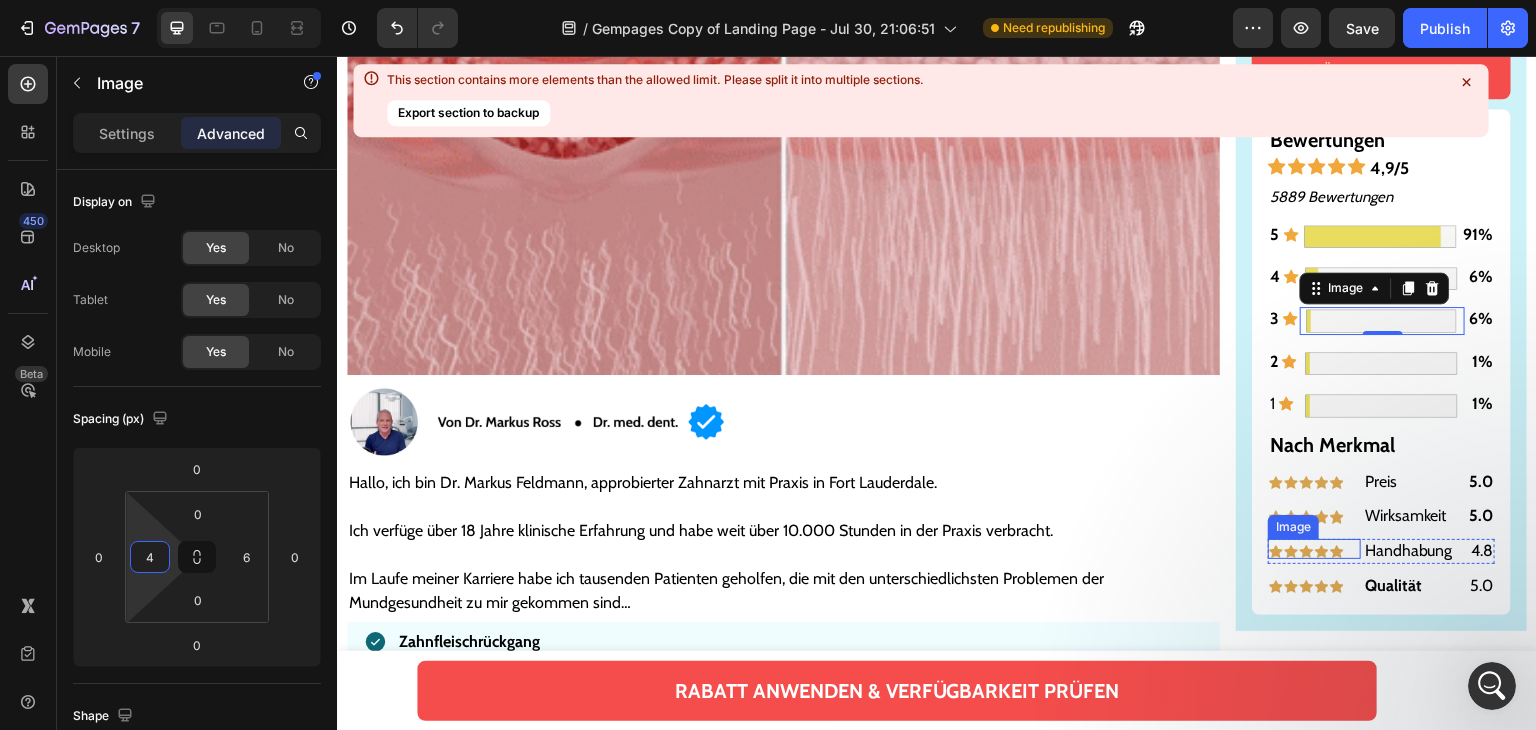 click on "Bewertungen Text Block
Icon
Icon
Icon
Icon
Icon 4,9/5 Text Block Row 5889 Bewertungen Text Block 5 Text Block
Icon Image 91% Text Block Row 4 Text Block
Icon Image 6% Text Block Row 3 Text Block
Icon Image   0 6% Text Block Row 2 Text Block
Icon Image 1% Text Block Row 1 Text Block
Icon Image 1% Text Block Row Nach Merkmal Text Block Image Preis Text Block 5.0 Text Block Row Image Wirksamkeit Text Block 5.0 Text Block Row Image Handhabung Text Block 4.8 Text Block Row Image Qualität Text Block 5.0 Text Block Row" at bounding box center (1381, 361) 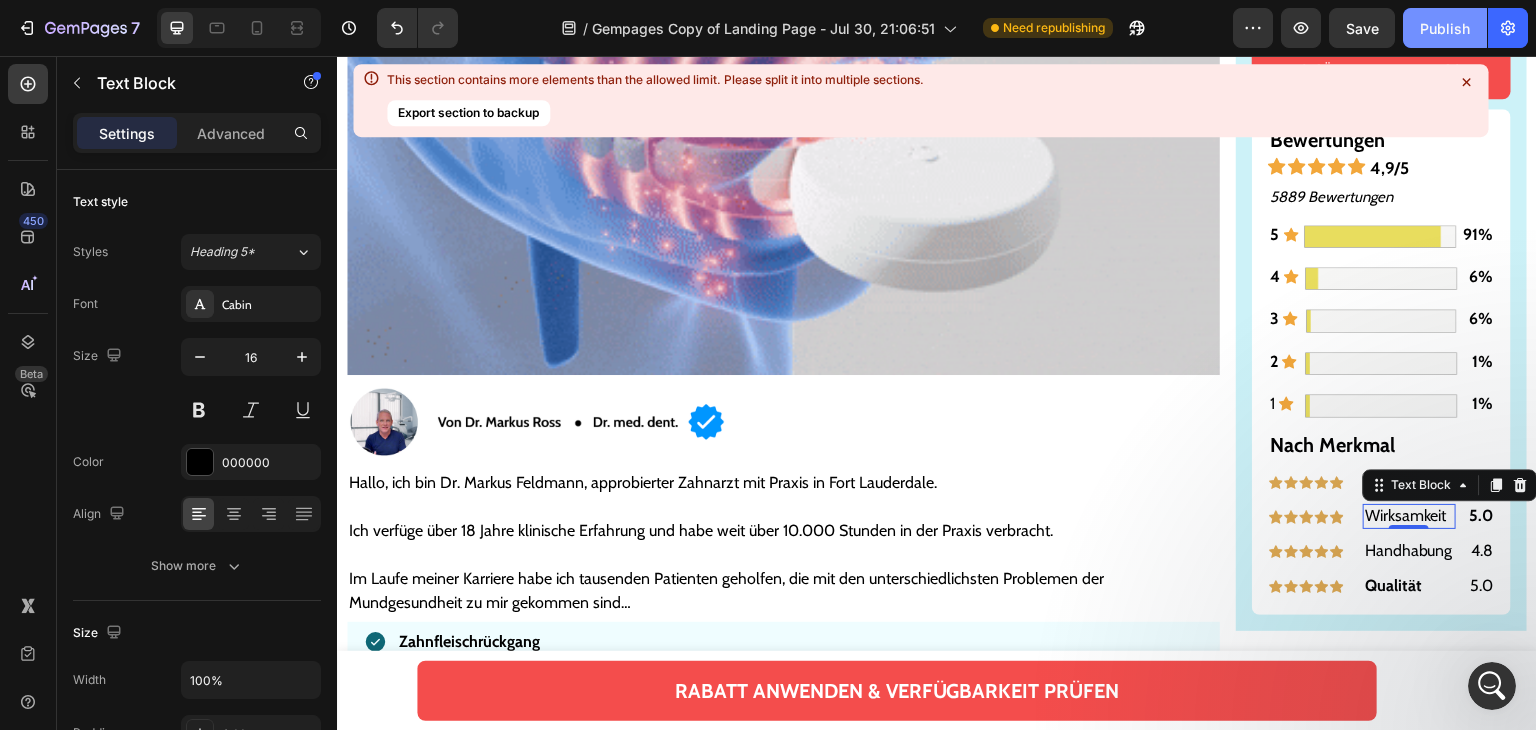 click on "Publish" at bounding box center [1445, 28] 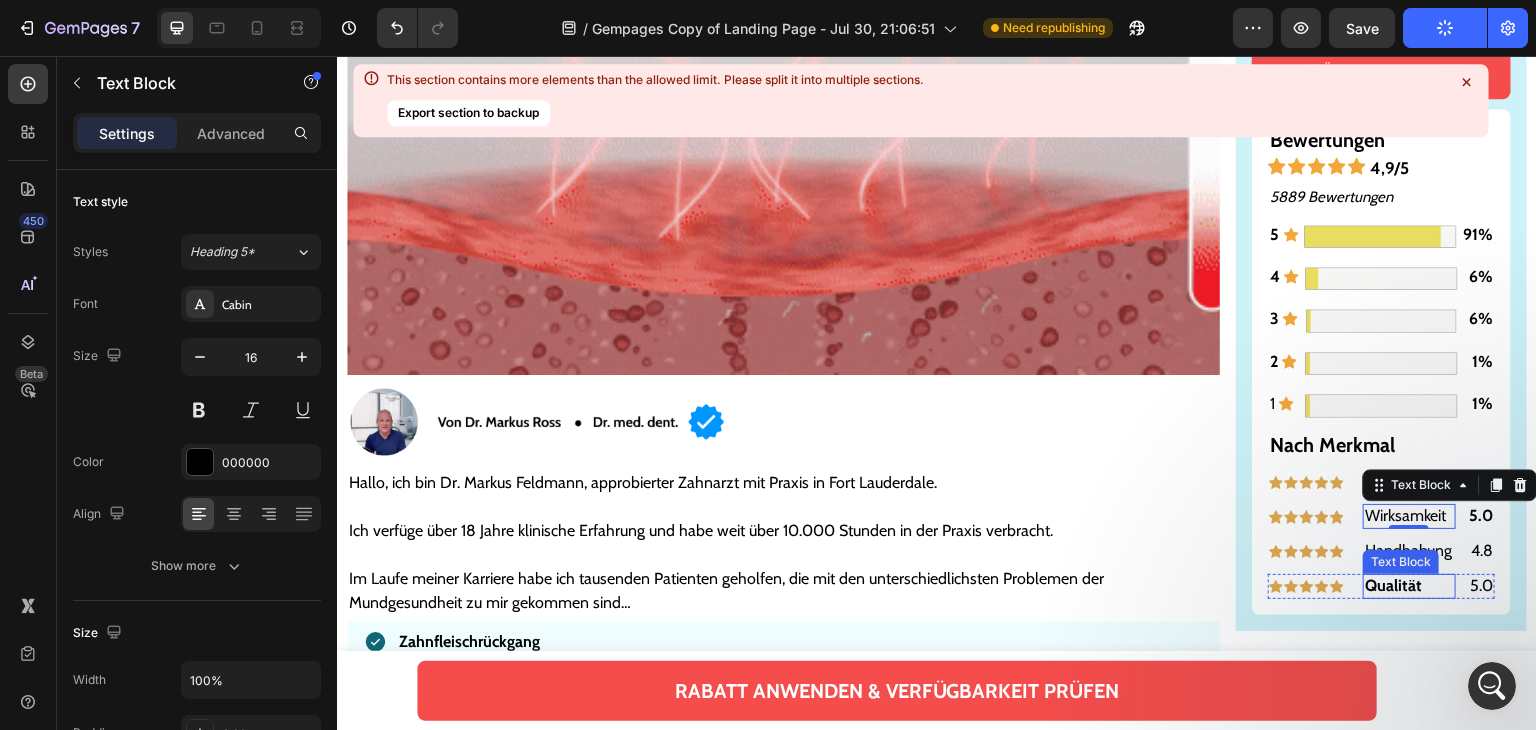 click on "Qualität" at bounding box center [1393, 585] 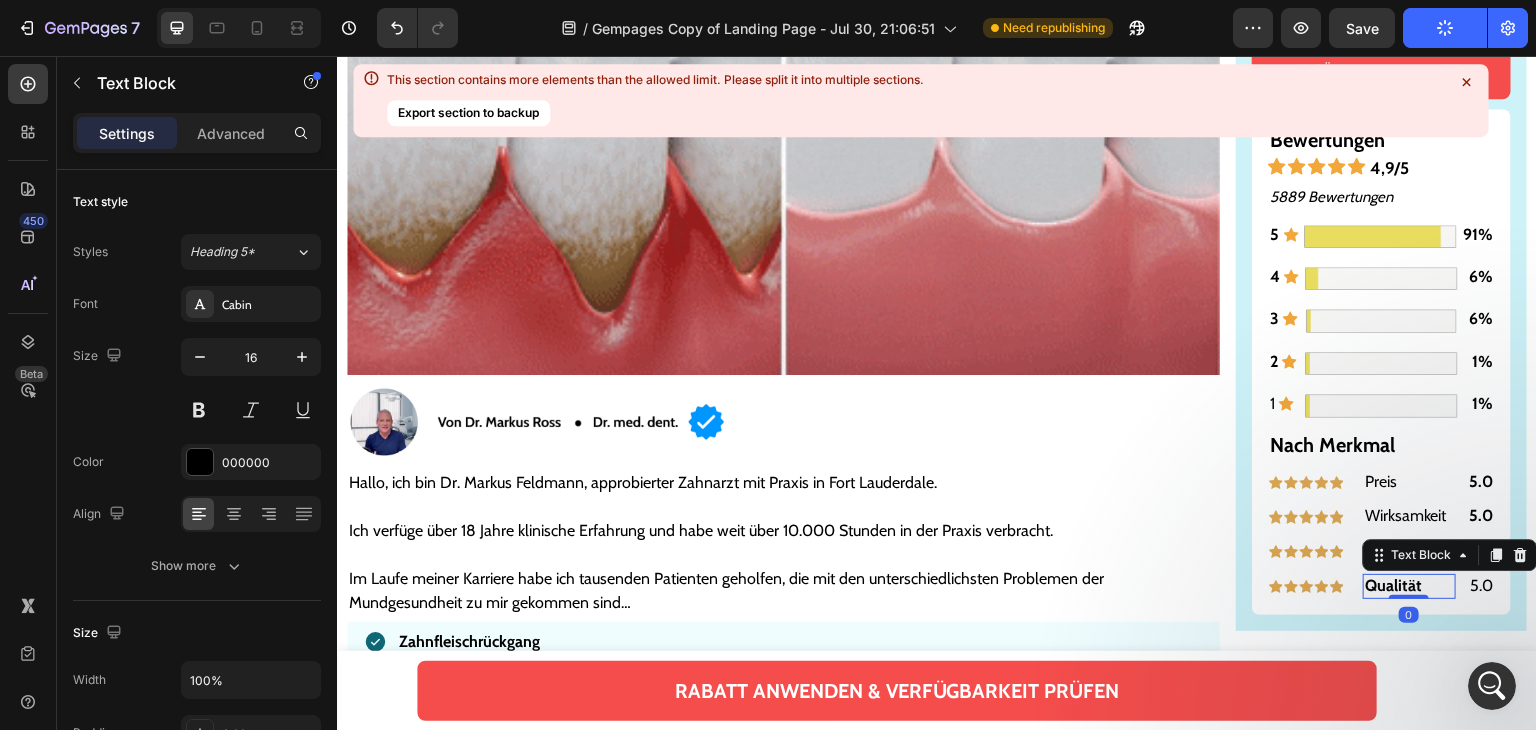 click on "Qualität" at bounding box center [1393, 585] 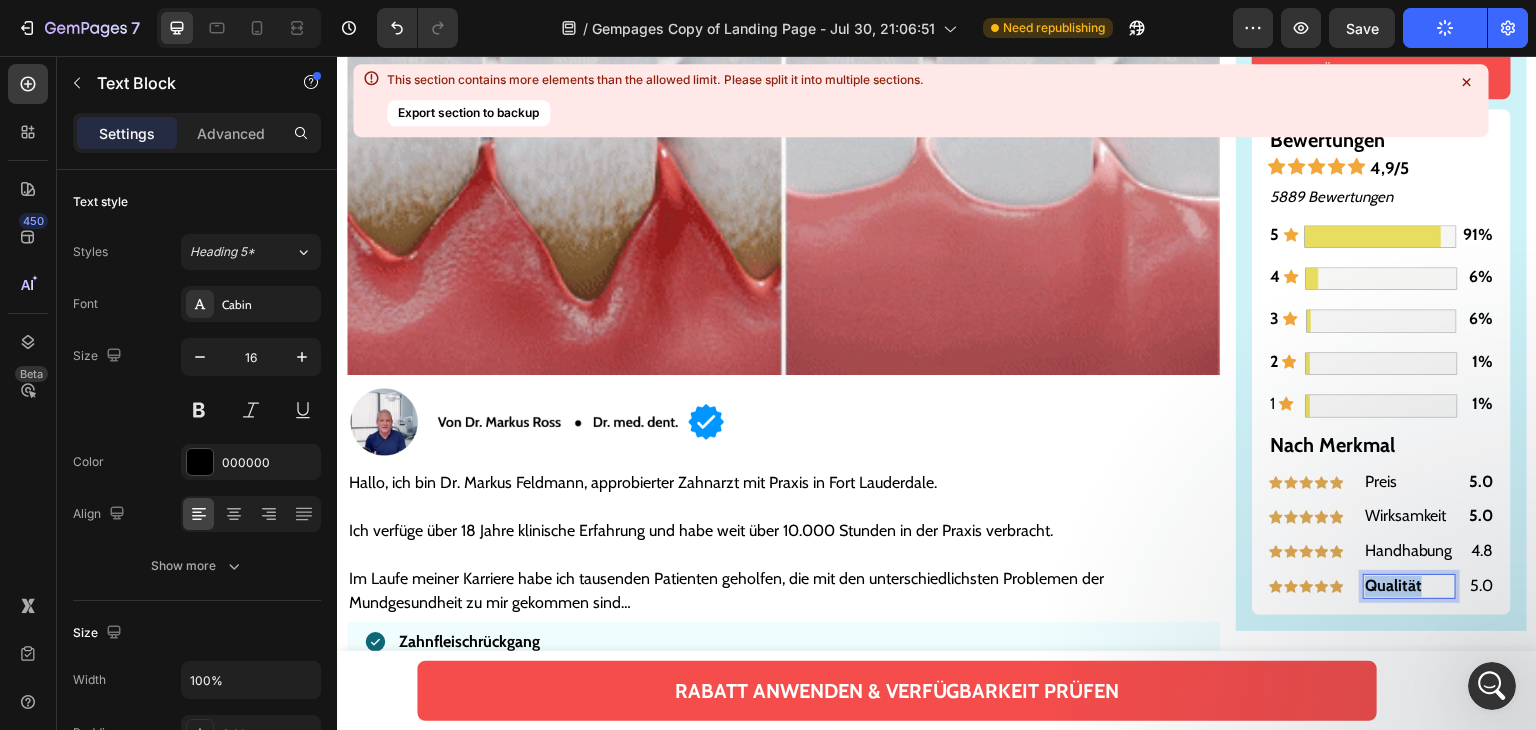 click on "Qualität" at bounding box center (1393, 585) 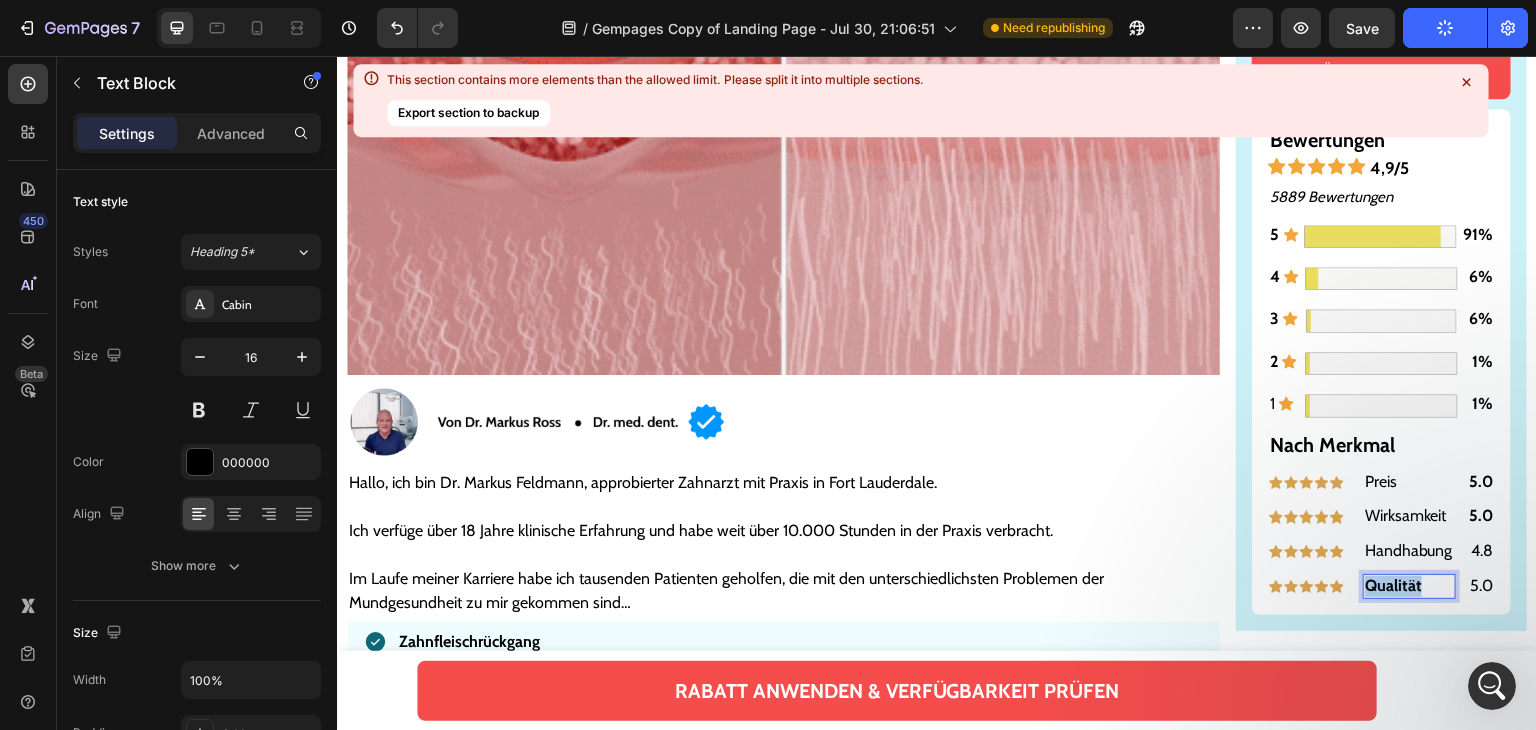 click on "Qualität" at bounding box center [1393, 585] 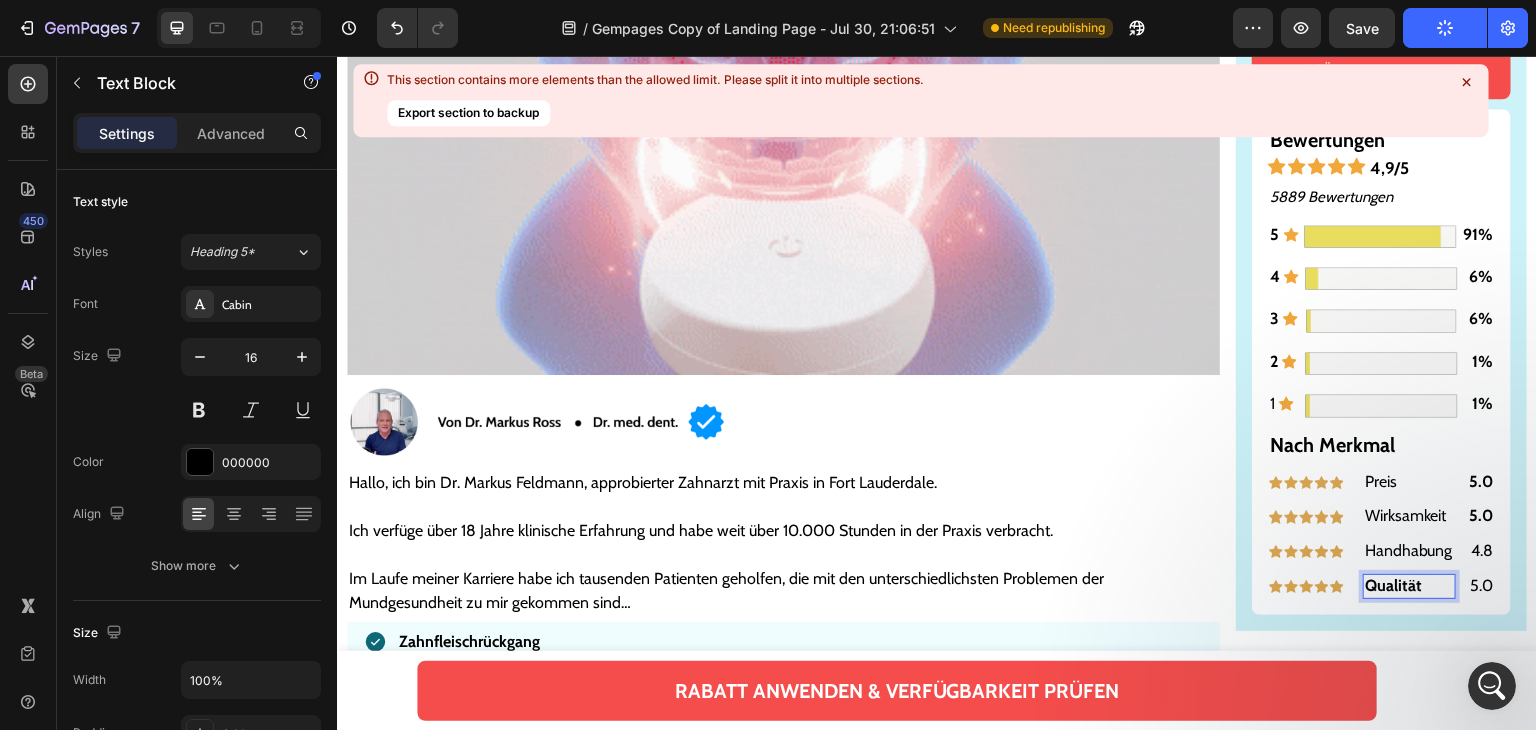 click on "Qualität" at bounding box center (1393, 585) 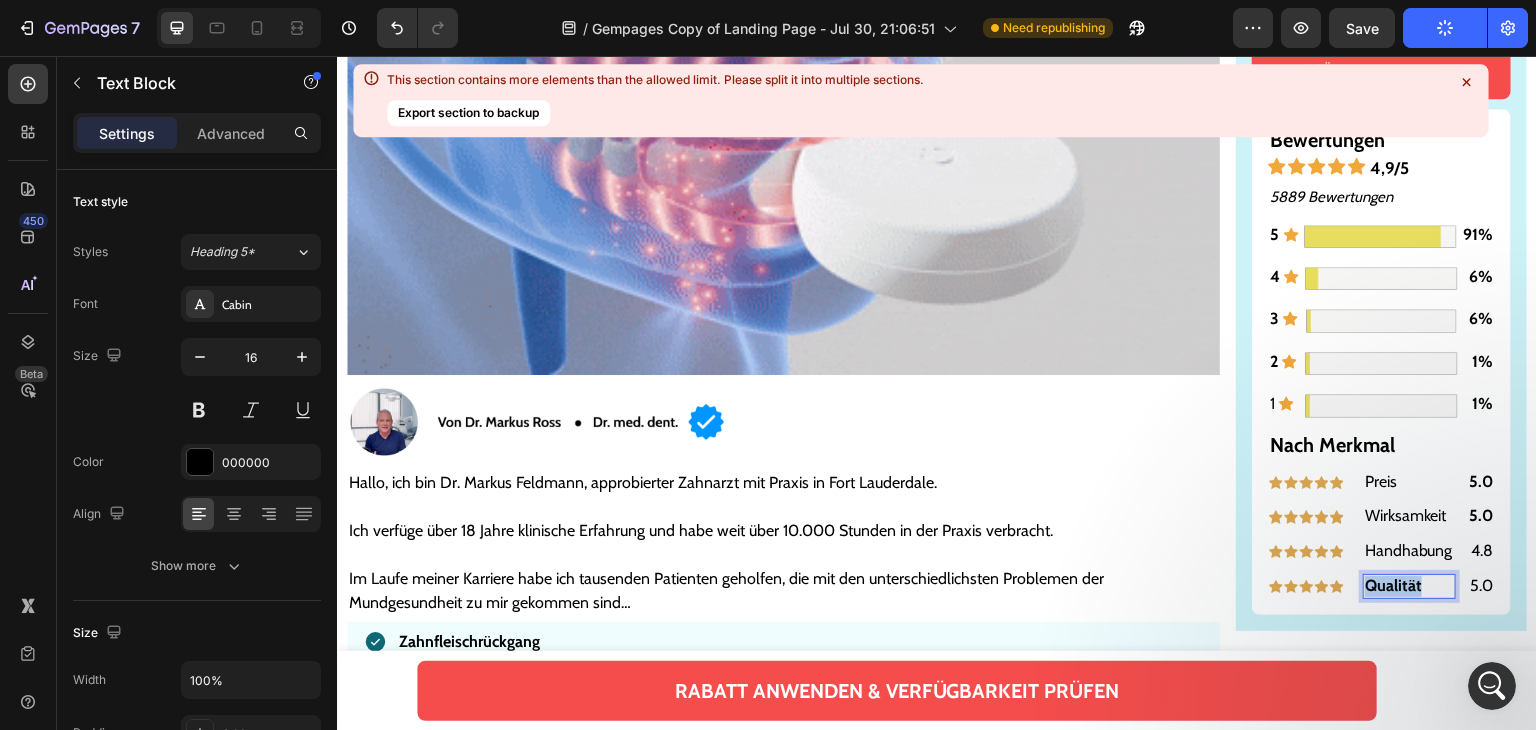 click on "Qualität" at bounding box center [1393, 585] 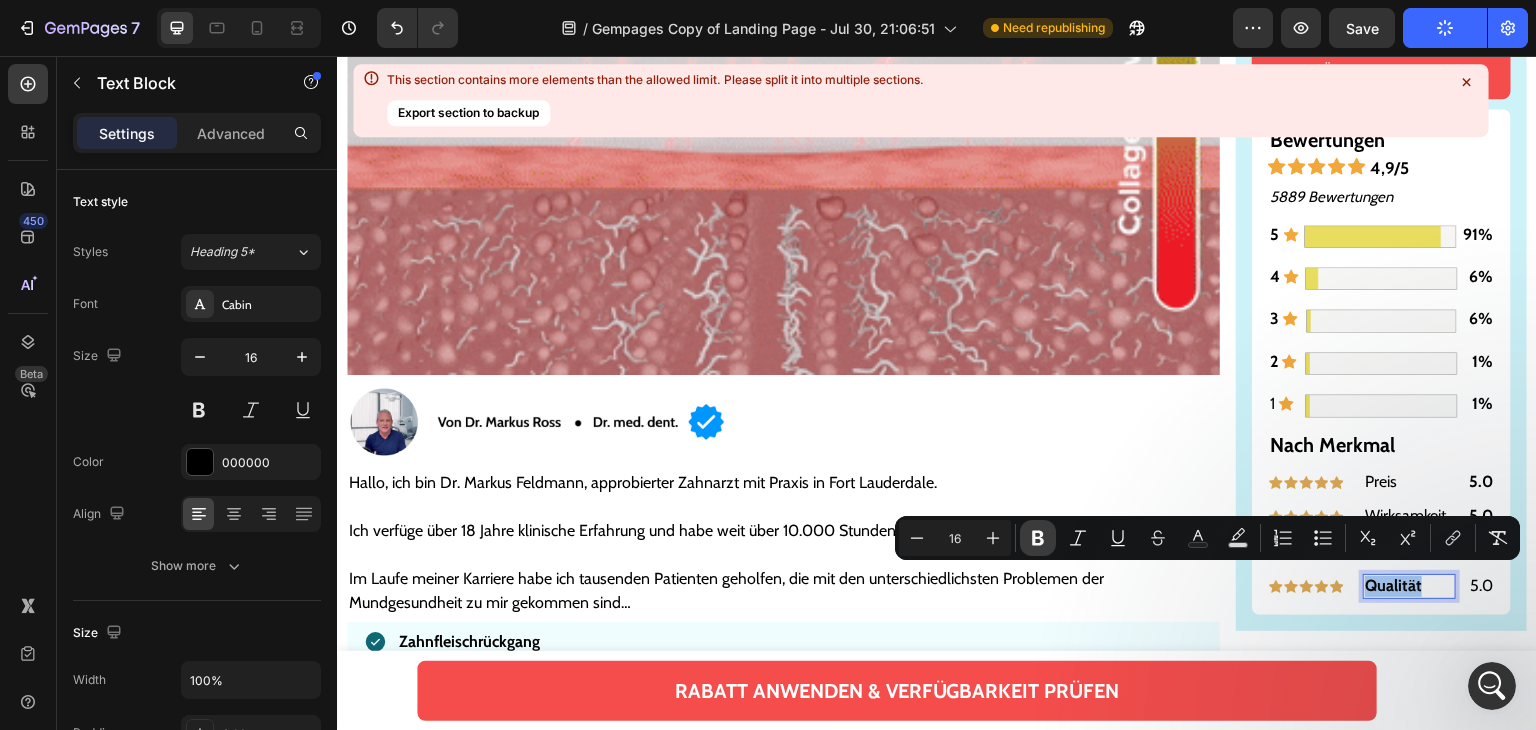 click 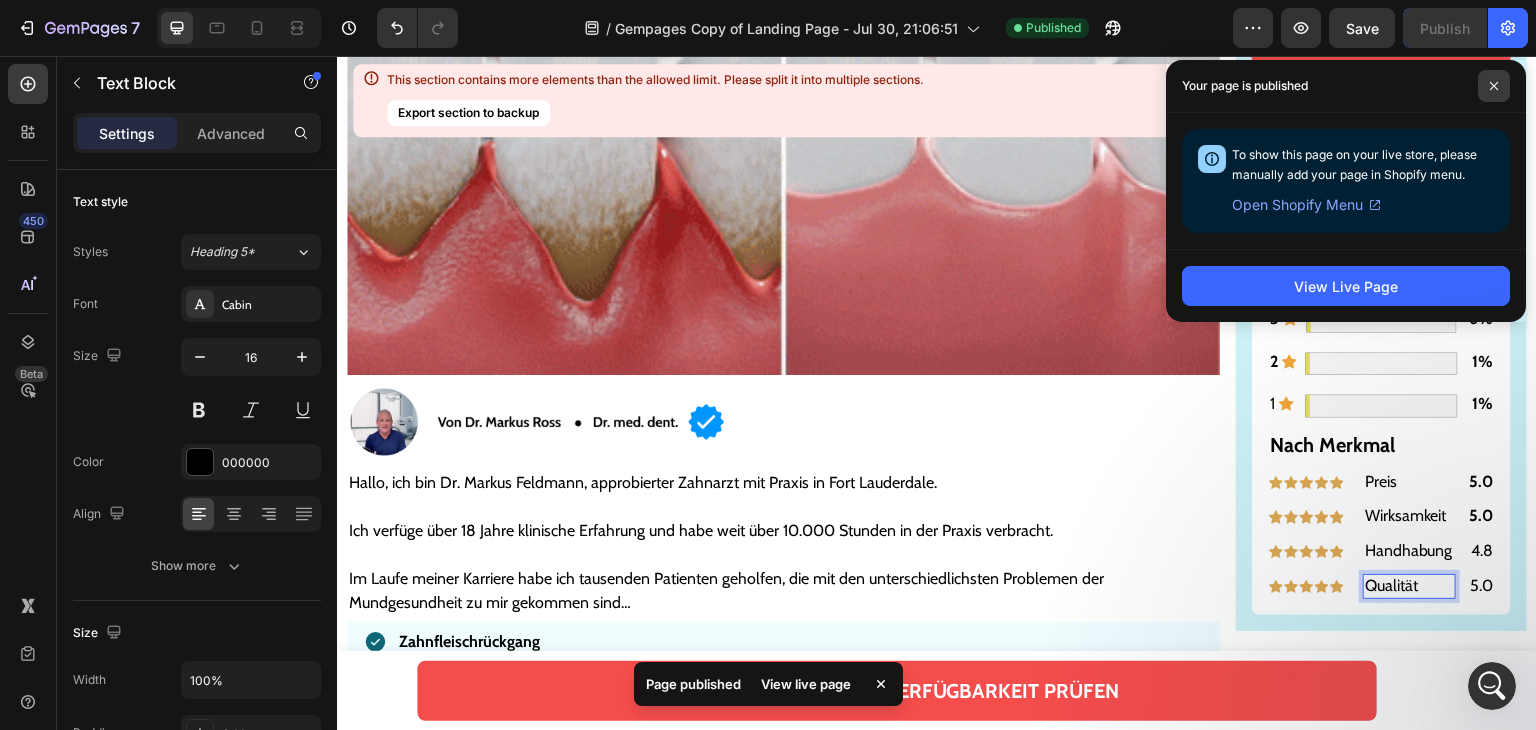 click 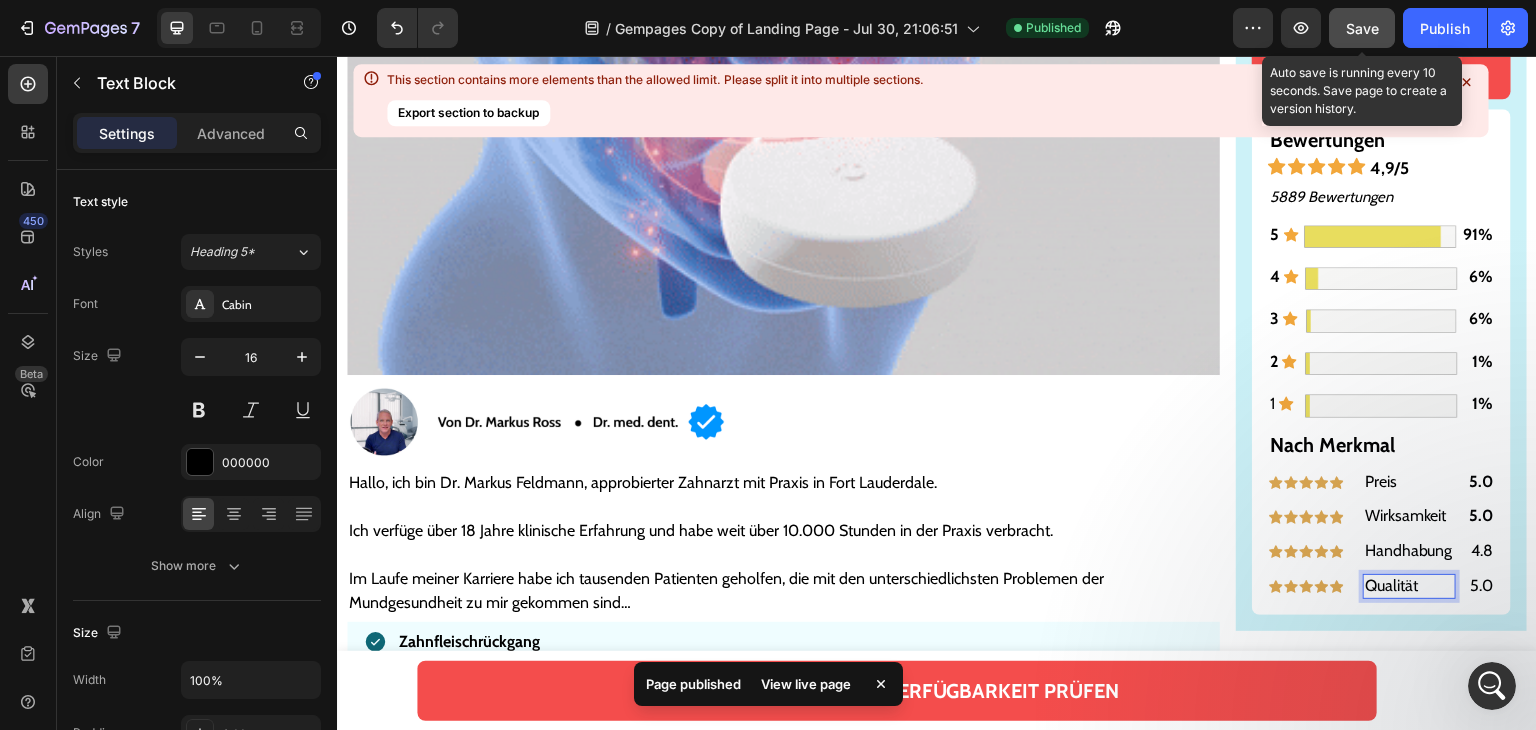 click on "Save" at bounding box center (1362, 28) 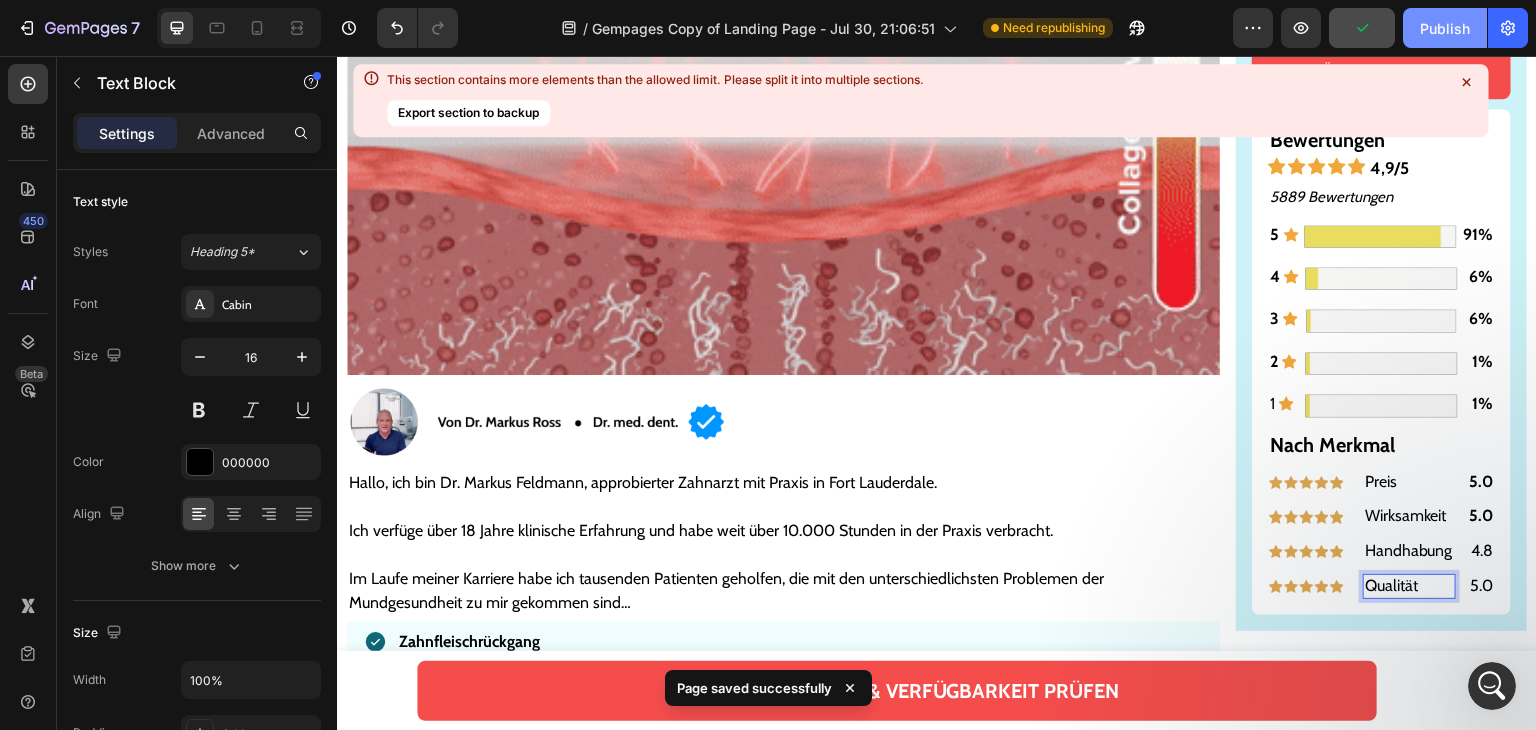 click on "Publish" at bounding box center [1445, 28] 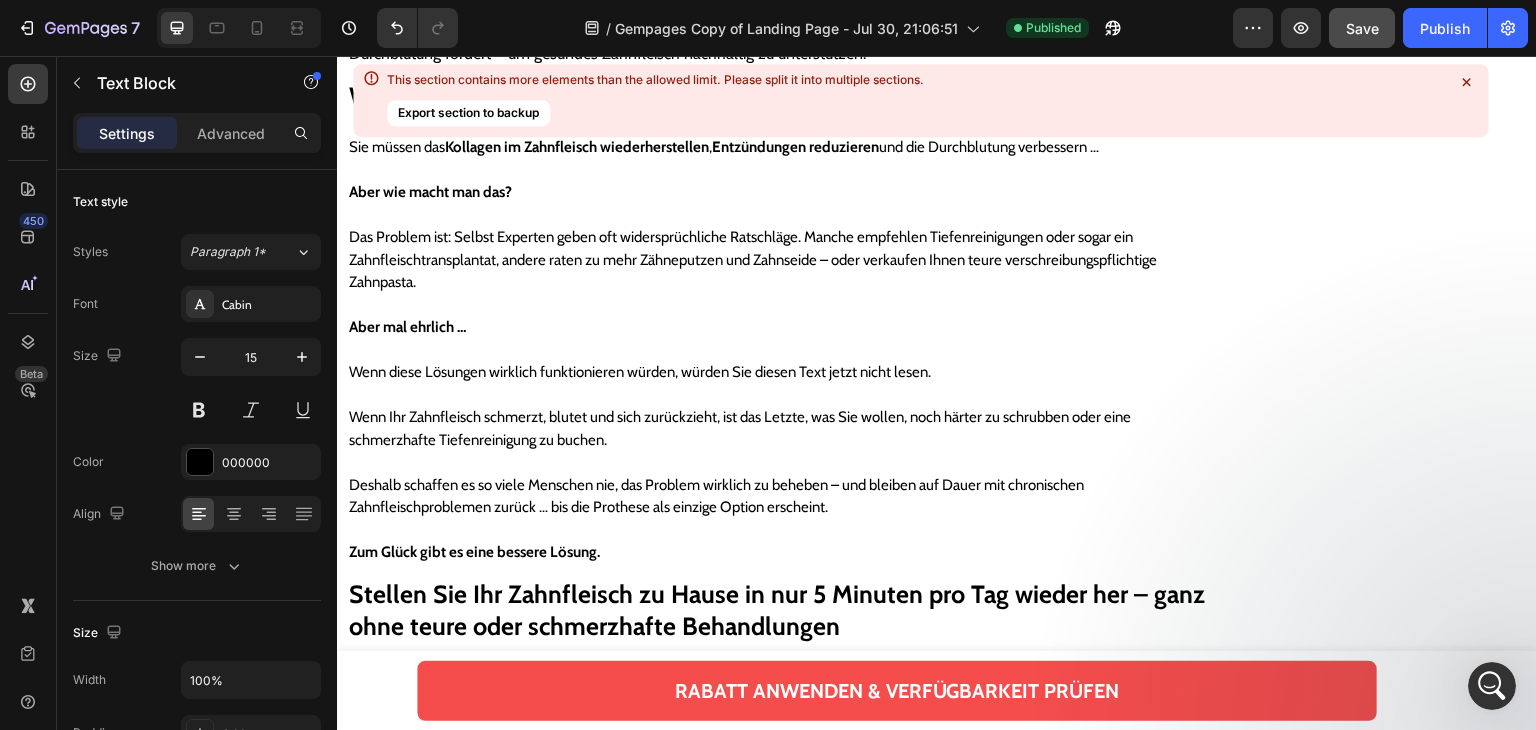scroll, scrollTop: 0, scrollLeft: 0, axis: both 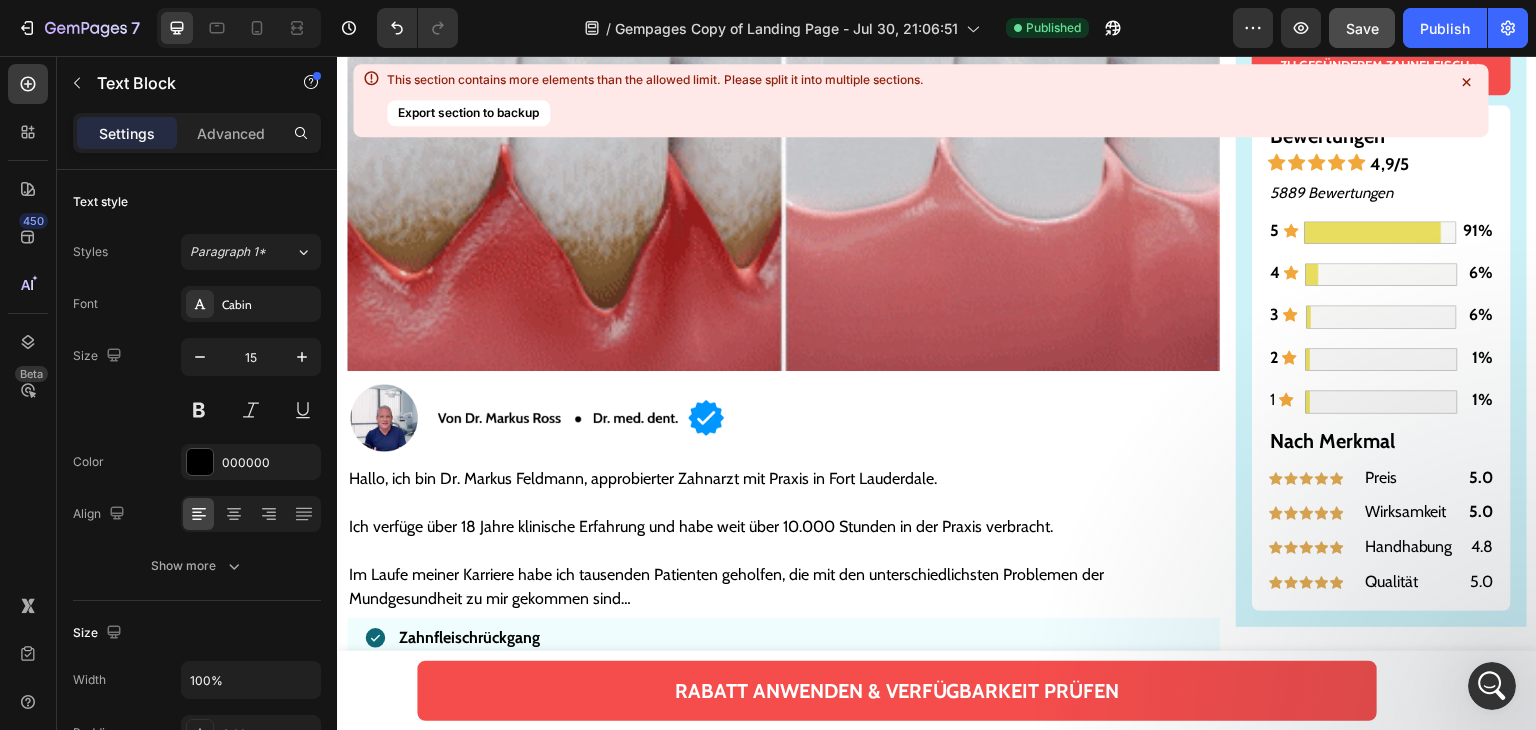 drag, startPoint x: 881, startPoint y: 309, endPoint x: 1015, endPoint y: 3, distance: 334.0539 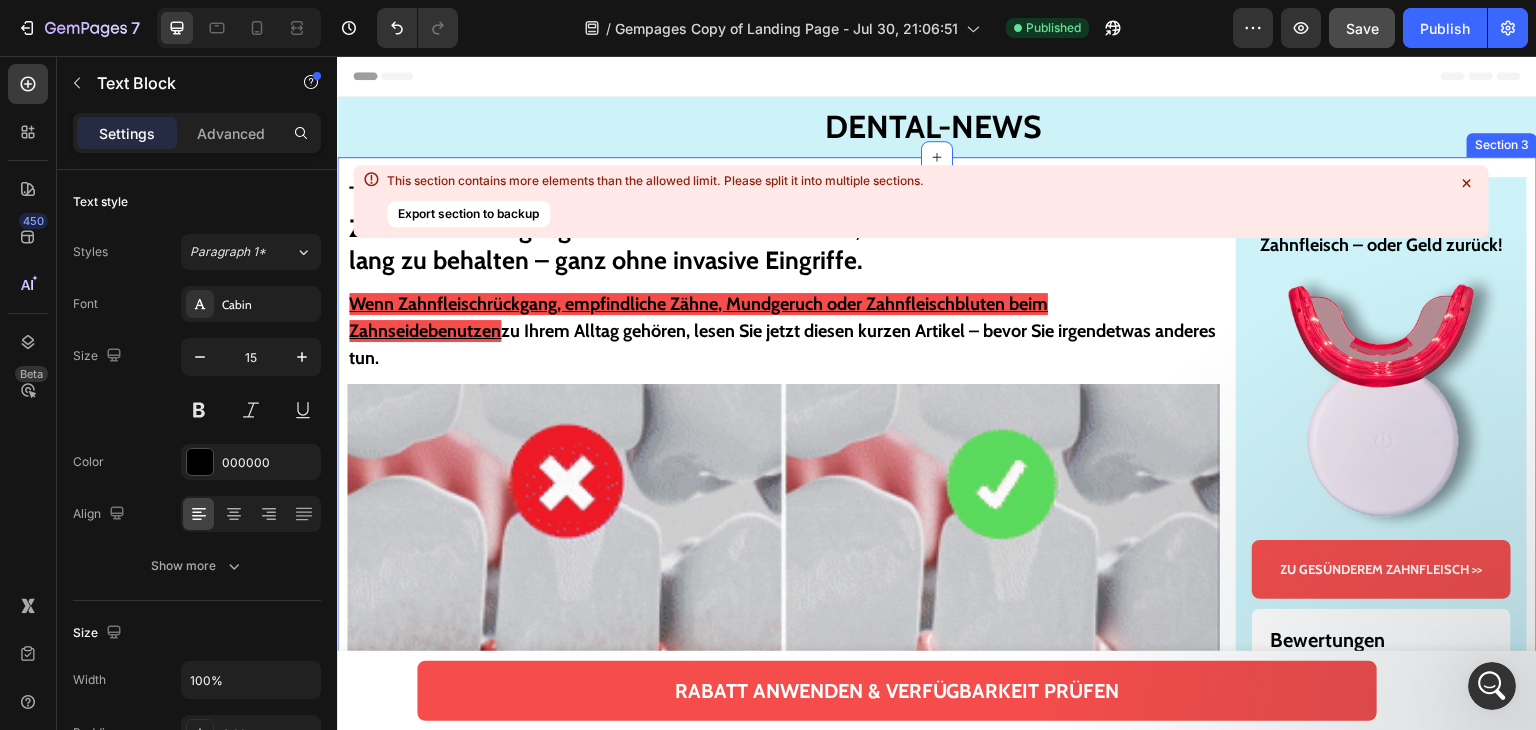click on "This section contains more elements than the allowed limit. Please split it into multiple sections.  Export section to backup" at bounding box center [920, 201] 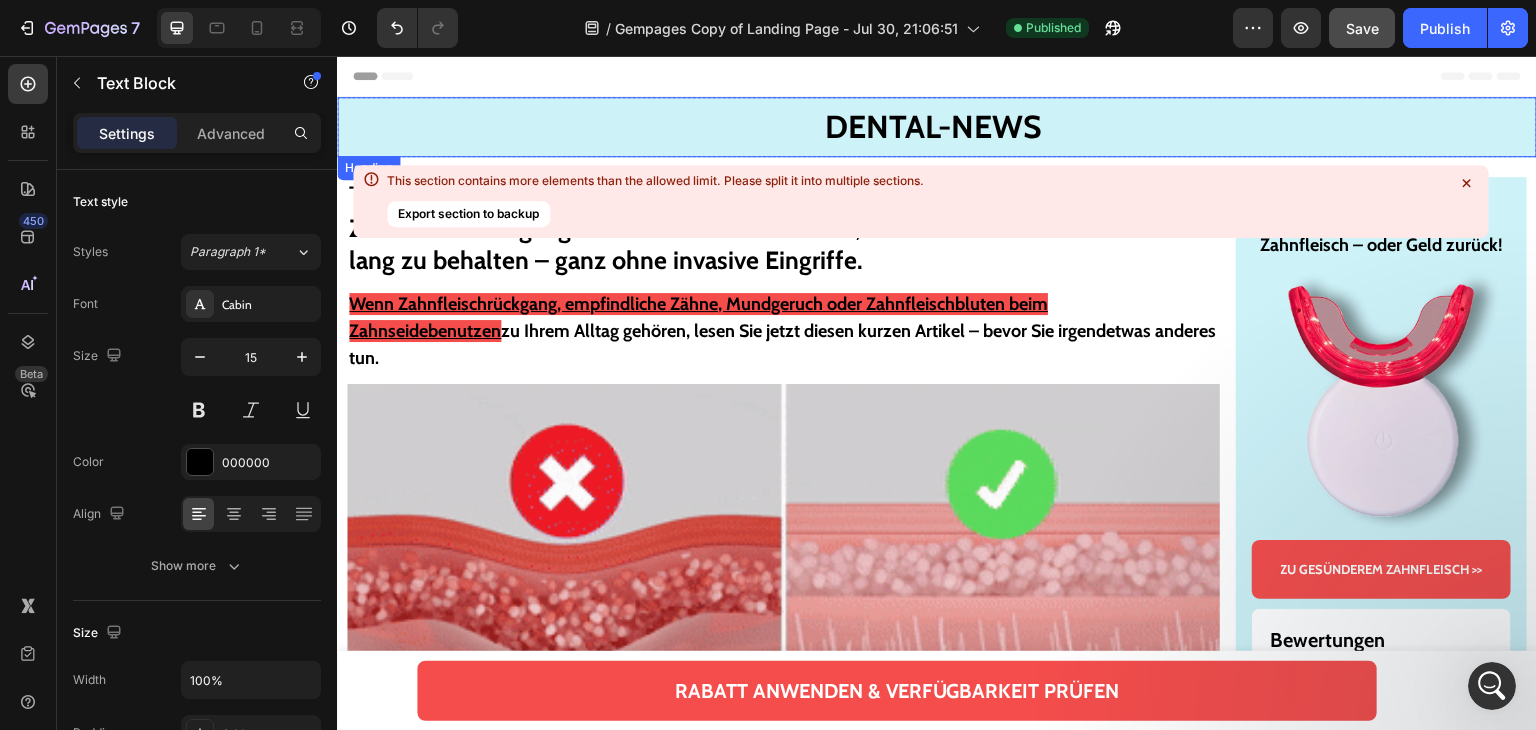 click on "DENTAL-NEWS" at bounding box center (934, 126) 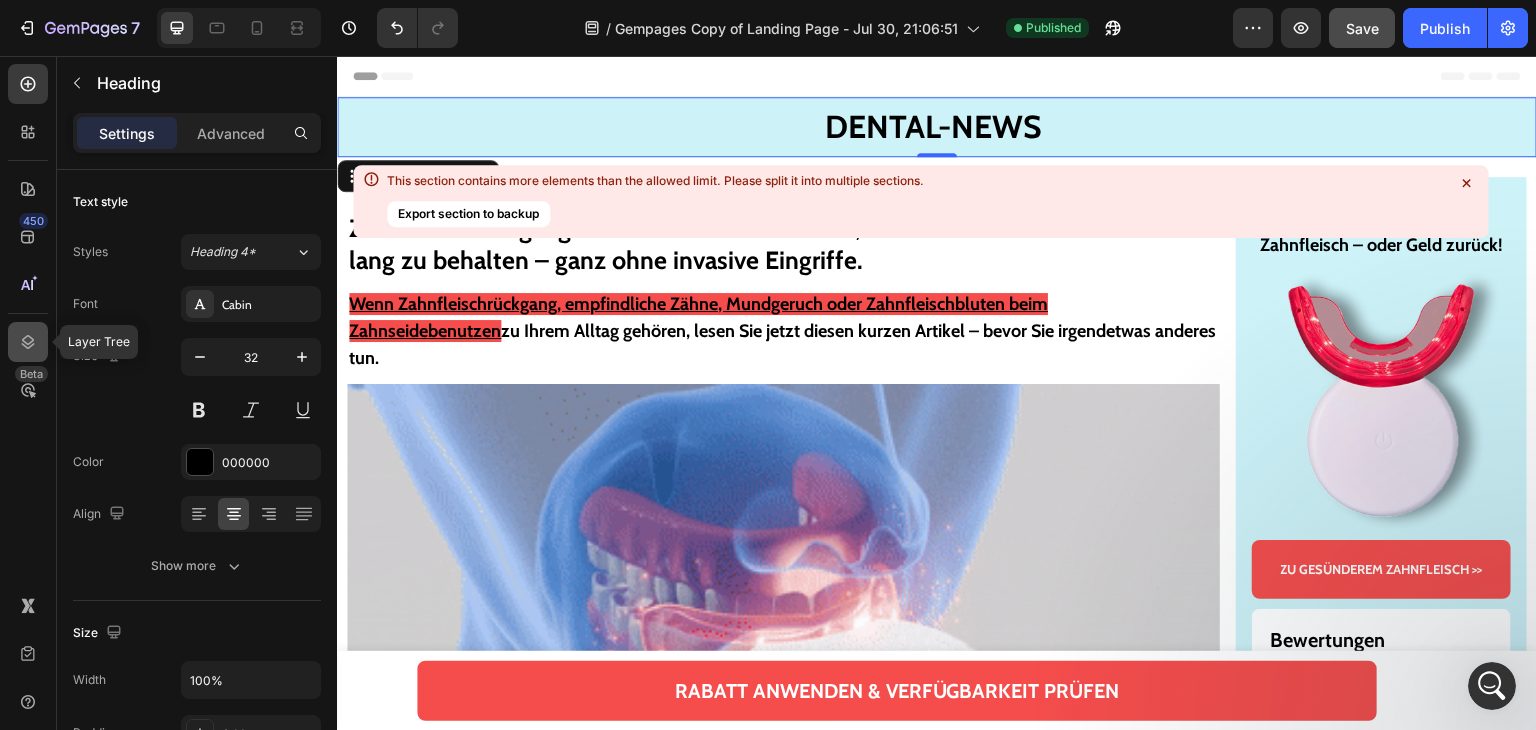 click 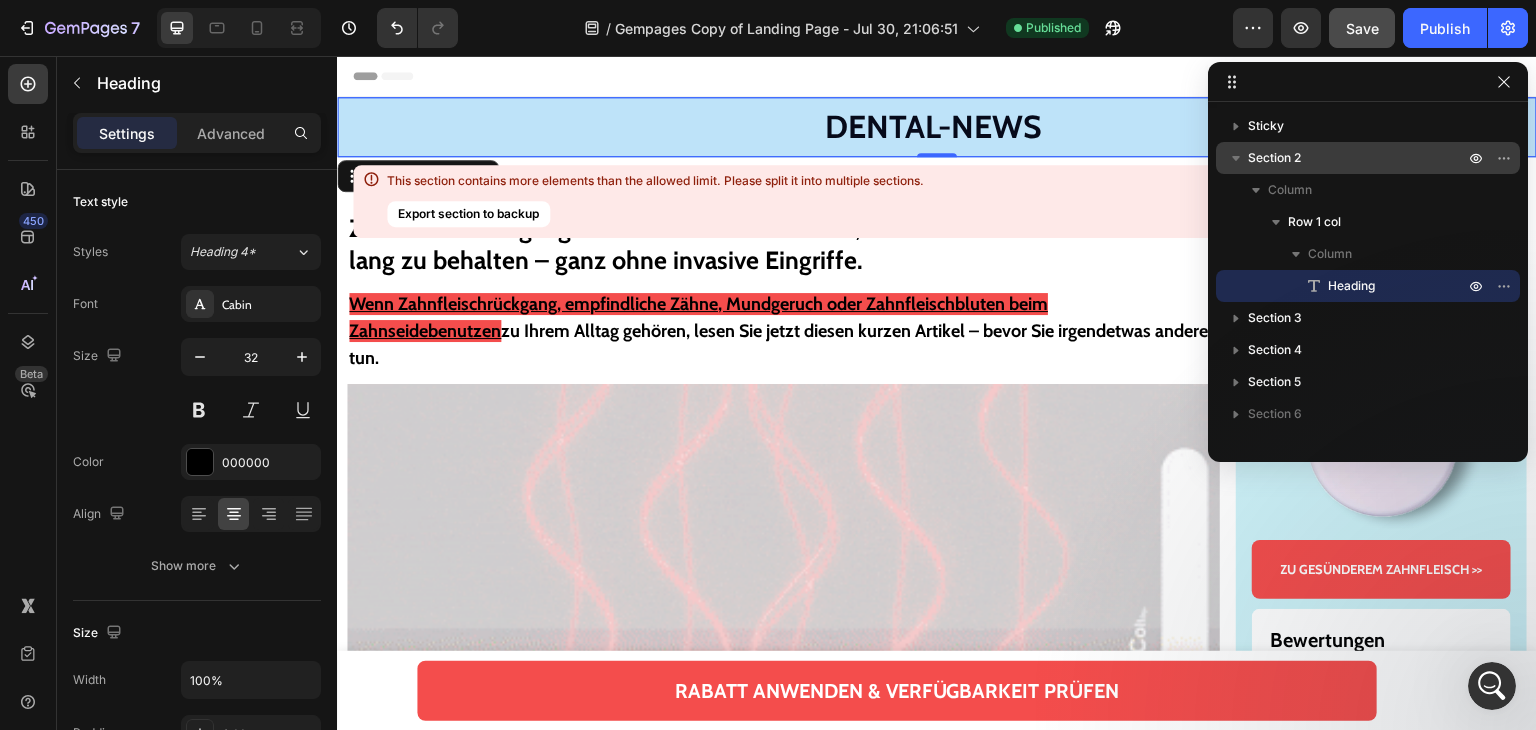 click 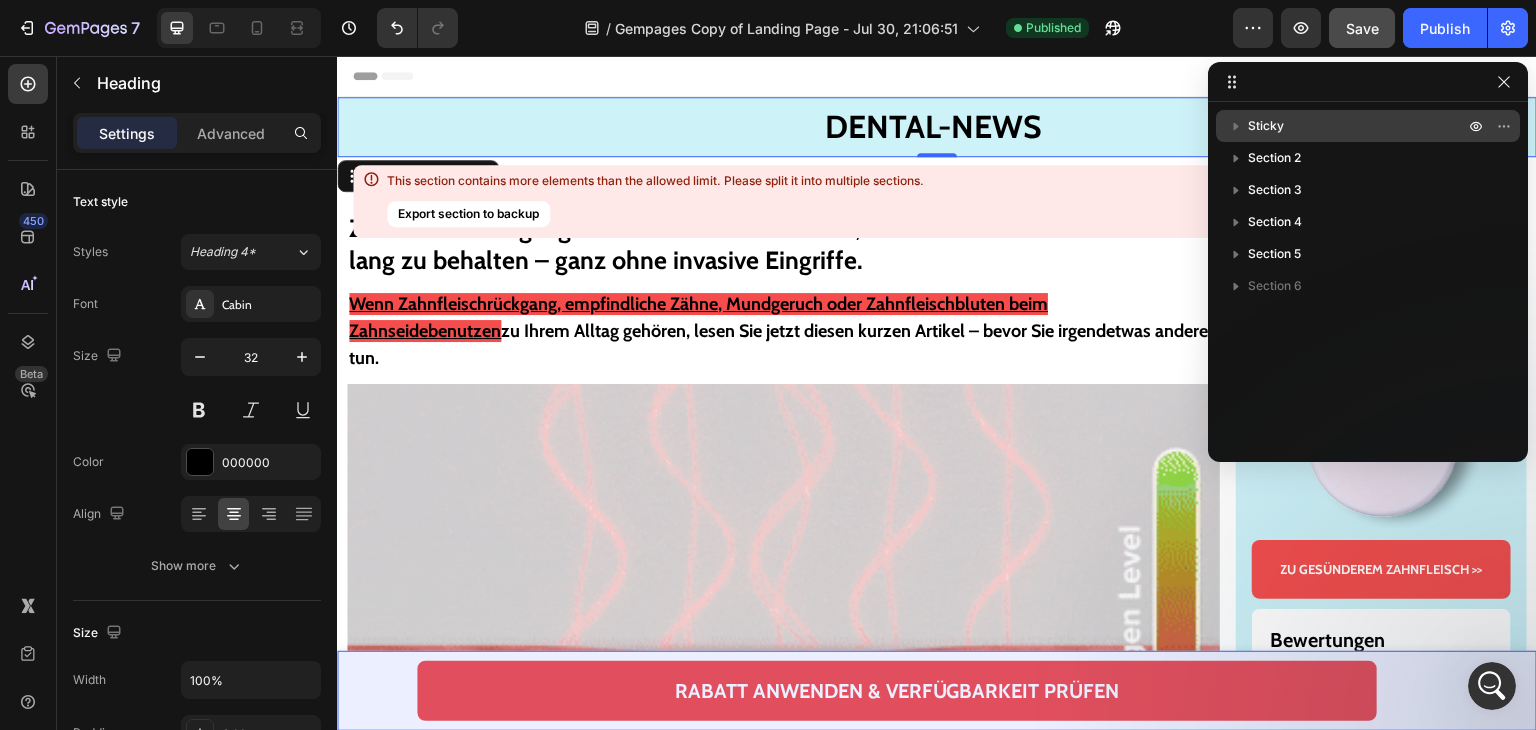 click on "Sticky" at bounding box center (1266, 126) 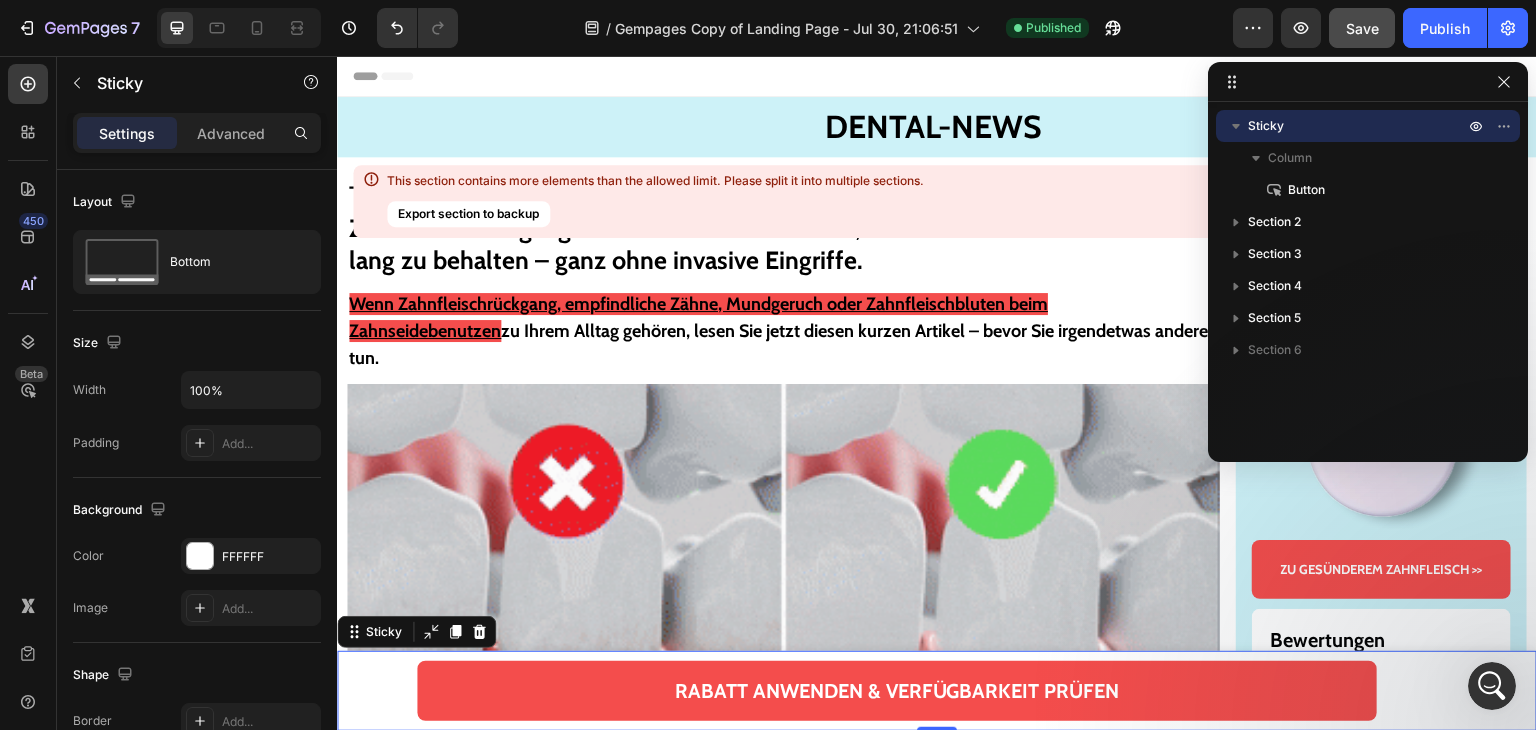 click 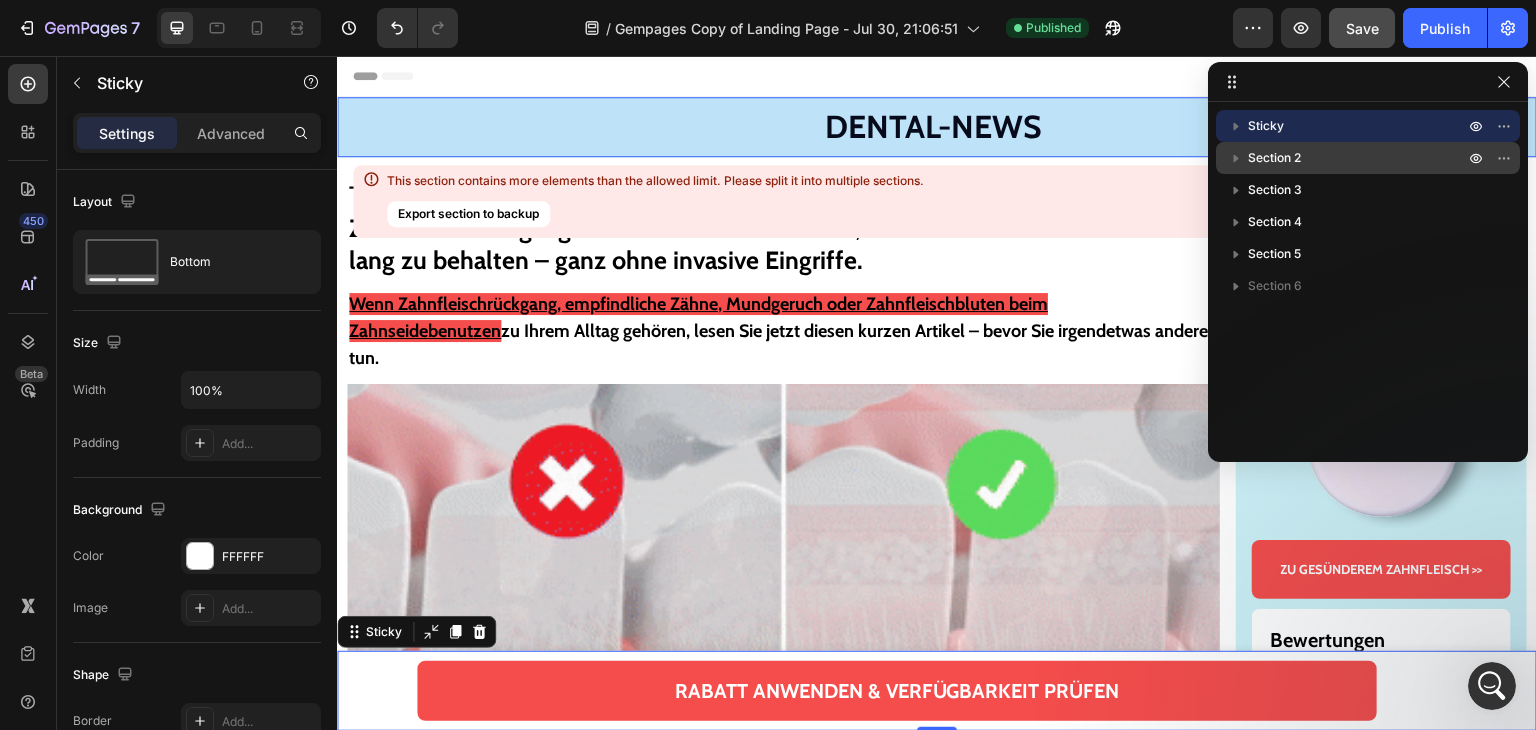 click on "Section 2" at bounding box center [1274, 158] 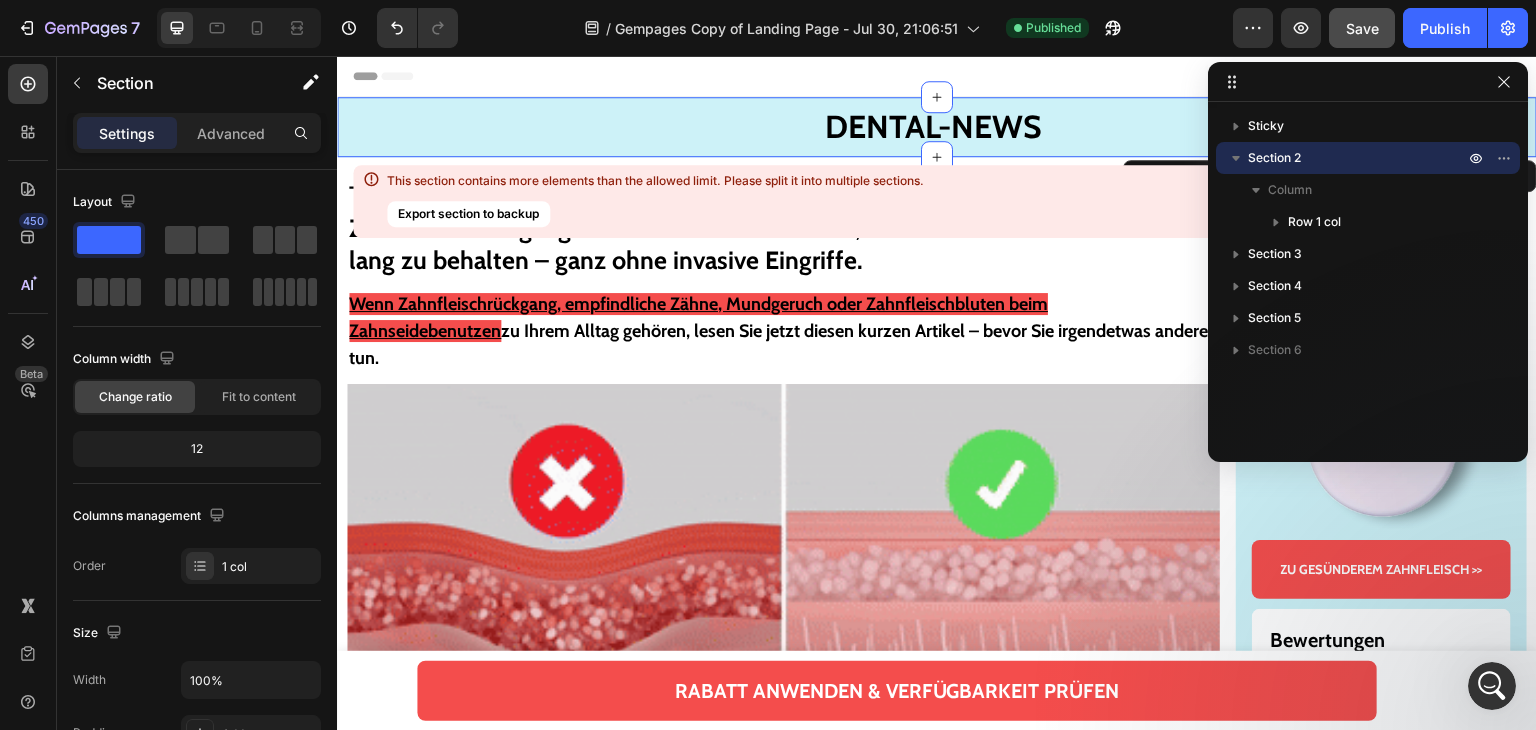 scroll, scrollTop: 8350, scrollLeft: 0, axis: vertical 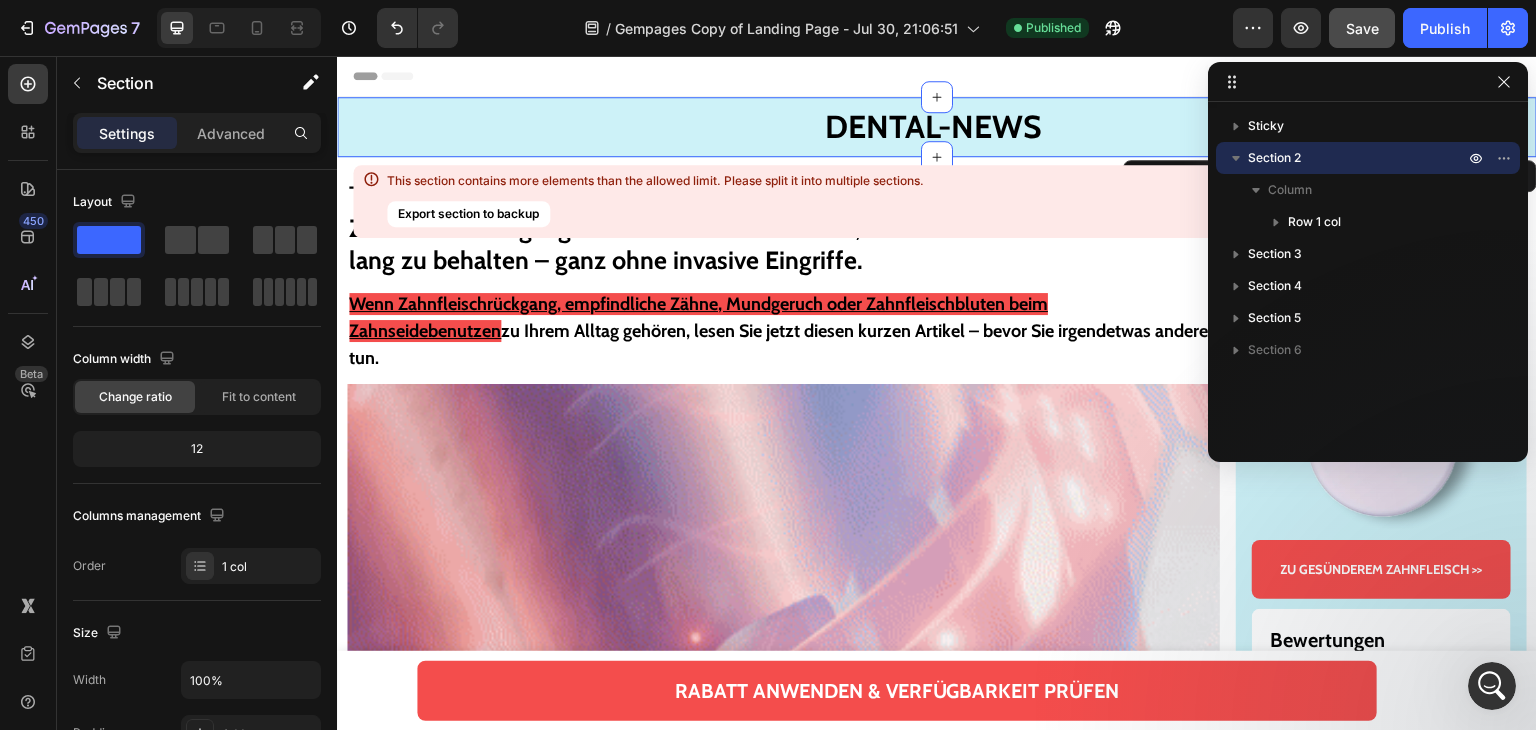 click 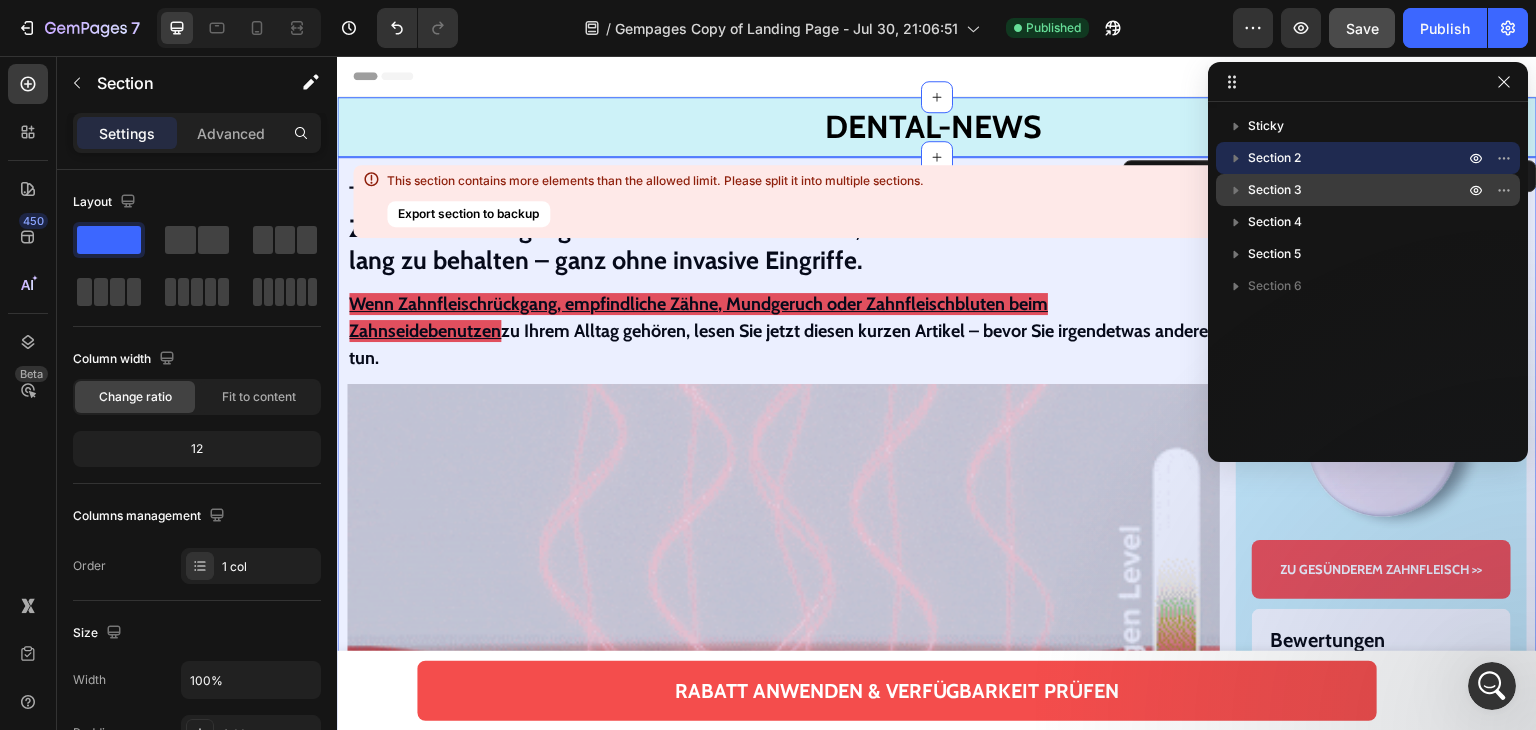 click on "Section 3" at bounding box center [1275, 190] 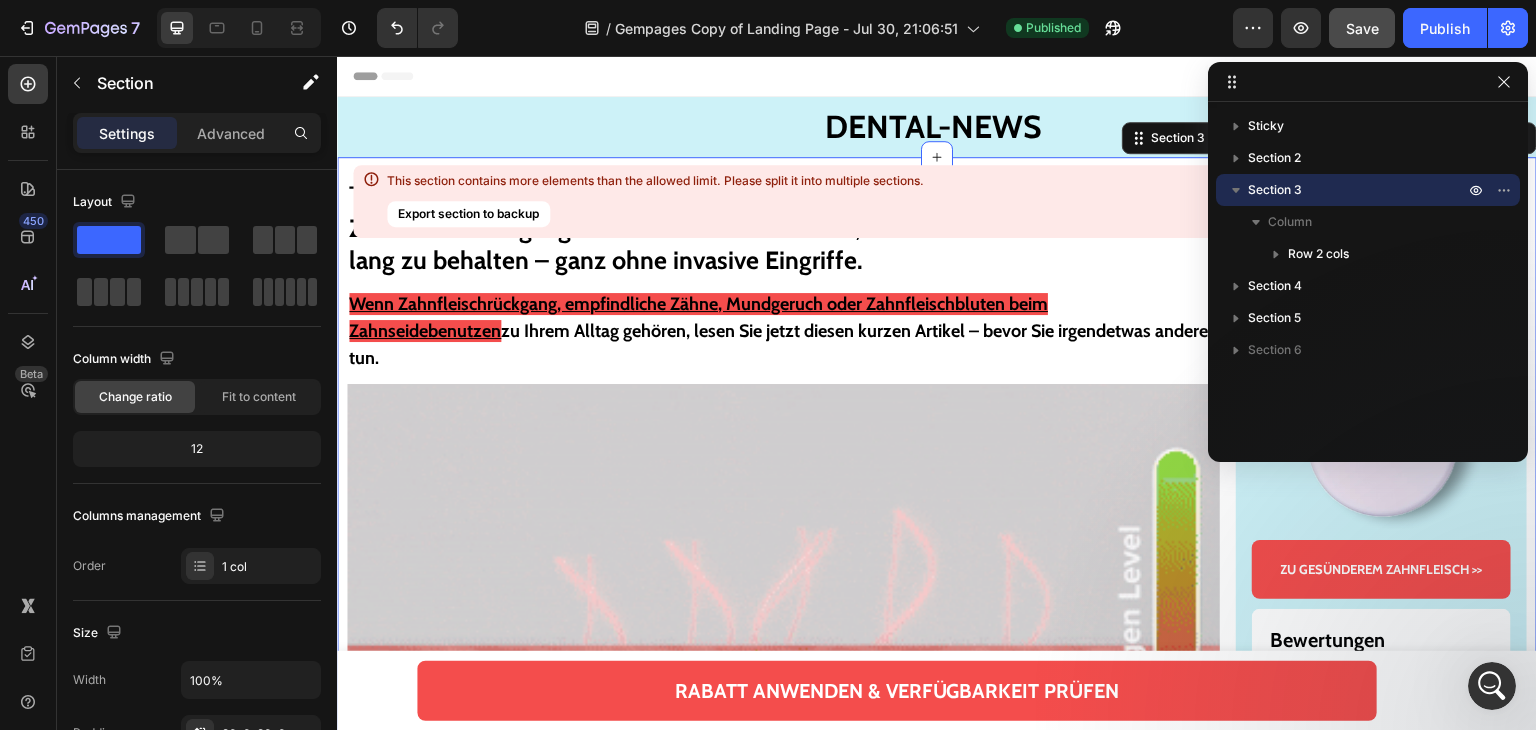 scroll, scrollTop: 31, scrollLeft: 0, axis: vertical 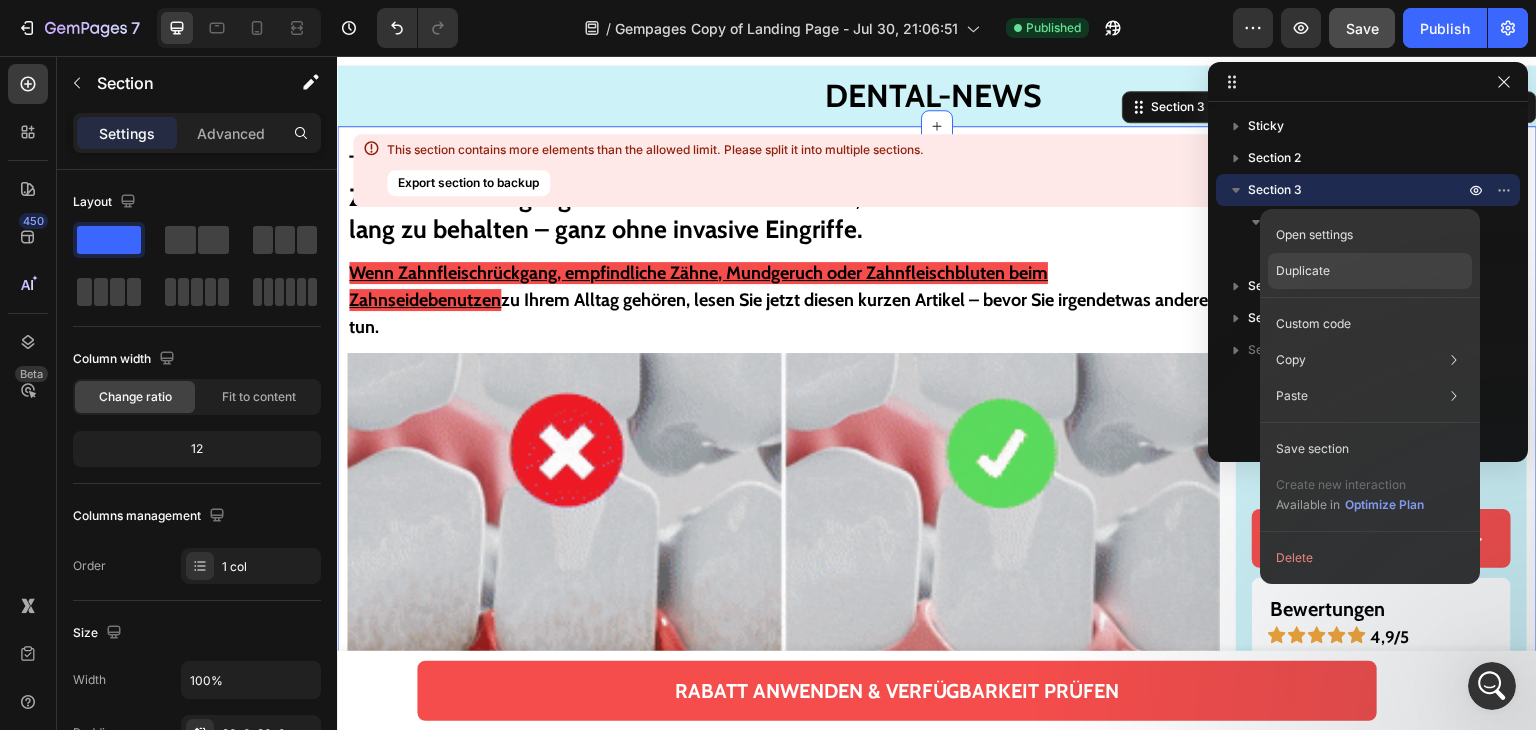 click on "Duplicate" at bounding box center (1303, 271) 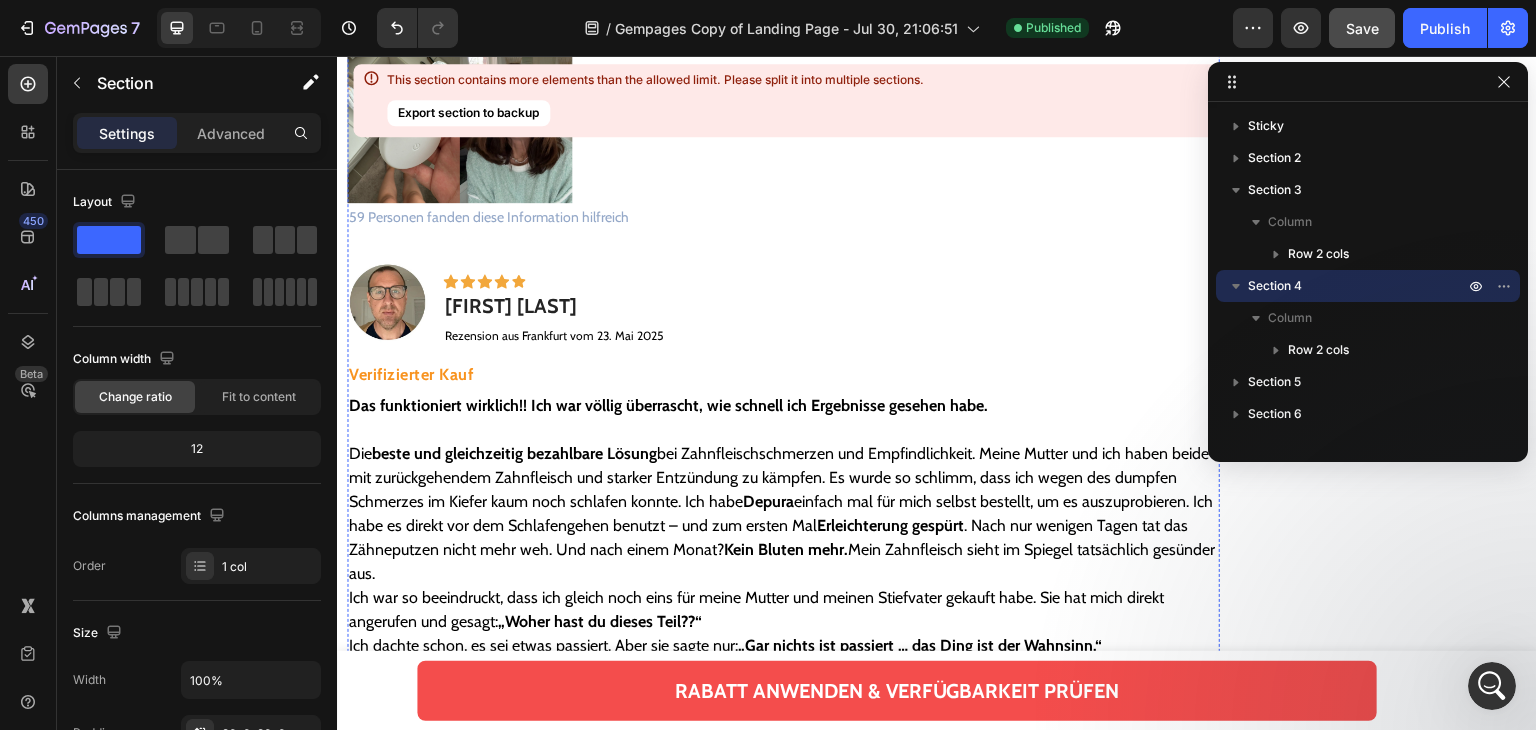 scroll, scrollTop: 21592, scrollLeft: 0, axis: vertical 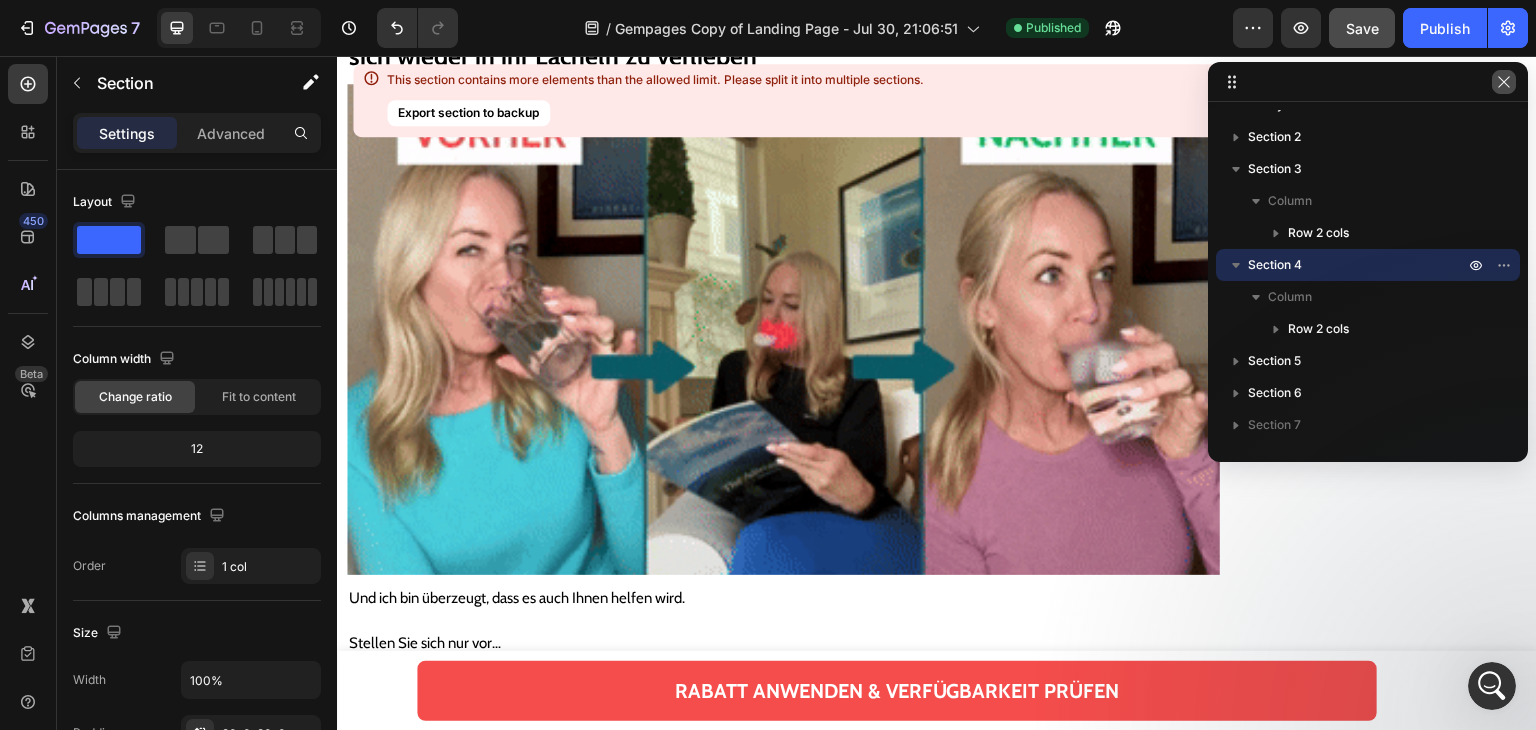 click 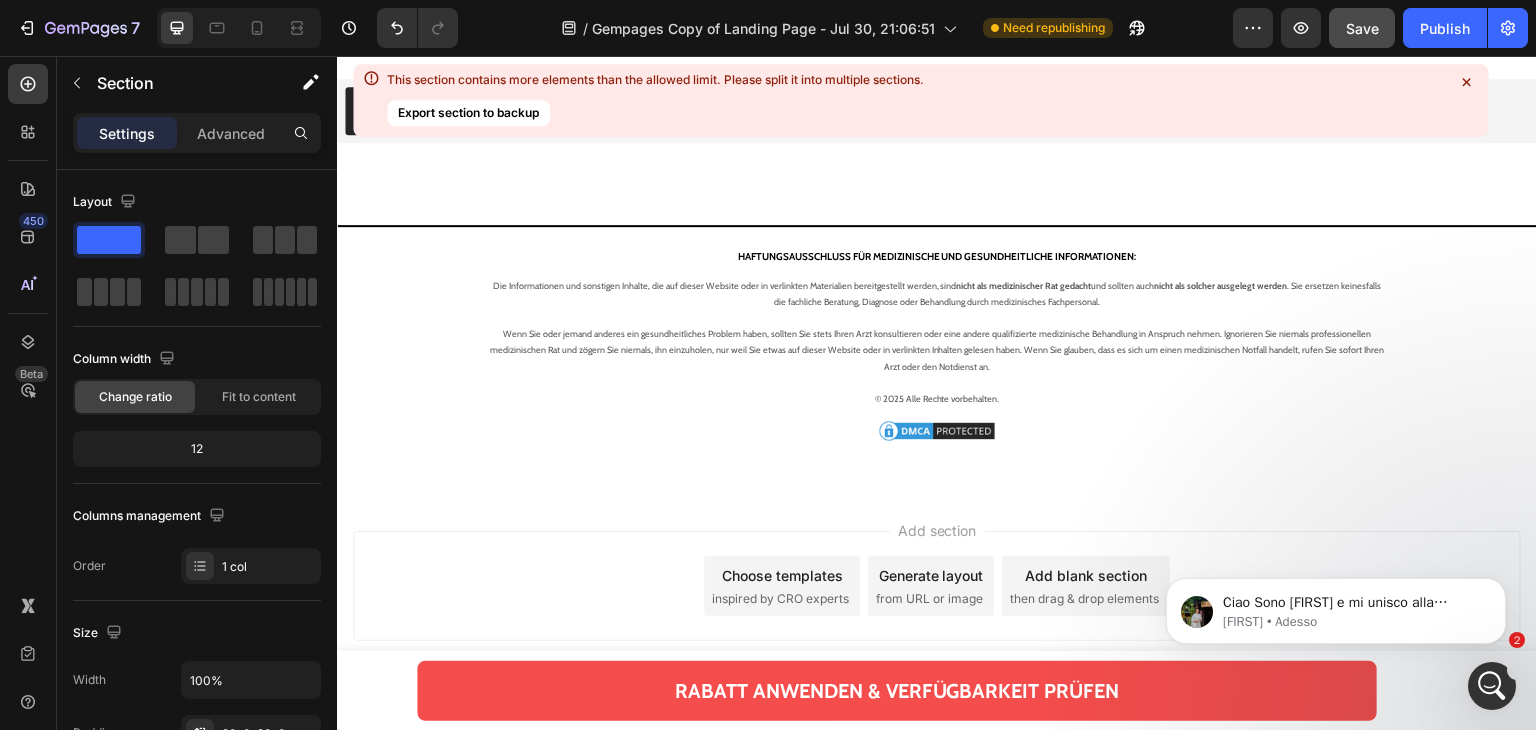 scroll, scrollTop: 33188, scrollLeft: 0, axis: vertical 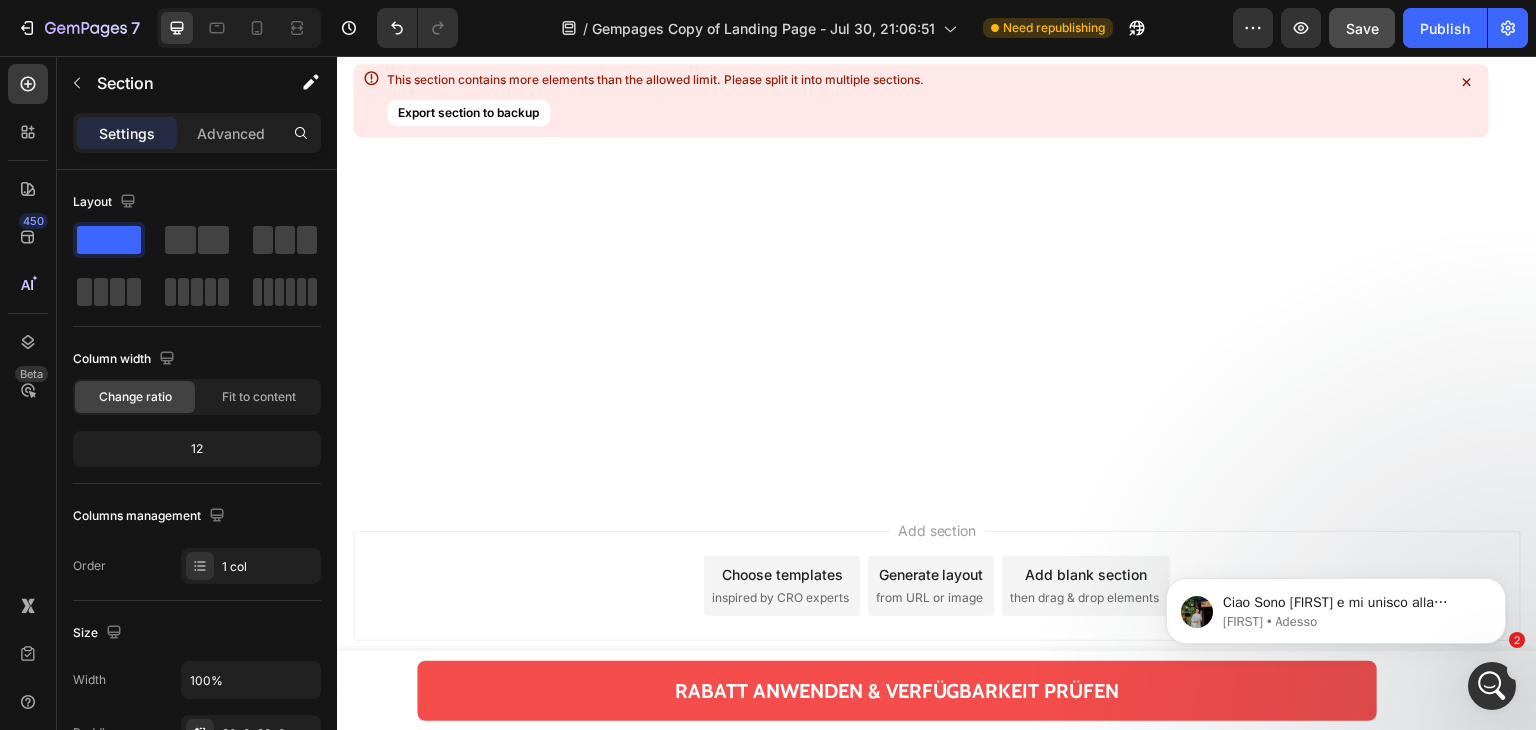 click at bounding box center (783, -1896) 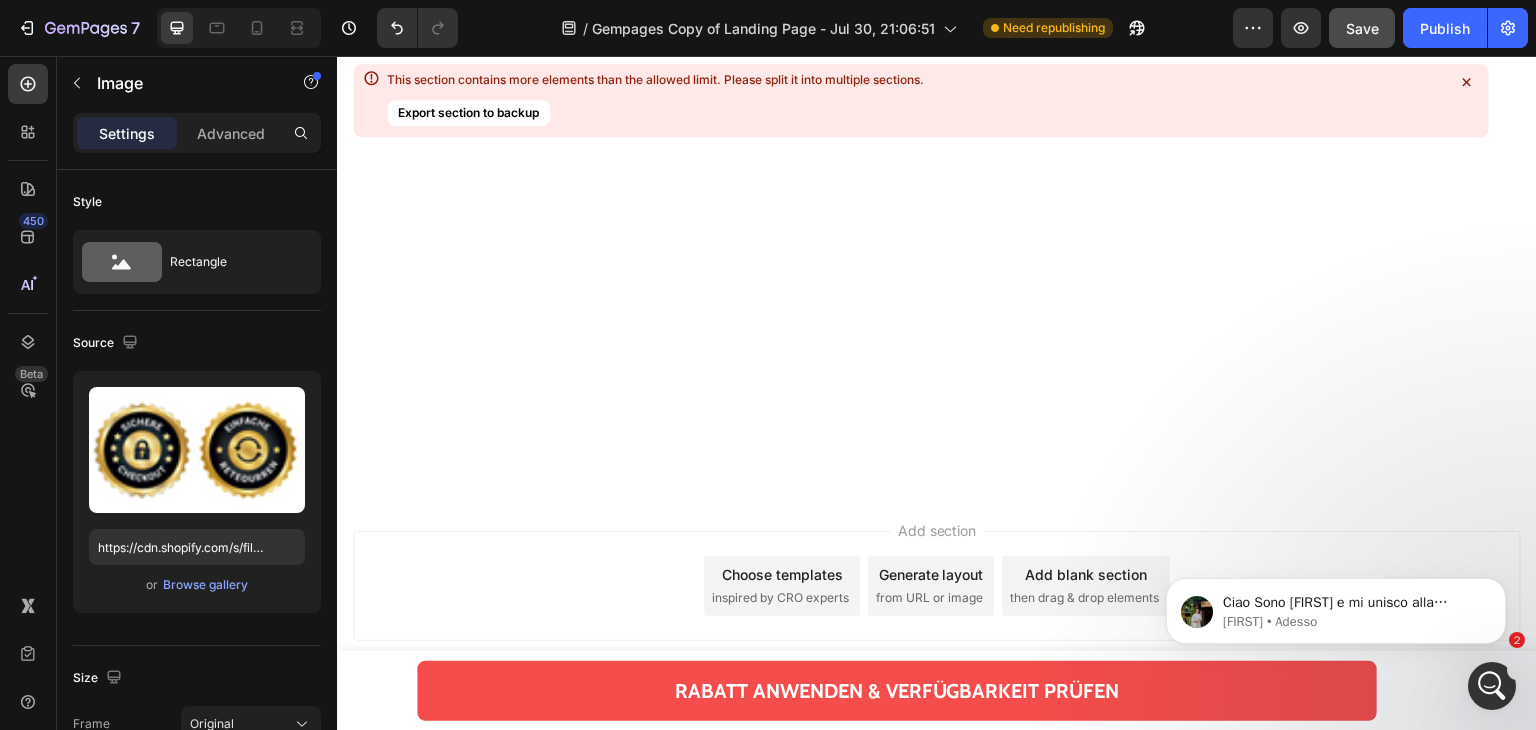 click at bounding box center (480, -1915) 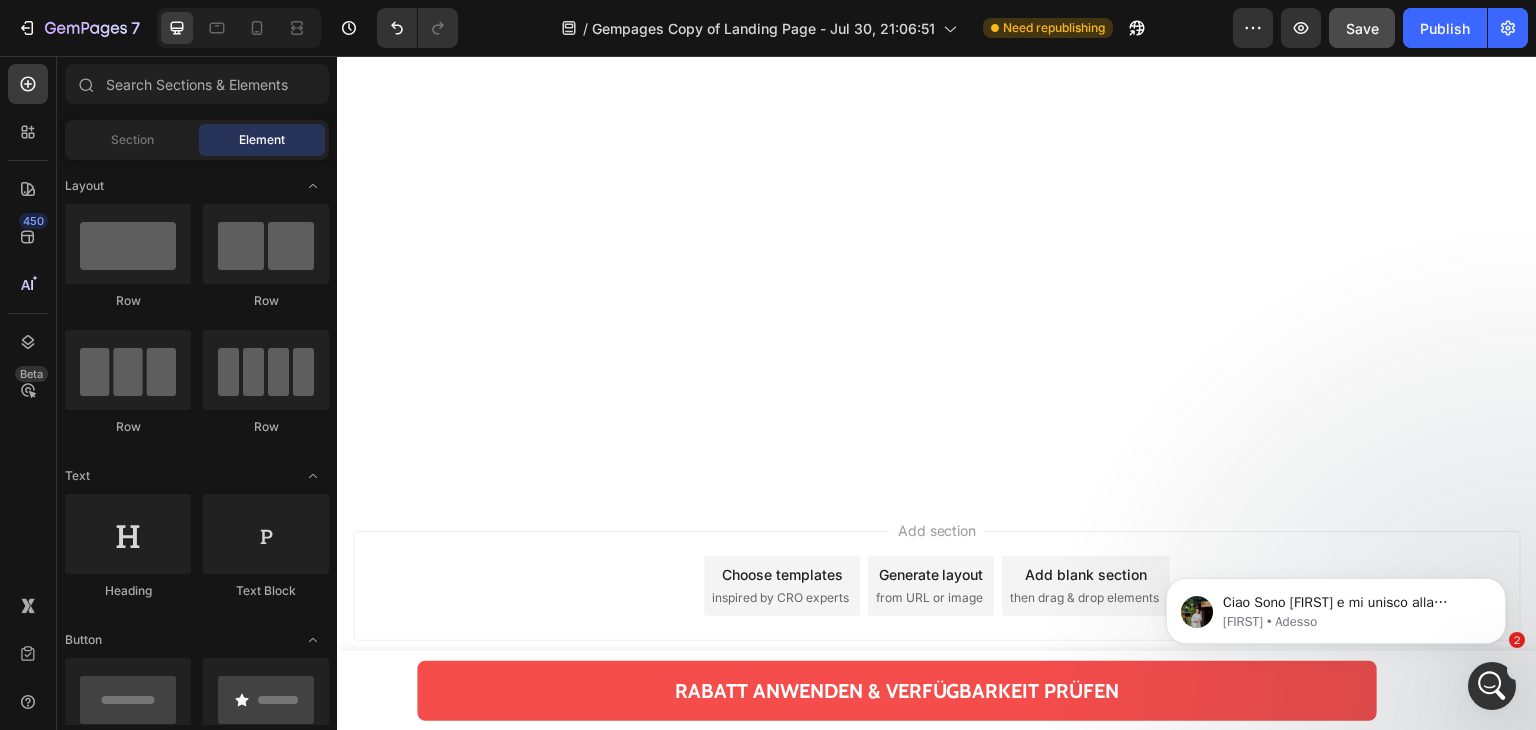 click on "Denken Sie daran: Es gibt NULL Risiko" at bounding box center (555, -1924) 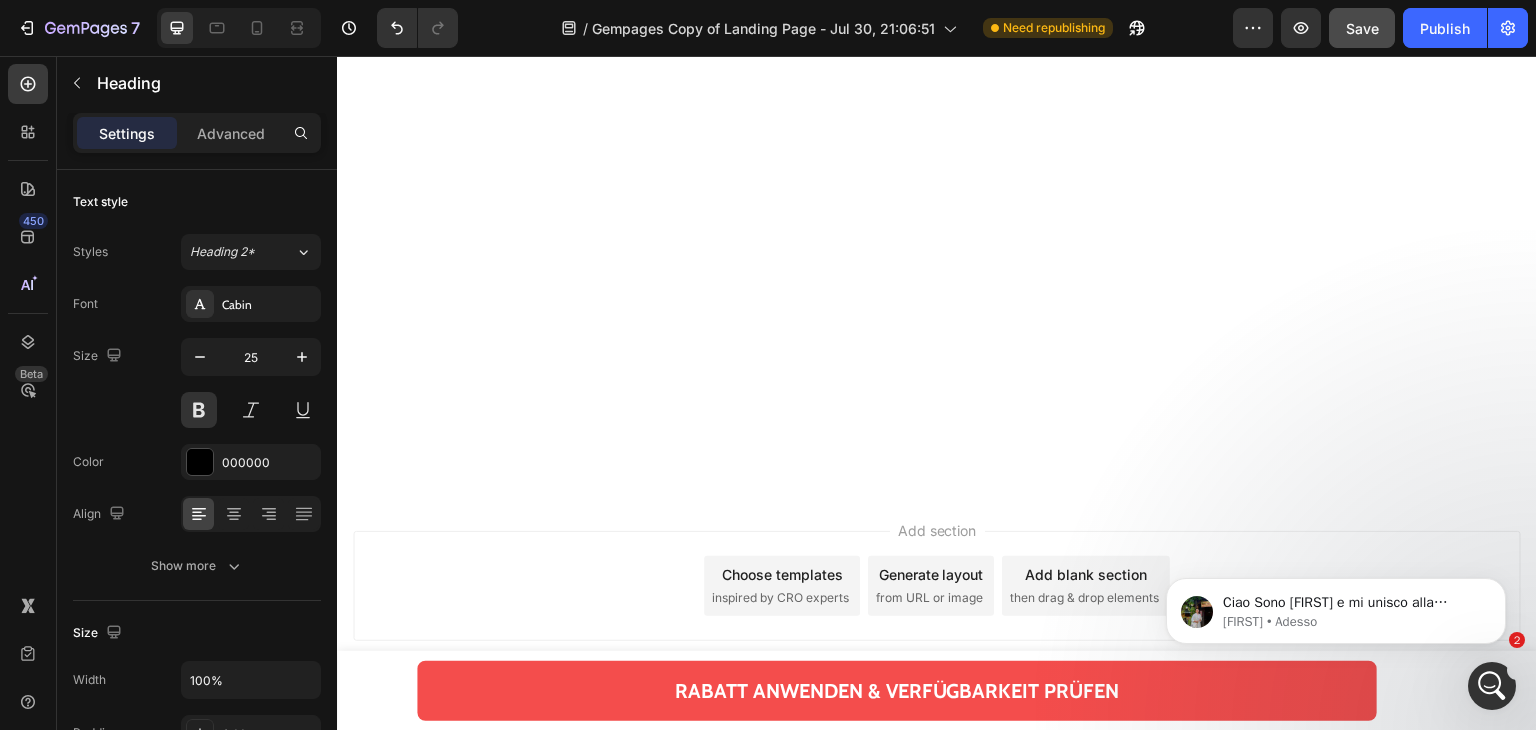 click at bounding box center (492, -1971) 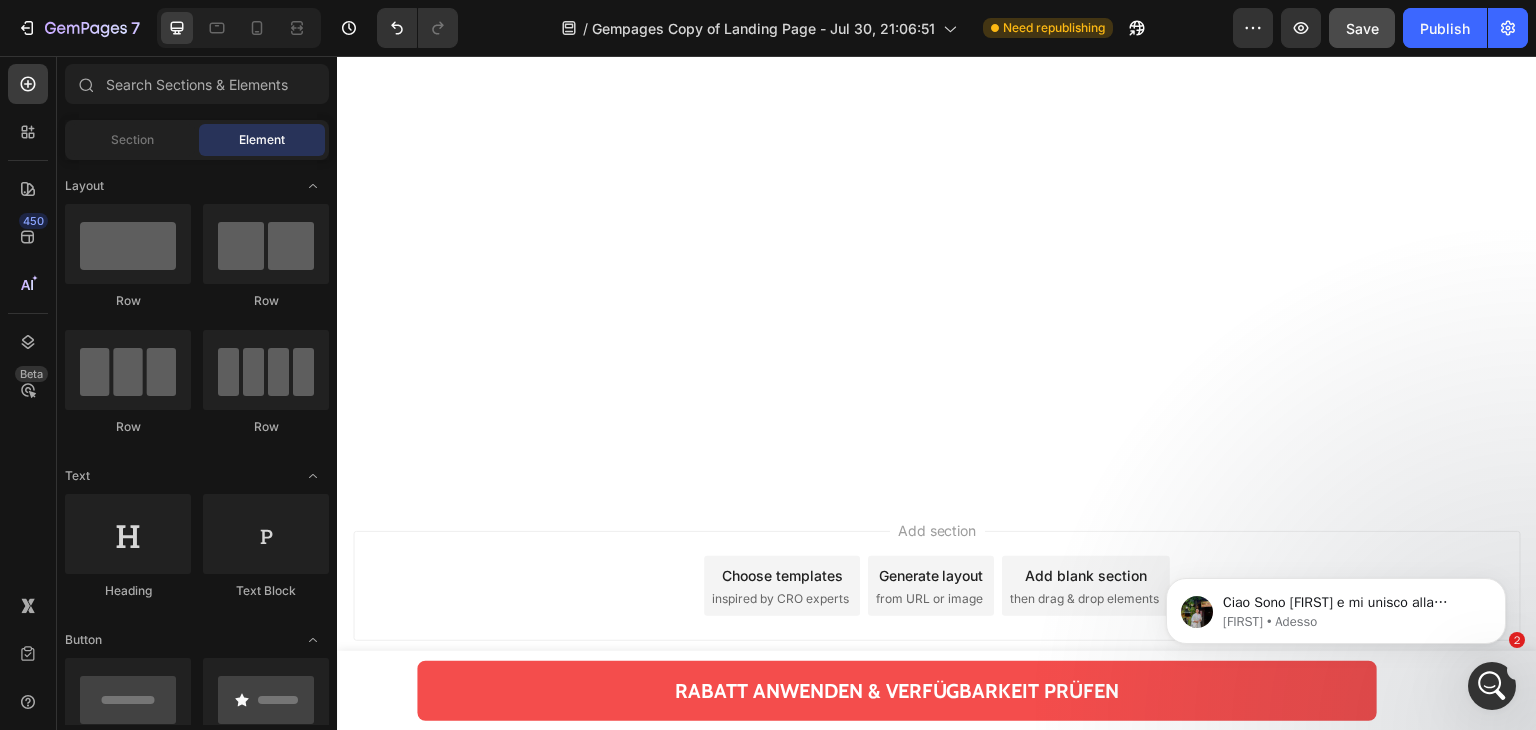 click on "Rabatt anwenden und Verfügbarkeit prüfen" at bounding box center [783, -1935] 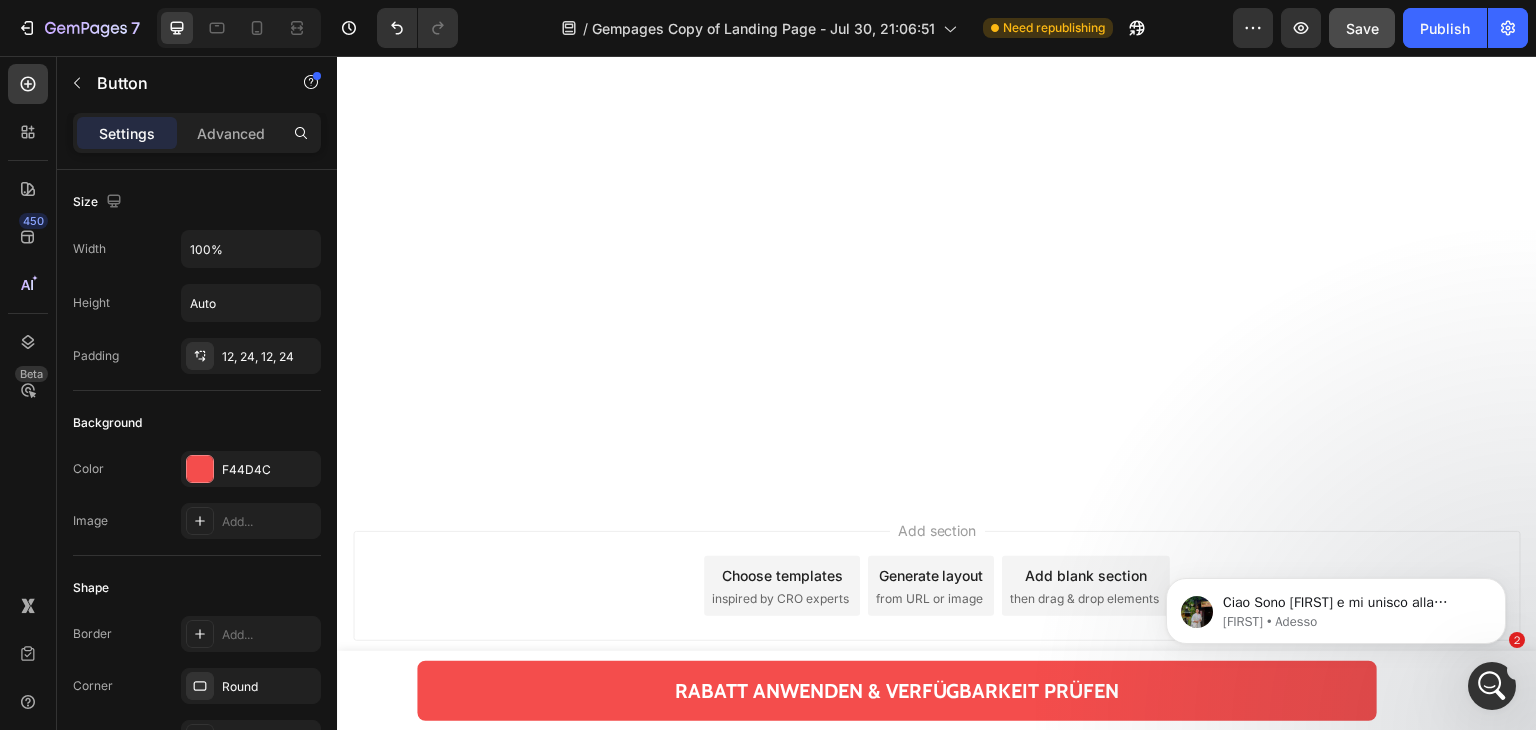 click at bounding box center [482, -1984] 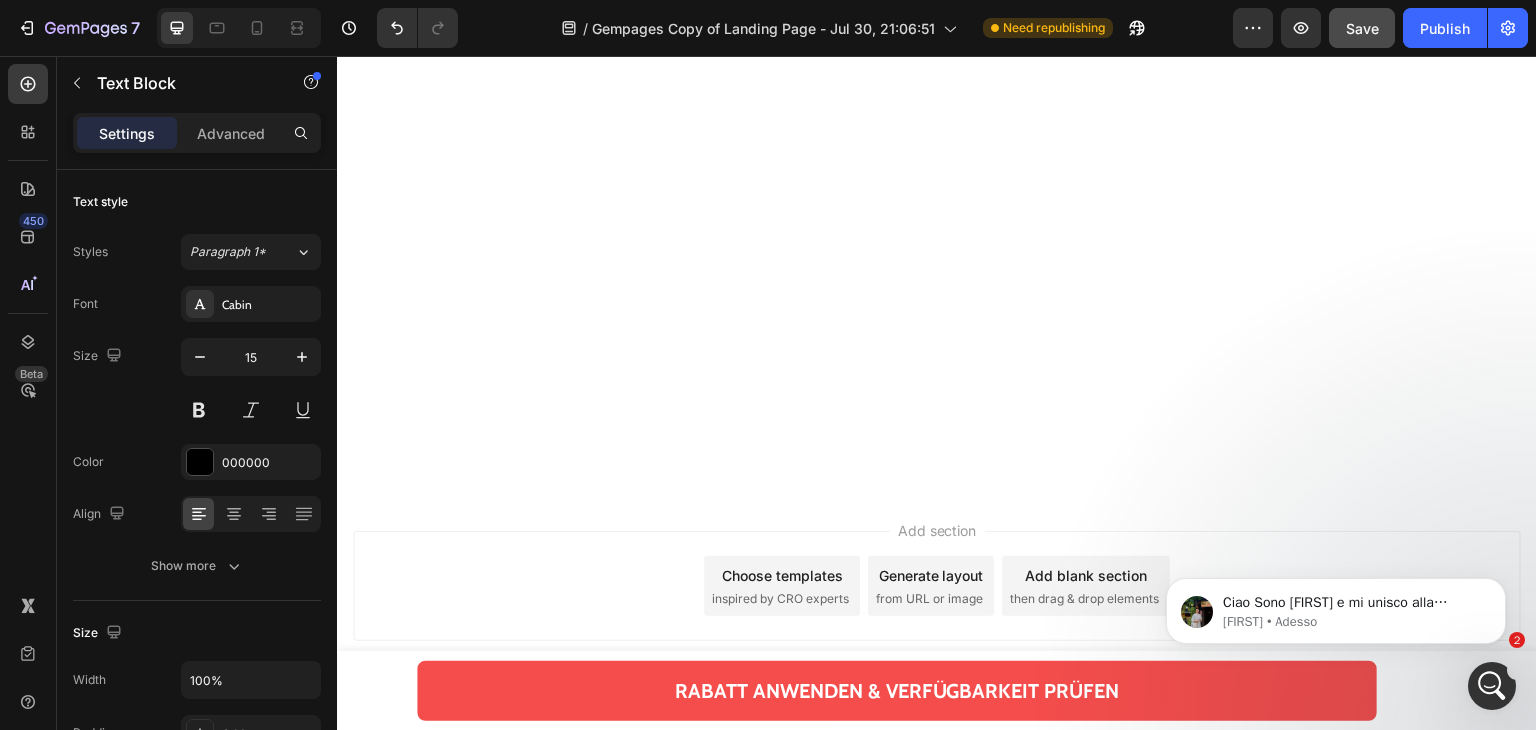 click on "Von dort aus gelangen Sie direkt zur Kassenseite, wo Sie lediglich Ihren Namen, Ihre Adresse und Ihre Kreditkarteninformationen eingeben müssen." at bounding box center (783, -1963) 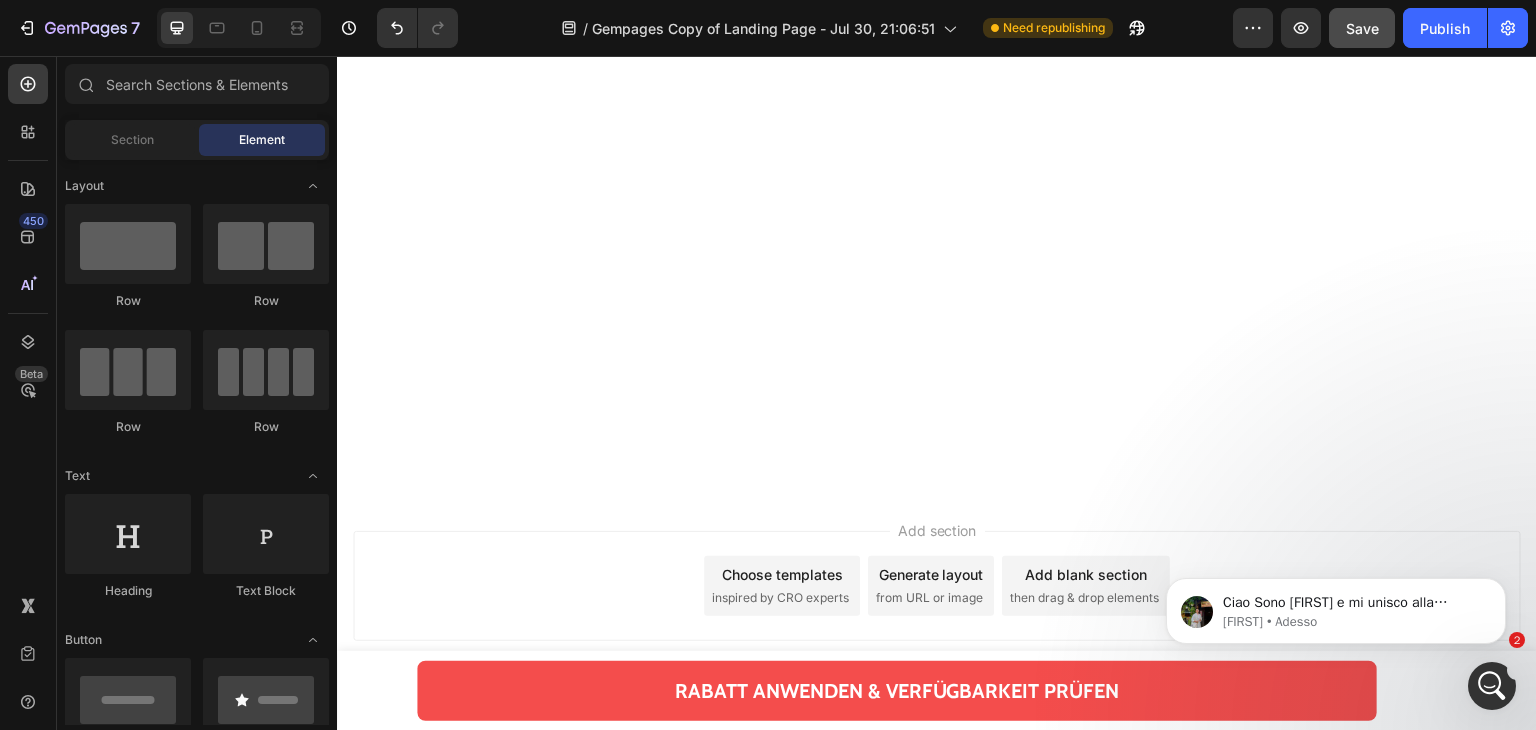 click on "Rabatt anwenden und Verfügbarkeit prüfen" at bounding box center [783, -1936] 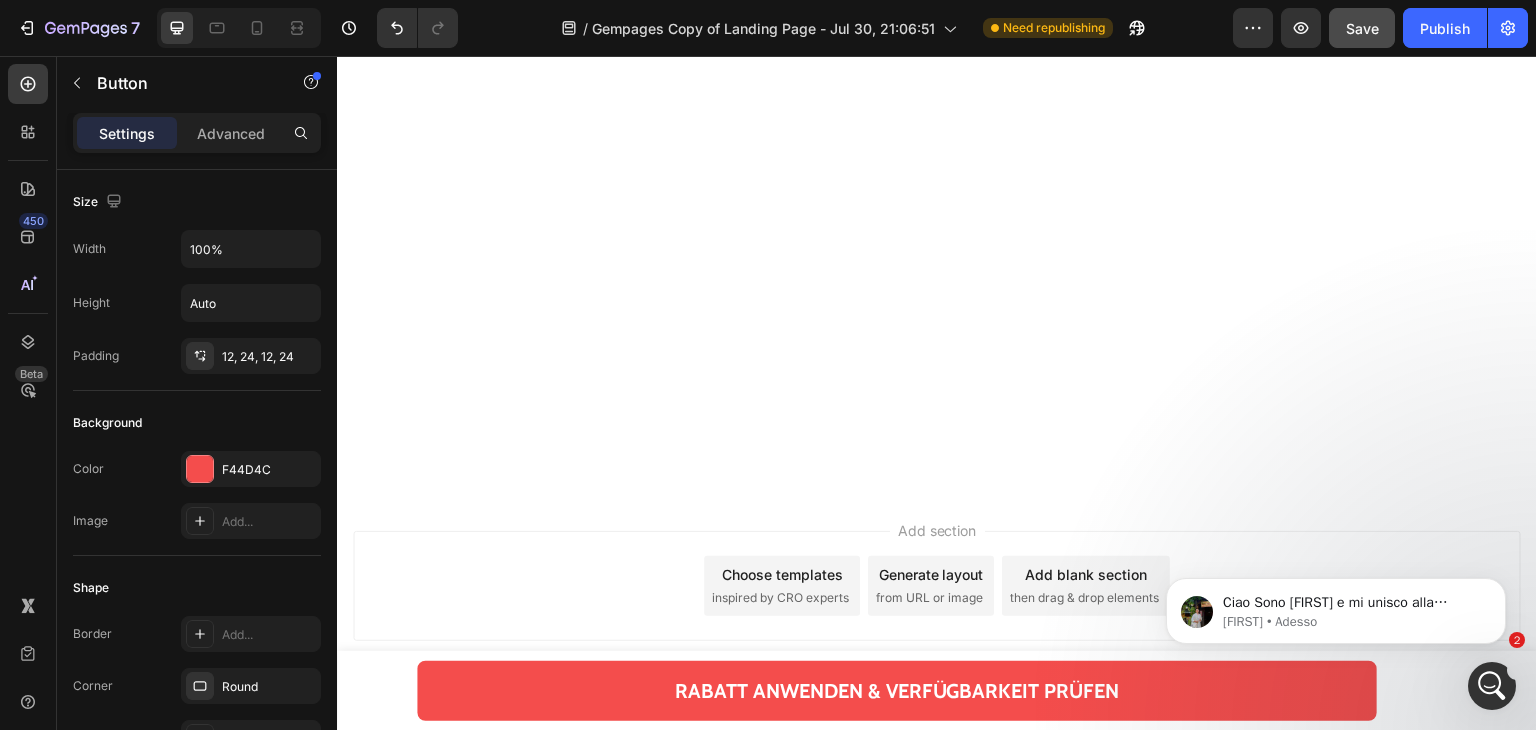 click 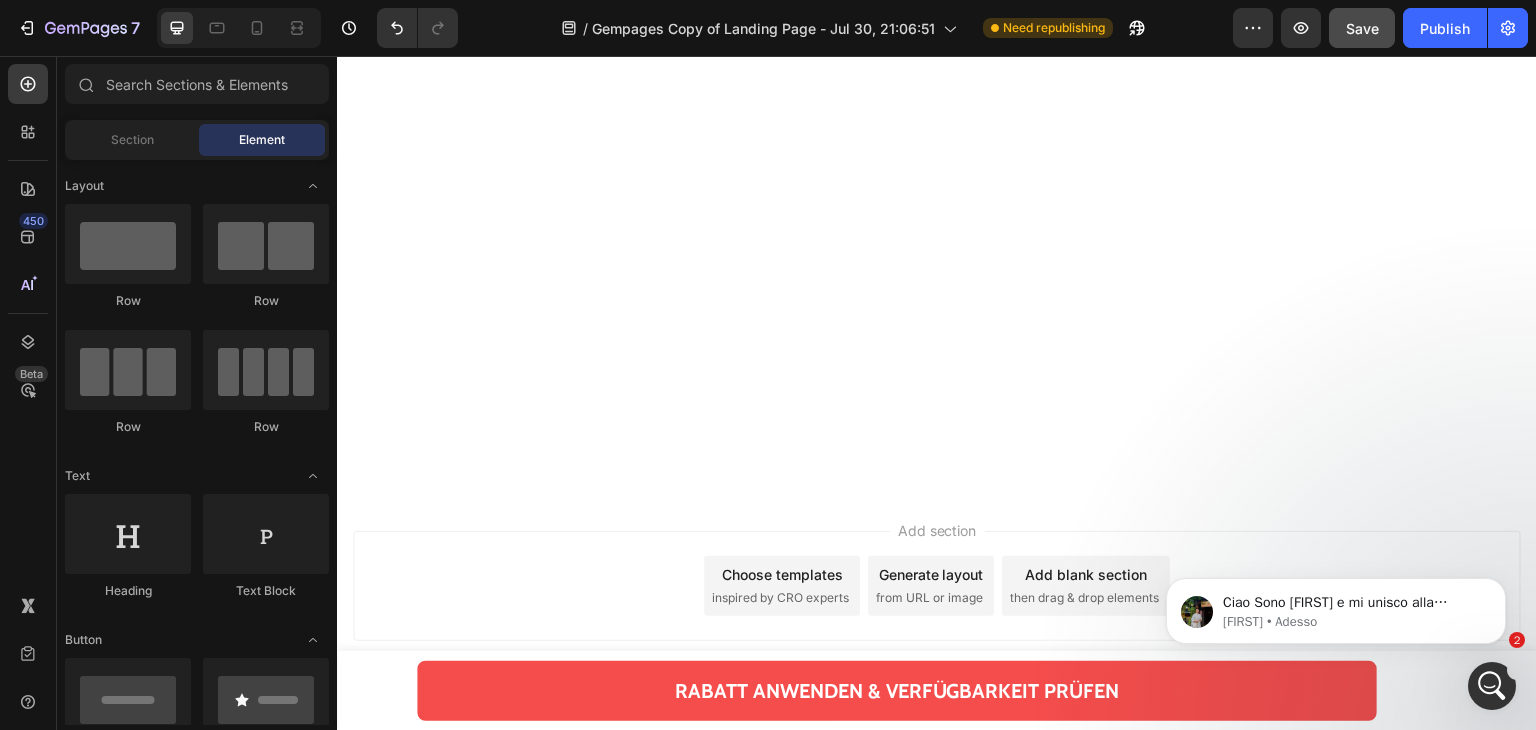 click on "„RABATT ANWENDEN & VERFÜGBARKEIT PRÜFEN“" at bounding box center (740, -1964) 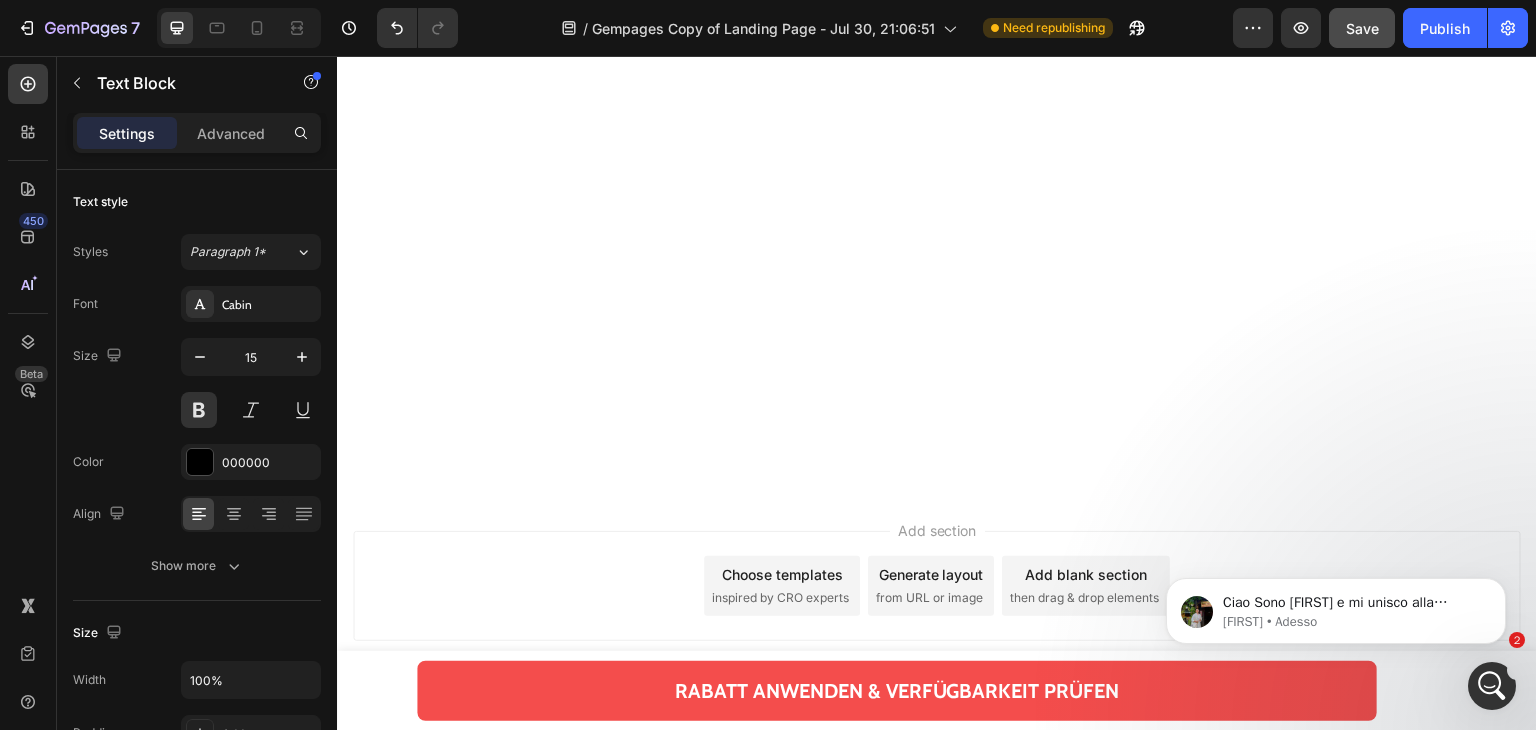 click 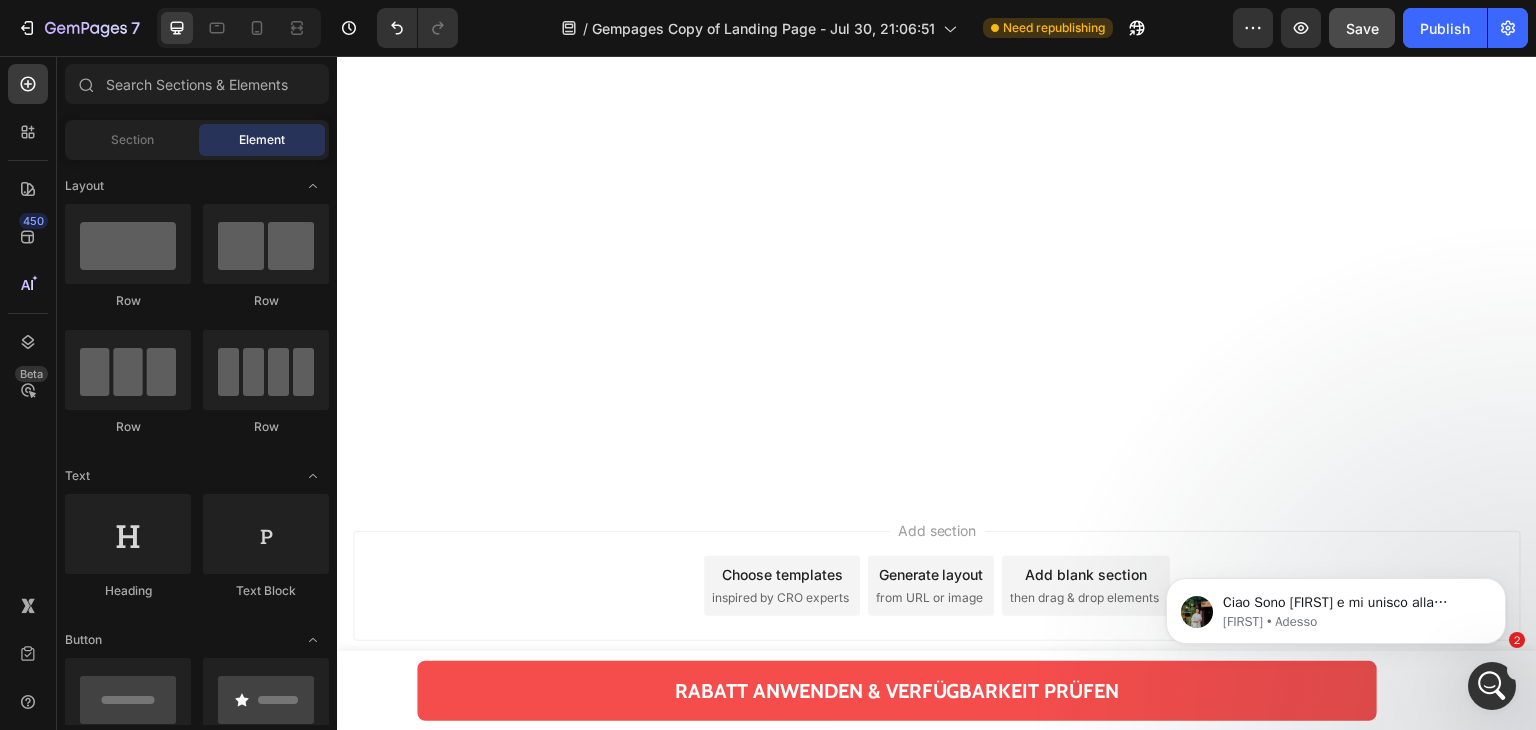 scroll, scrollTop: 29492, scrollLeft: 0, axis: vertical 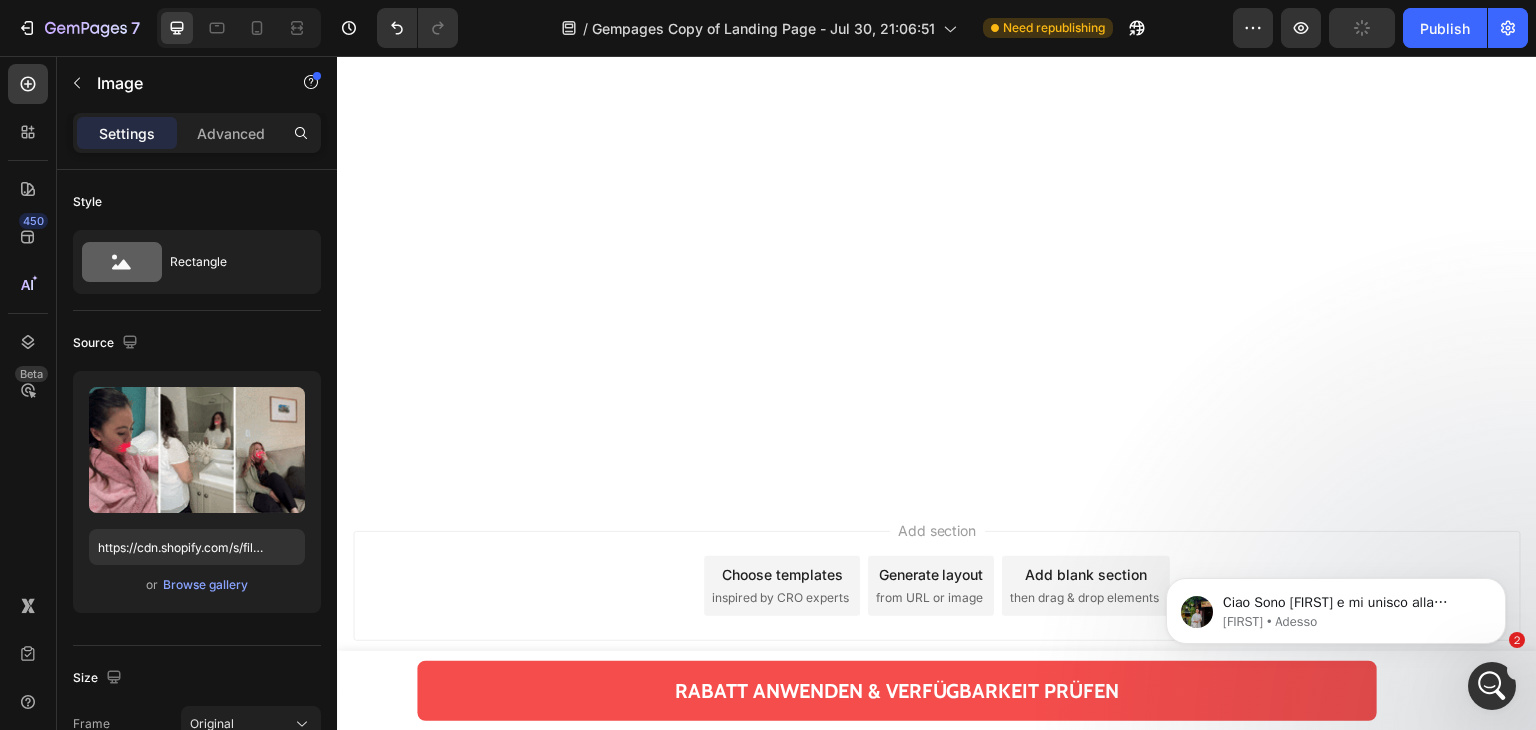 click on "Image" at bounding box center [422, -1876] 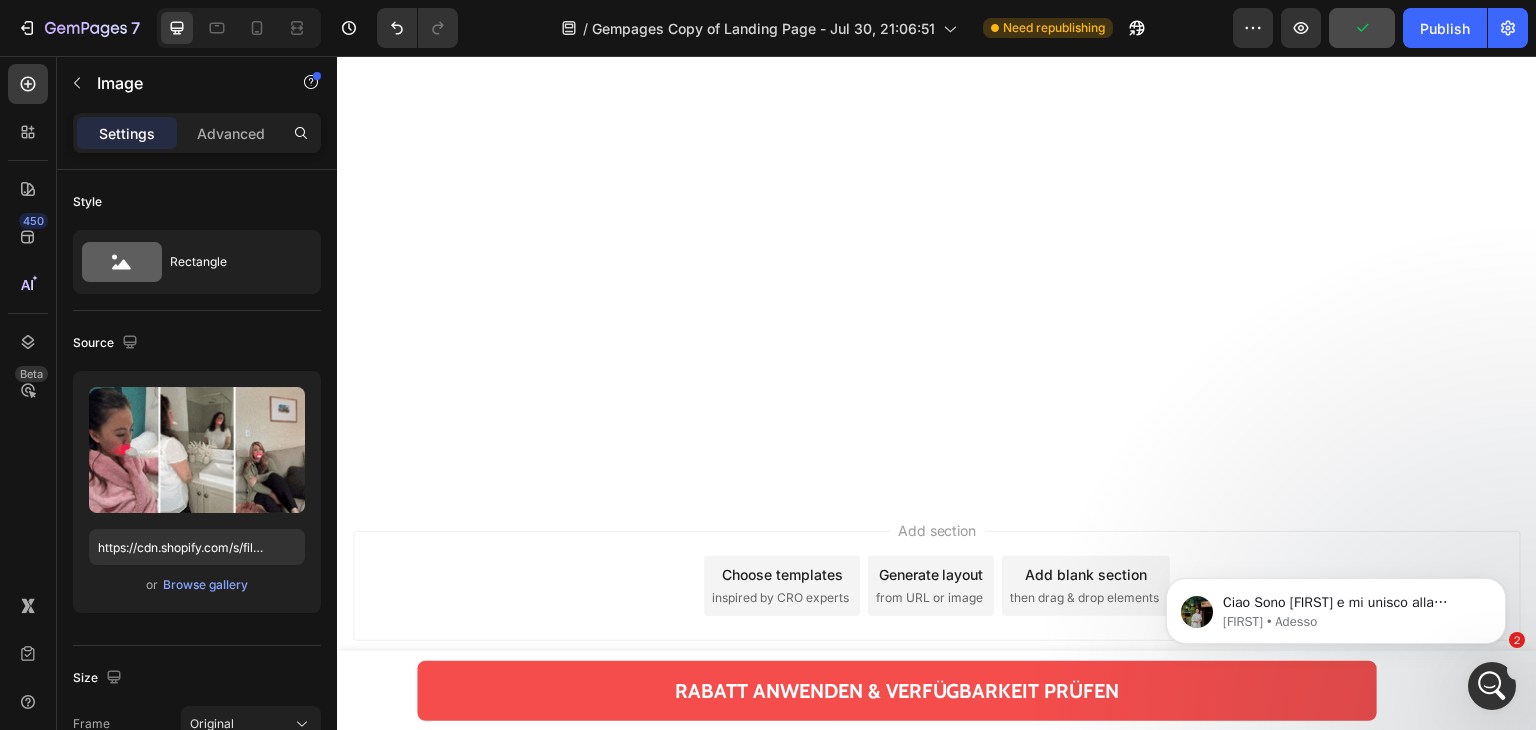 click 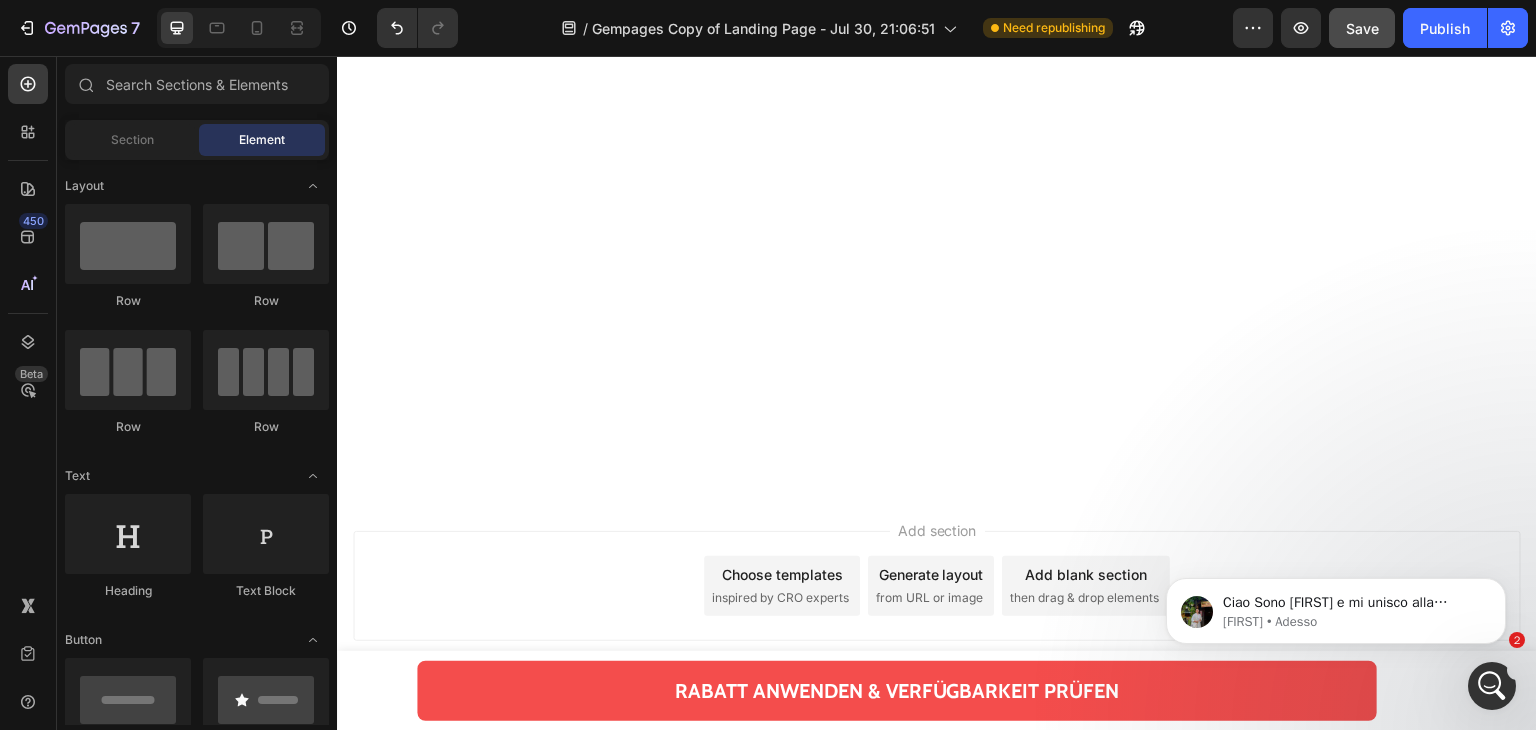 click on "Das ist Ihr nächster Schritt" at bounding box center (491, -1924) 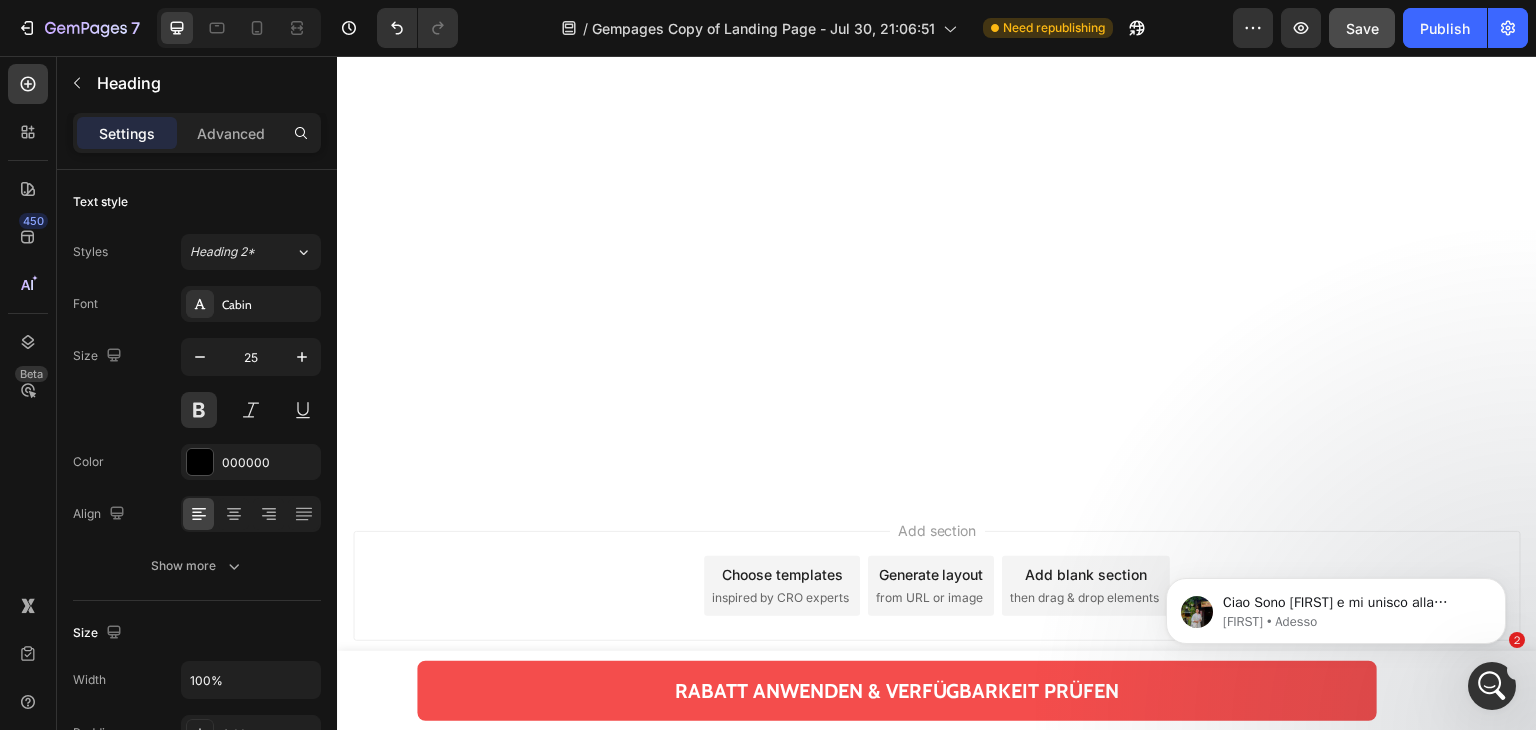 click at bounding box center (492, -1971) 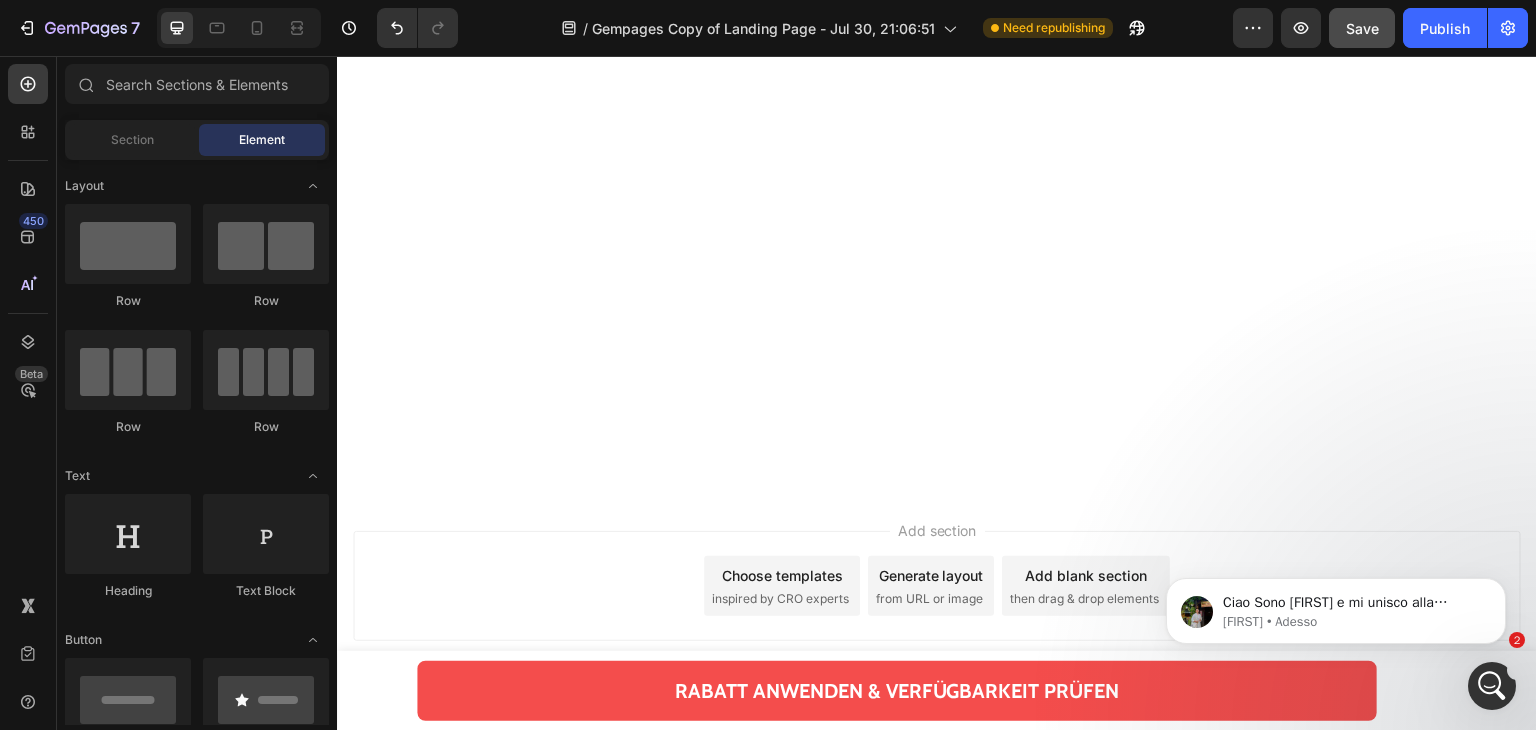 click on "rund um die Uhr, 7 Tage die Woche" at bounding box center [783, -2098] 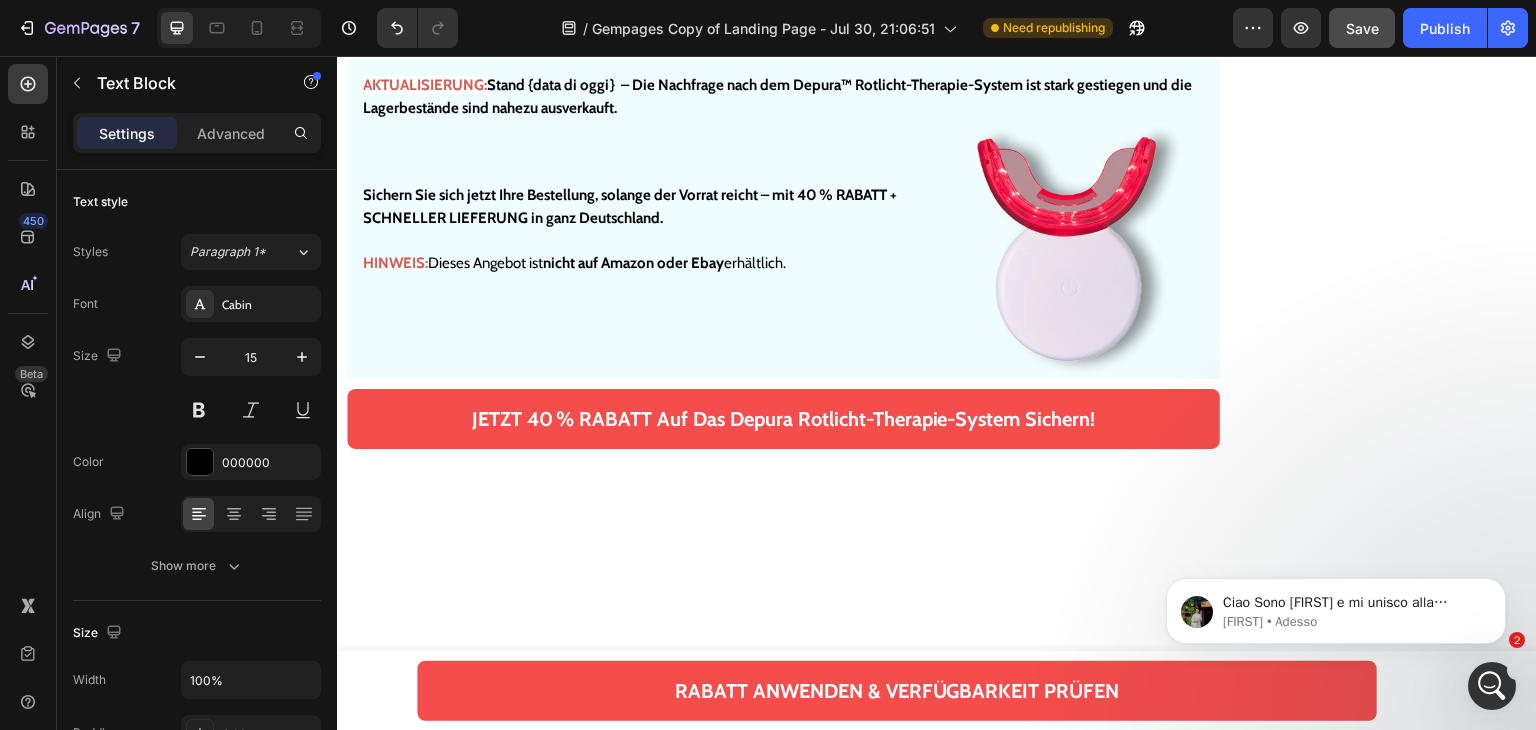 scroll, scrollTop: 28192, scrollLeft: 0, axis: vertical 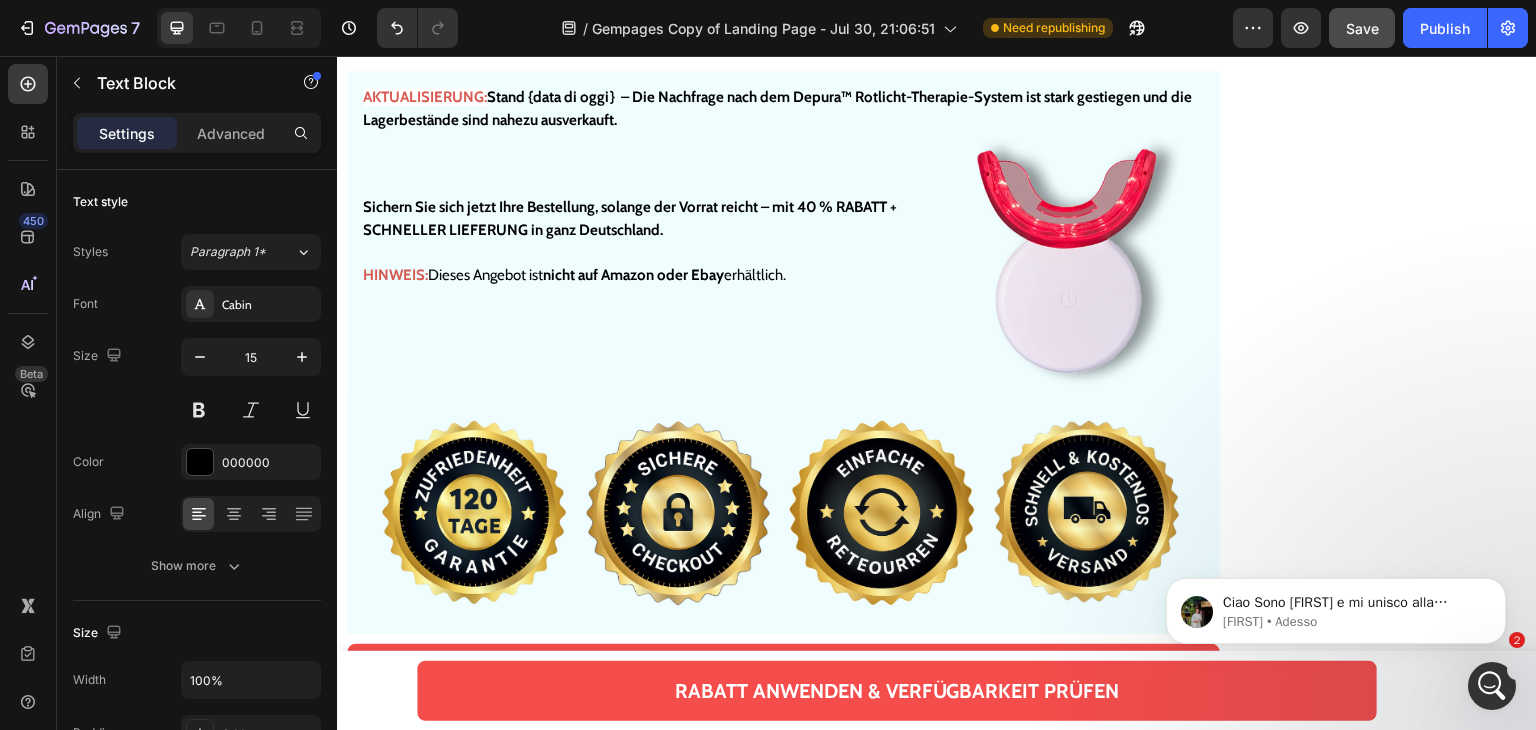 click at bounding box center (505, -2309) 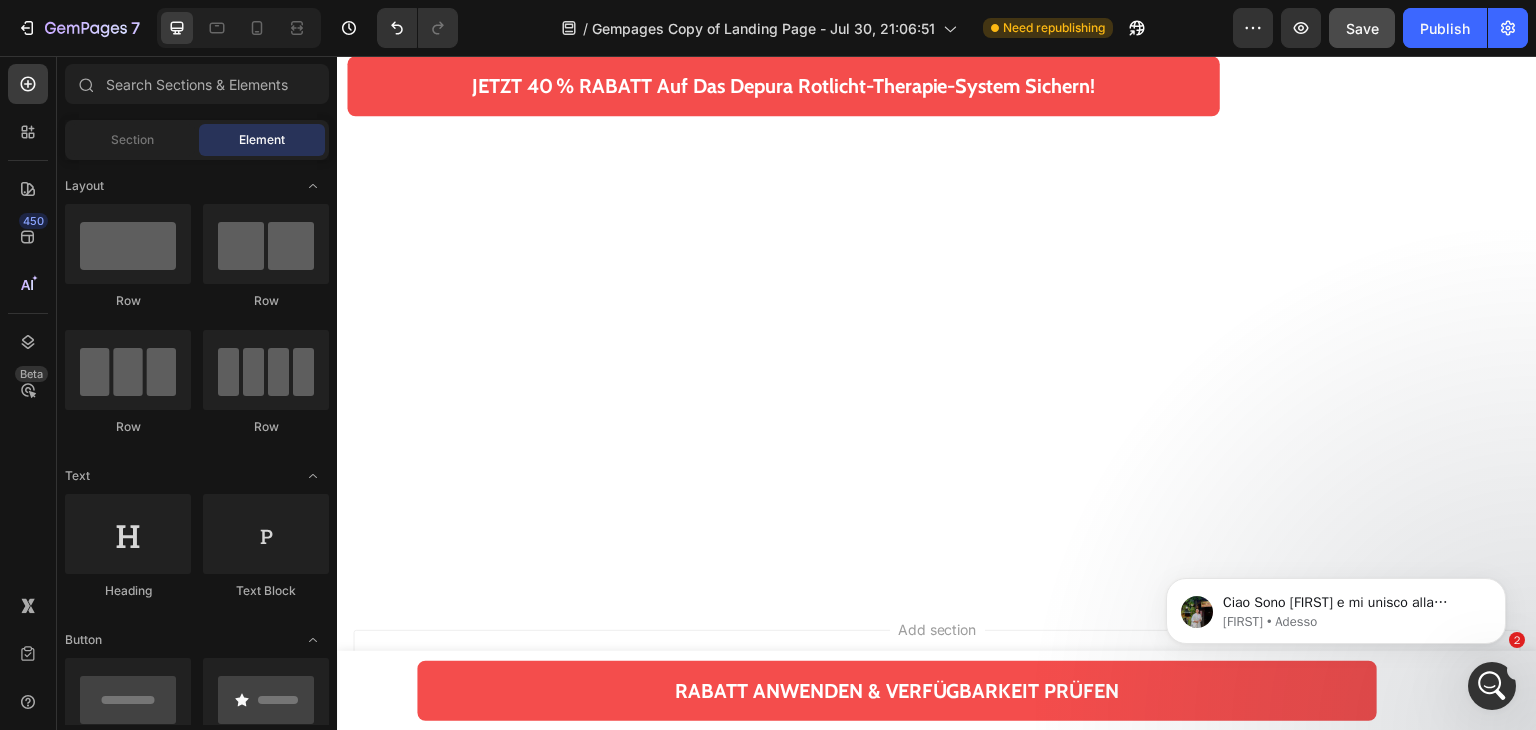 click at bounding box center (783, -2039) 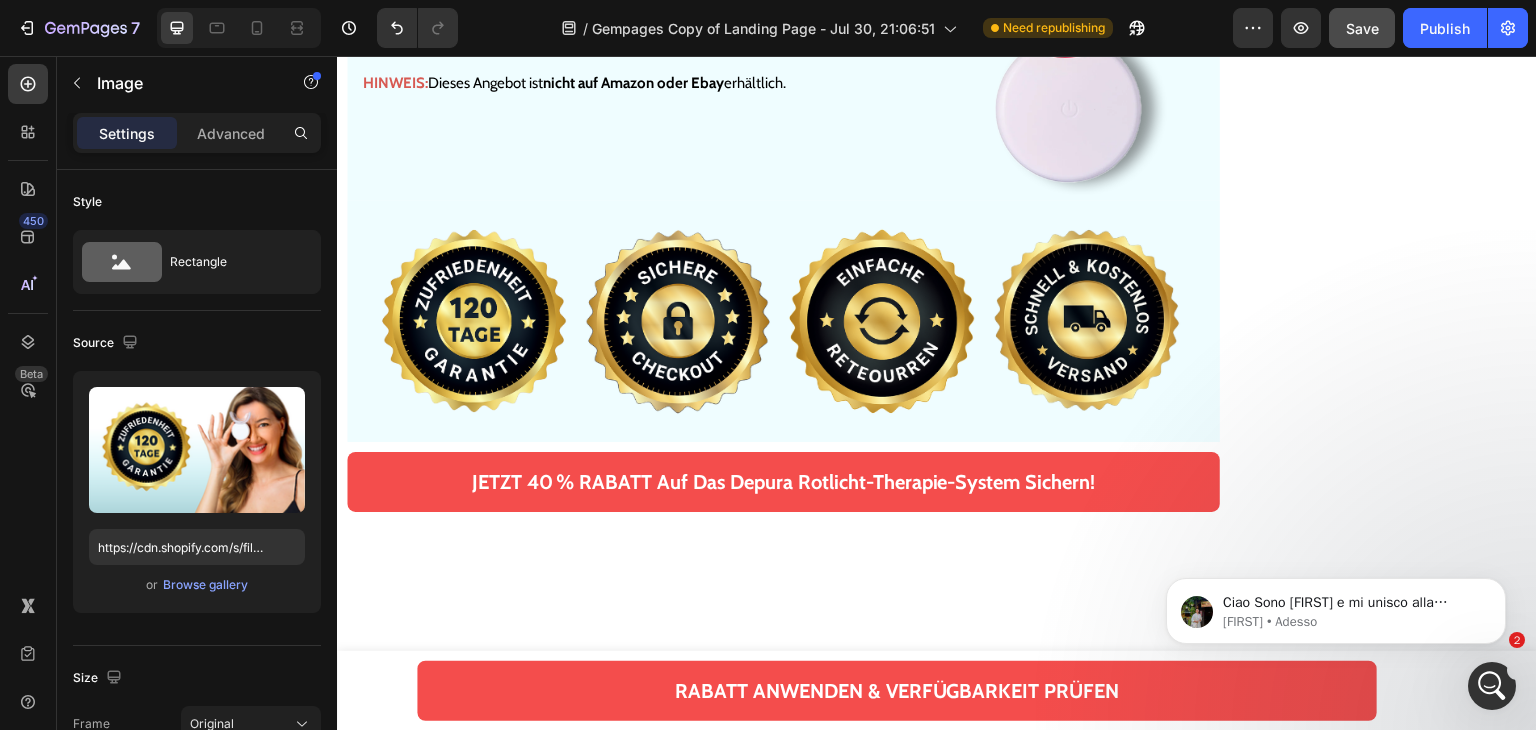 scroll, scrollTop: 27492, scrollLeft: 0, axis: vertical 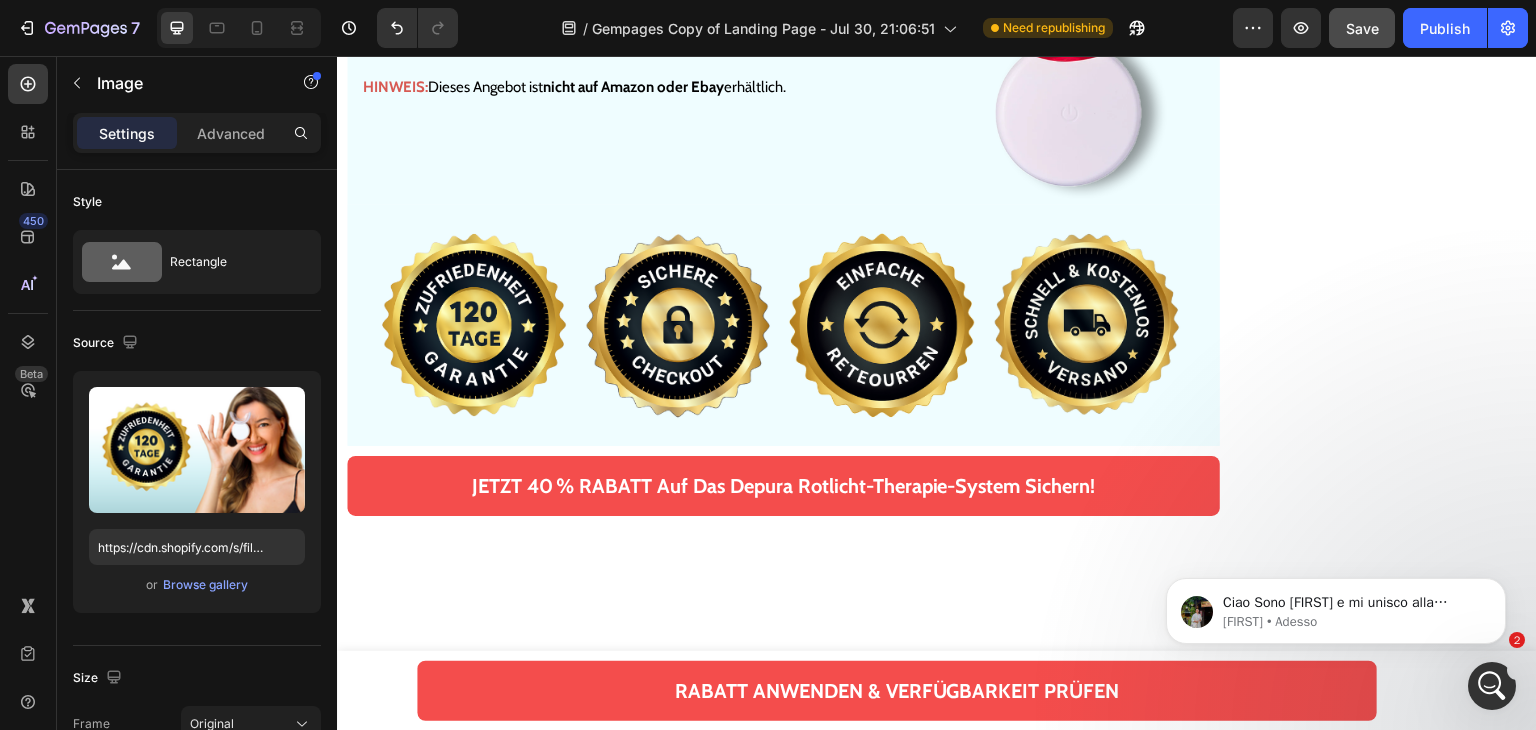 click at bounding box center [480, -1619] 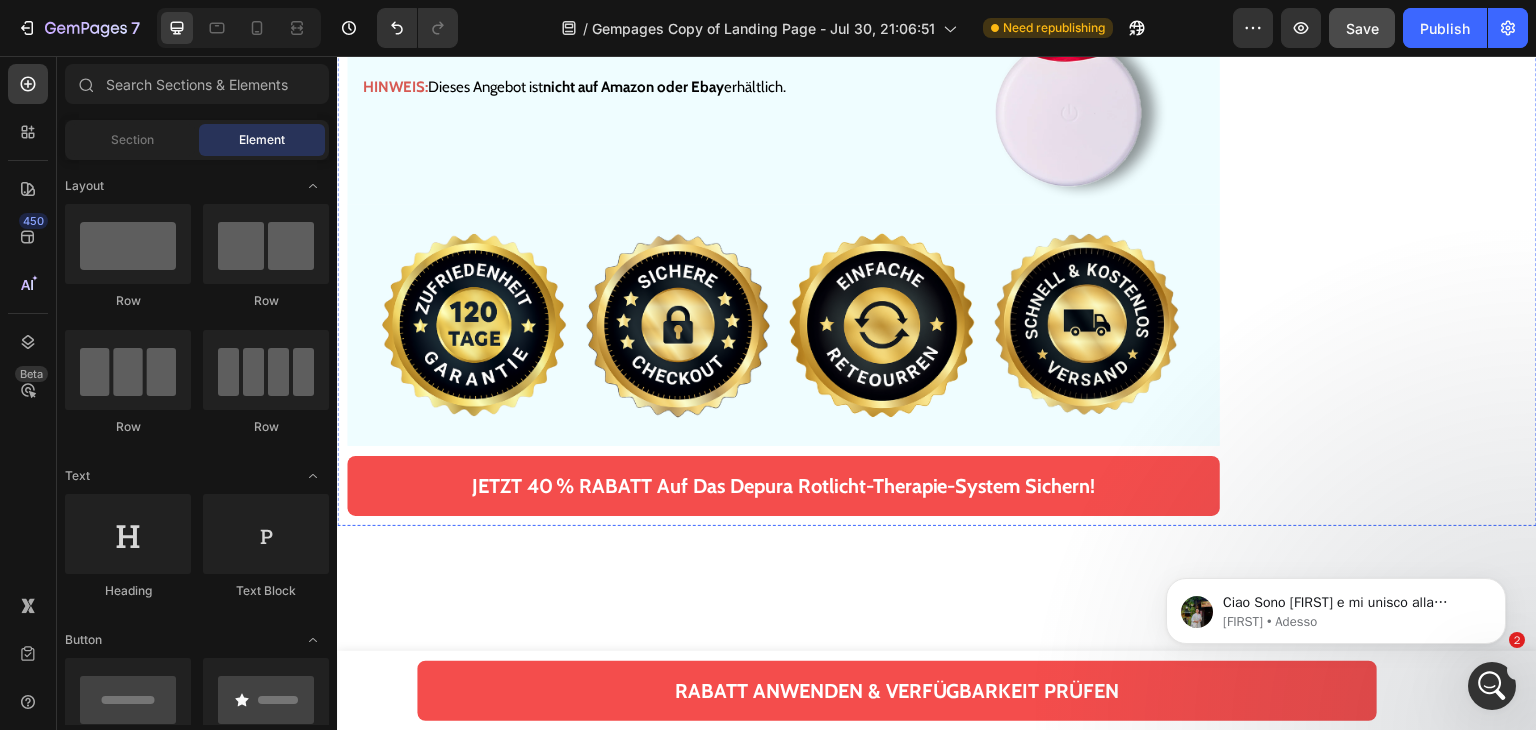 click on "Sie haben 120 Tage Zeit, das Produkt mit nahezu keinem Risiko zu testen!" at bounding box center [746, -1667] 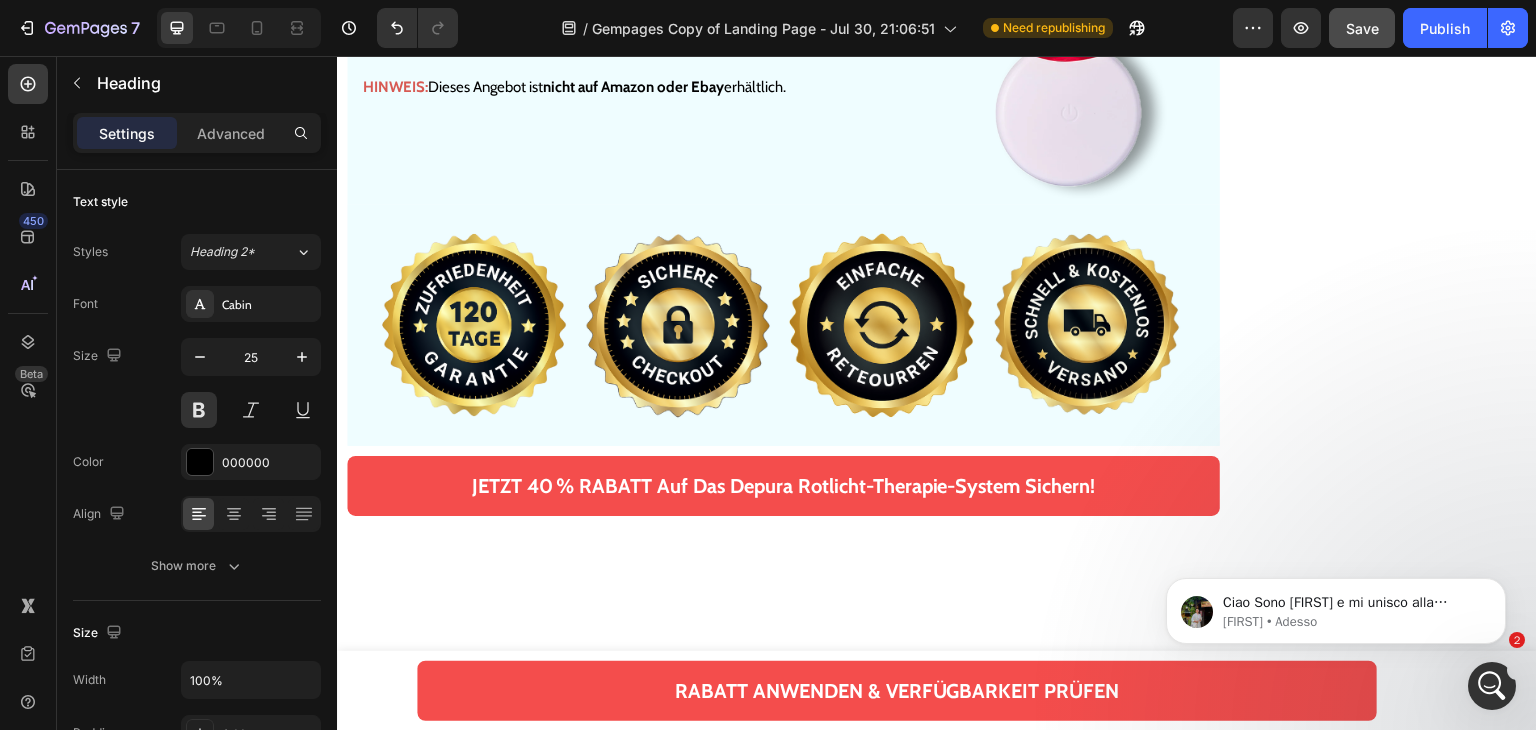 click 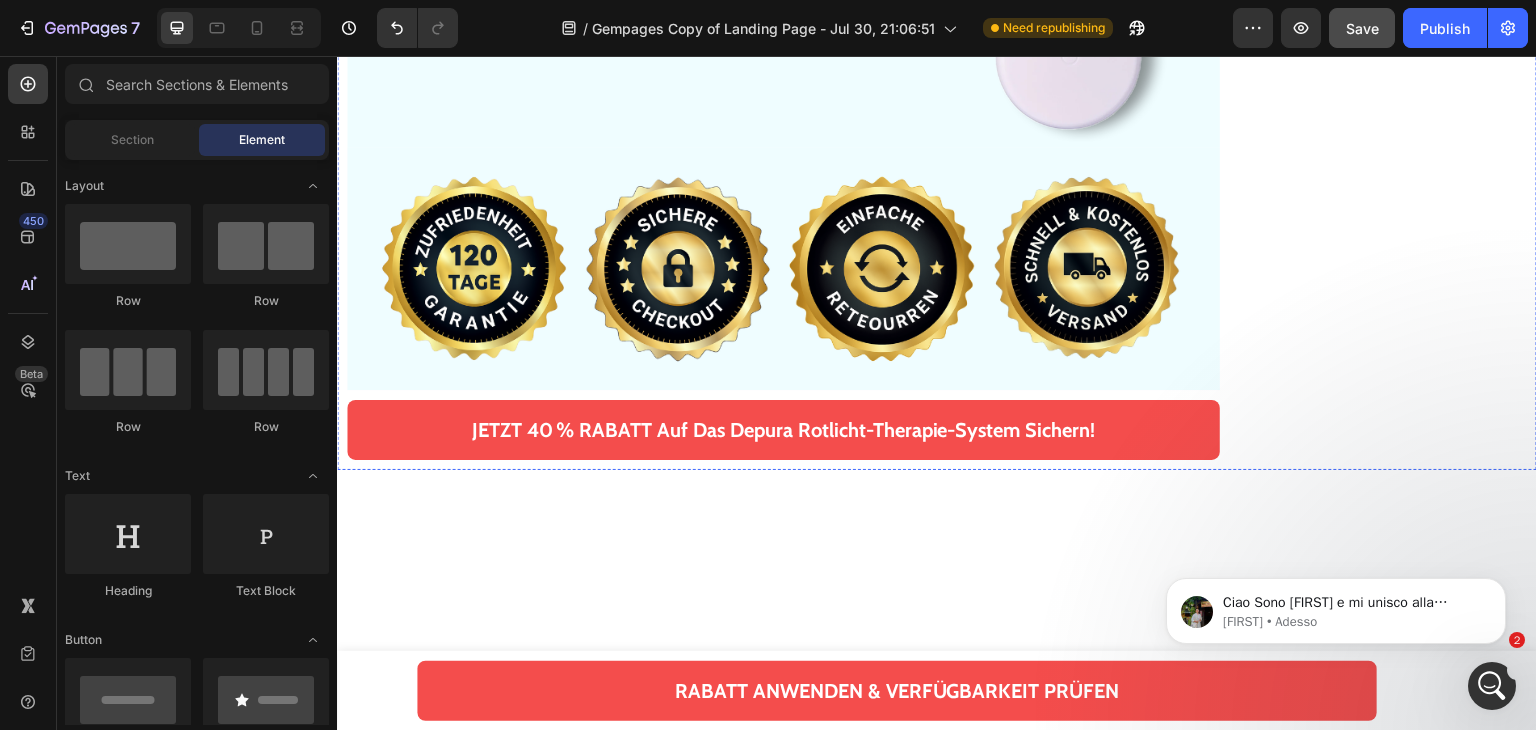 click on "Rabatt anwenden und Verfügbarkeit prüfen" at bounding box center (783, -1735) 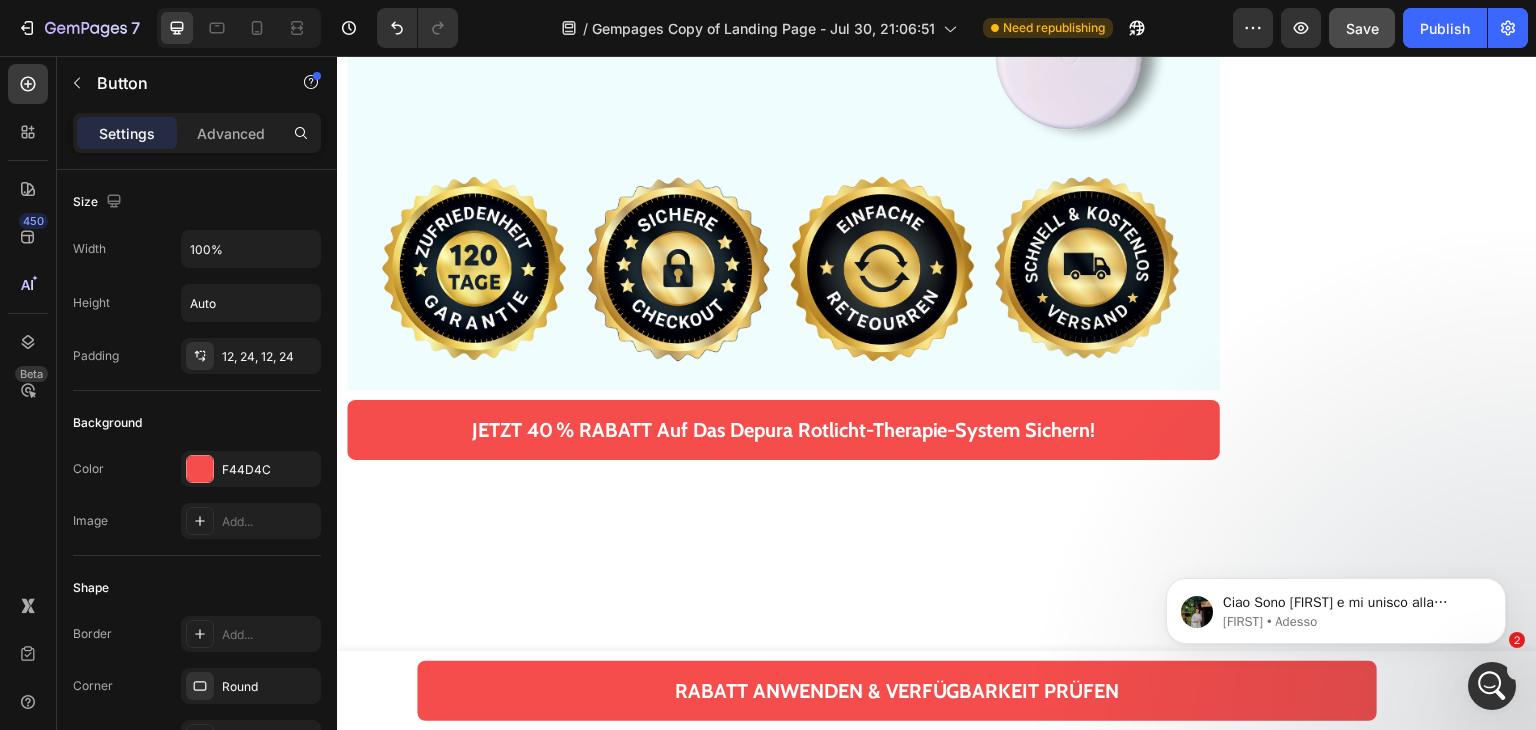 click at bounding box center (482, -1784) 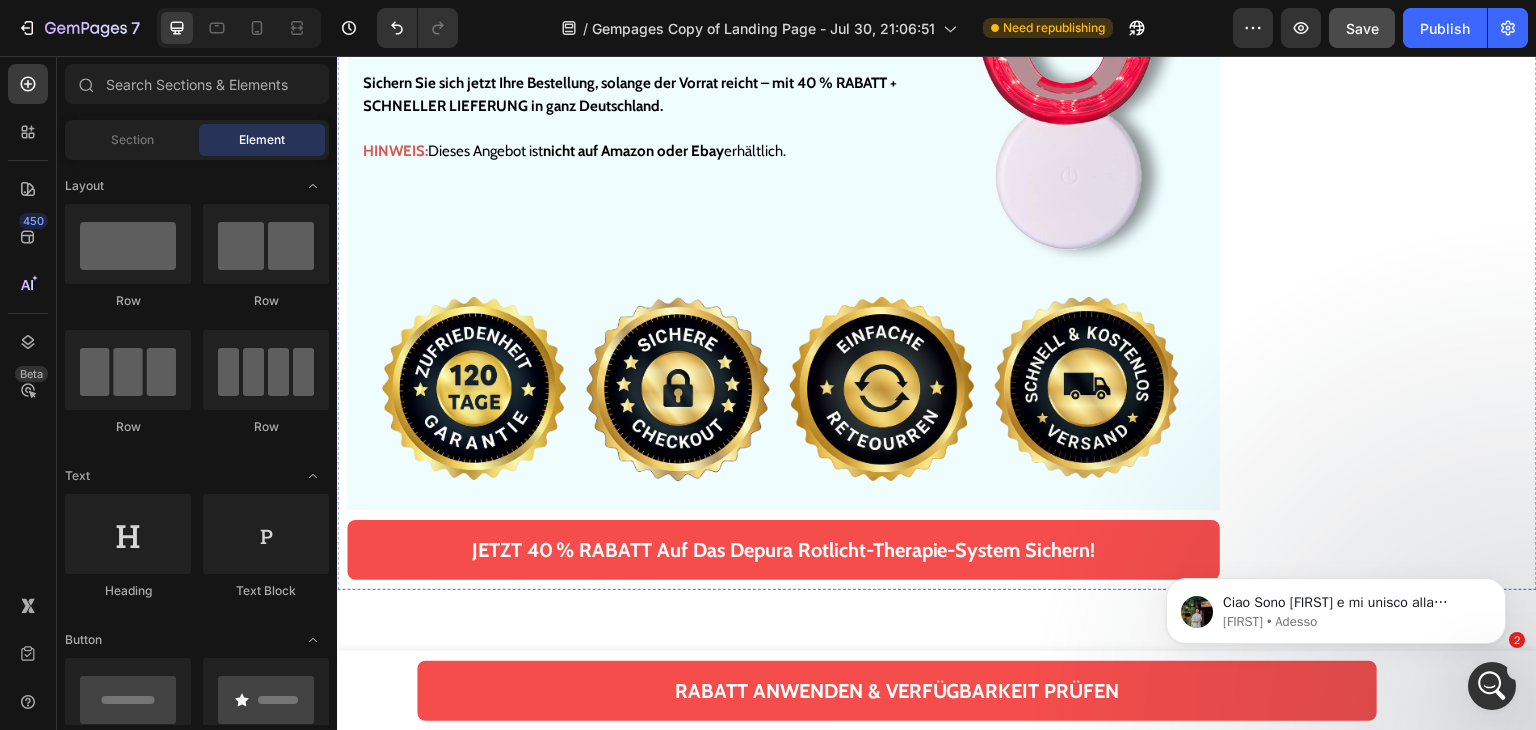 click on "Lassen Sie mich das ganz klar sagen:" at bounding box center [783, -1767] 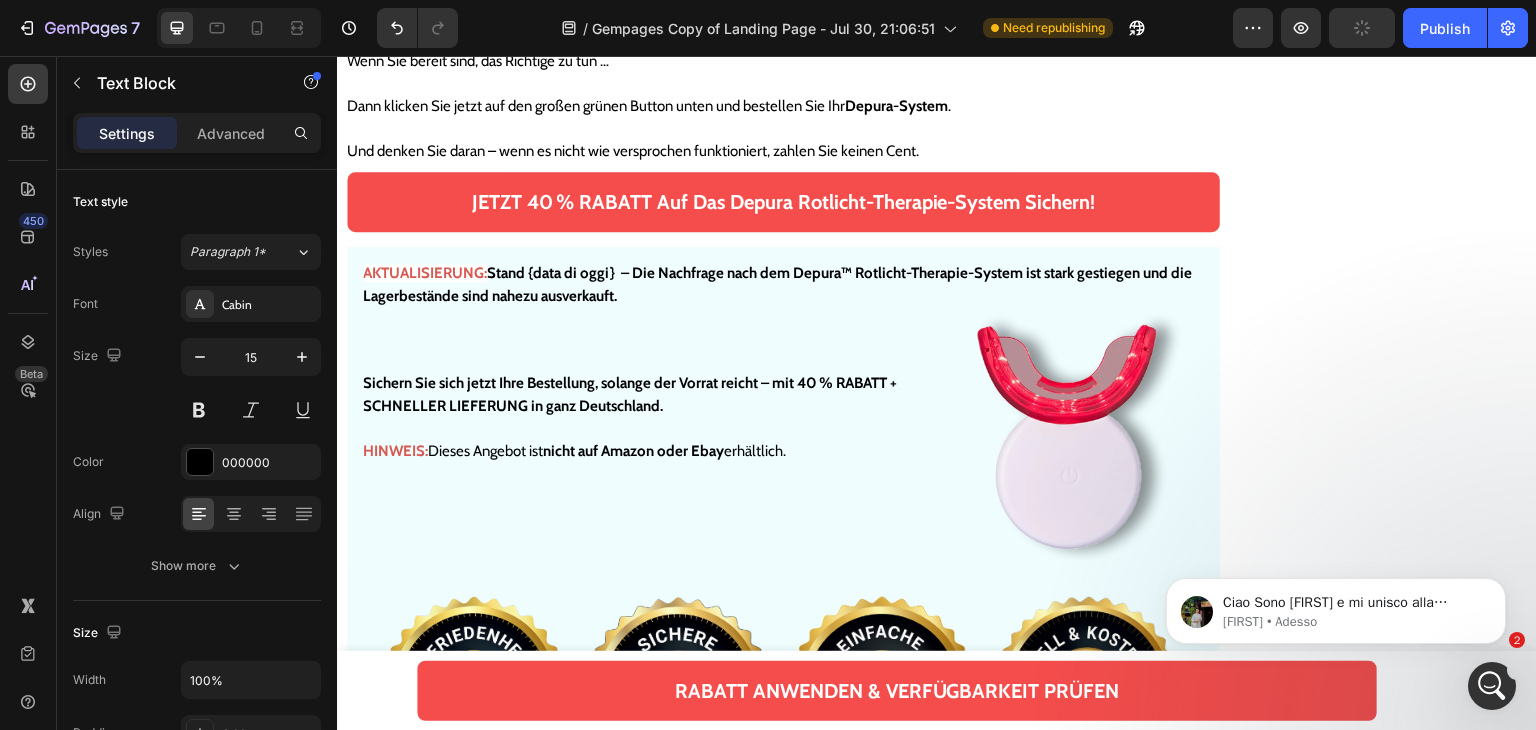 scroll, scrollTop: 26892, scrollLeft: 0, axis: vertical 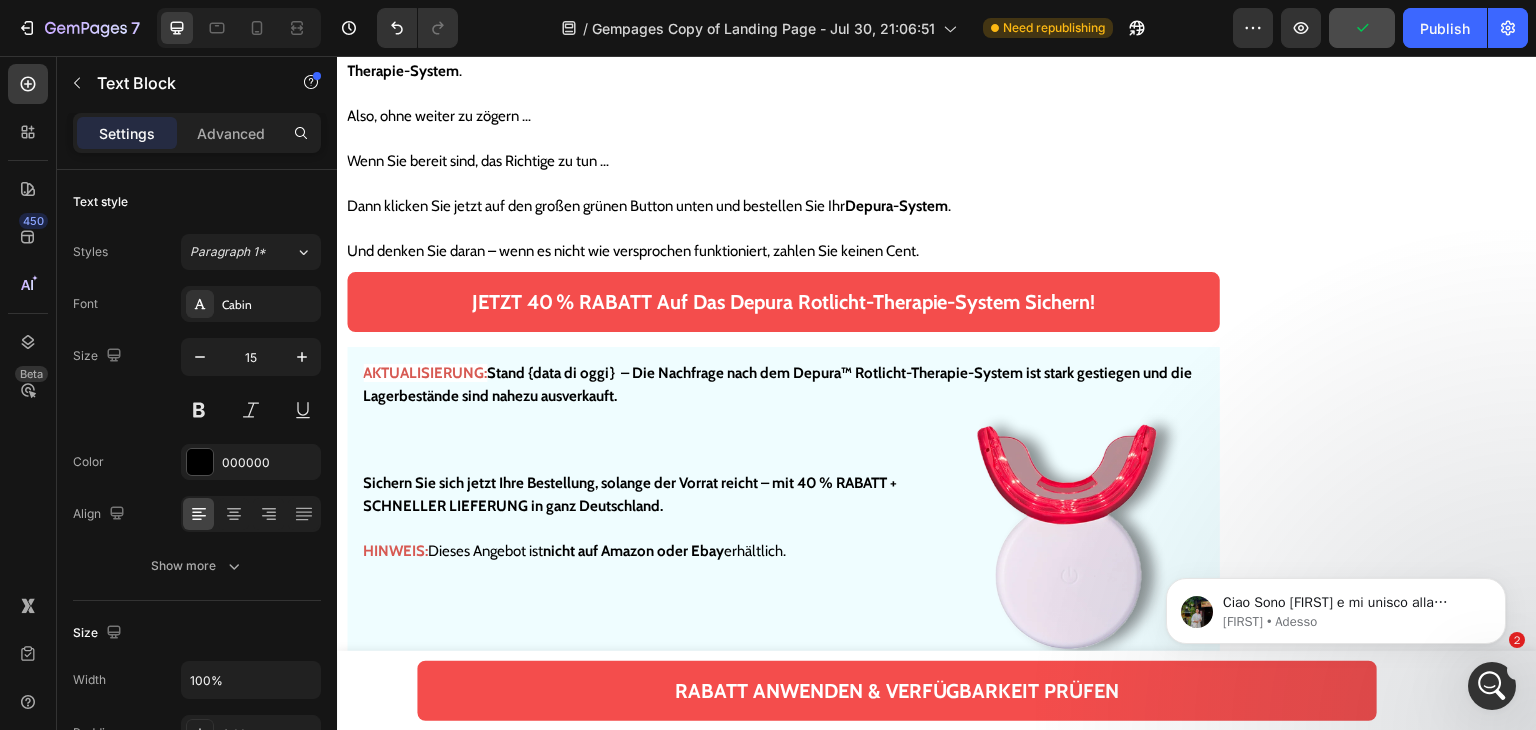 click on "Text Block" at bounding box center [434, -1583] 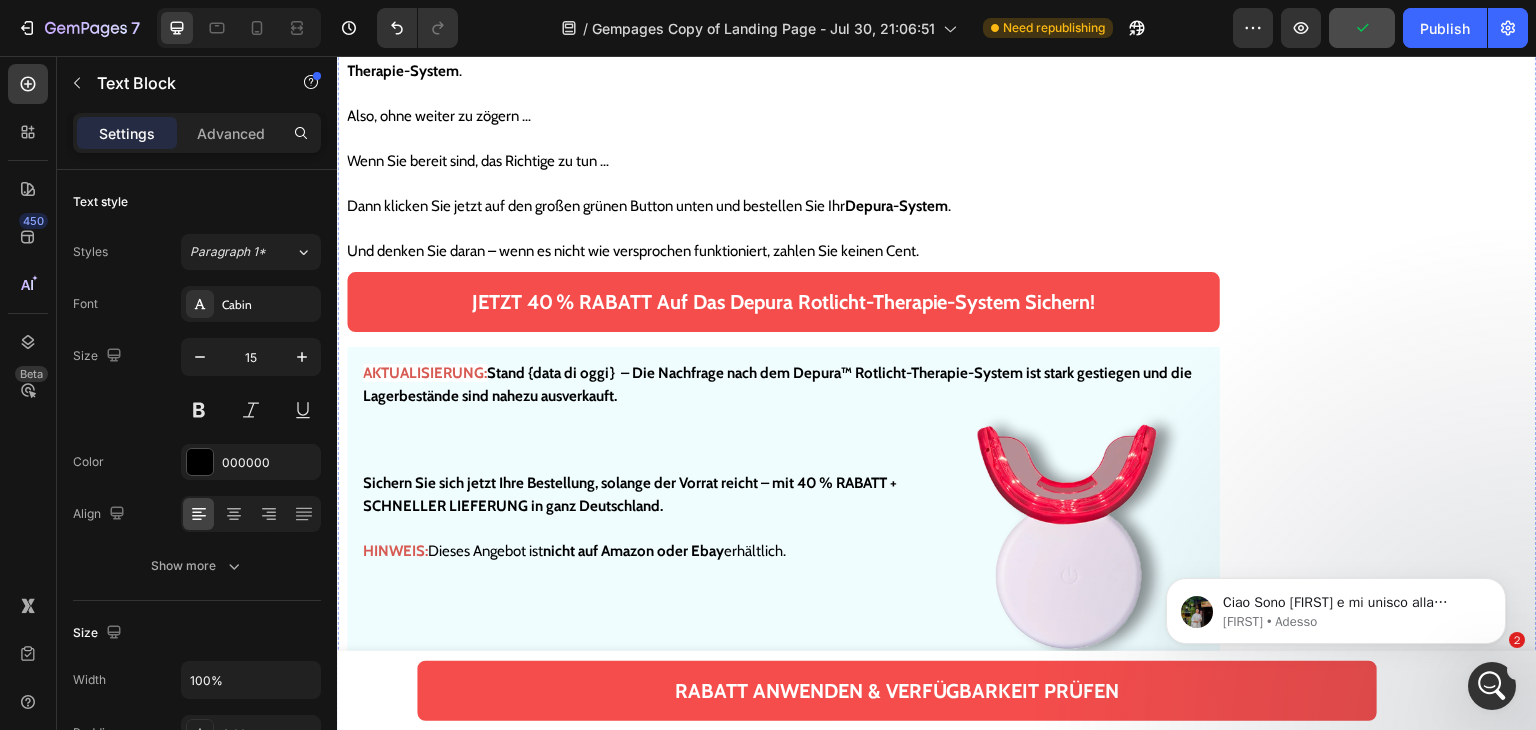 click on "Das Depura Rotlicht-Therapiesystem werden Sie nie günstiger kaufen können als heute." at bounding box center [768, -1648] 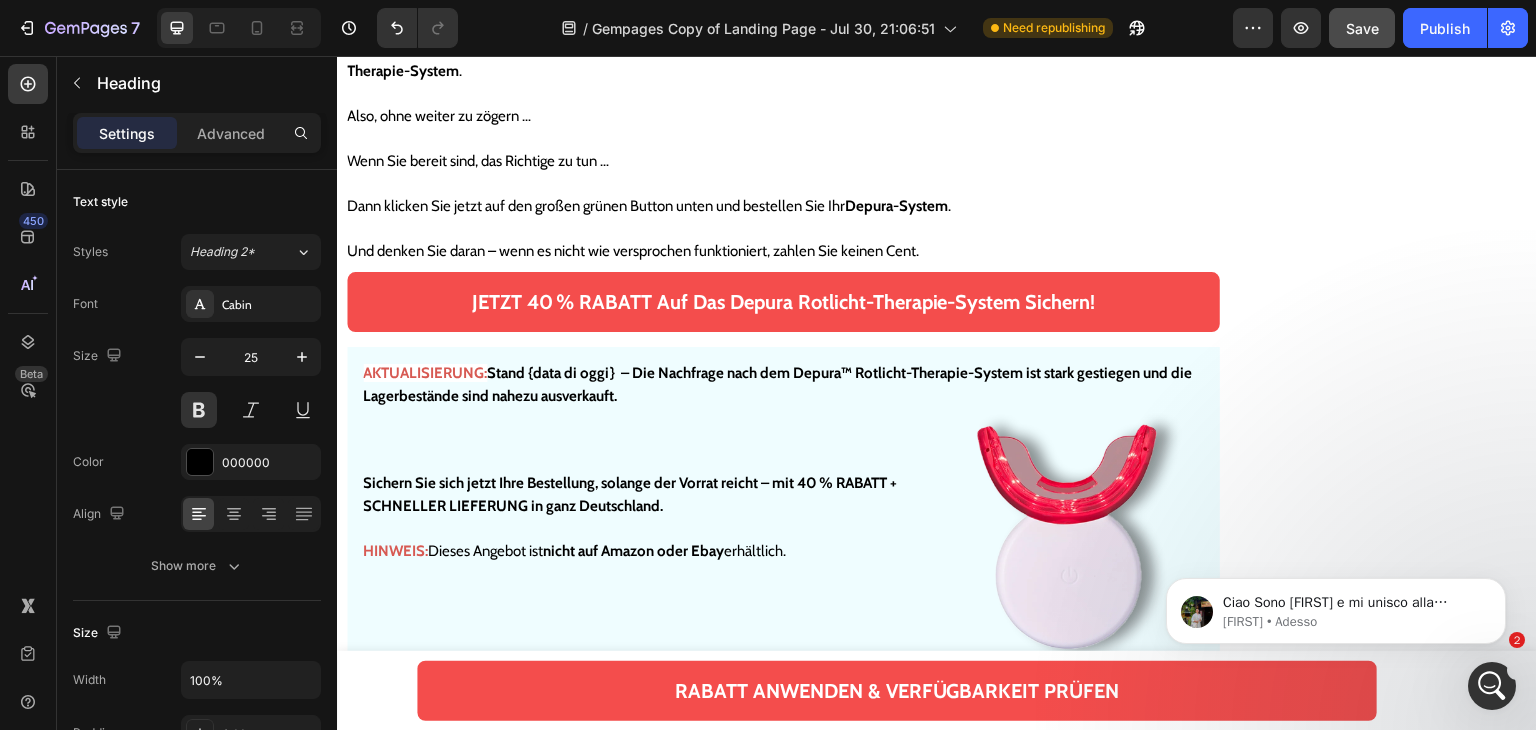 click at bounding box center (492, -1701) 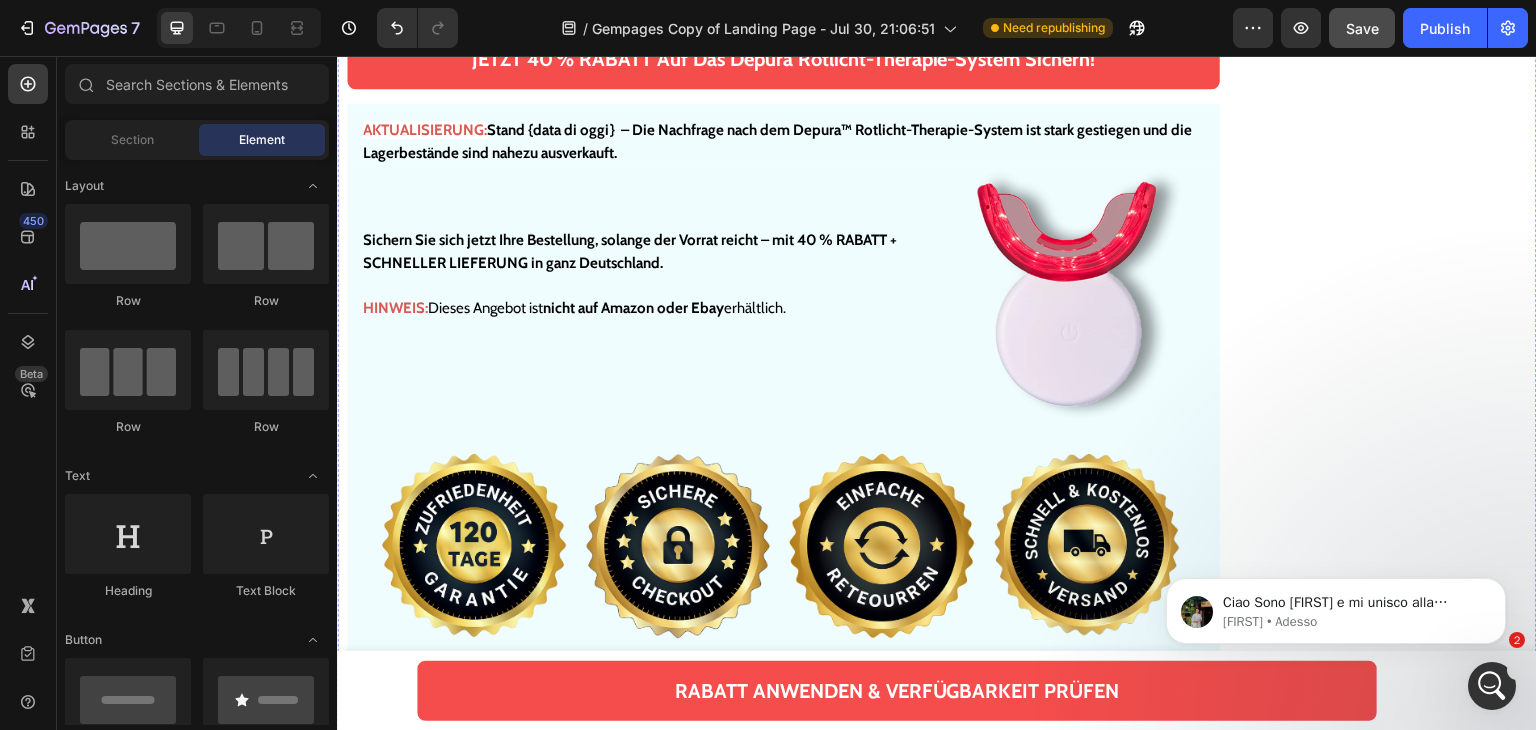 scroll, scrollTop: 26992, scrollLeft: 0, axis: vertical 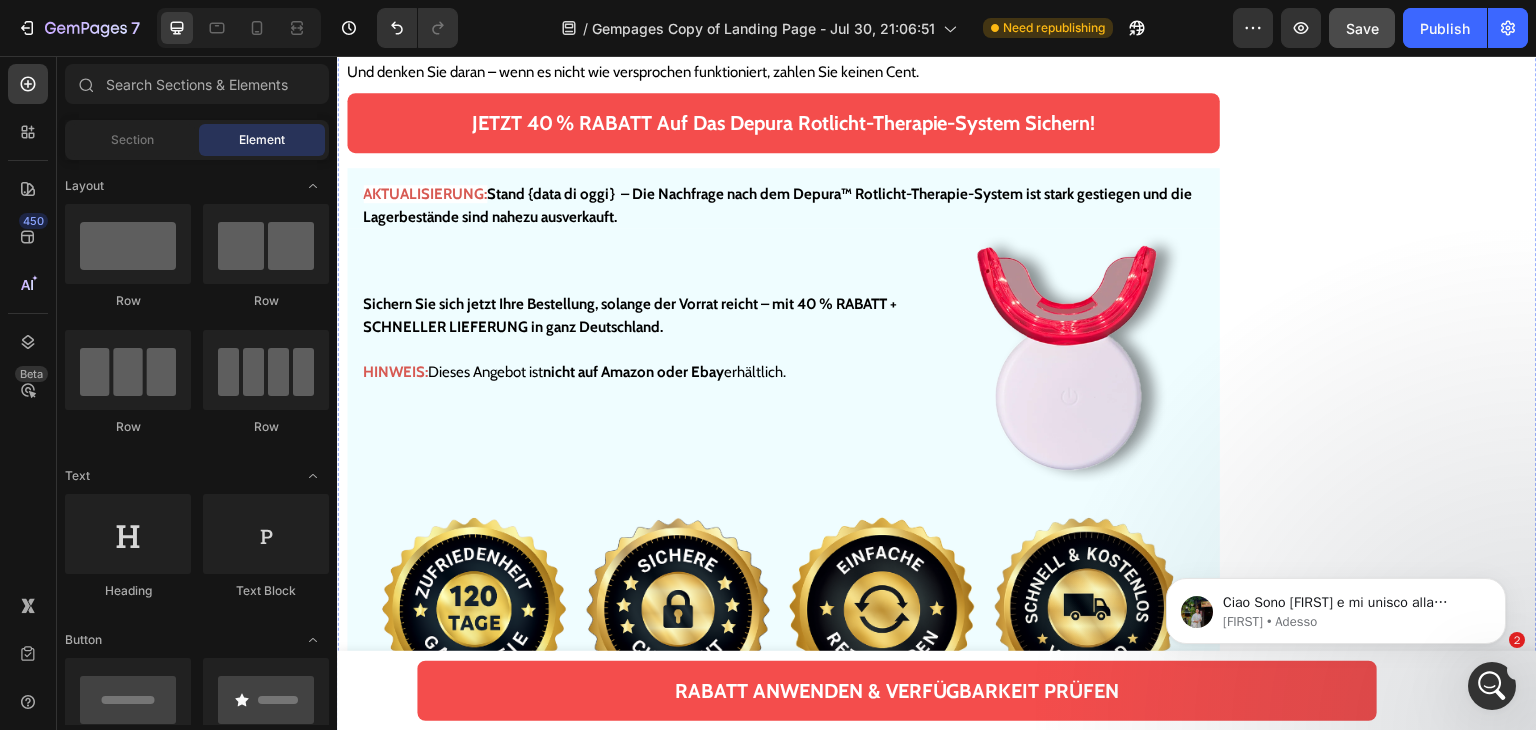 click at bounding box center (783, -1681) 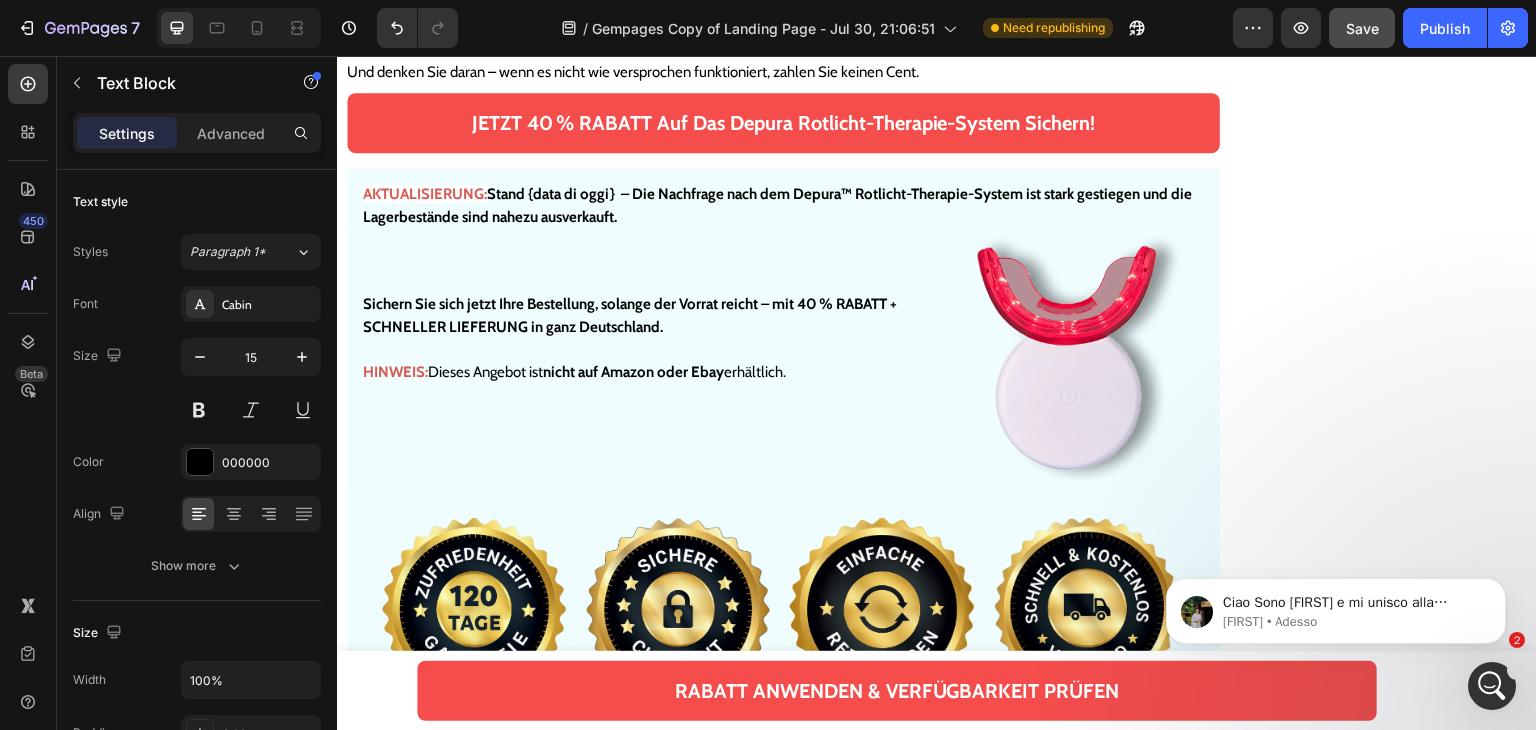 click 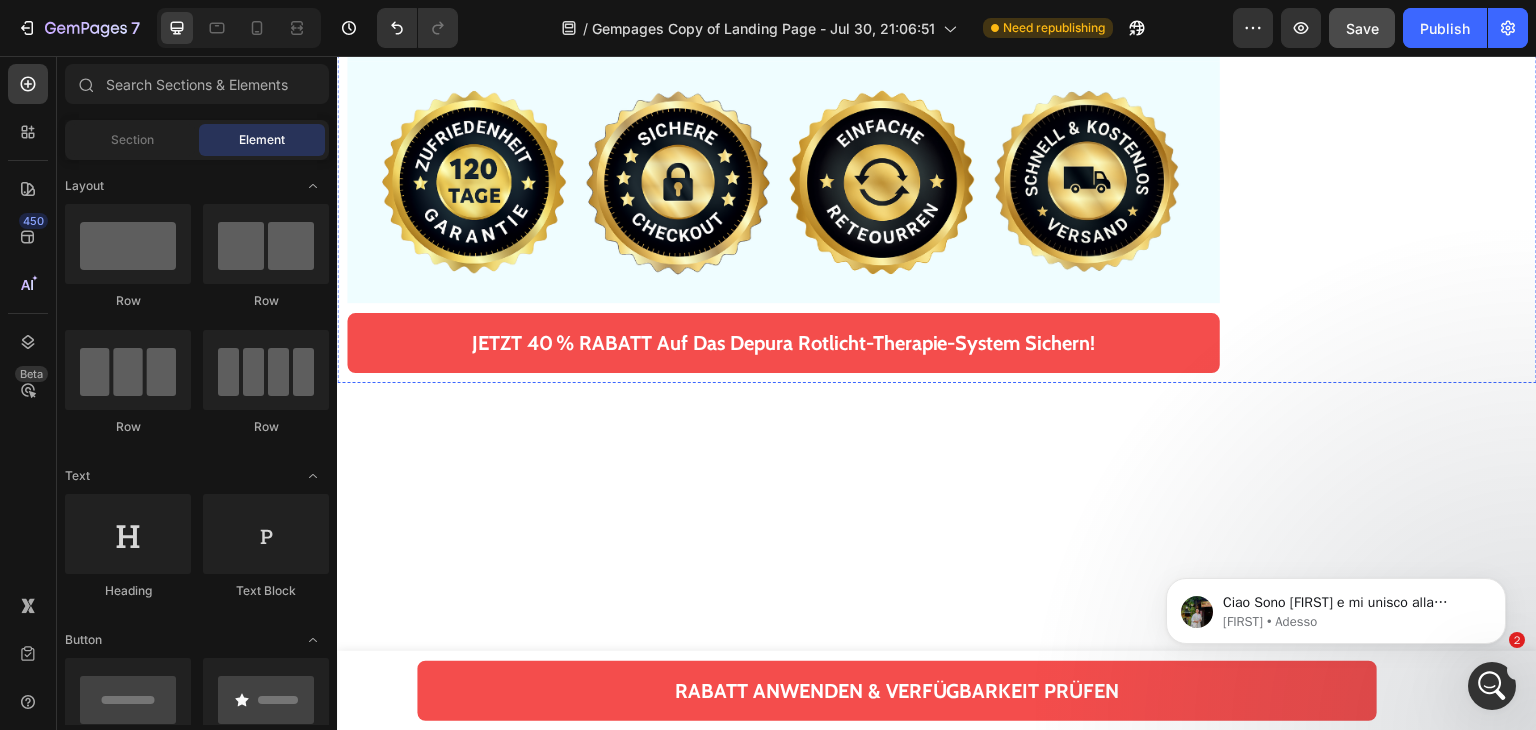 click on "Rabatt anwenden und Verfügbarkeit prüfen" at bounding box center (783, -1822) 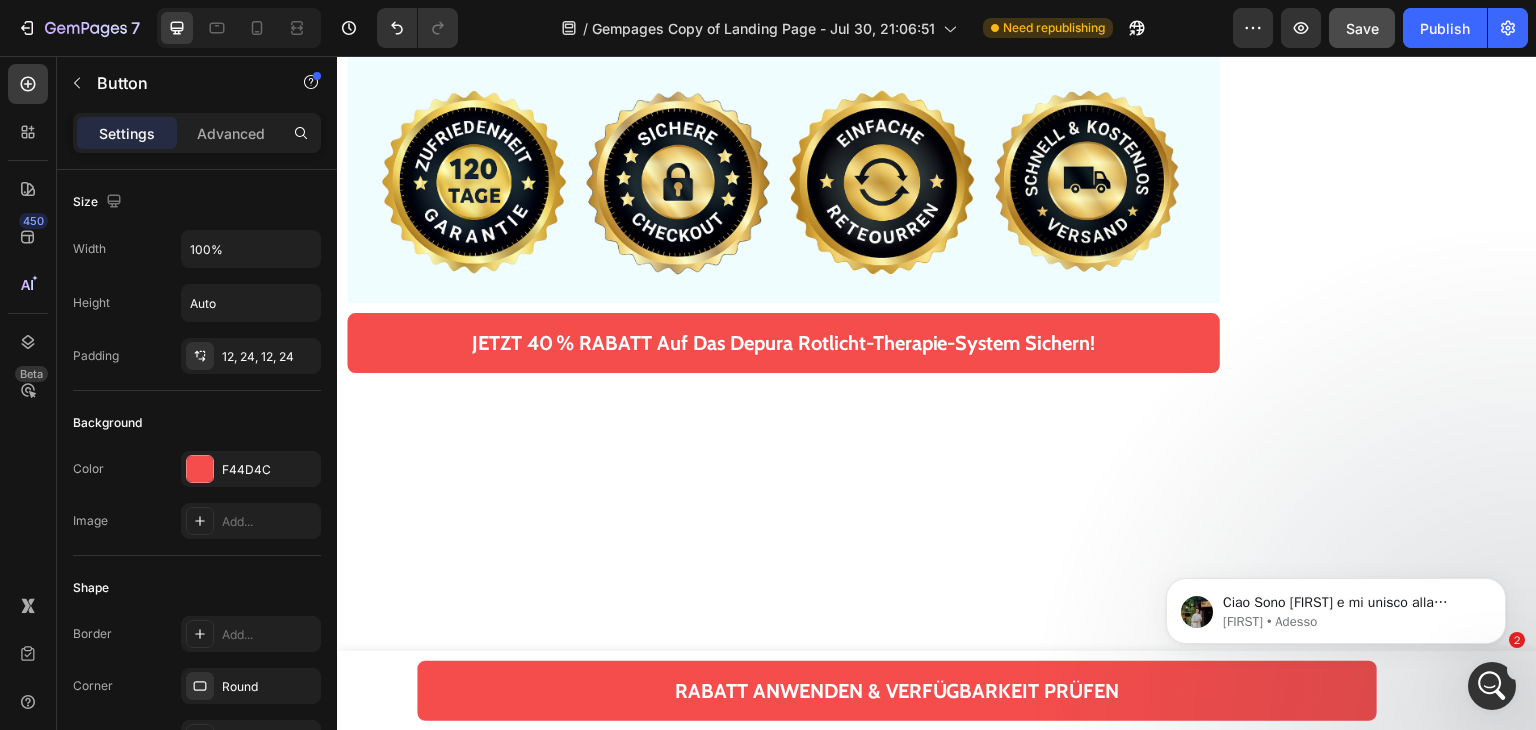 click at bounding box center (482, -1871) 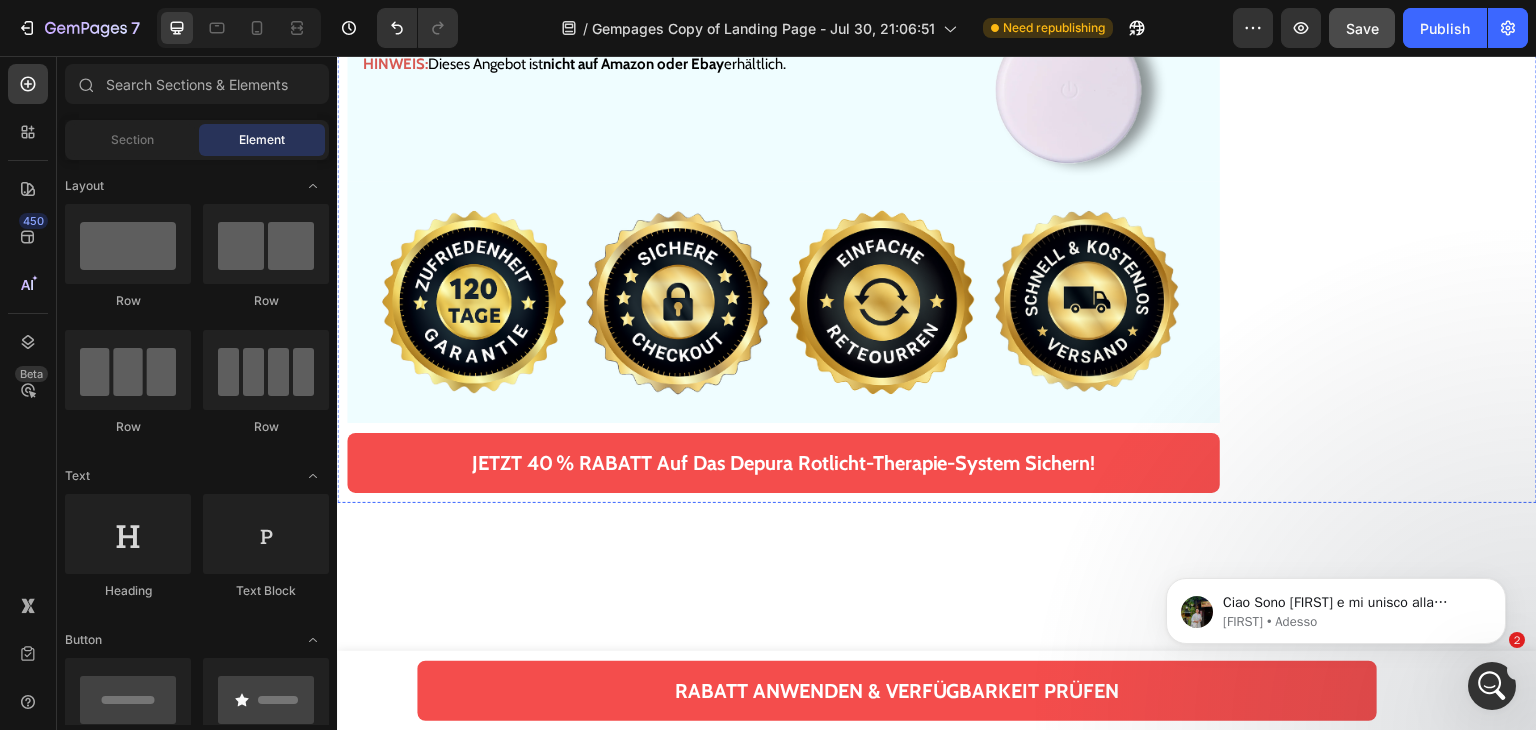 click on "Dann empfehle ich Ihnen, diese Seite nicht zu verlassen." at bounding box center [527, -1788] 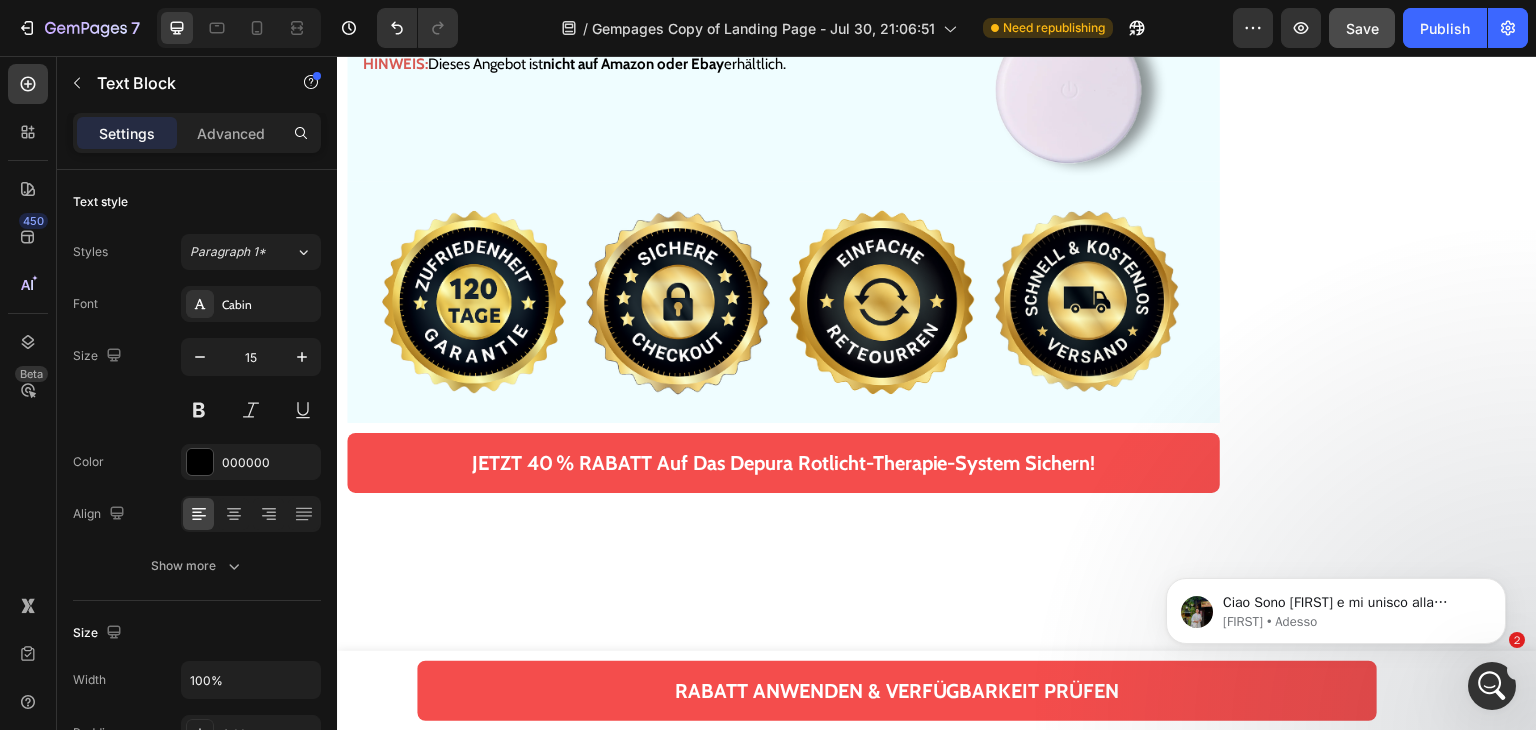 scroll, scrollTop: 26692, scrollLeft: 0, axis: vertical 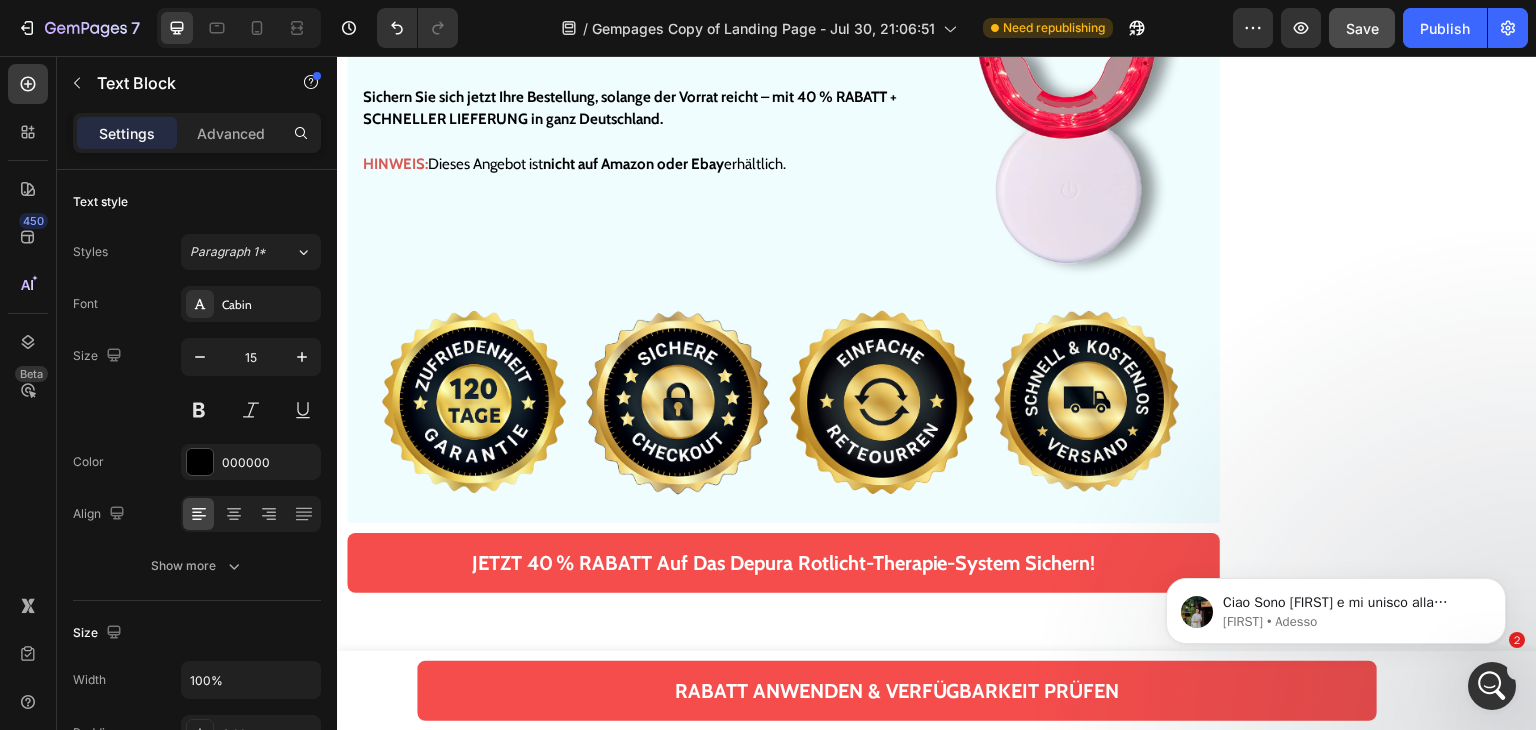 click 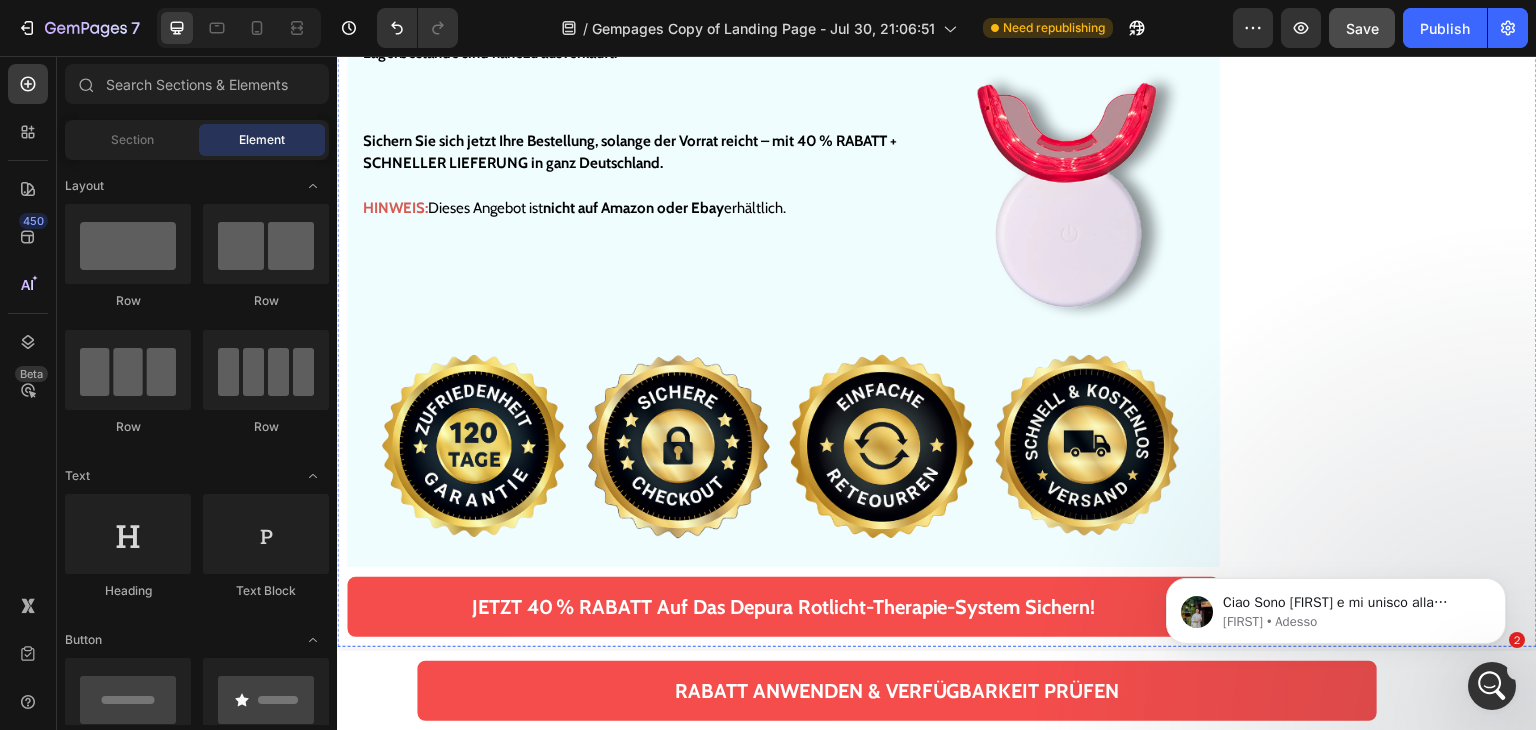 scroll, scrollTop: 26192, scrollLeft: 0, axis: vertical 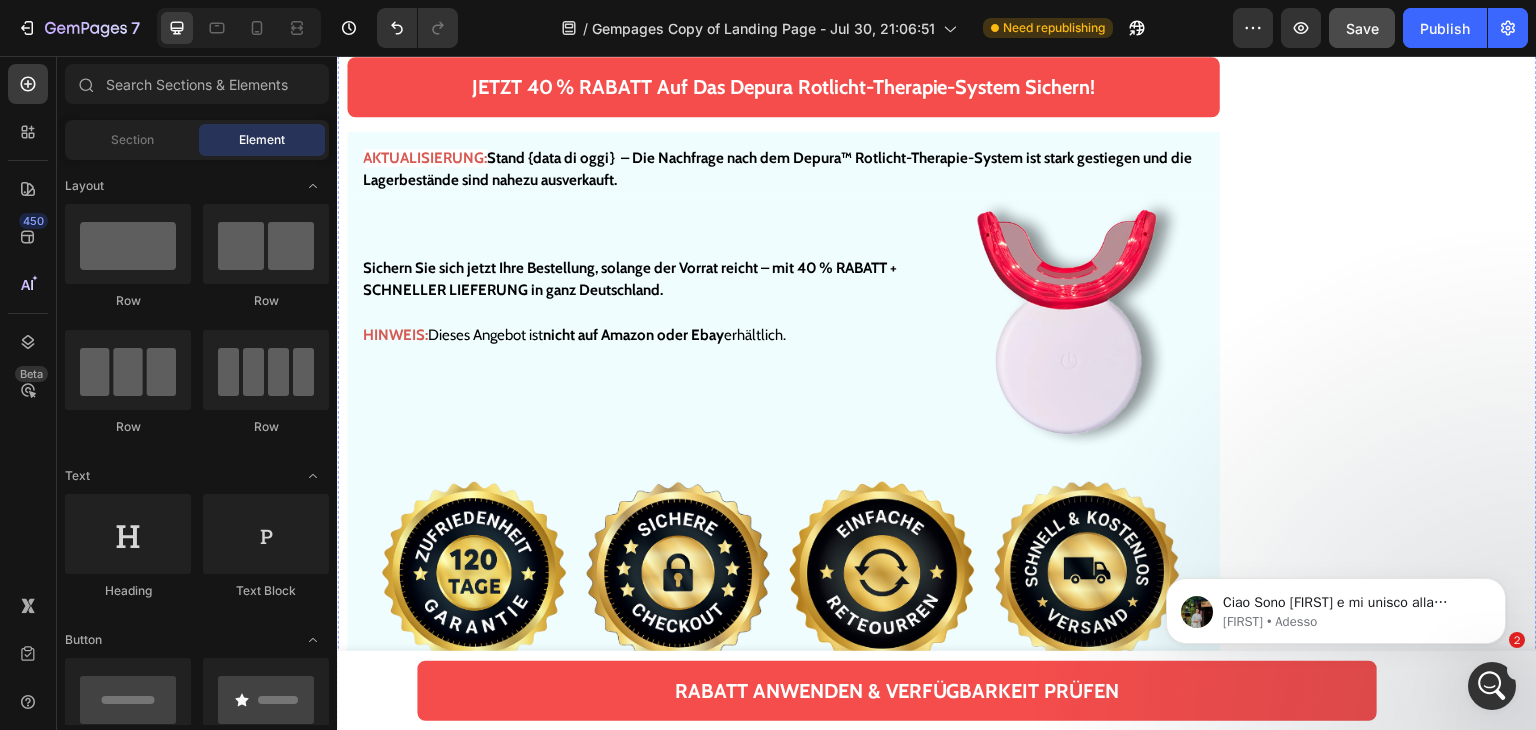 click at bounding box center [783, -1391] 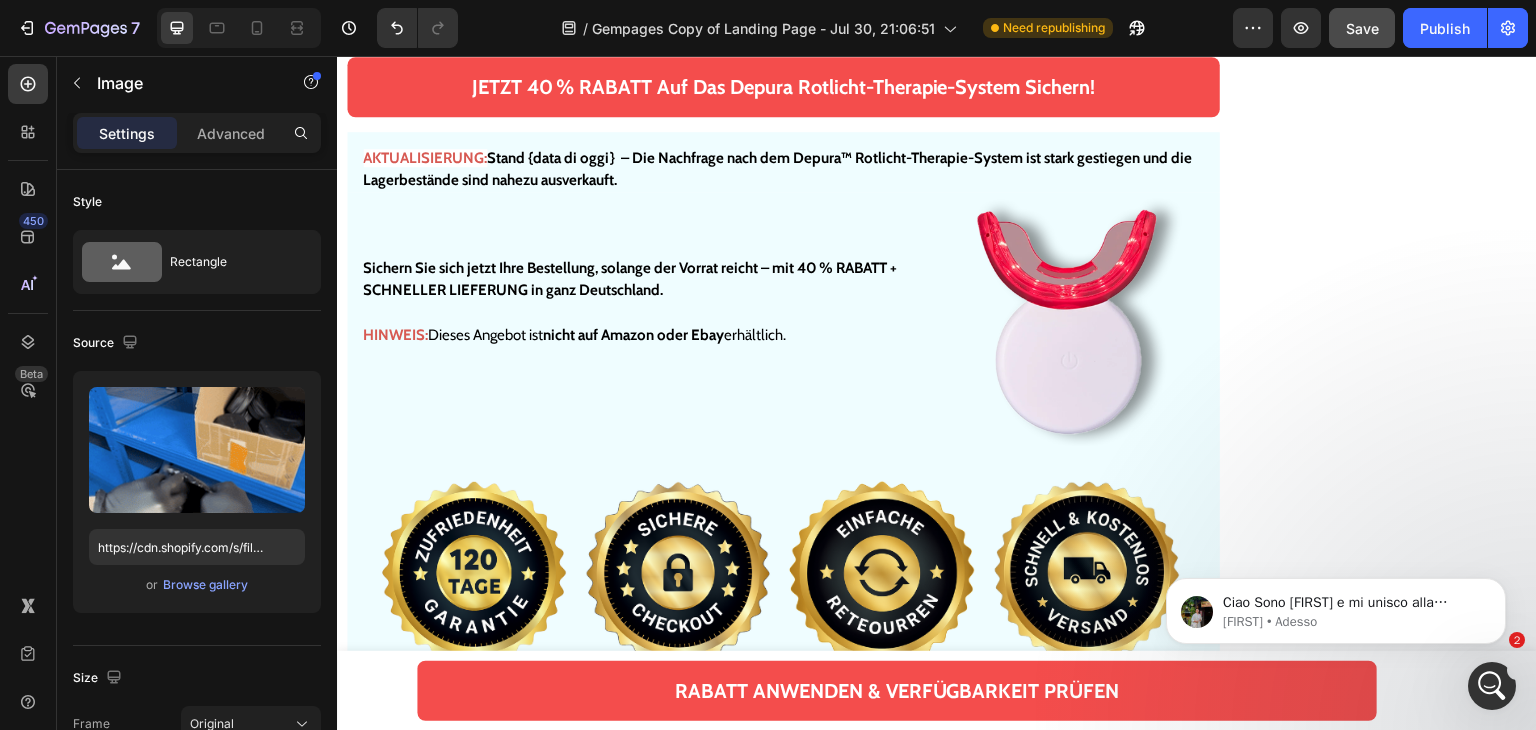 click 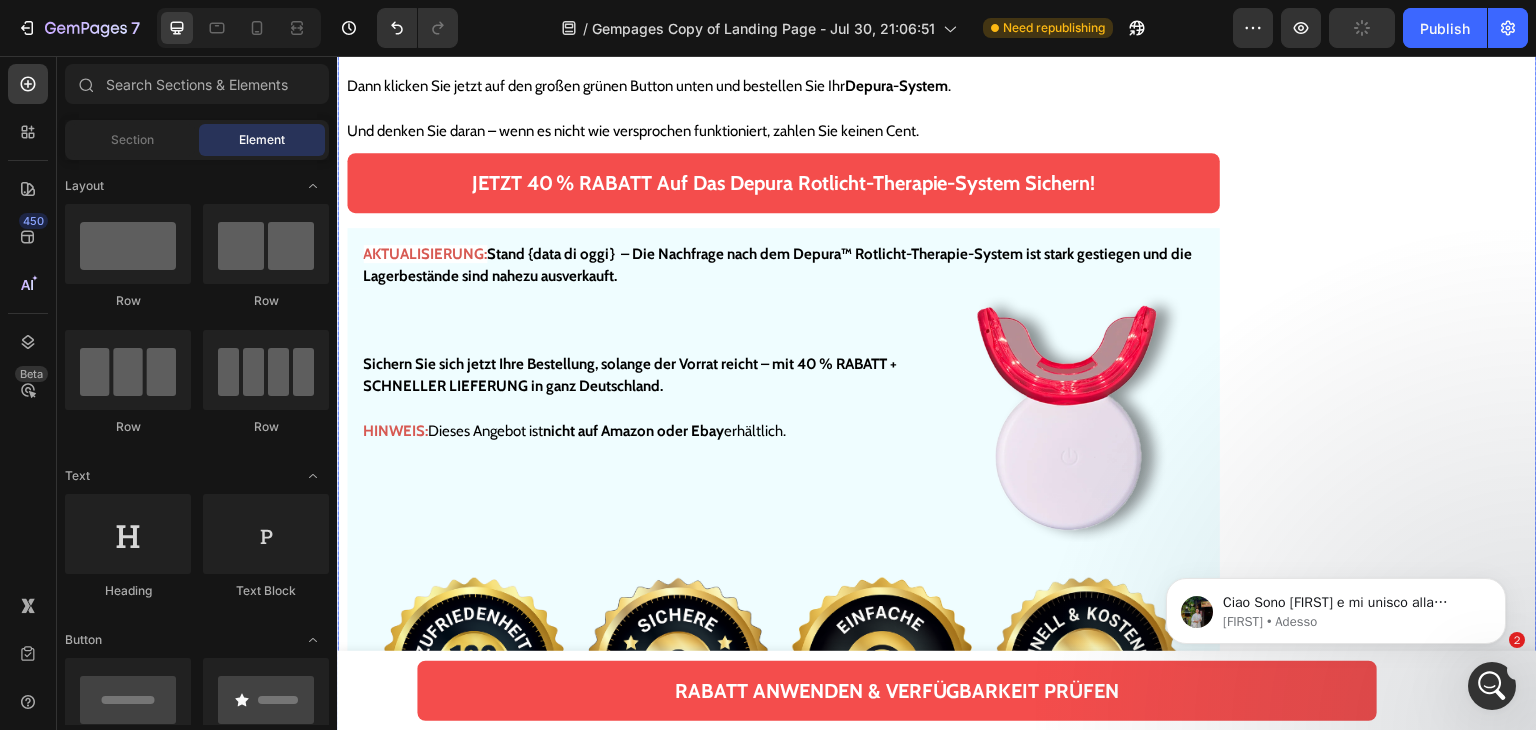 scroll, scrollTop: 25992, scrollLeft: 0, axis: vertical 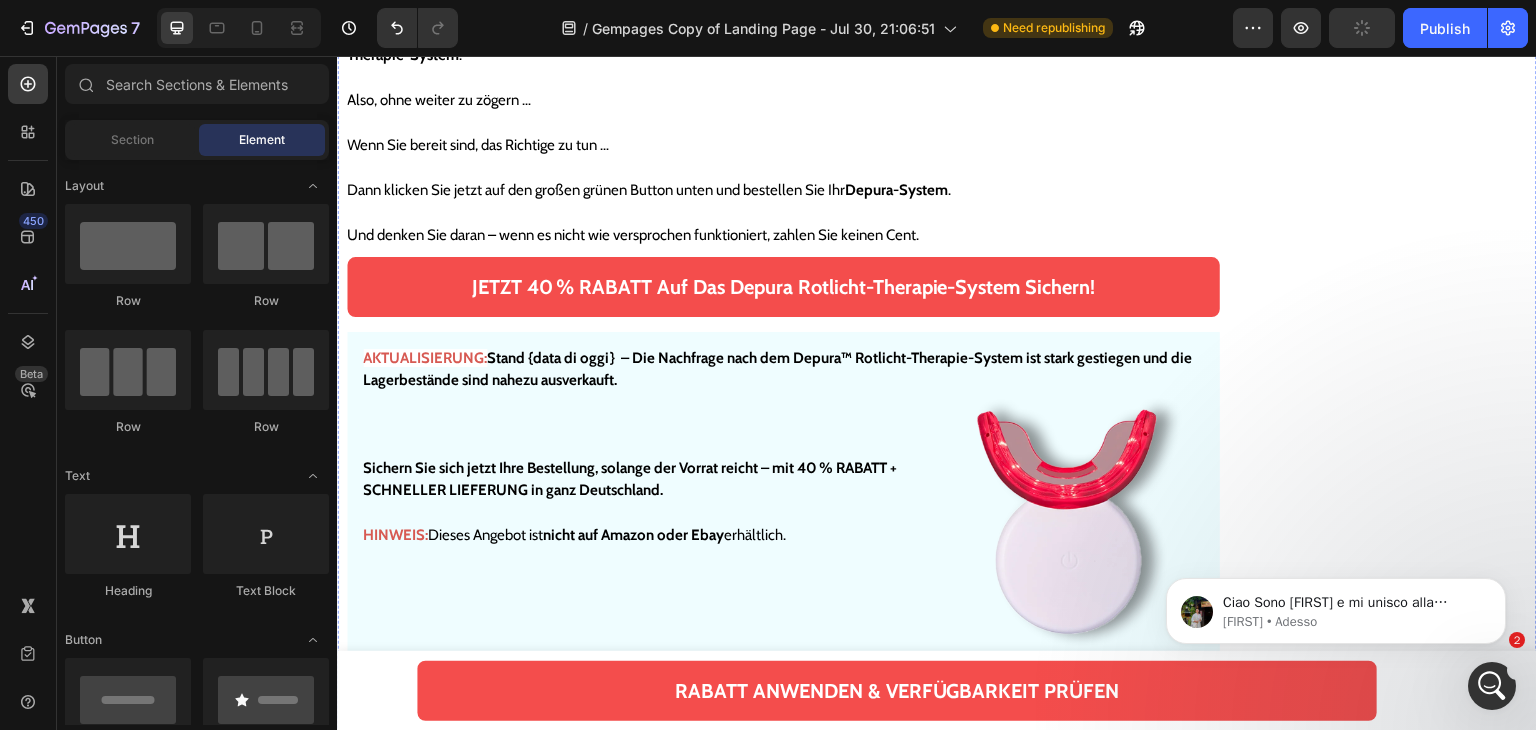 click on "Wir könnten morgen ausverkauft sein … oder vielleicht sogar schon heute." at bounding box center (746, -1219) 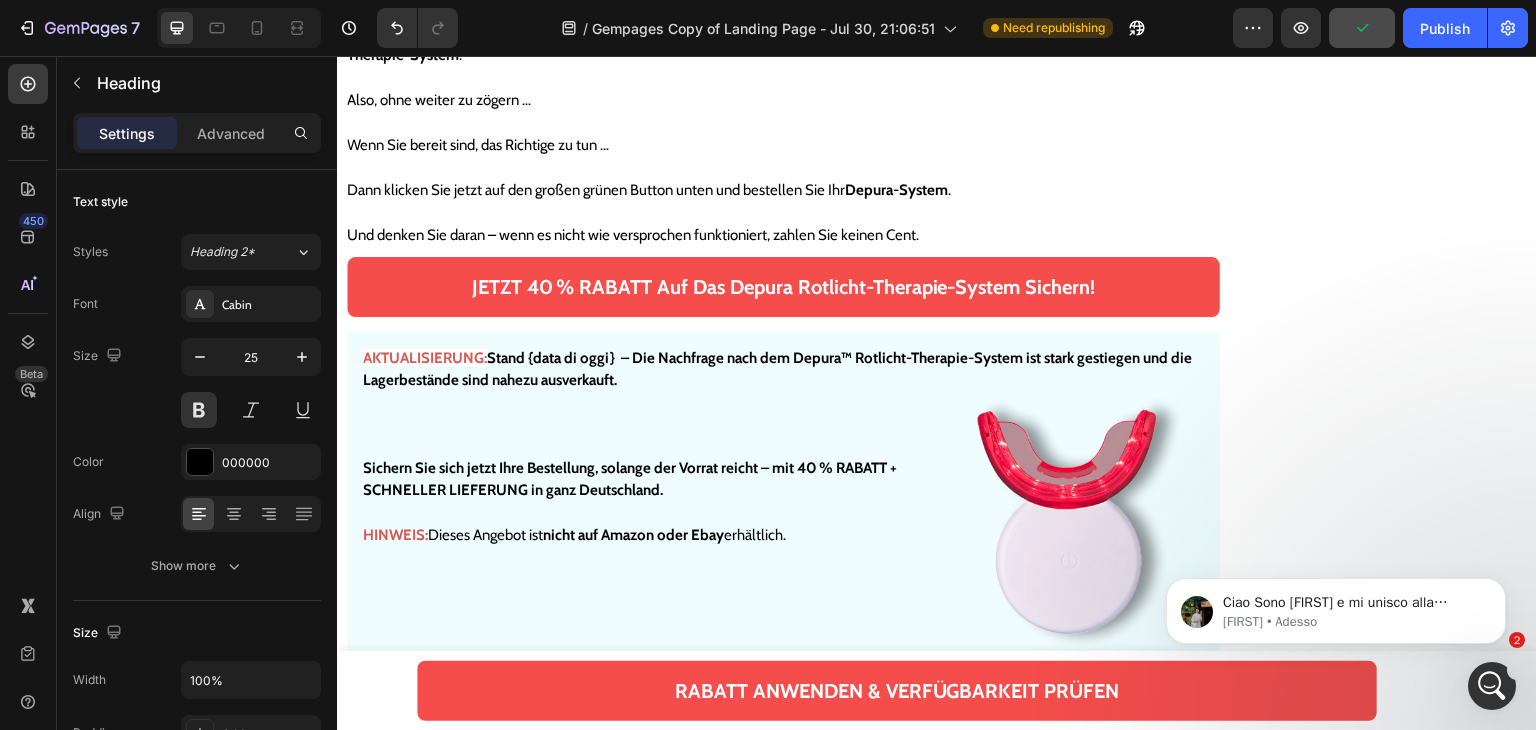 click 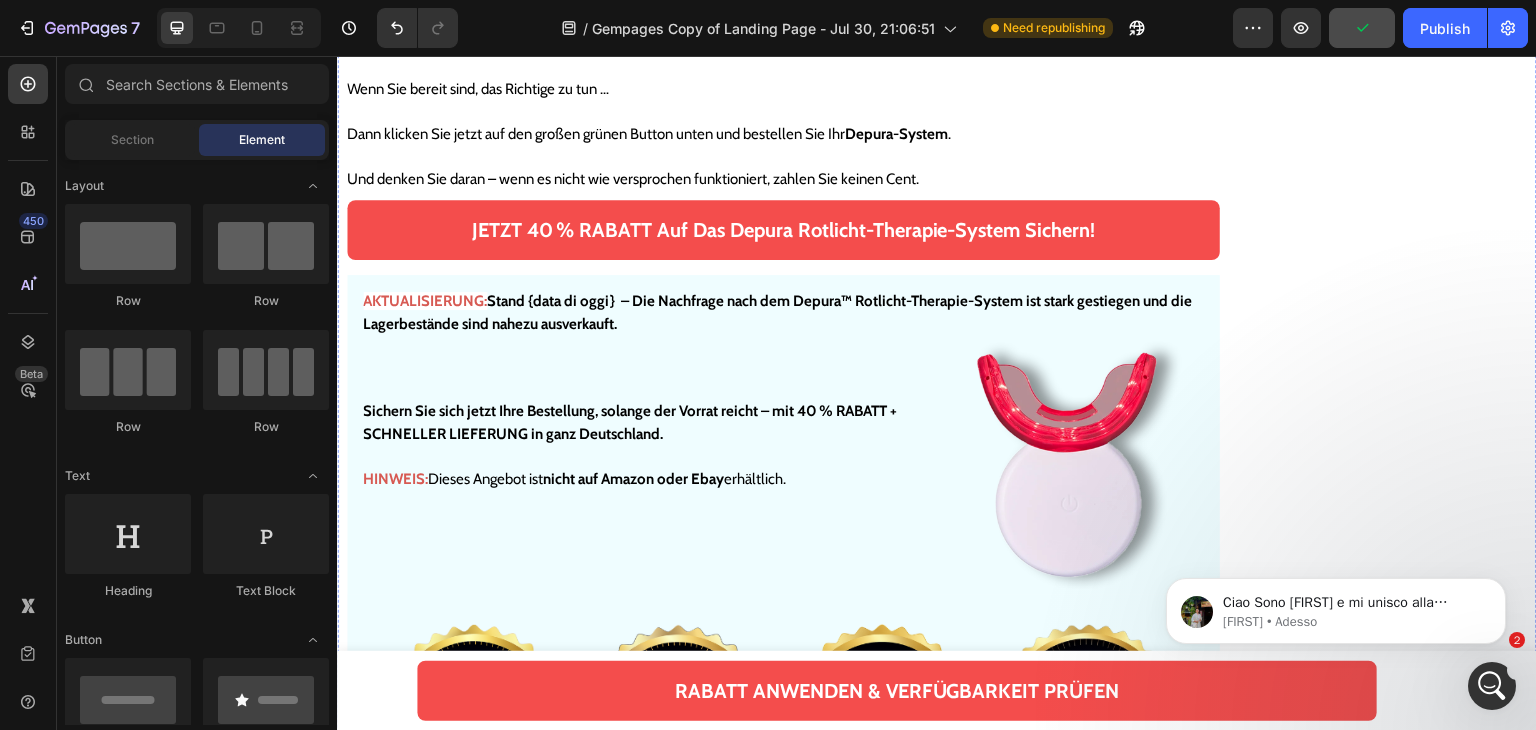click on "Andernfalls wäre diese Seite schon offline." at bounding box center [783, -1306] 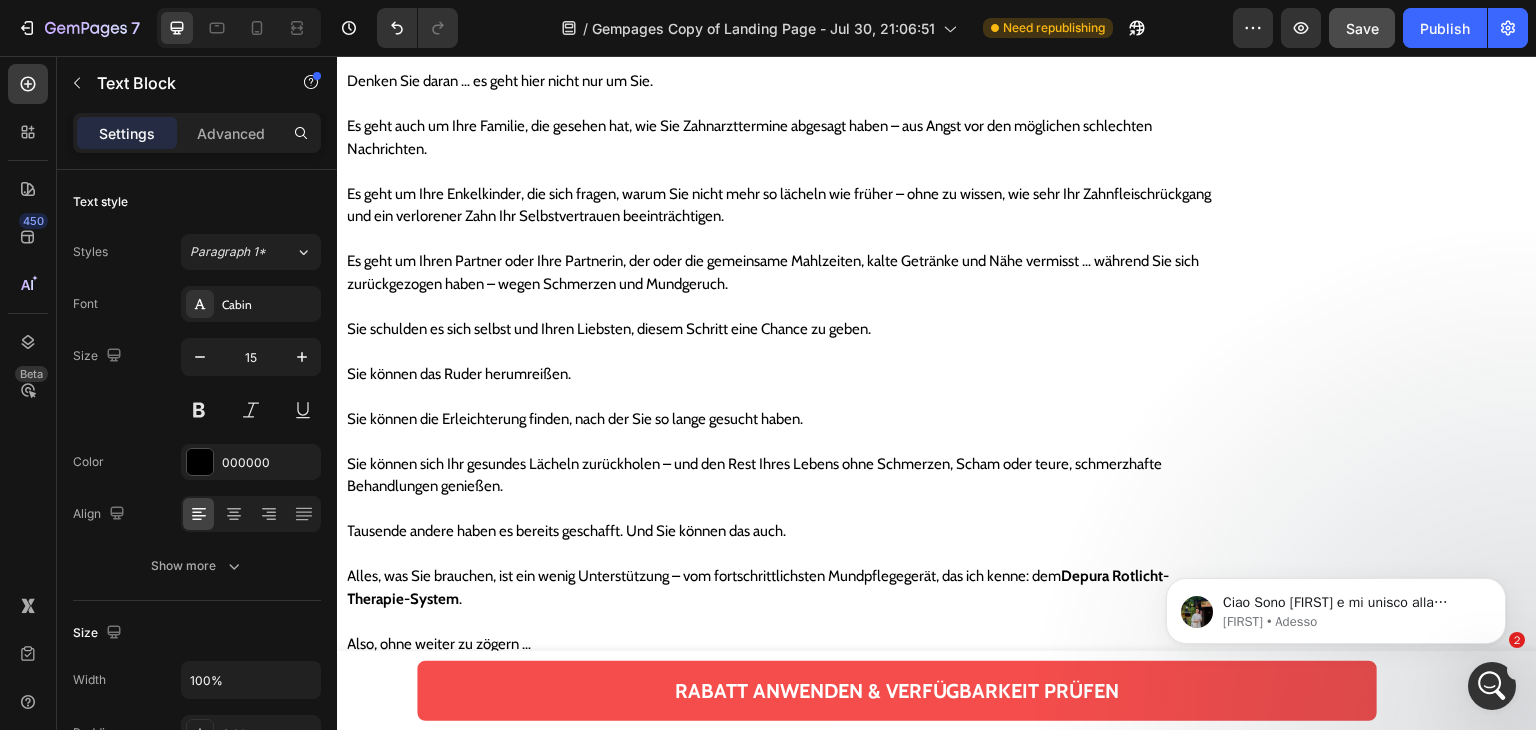 click at bounding box center (505, -1284) 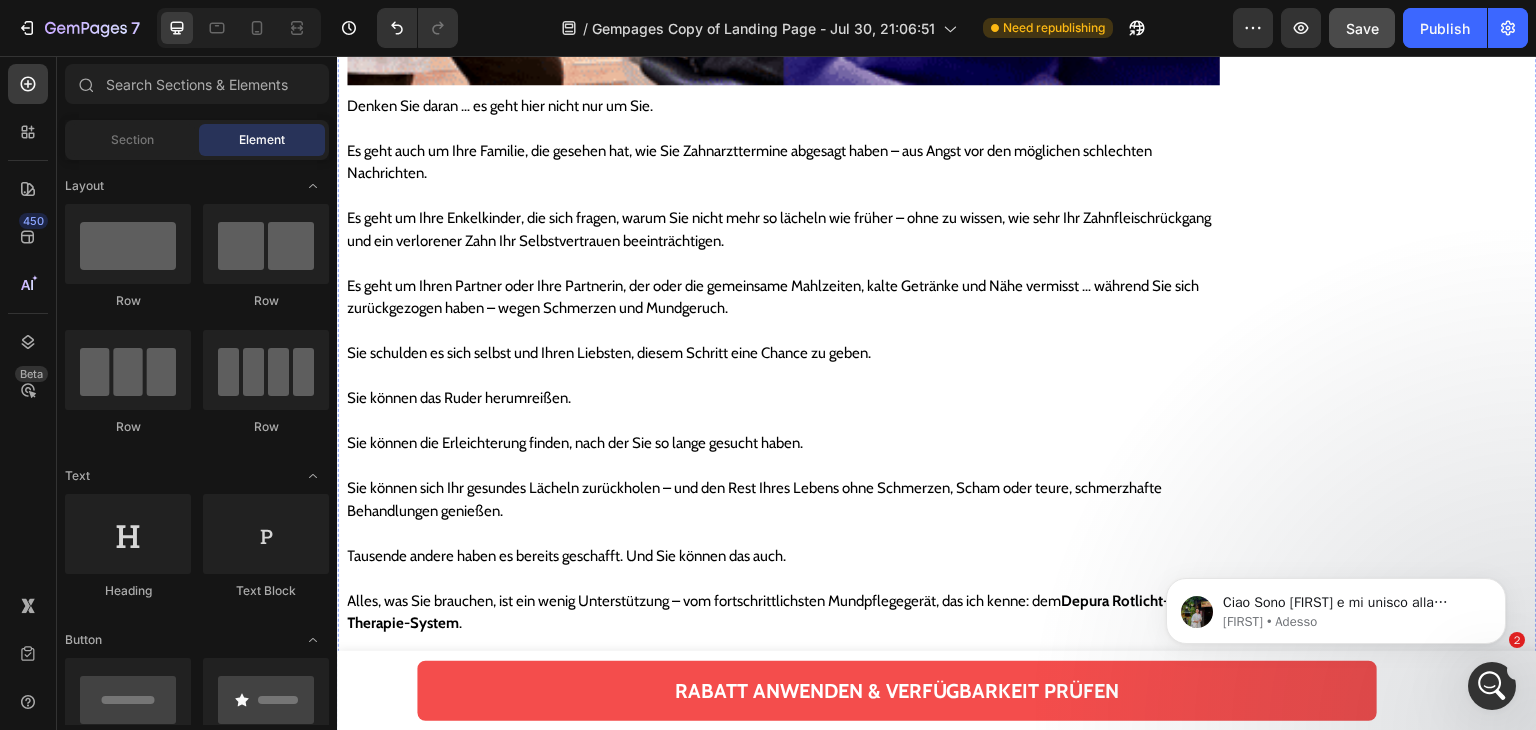 click at bounding box center (783, -1360) 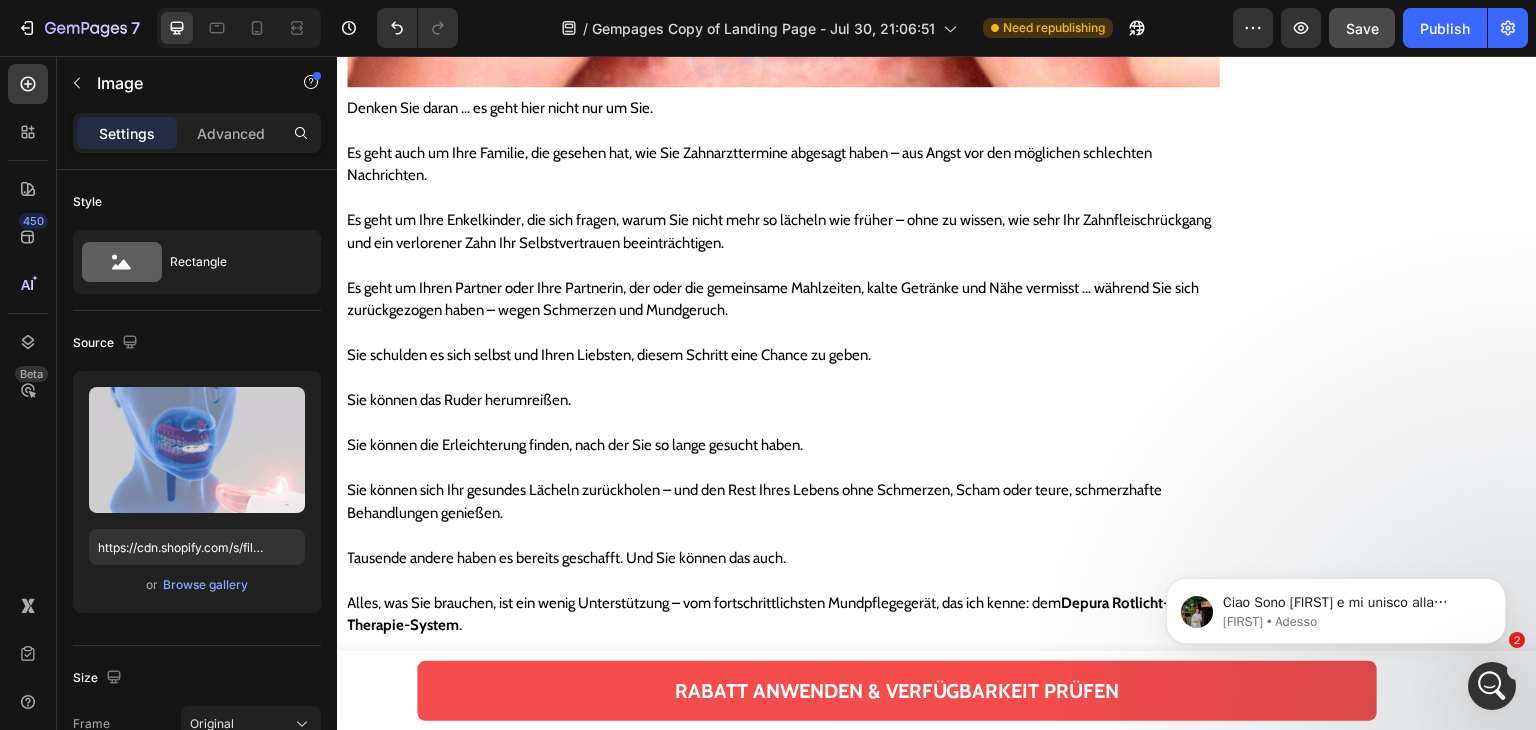 scroll, scrollTop: 24892, scrollLeft: 0, axis: vertical 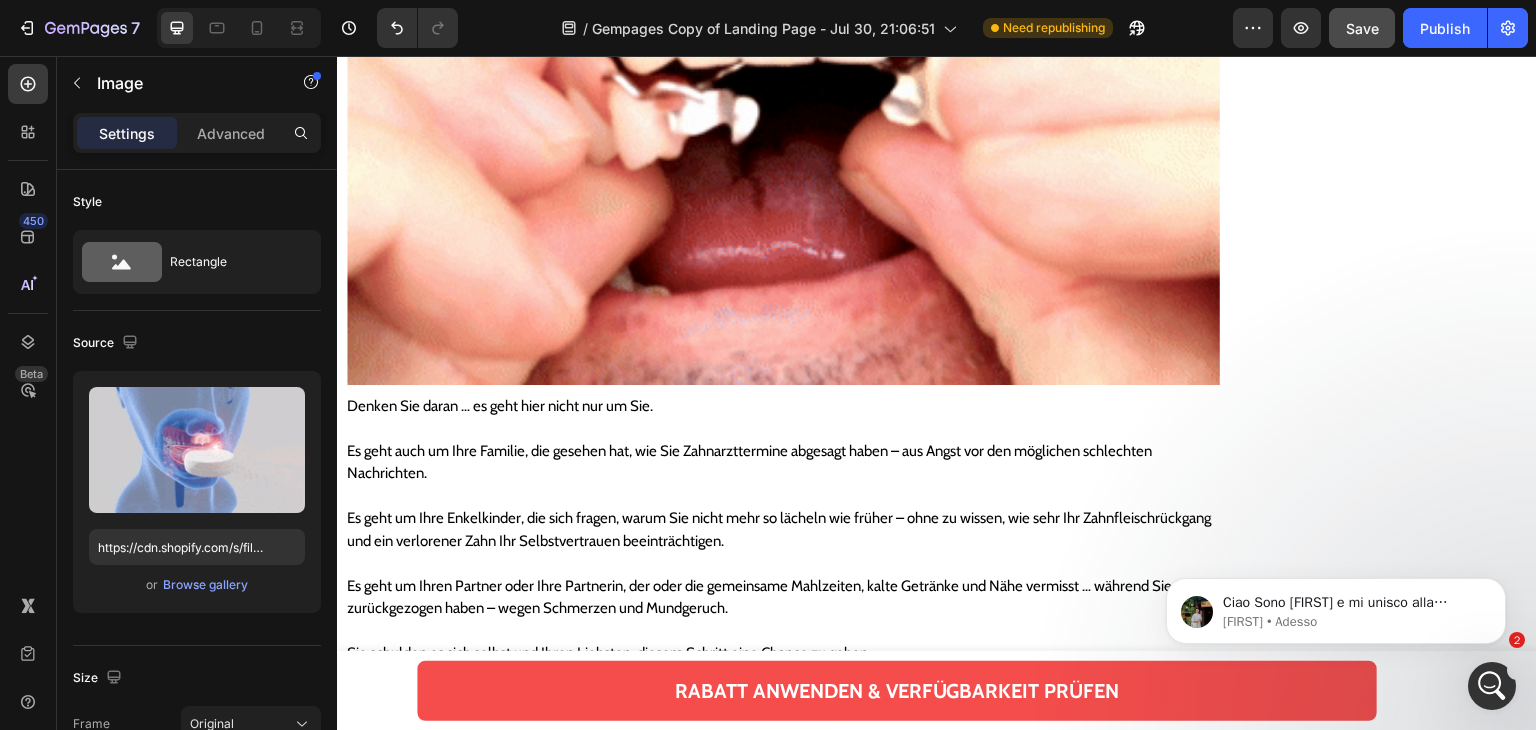 click 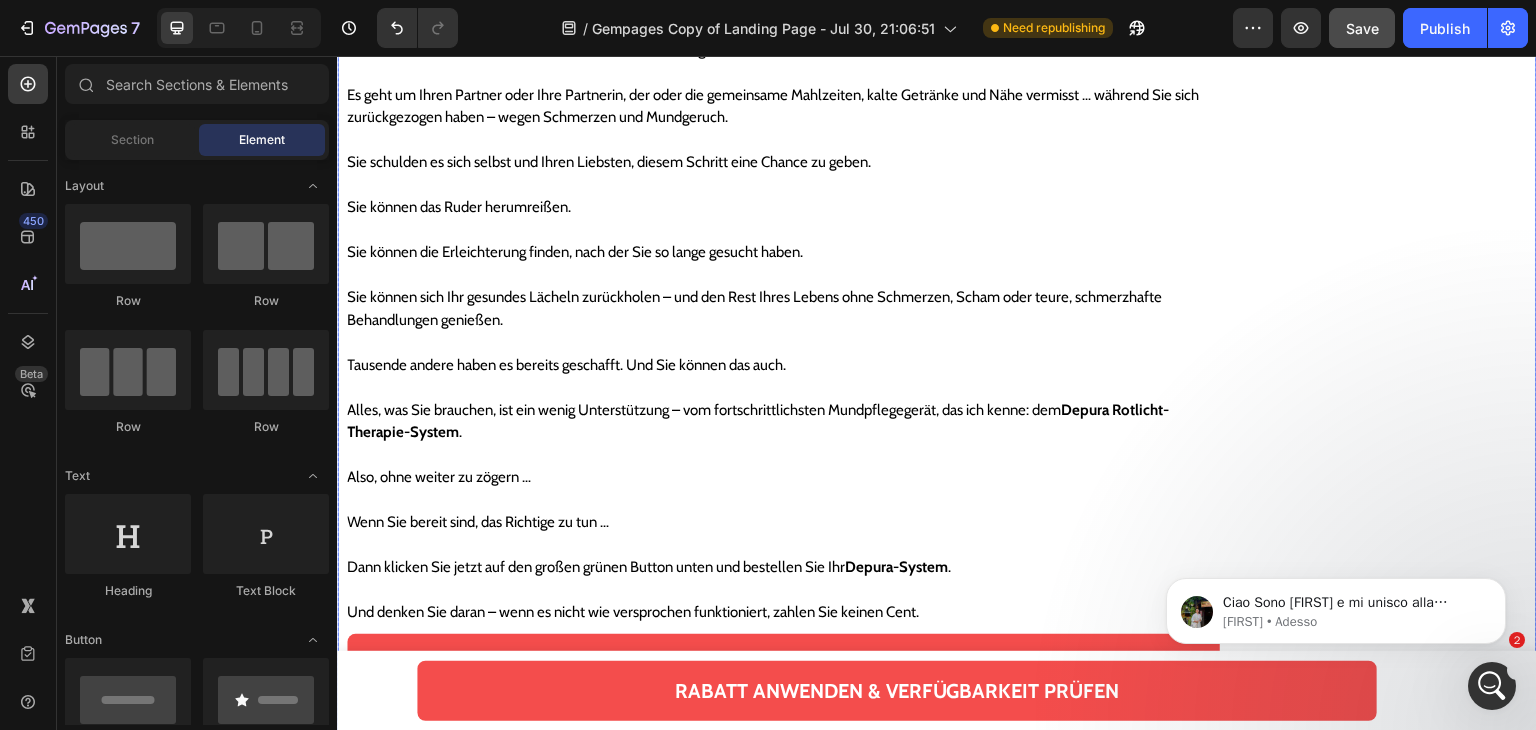 click on "Wie können Sie das HealRay™ Rotlicht-Therapiesystem bekommen?" at bounding box center (783, -1334) 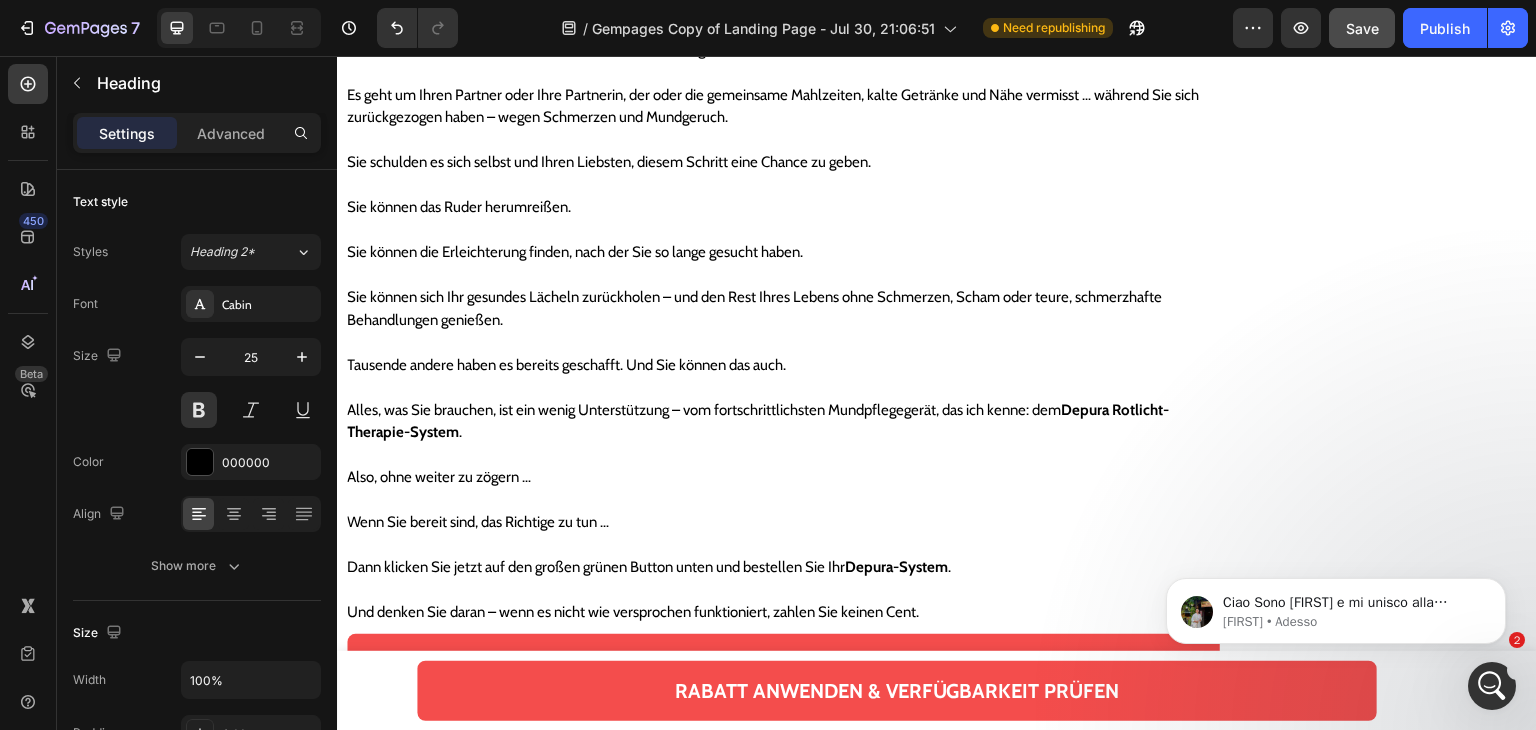 click 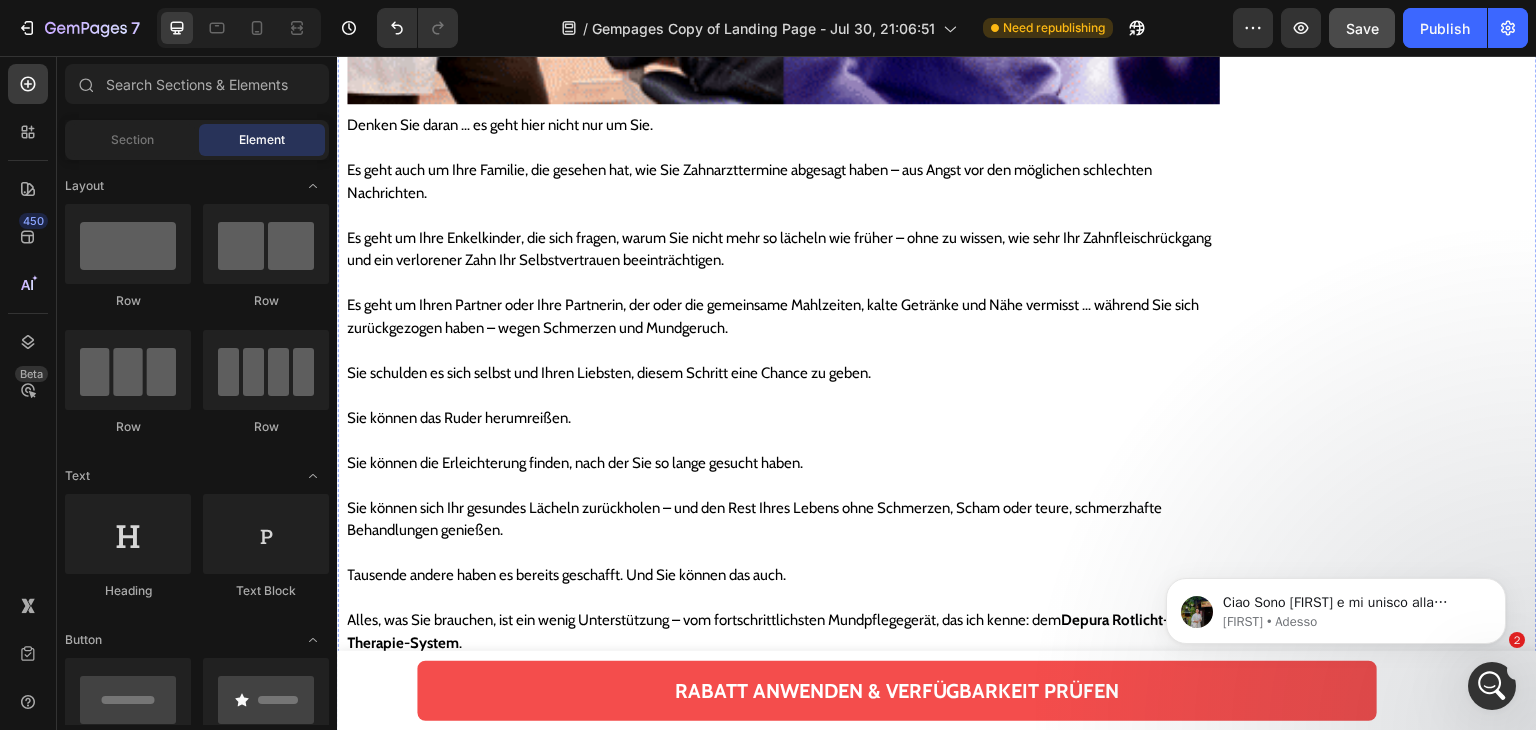 scroll, scrollTop: 24592, scrollLeft: 0, axis: vertical 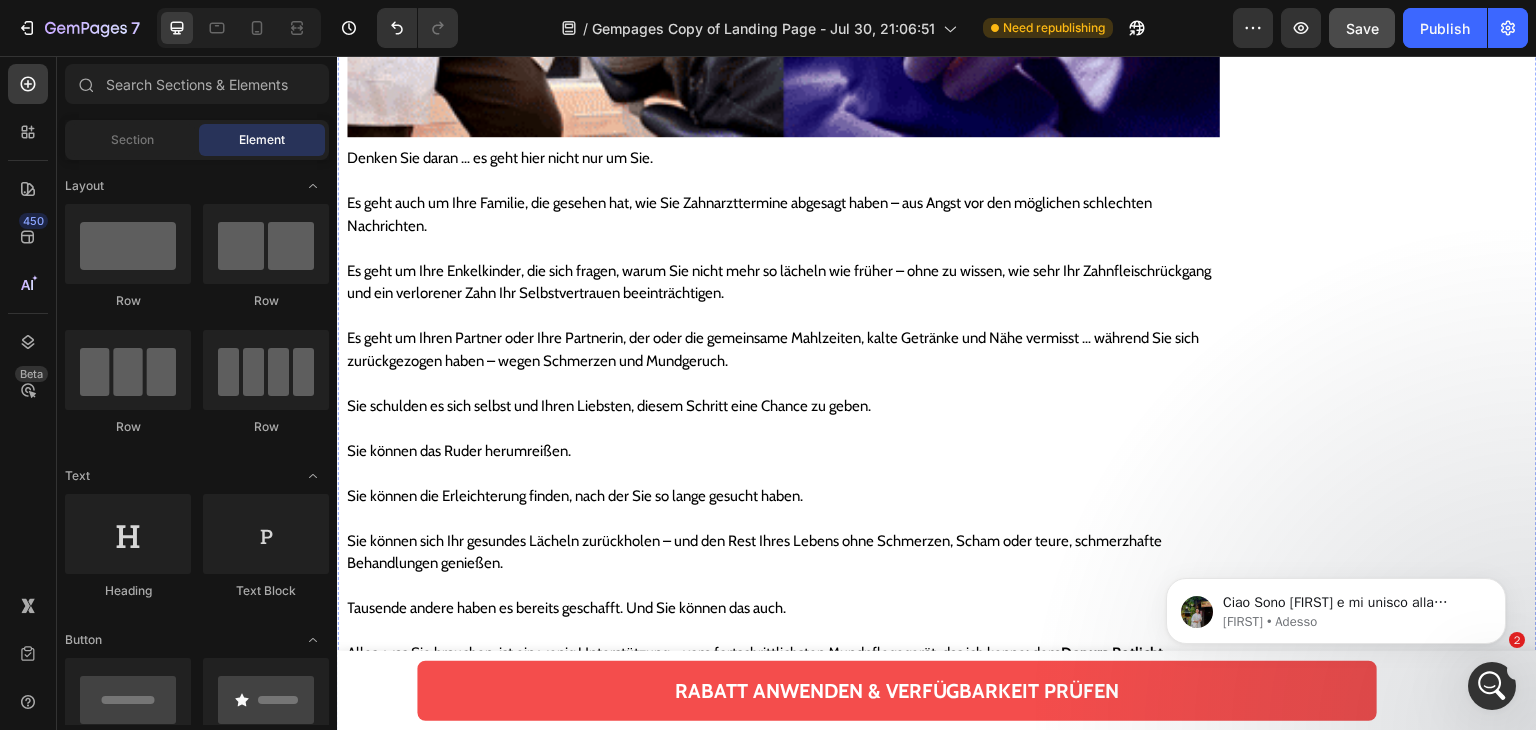 click on "Und das Beste daran?" at bounding box center (783, -1255) 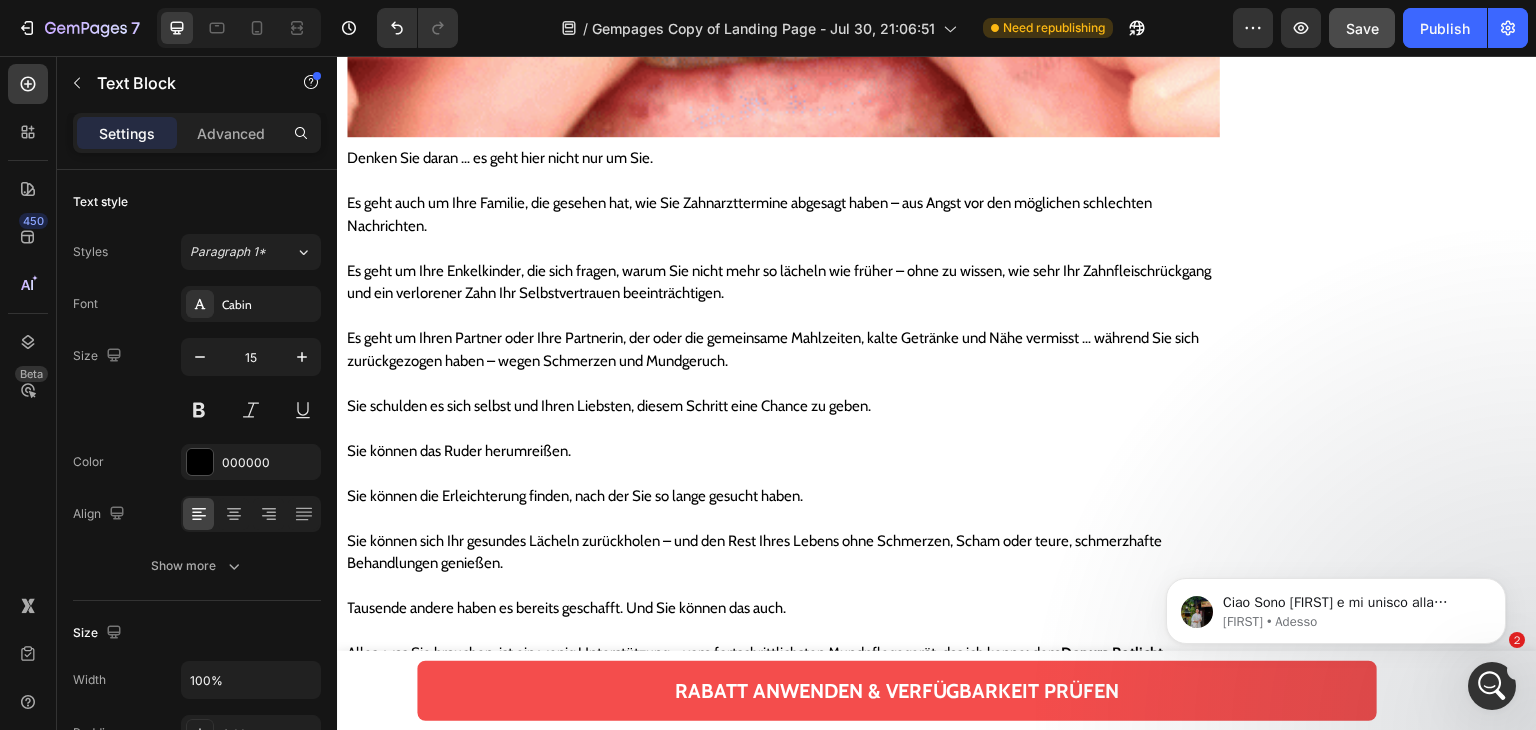 click 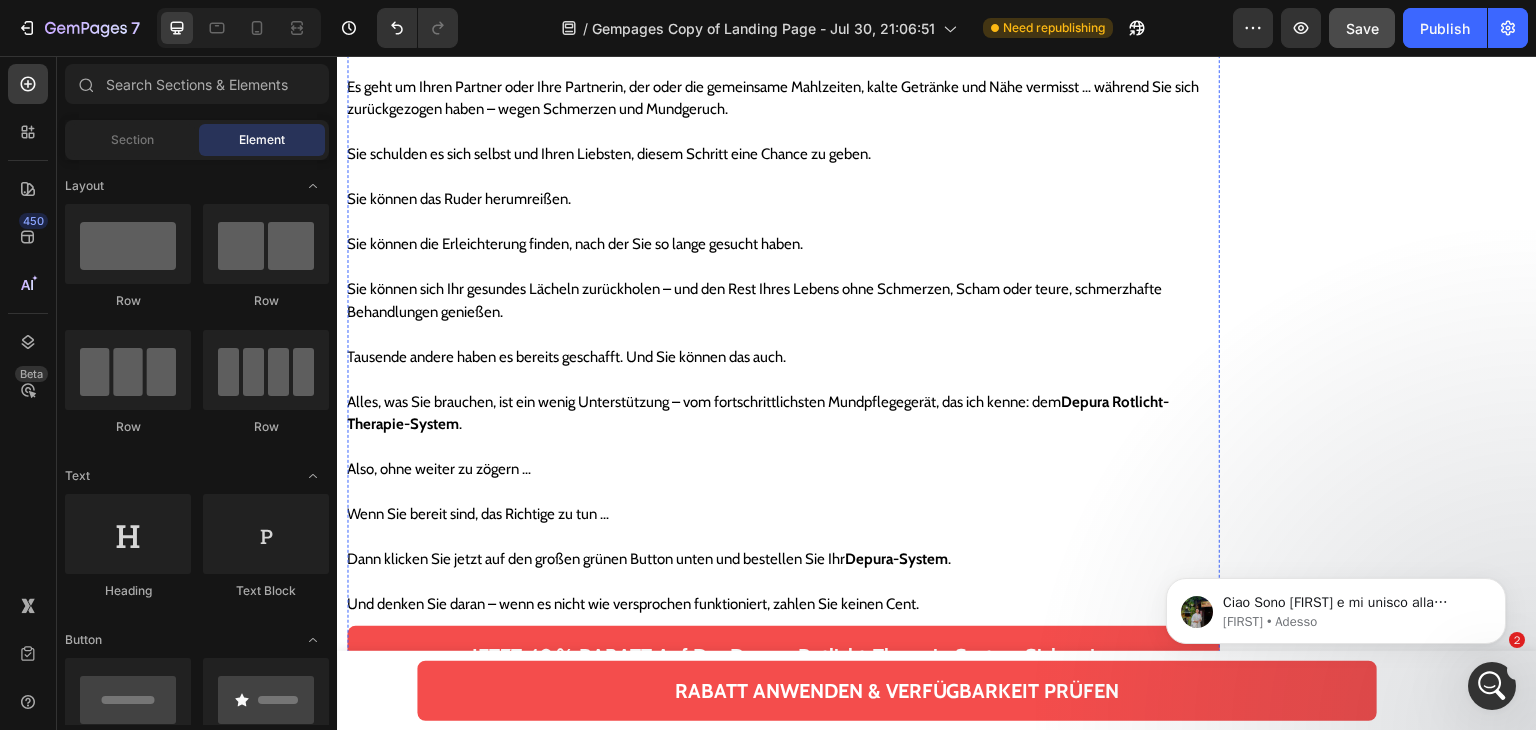 scroll, scrollTop: 24292, scrollLeft: 0, axis: vertical 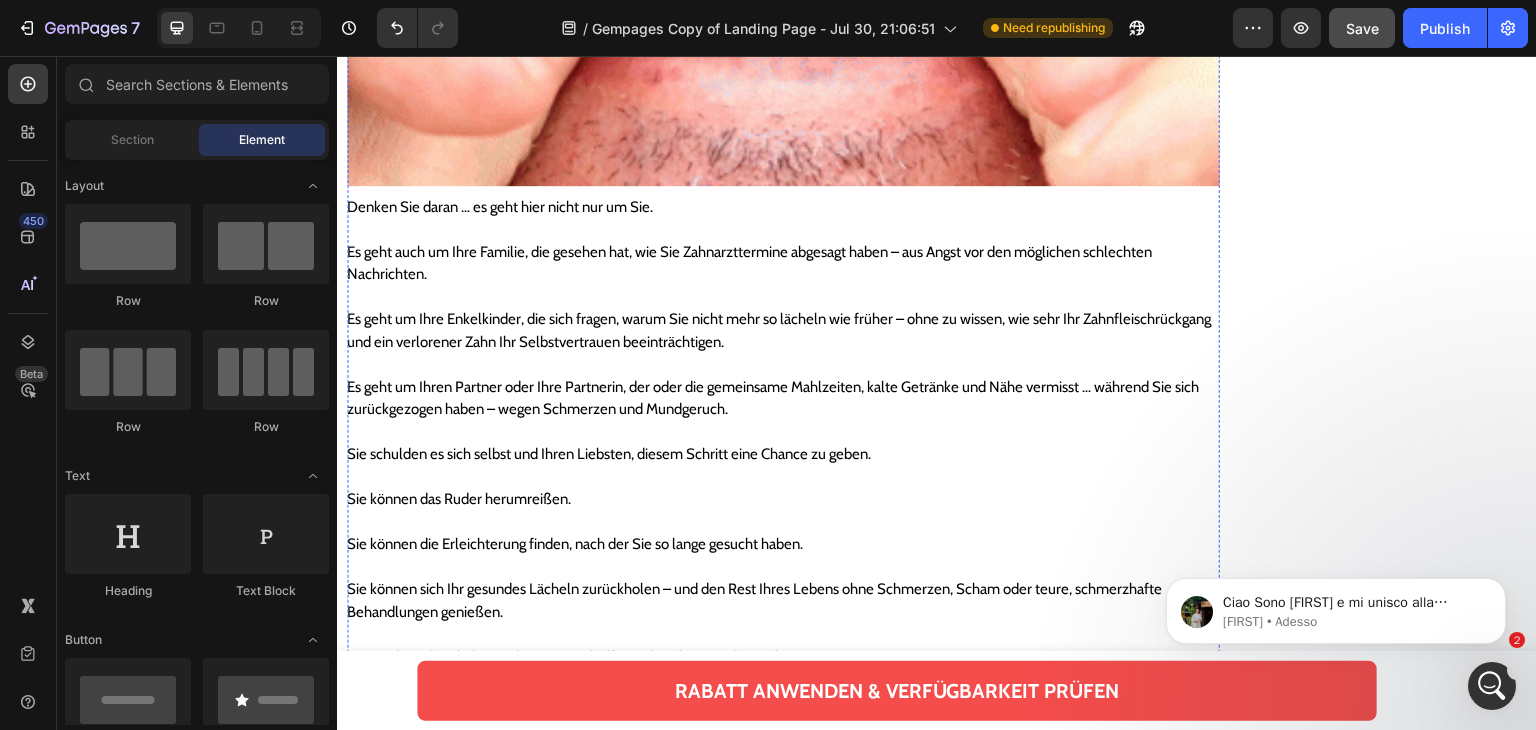 click on "Kein Zusammenzucken mehr vor Schmerzen beim Zähneputzen oder Essen." at bounding box center (663, -1110) 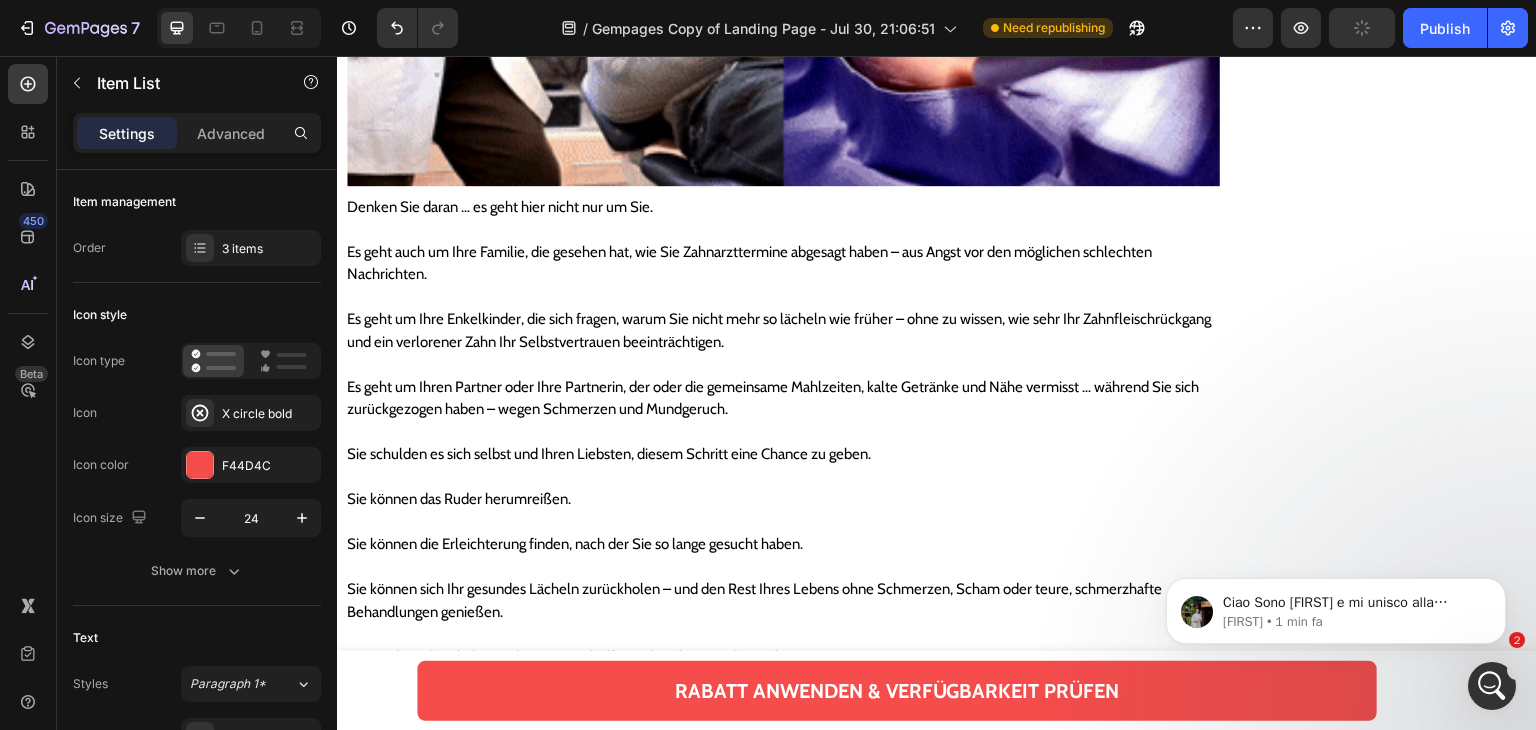 click 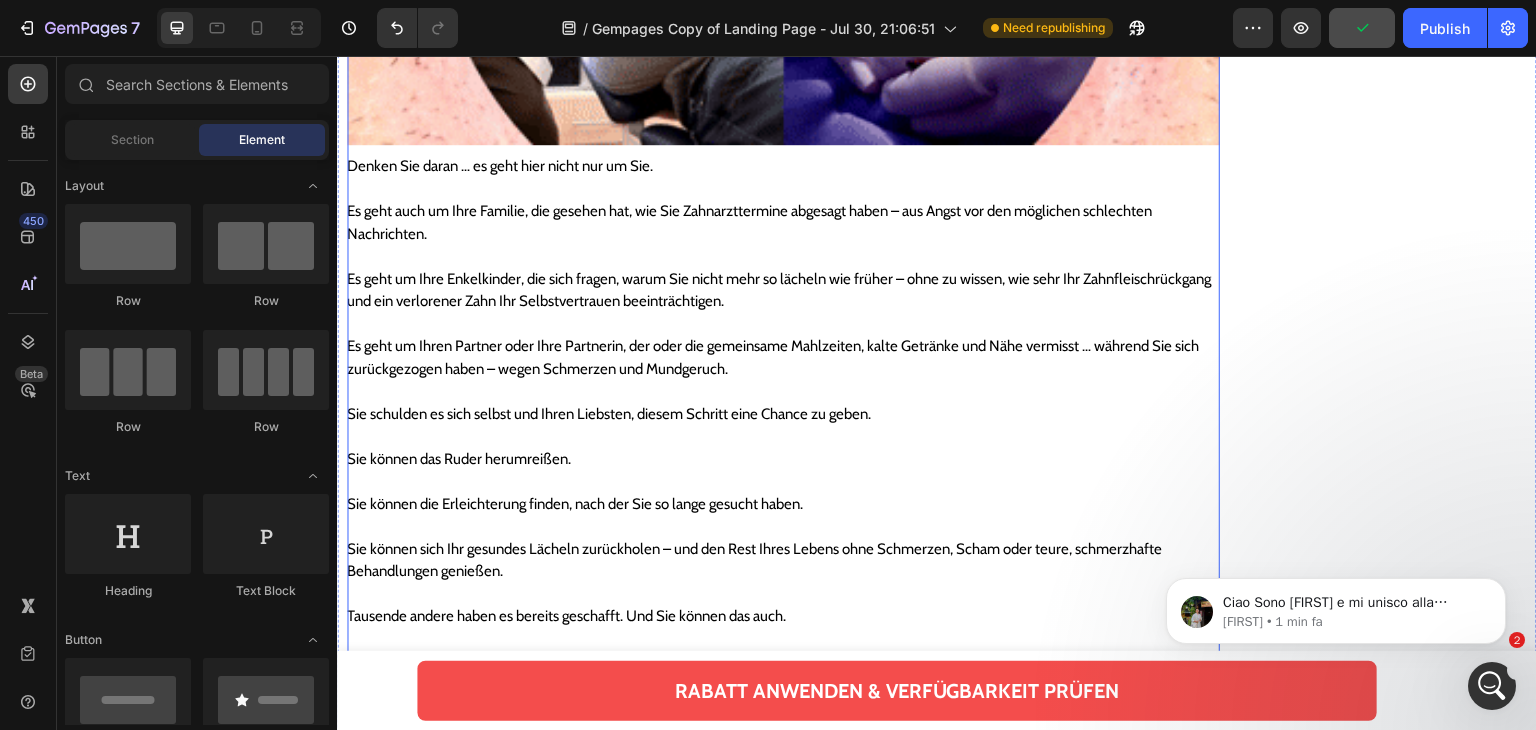 click on "Drop element here" at bounding box center (783, -1093) 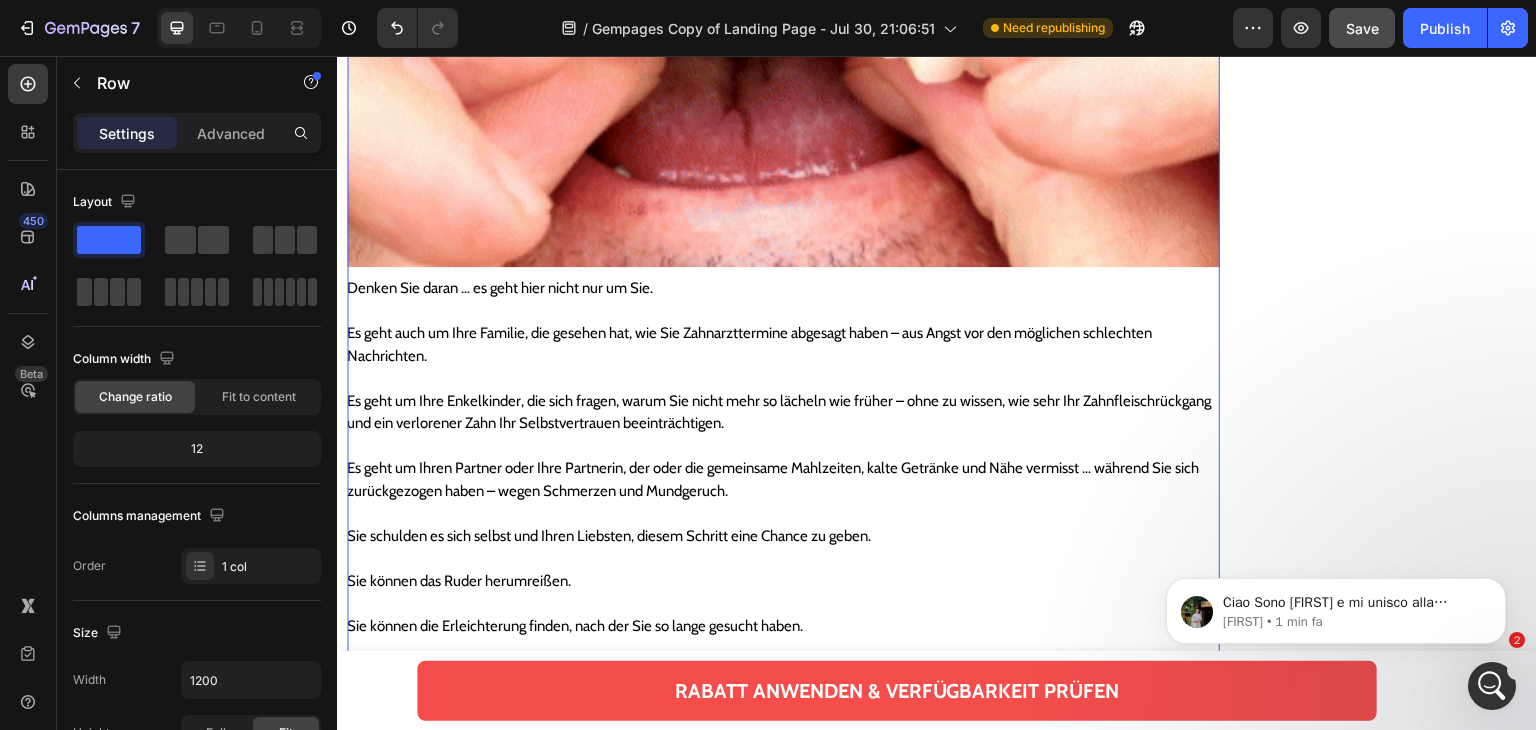 scroll, scrollTop: 24192, scrollLeft: 0, axis: vertical 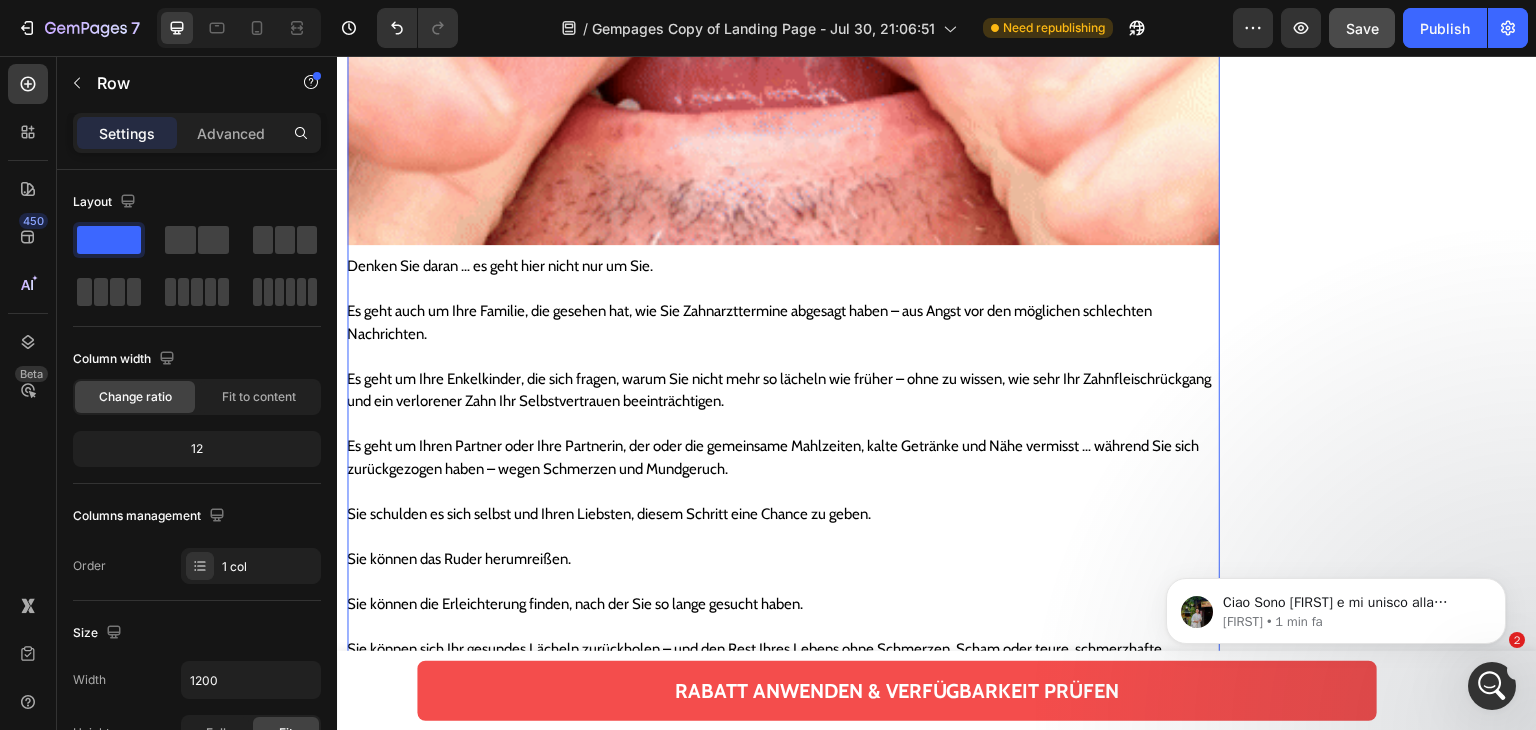 click on "Drop element here" at bounding box center (783, -993) 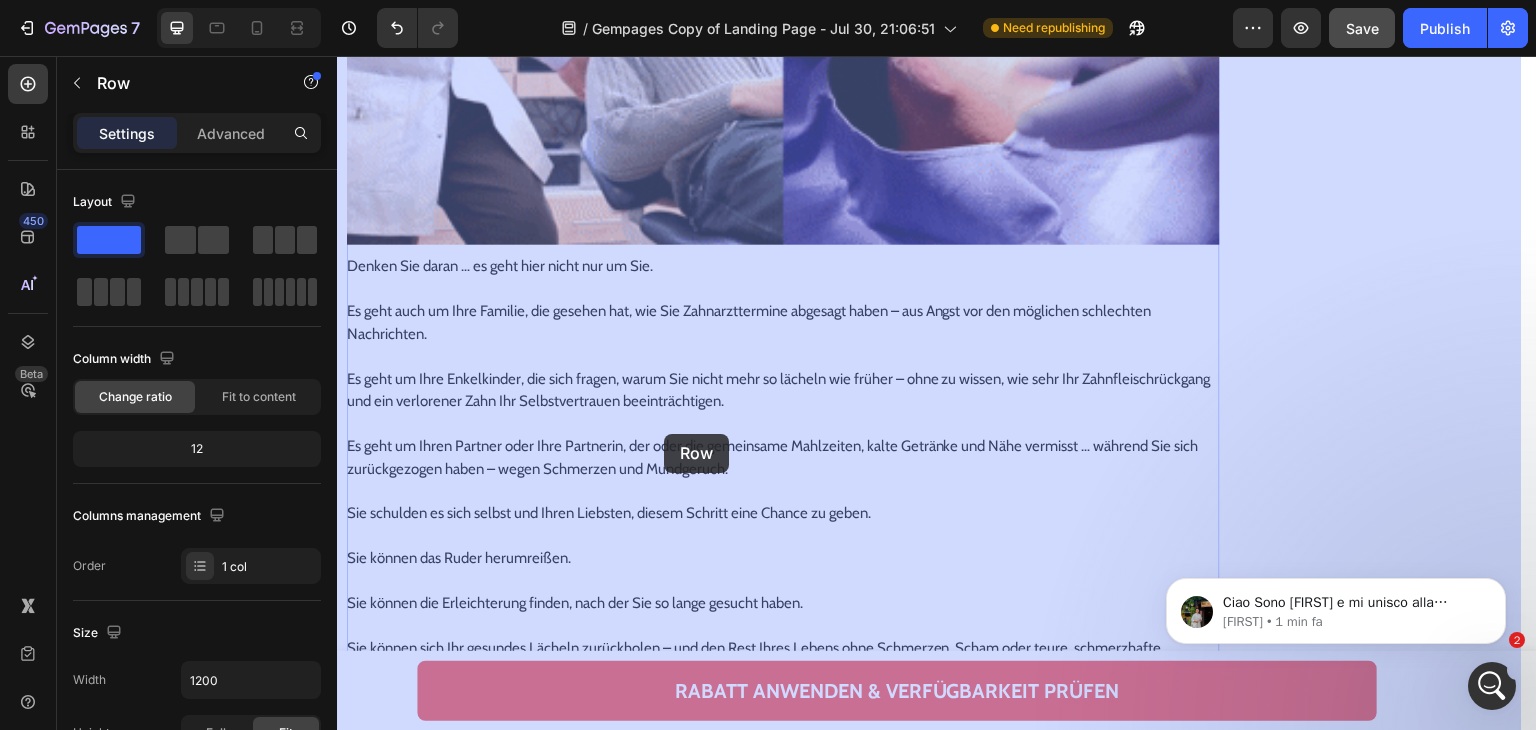 drag, startPoint x: 518, startPoint y: 489, endPoint x: 618, endPoint y: 473, distance: 101.27191 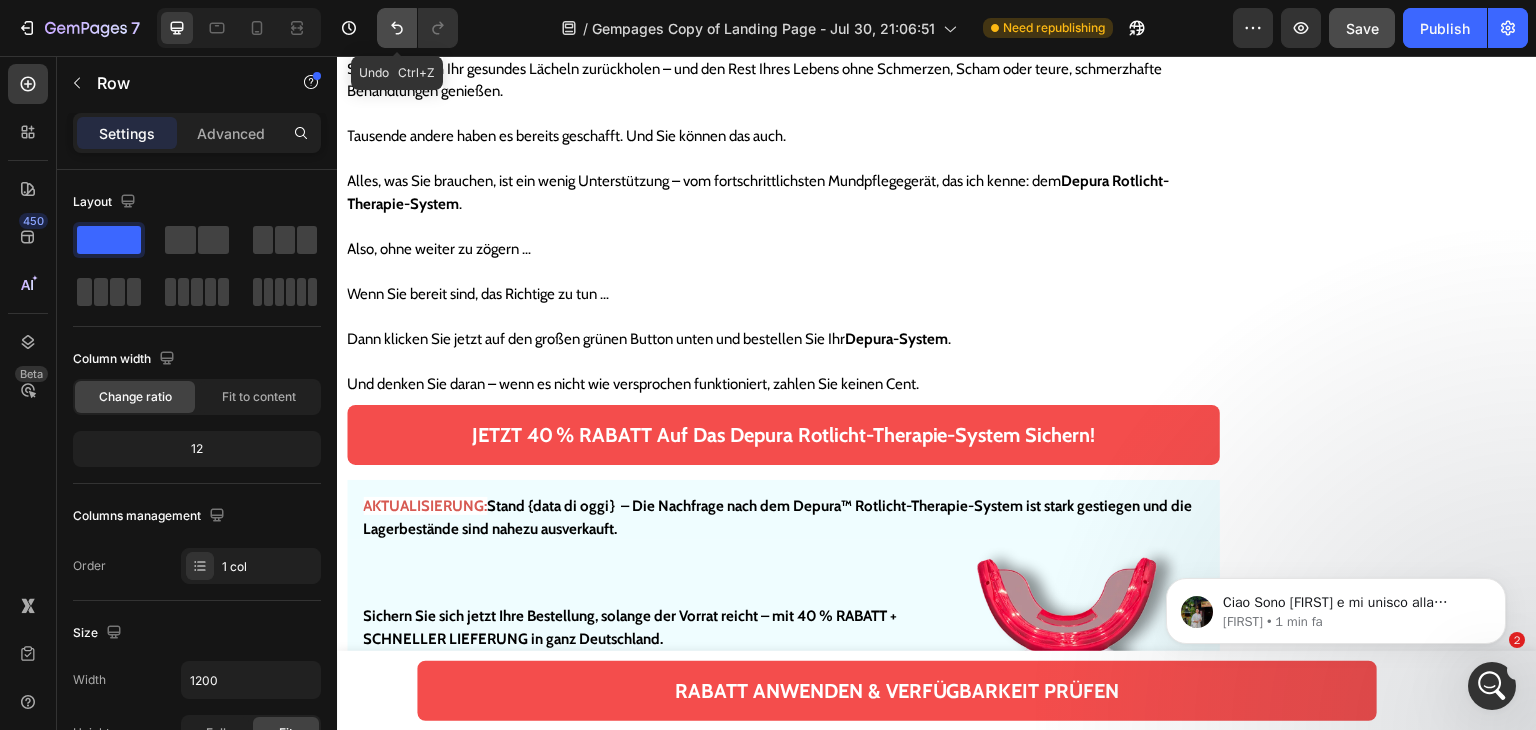 click 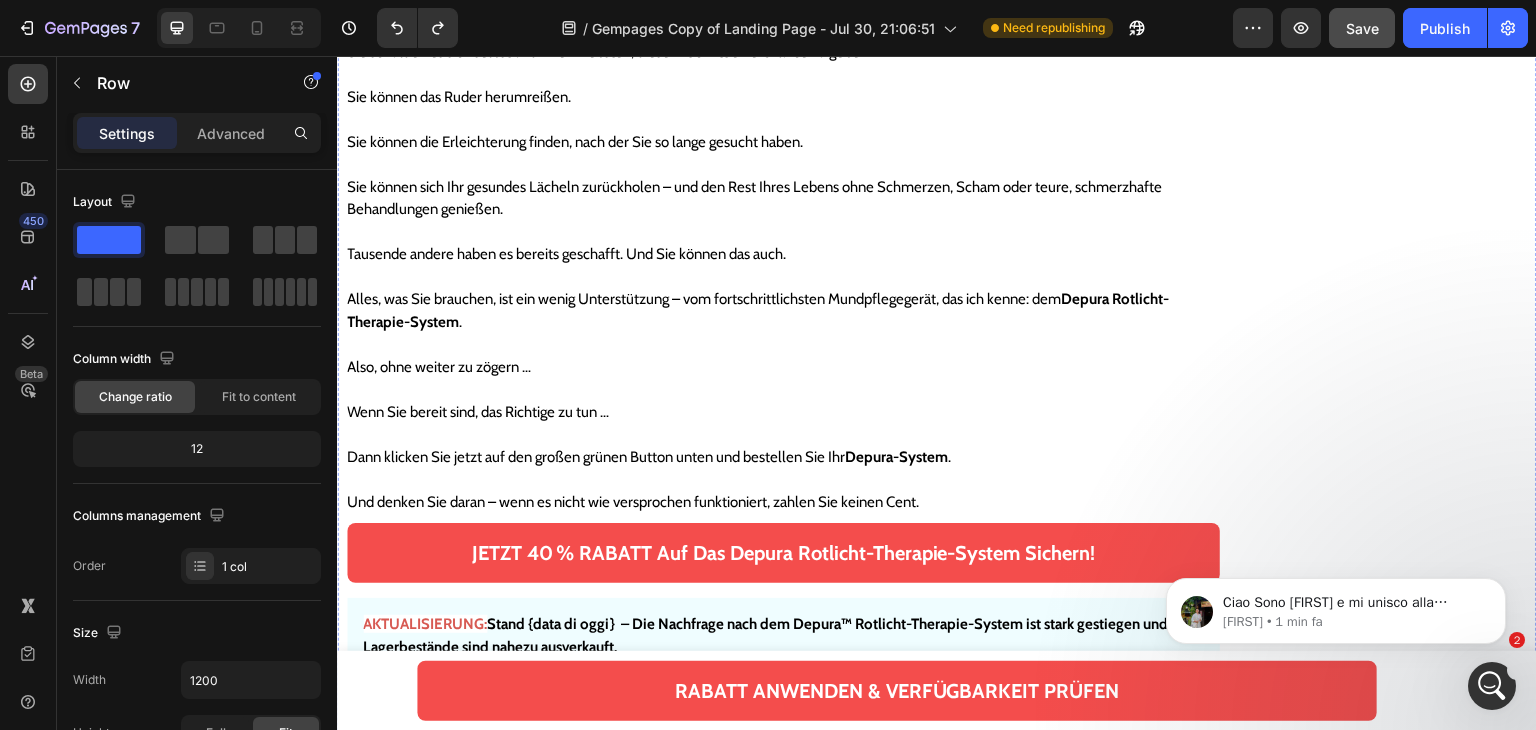 scroll, scrollTop: 24472, scrollLeft: 0, axis: vertical 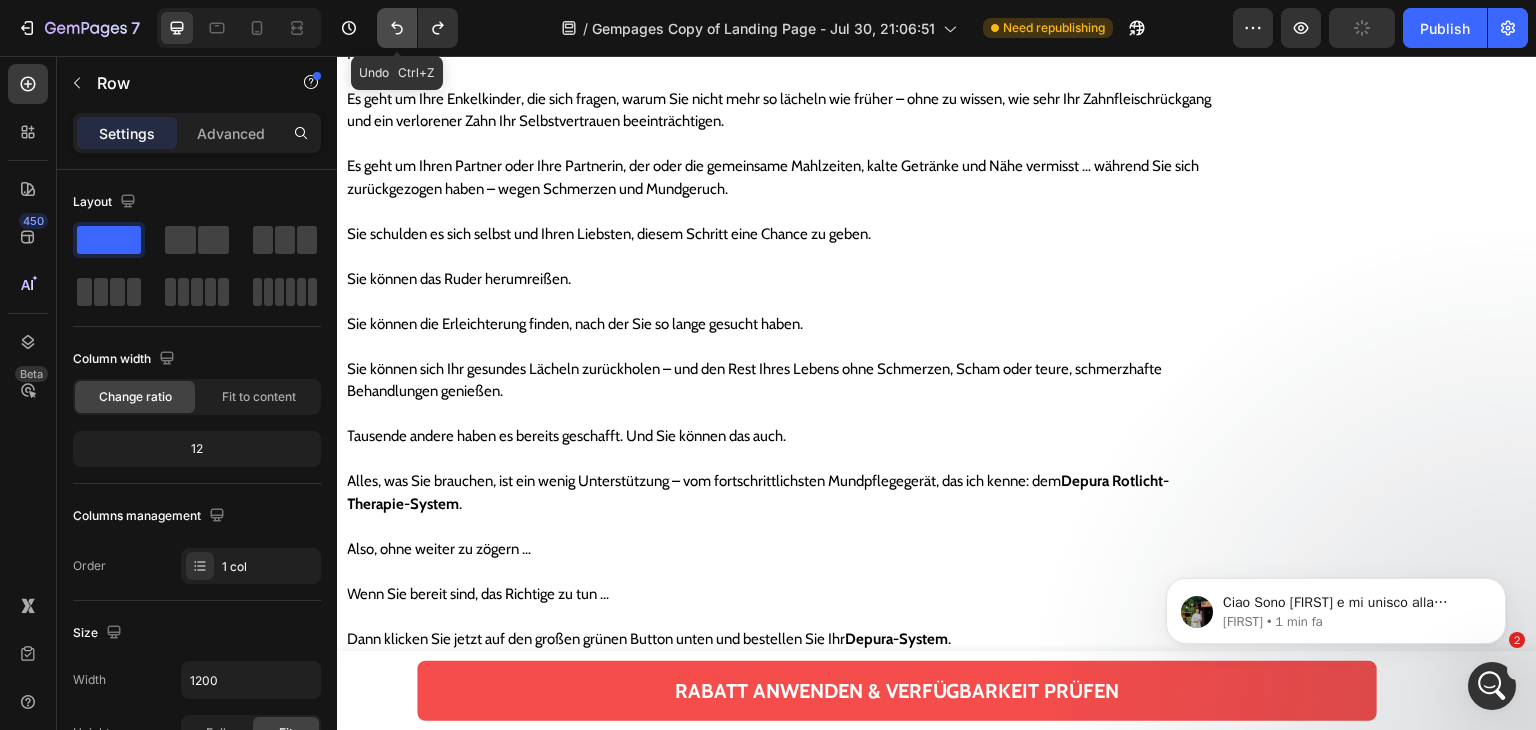 click 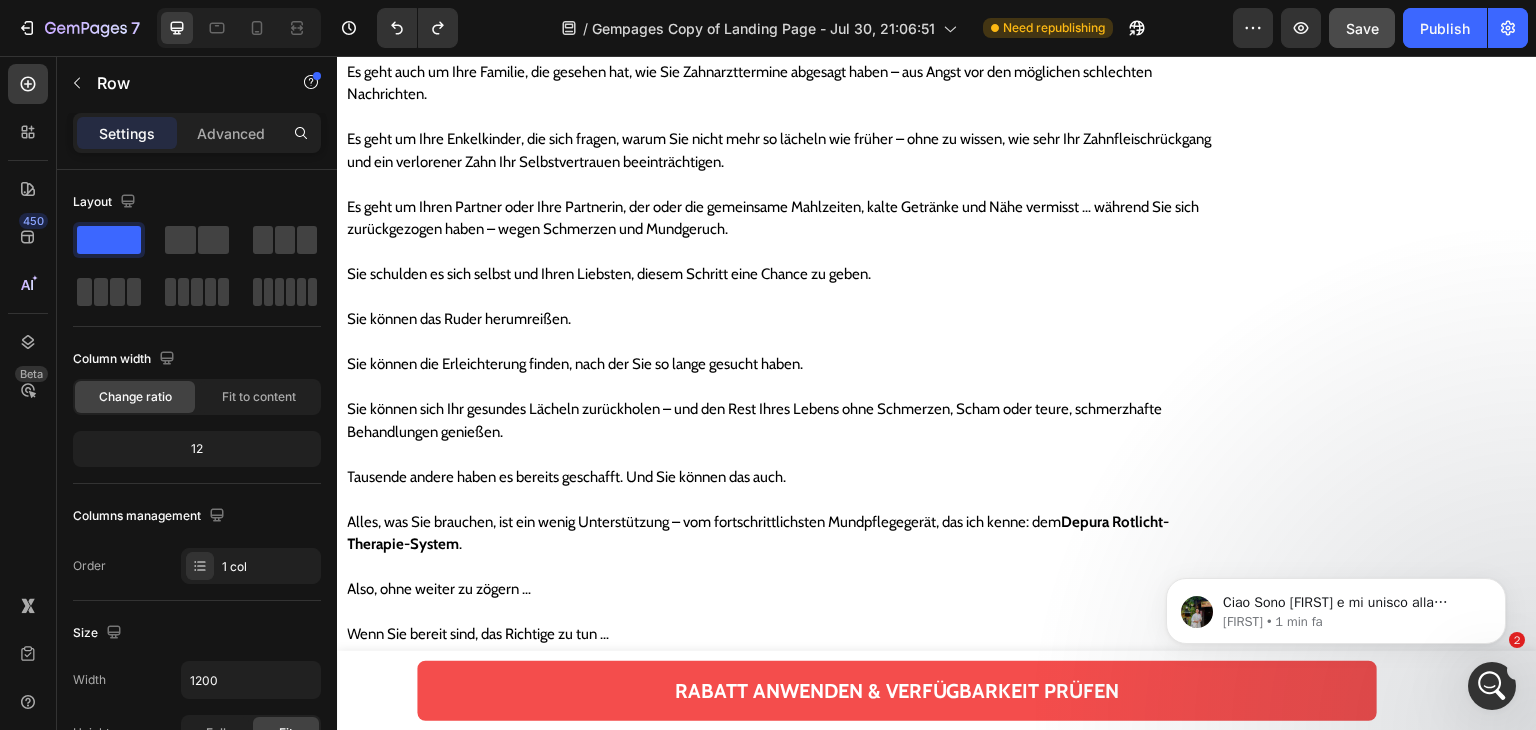 click on "Kein Zusammenzucken mehr vor Schmerzen beim Zähneputzen oder Essen.
Keine Peinlichkeit mehr wegen zurückgehendem Zahnfleisch oder Mundgeruch.
Keine Angst mehr, Zähne zu verlieren oder schmerzhafte Behandlungen zu brauchen. Item List Row" at bounding box center (783, -1253) 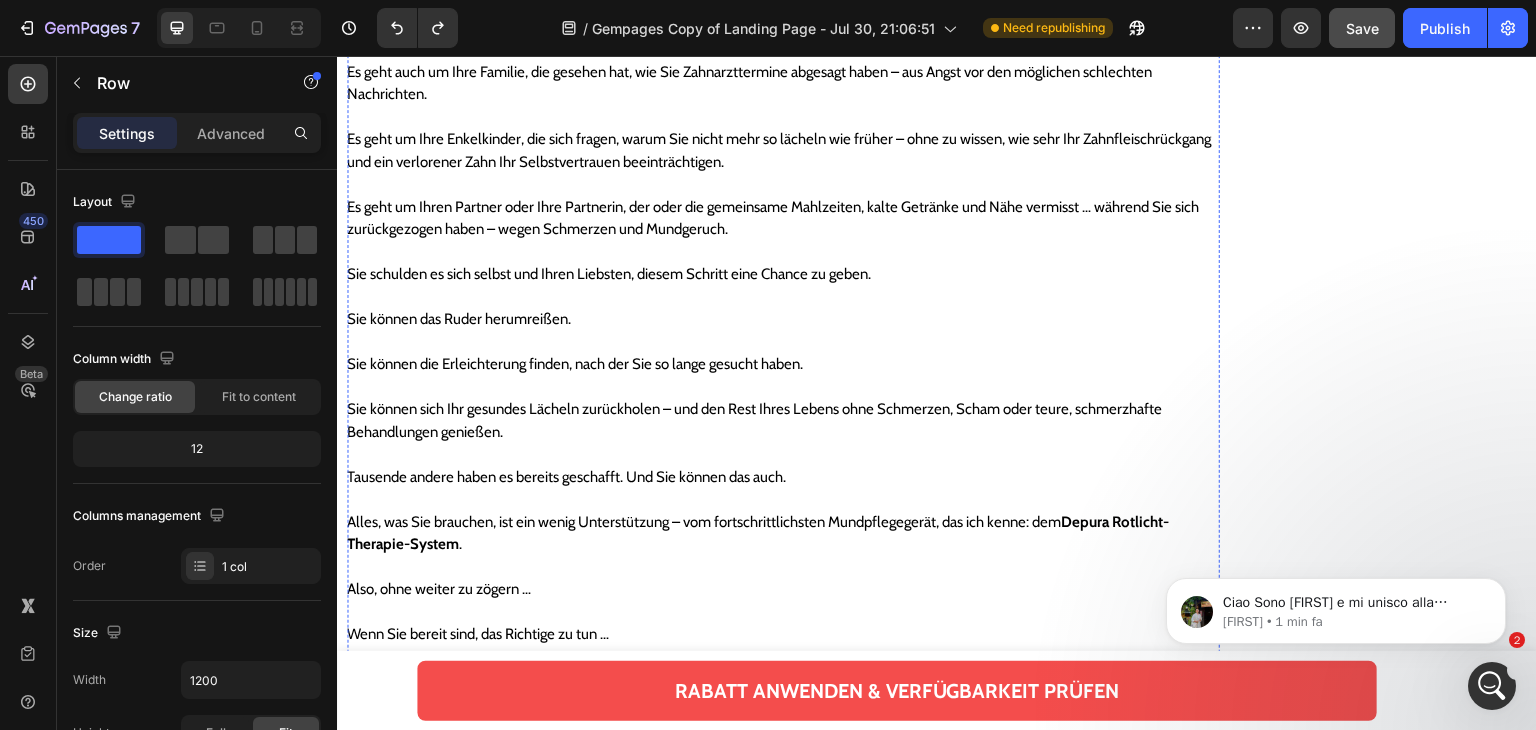 click on "Kein Zusammenzucken mehr vor Schmerzen beim Zähneputzen oder Essen.
Keine Peinlichkeit mehr wegen zurückgehendem Zahnfleisch oder Mundgeruch.
Keine Angst mehr, Zähne zu verlieren oder schmerzhafte Behandlungen zu brauchen." at bounding box center (783, -1253) 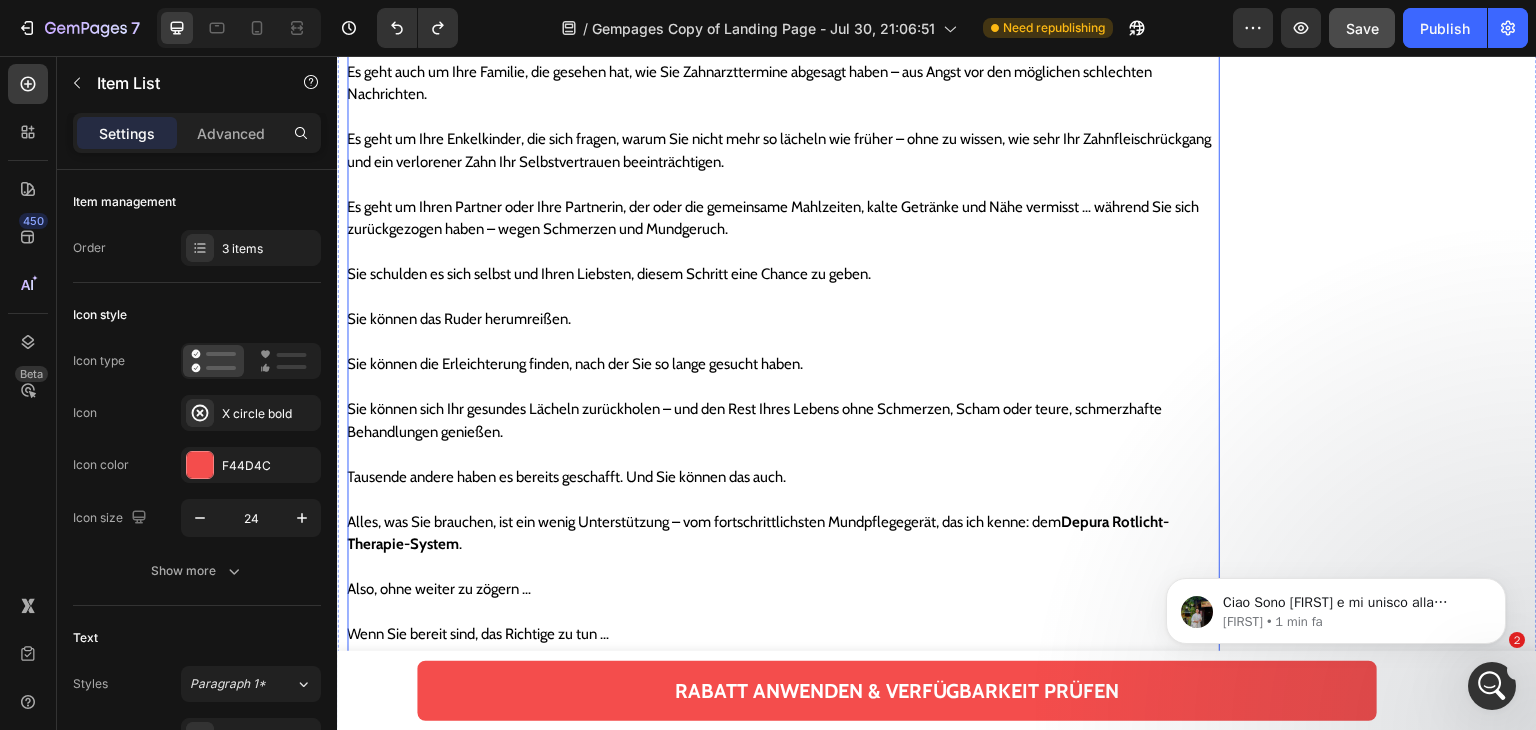 click on "Kein Zusammenzucken mehr vor Schmerzen beim Zähneputzen oder Essen.
Keine Peinlichkeit mehr wegen zurückgehendem Zahnfleisch oder Mundgeruch.
Keine Angst mehr, Zähne zu verlieren oder schmerzhafte Behandlungen zu brauchen. Item List   0 Row" at bounding box center [783, -1253] 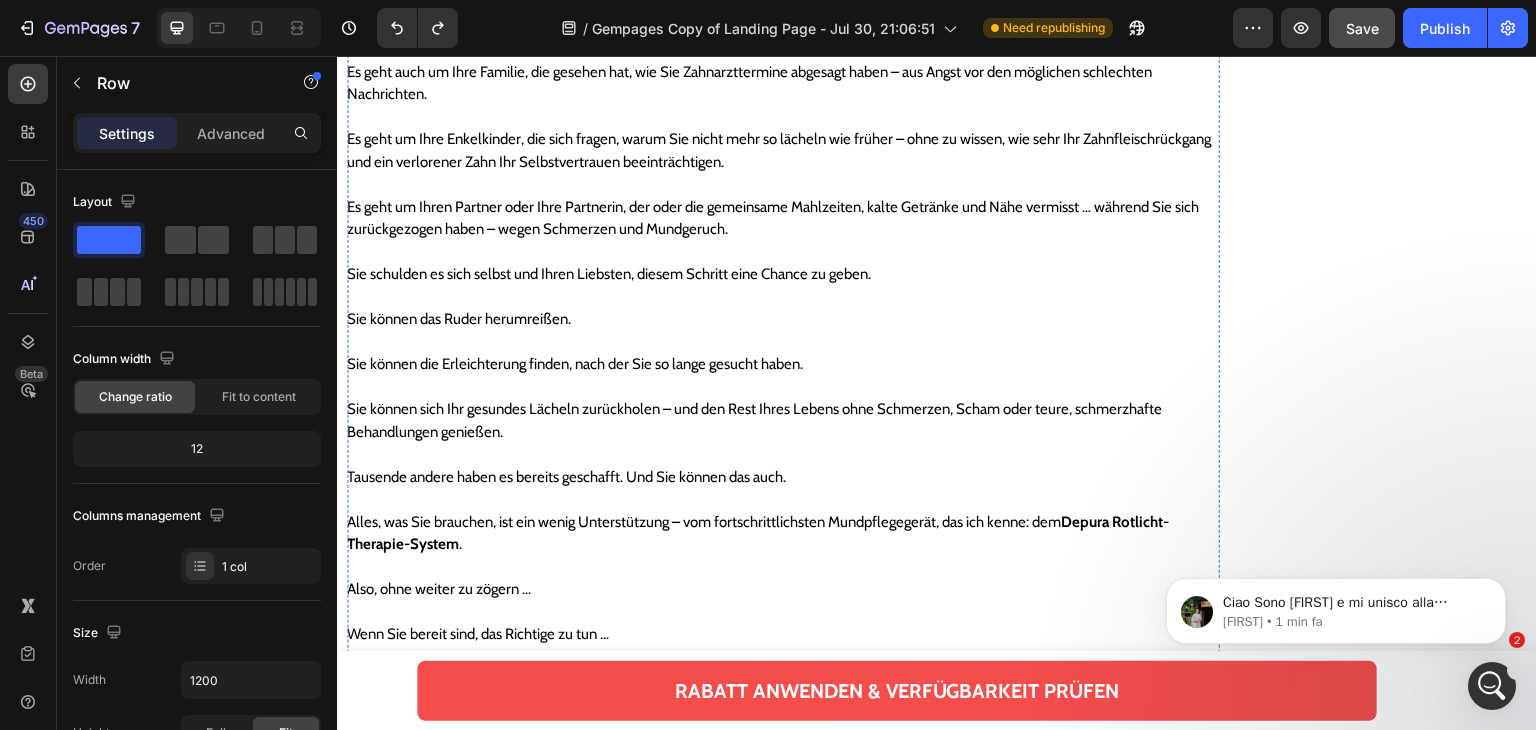 click on "Kein Zusammenzucken mehr vor Schmerzen beim Zähneputzen oder Essen.
Keine Peinlichkeit mehr wegen zurückgehendem Zahnfleisch oder Mundgeruch.
Keine Angst mehr, Zähne zu verlieren oder schmerzhafte Behandlungen zu brauchen. Item List Row   5" at bounding box center [783, -1253] 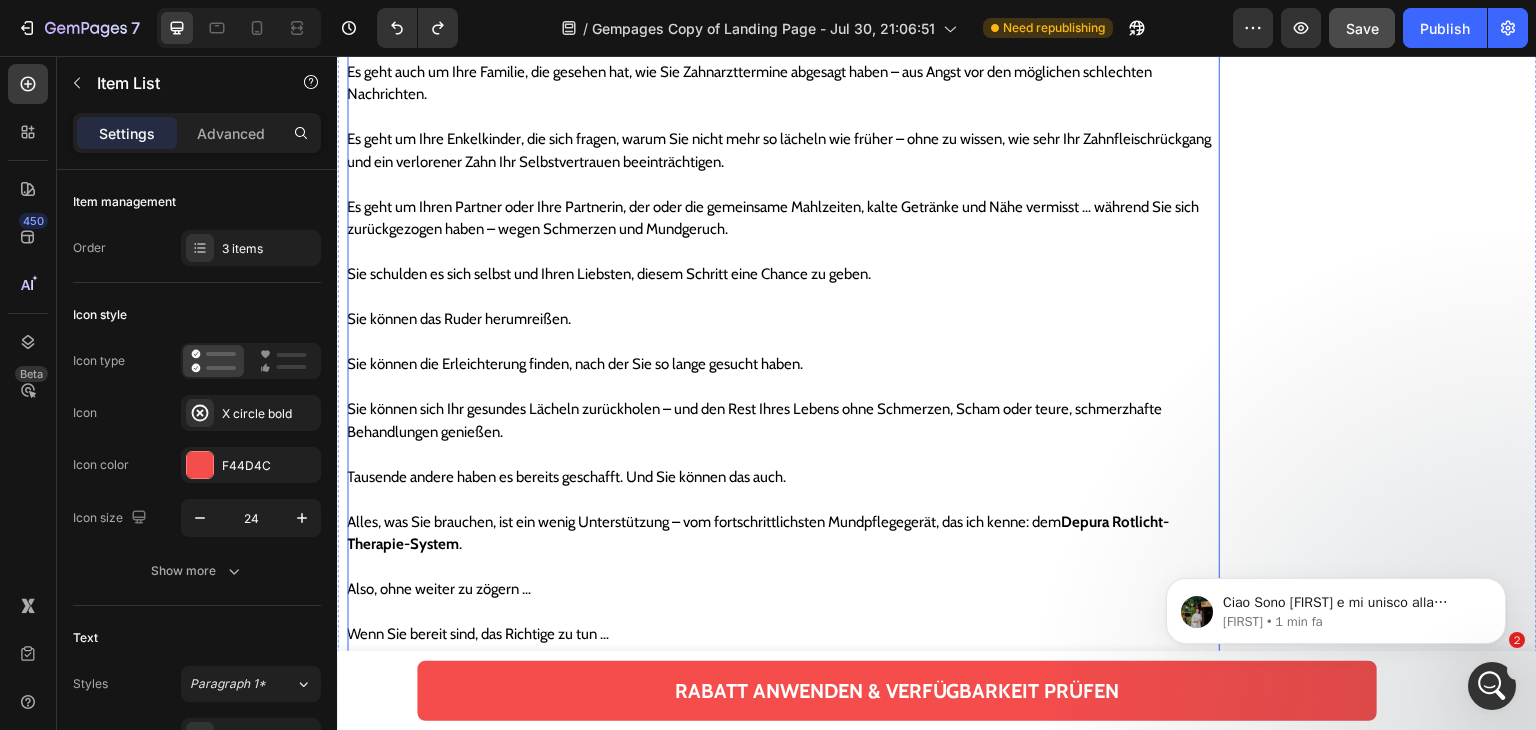 click on "Kein Zusammenzucken mehr vor Schmerzen beim Zähneputzen oder Essen.
Keine Peinlichkeit mehr wegen zurückgehendem Zahnfleisch oder Mundgeruch.
Keine Angst mehr, Zähne zu verlieren oder schmerzhafte Behandlungen zu brauchen. Item List   0 Row" at bounding box center (783, -1253) 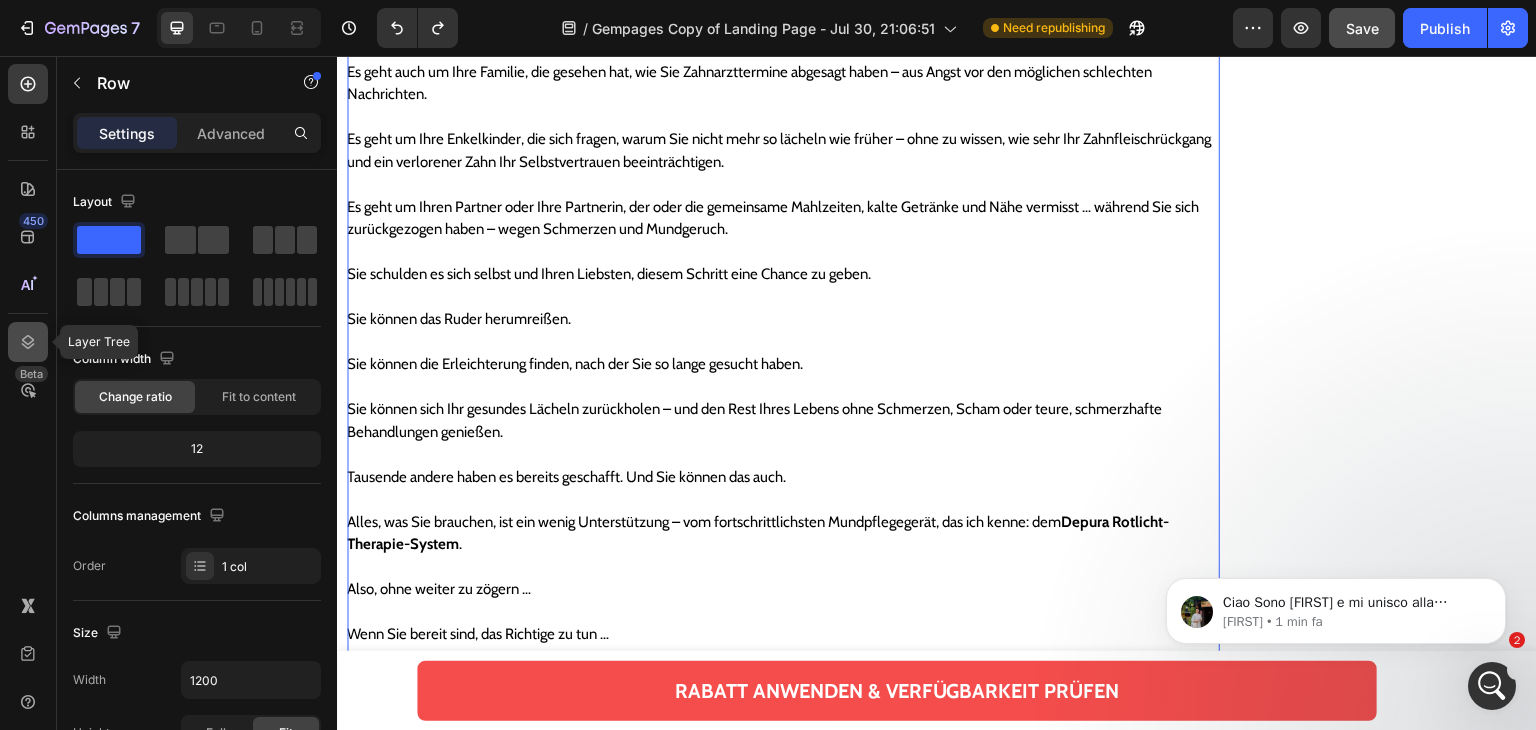 click 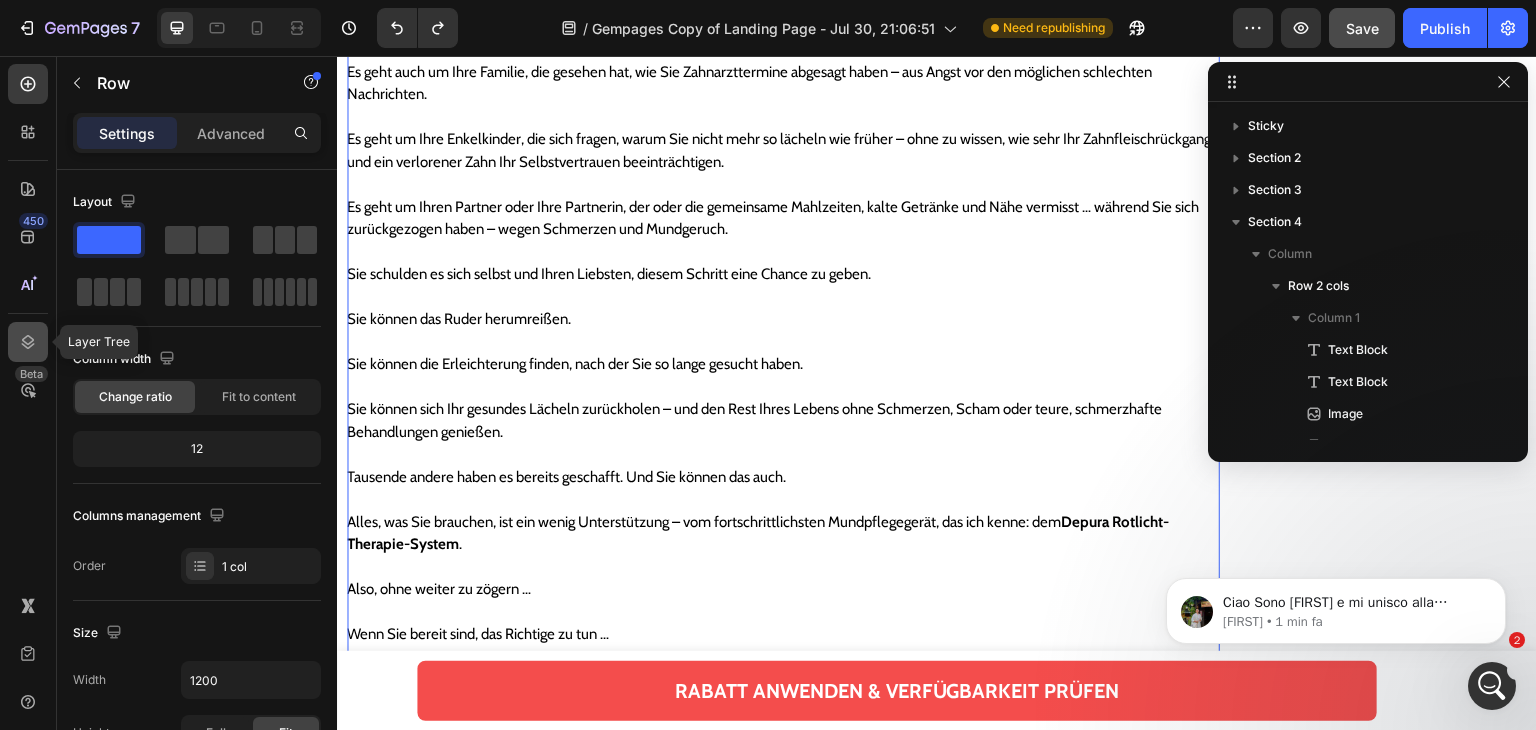 scroll, scrollTop: 1530, scrollLeft: 0, axis: vertical 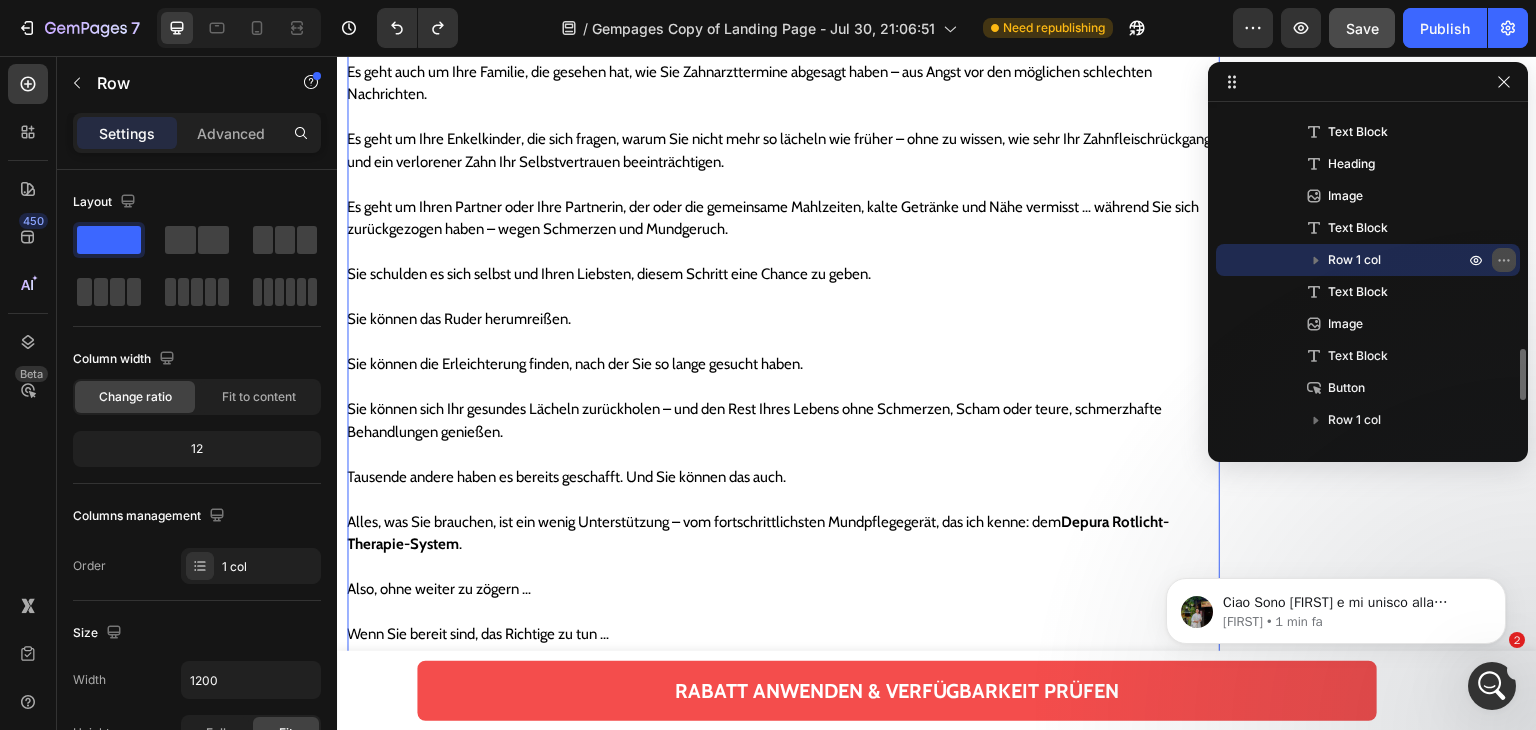 click 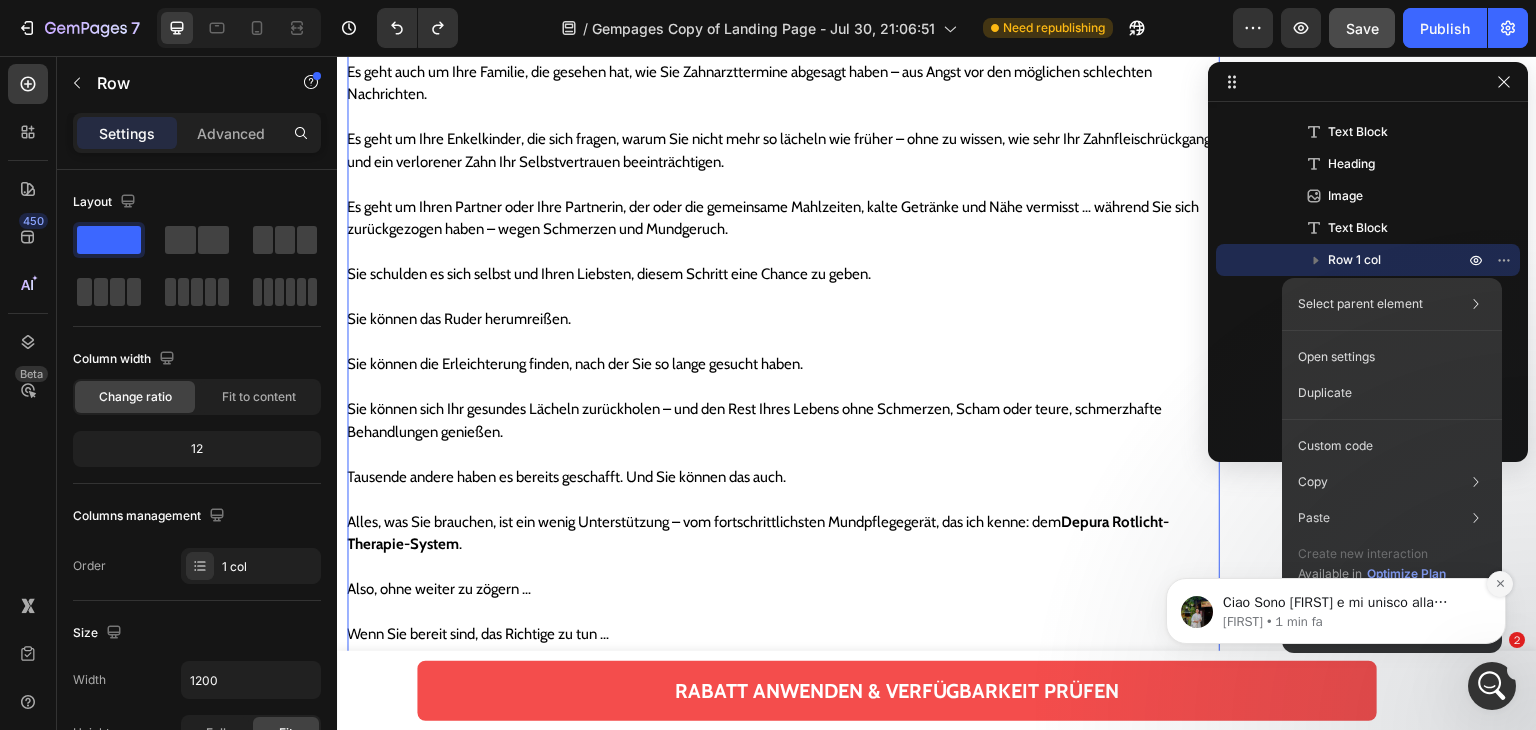 click 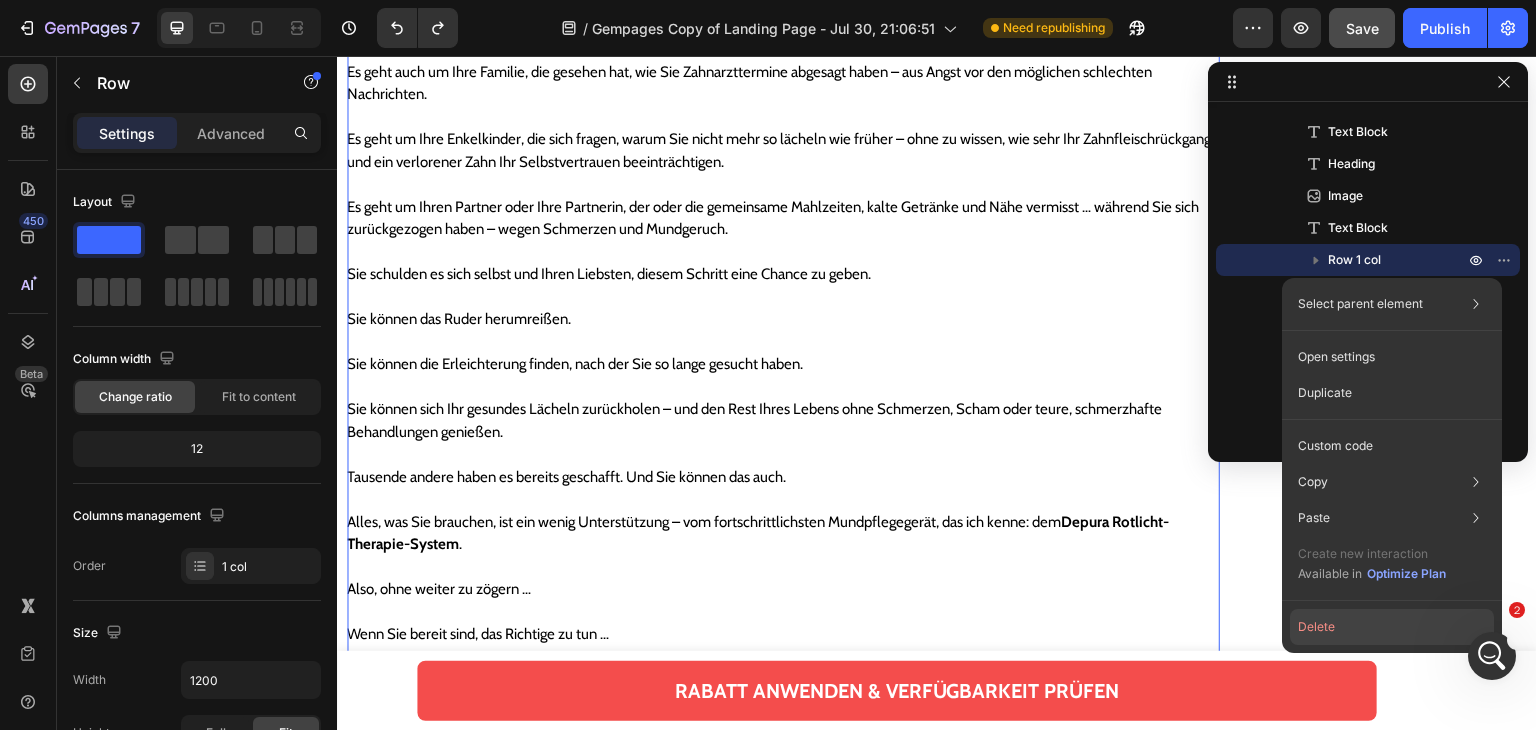 click on "Delete" 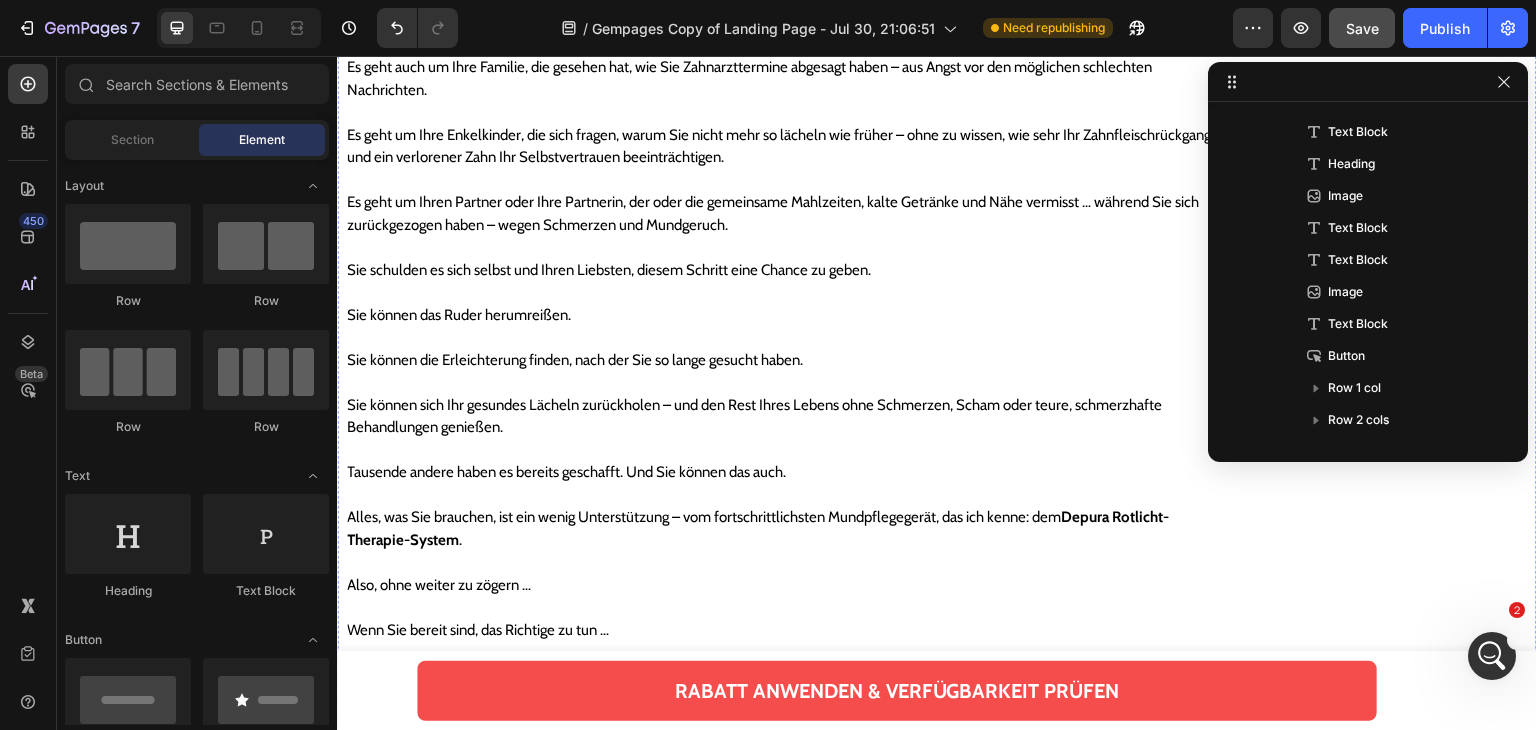 scroll, scrollTop: 24272, scrollLeft: 0, axis: vertical 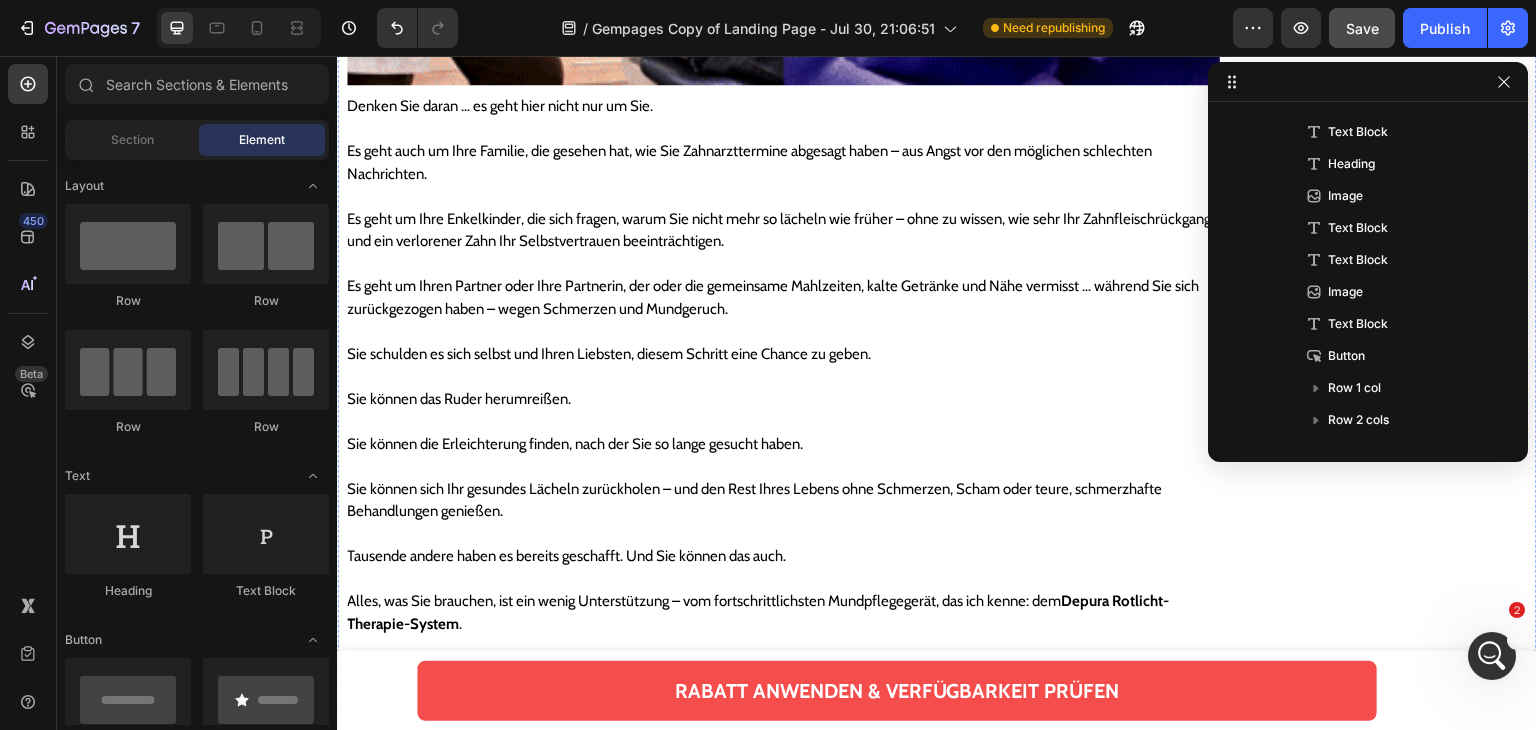 click at bounding box center (783, -1159) 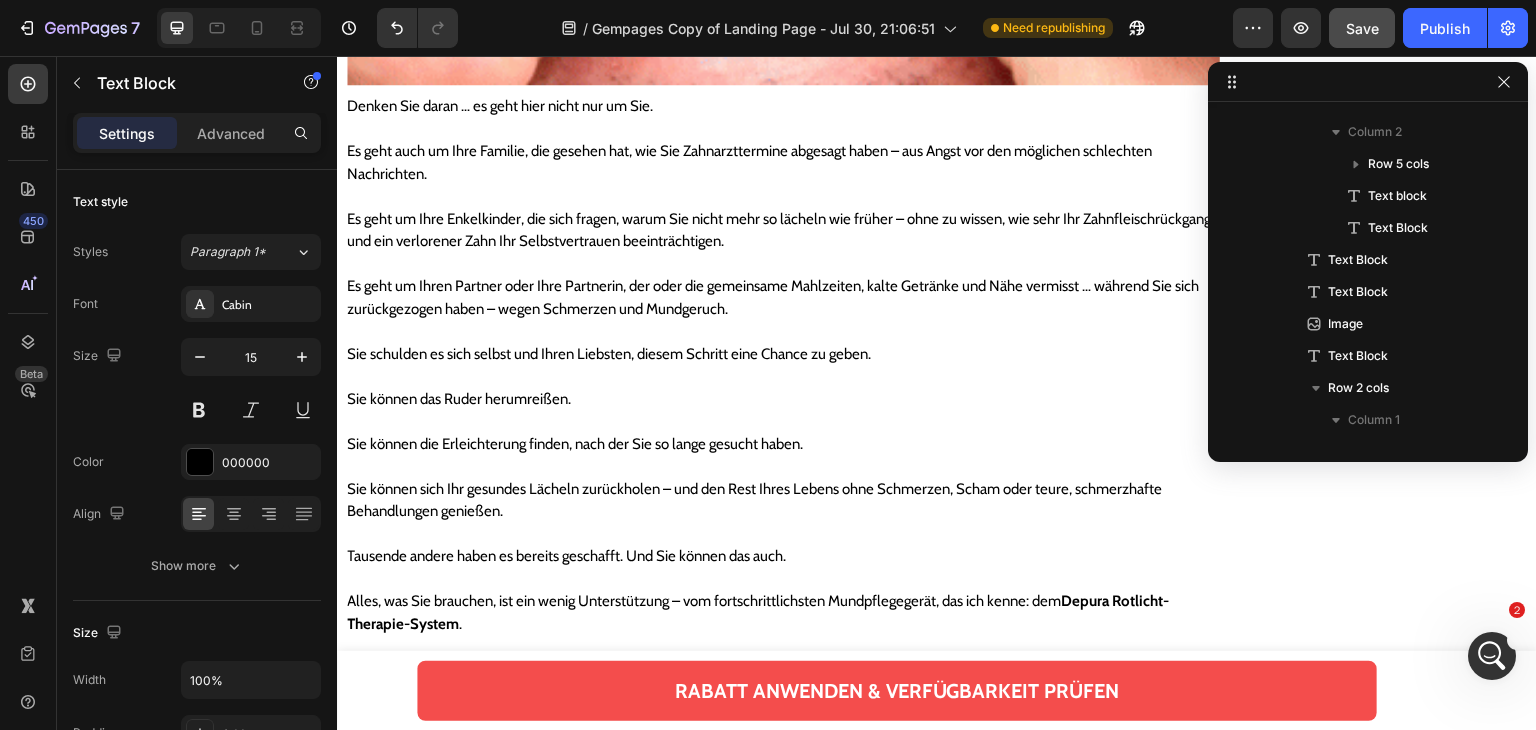 scroll, scrollTop: 2074, scrollLeft: 0, axis: vertical 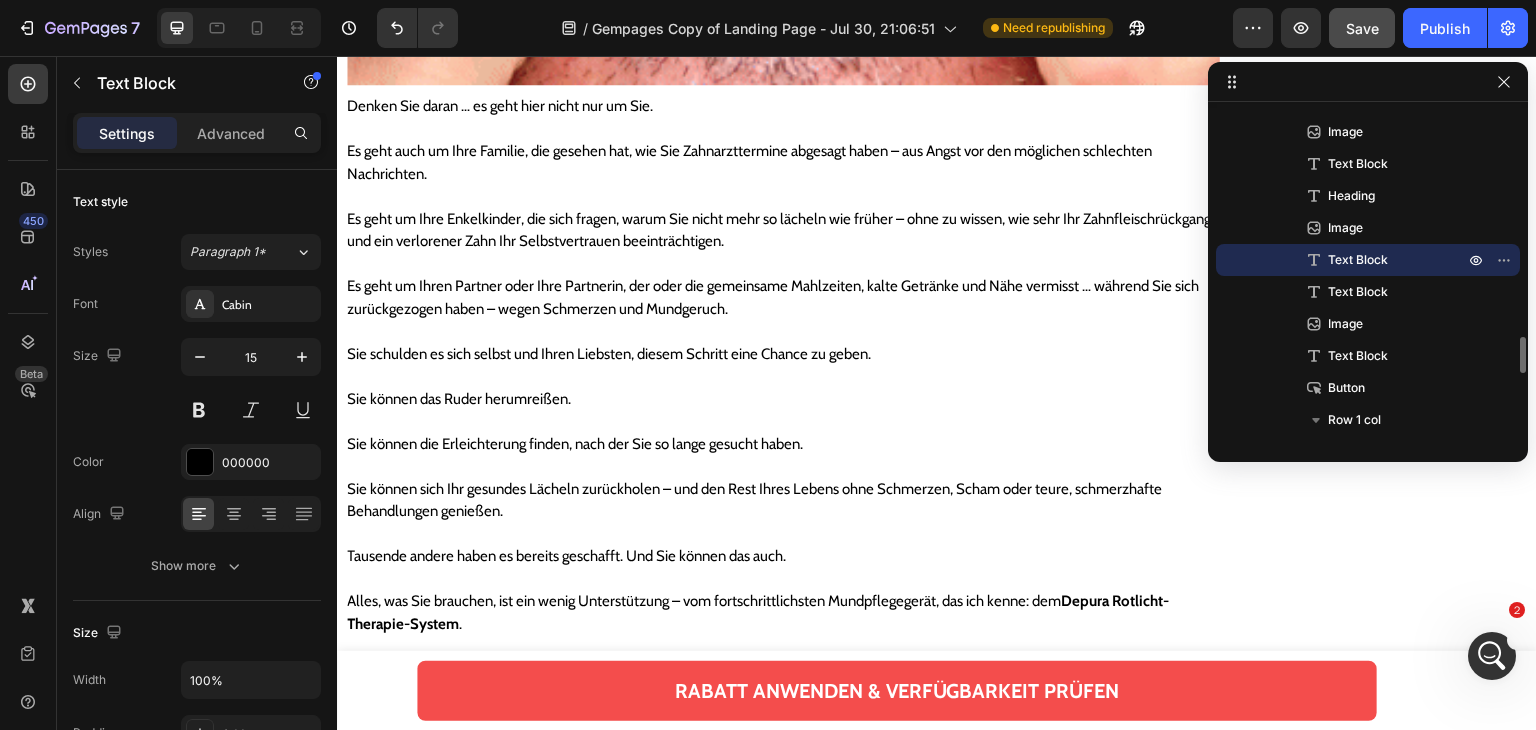 click 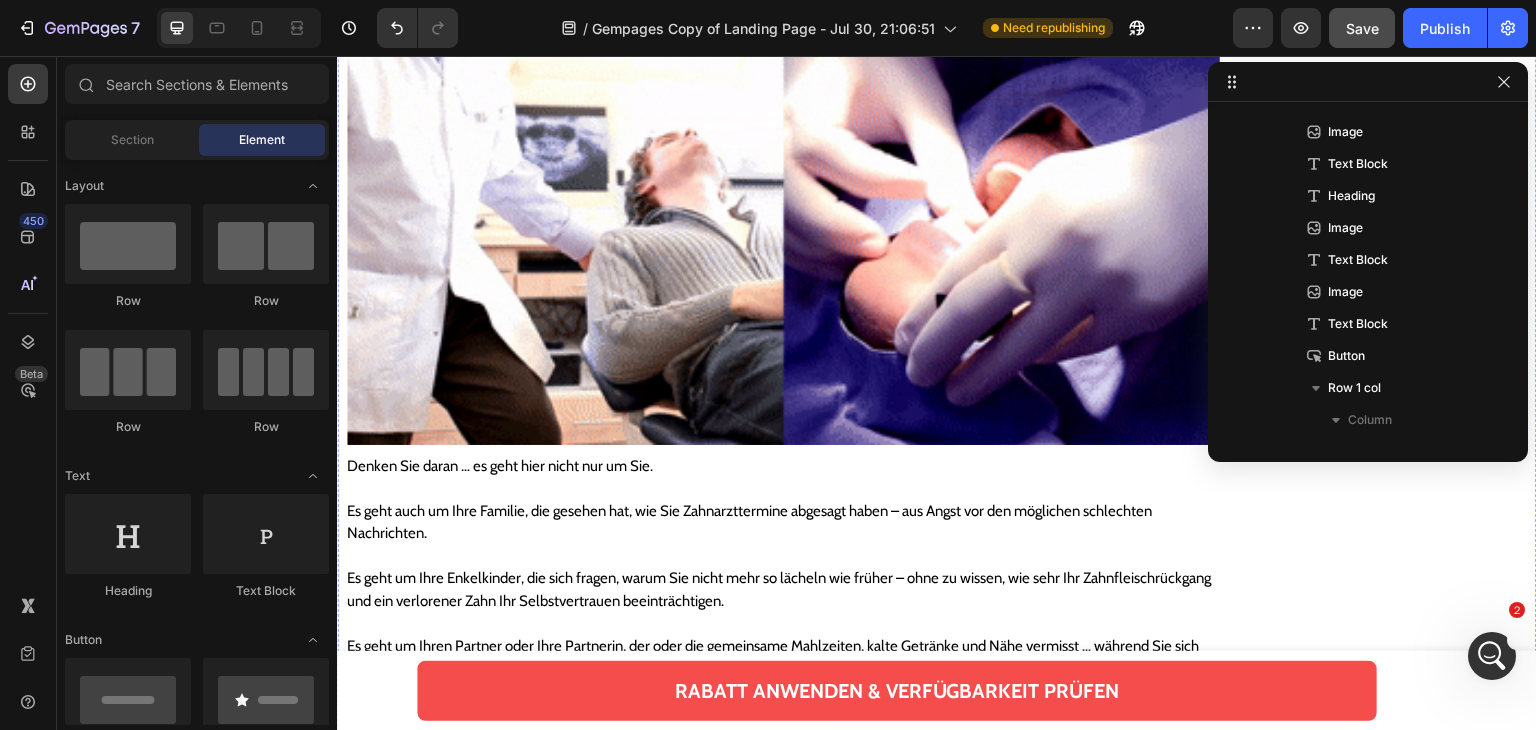 scroll, scrollTop: 23772, scrollLeft: 0, axis: vertical 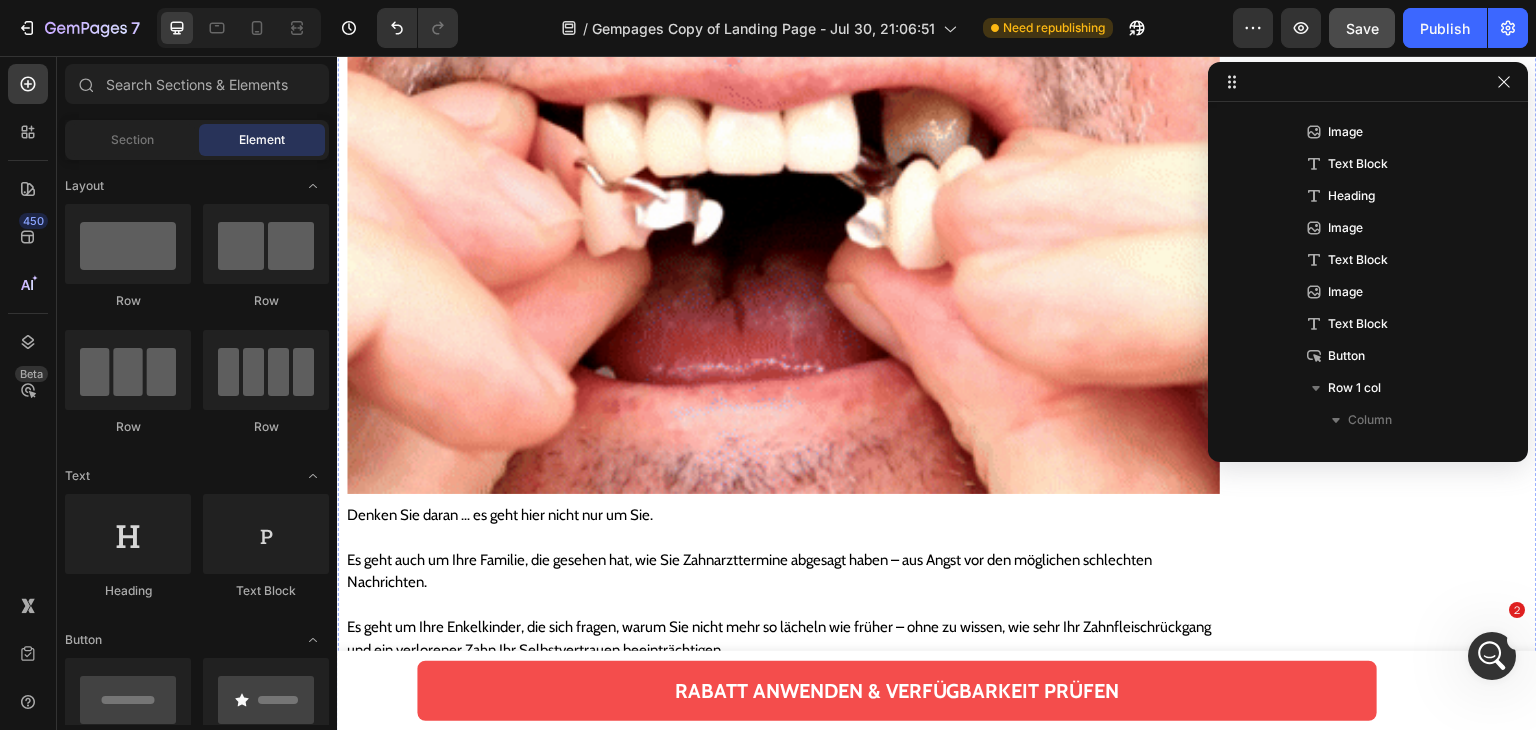 click at bounding box center (783, -951) 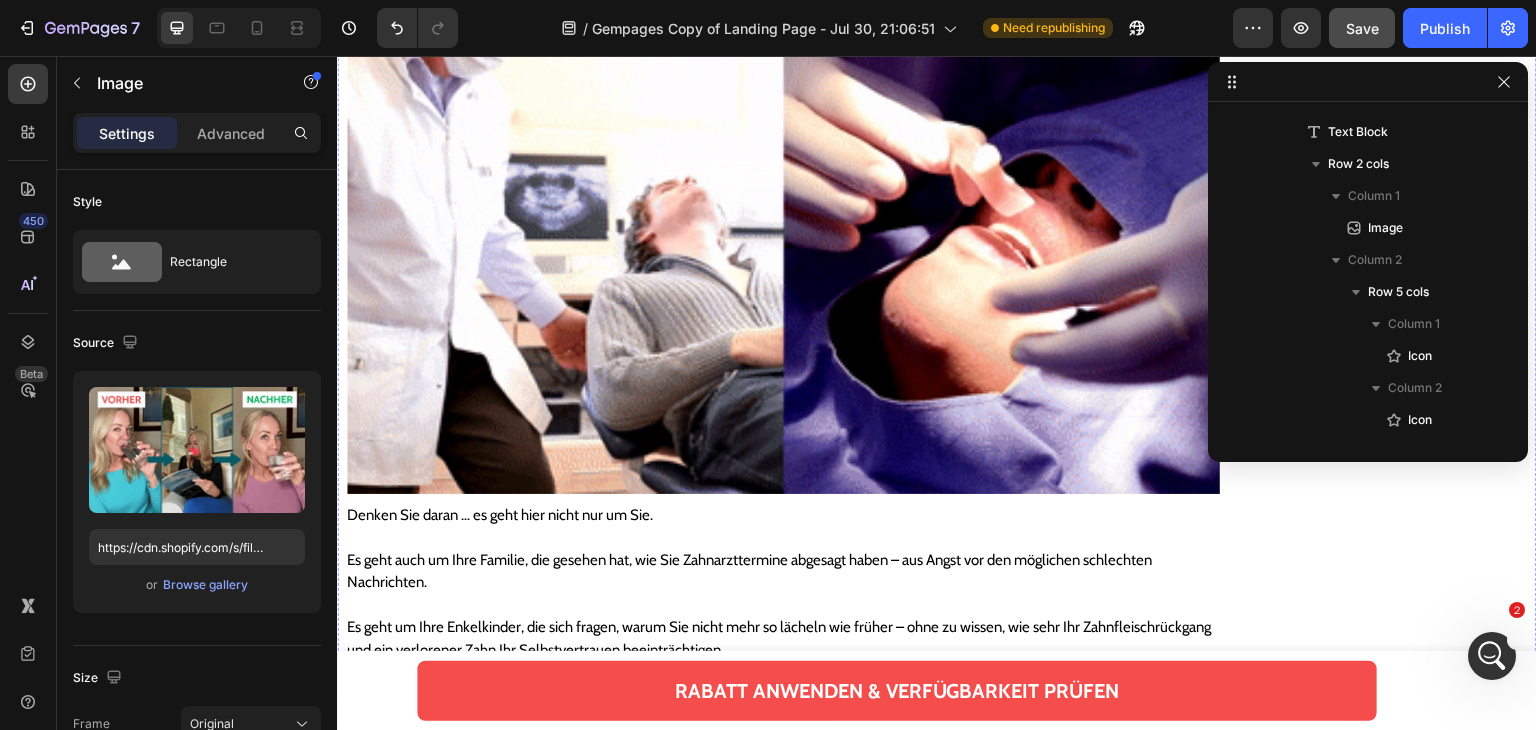 scroll, scrollTop: 2682, scrollLeft: 0, axis: vertical 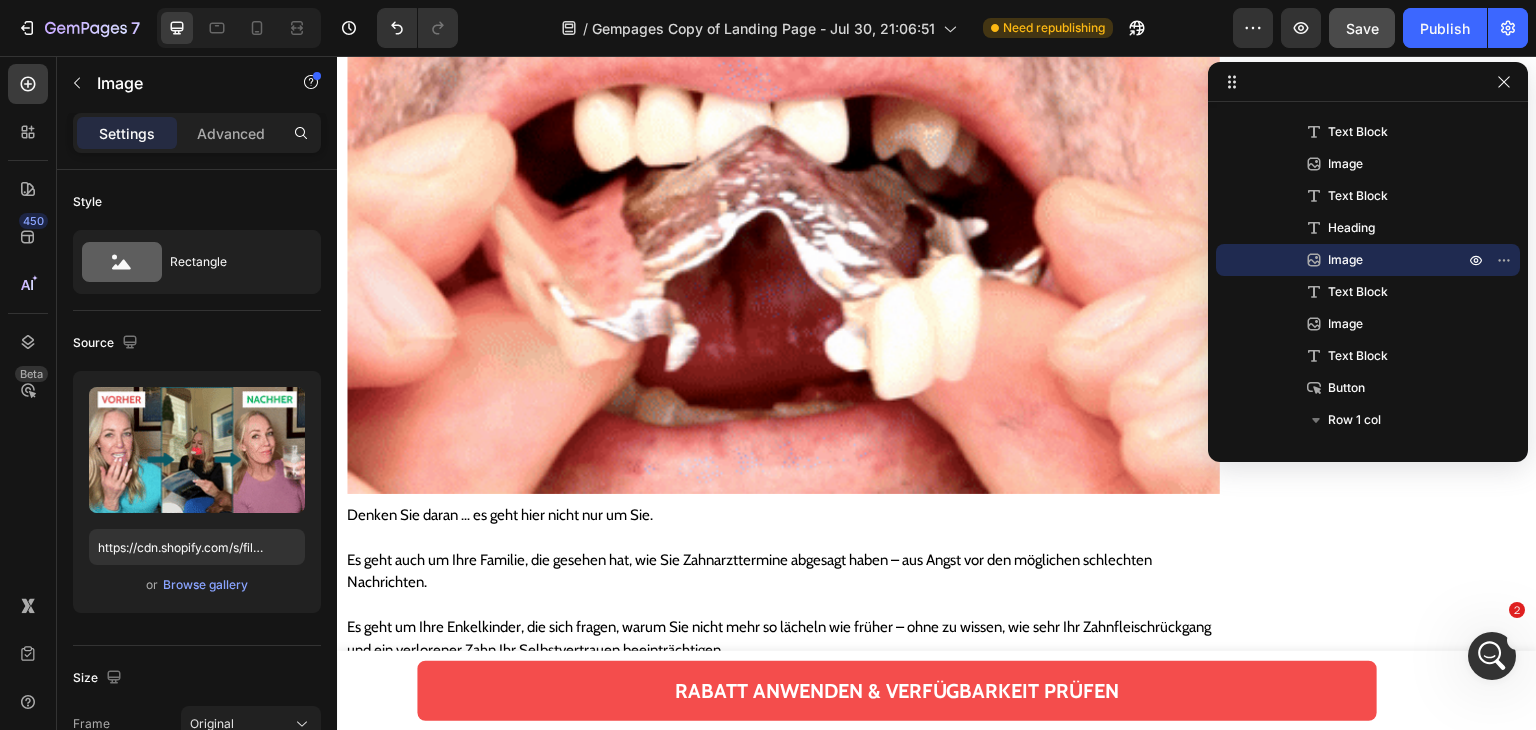 click on "Image" at bounding box center (422, -1215) 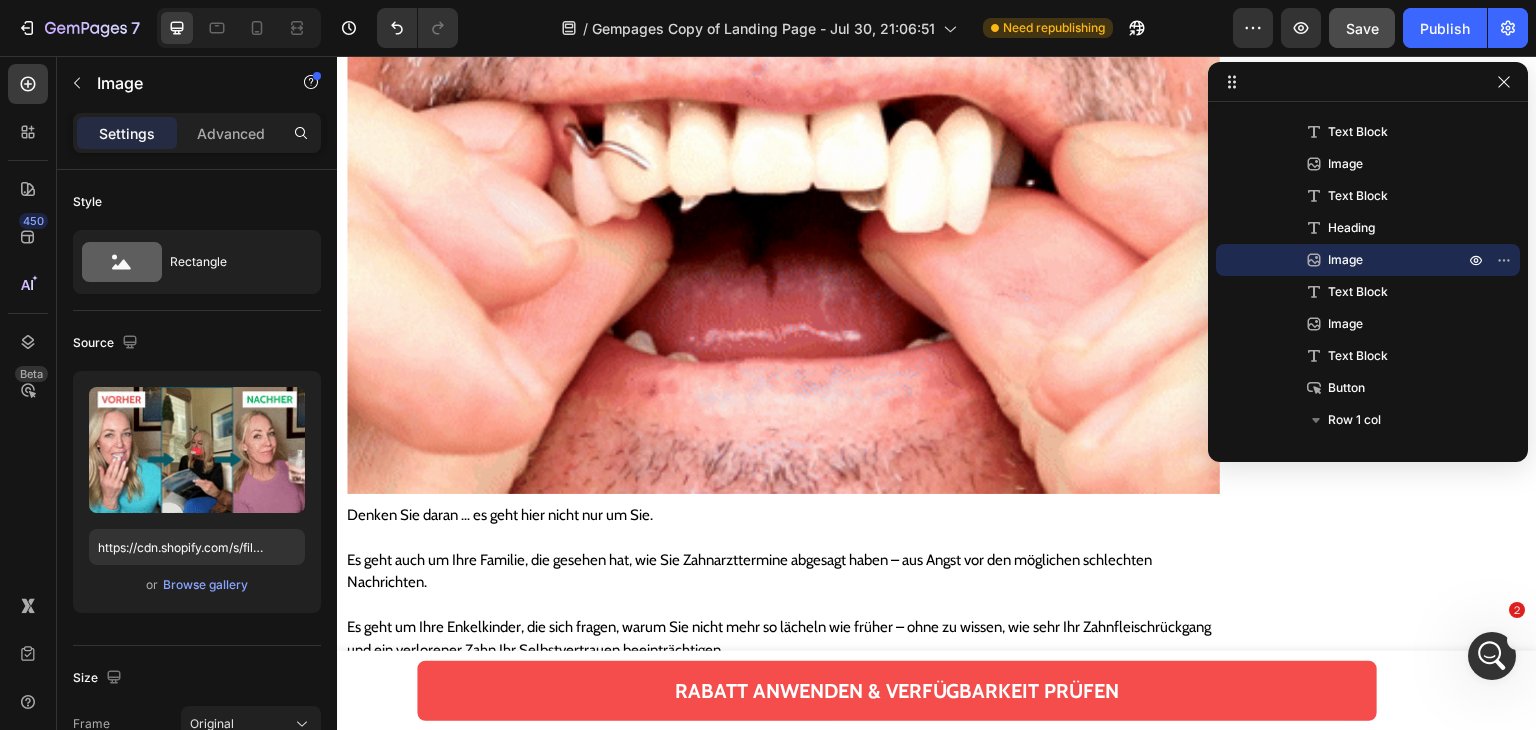 click at bounding box center (480, -1215) 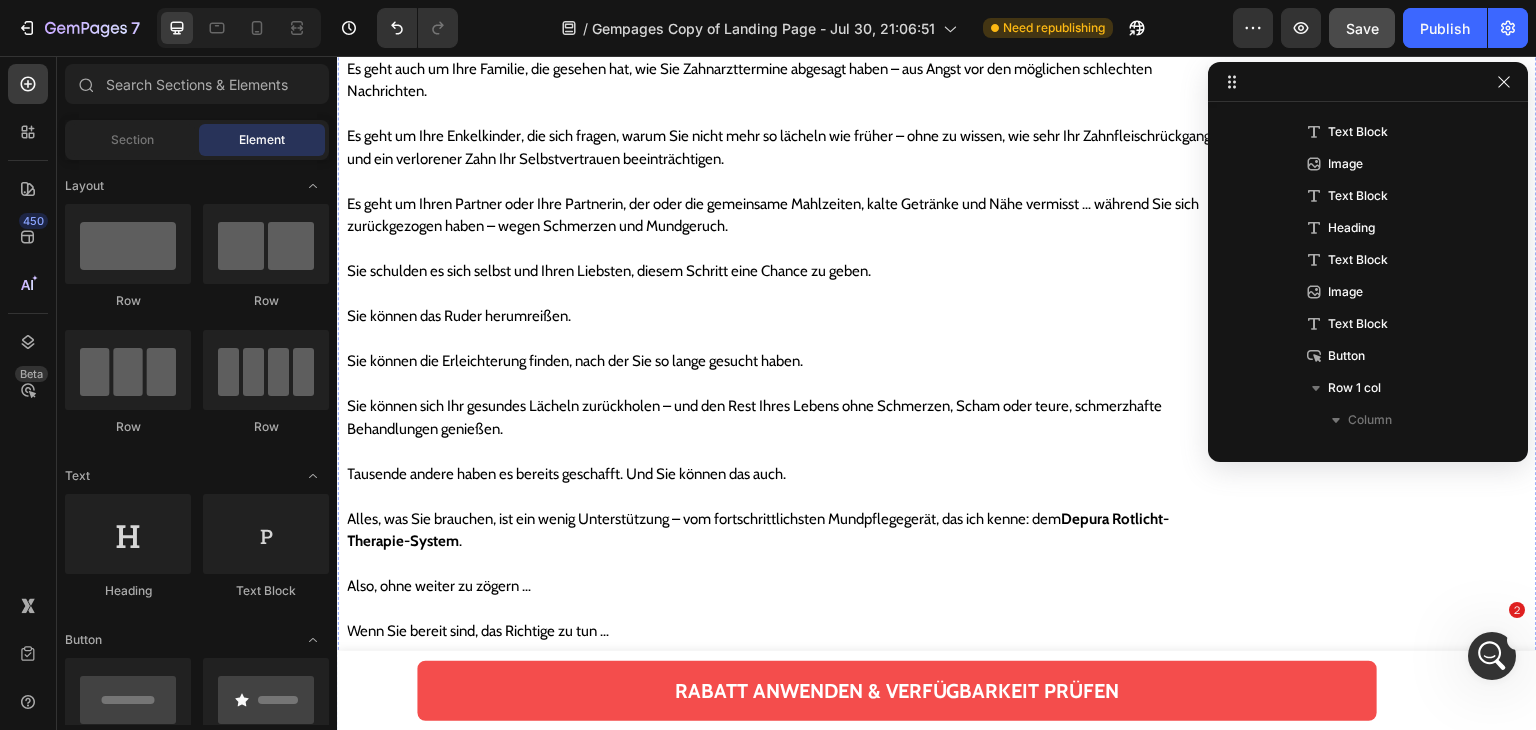 click on "Dieses Gerät hat bereits Tausenden geholfen, ihr Zahnfleisch zu heilen – und sich wieder in ihr Lächeln zu verlieben" at bounding box center (783, -1241) 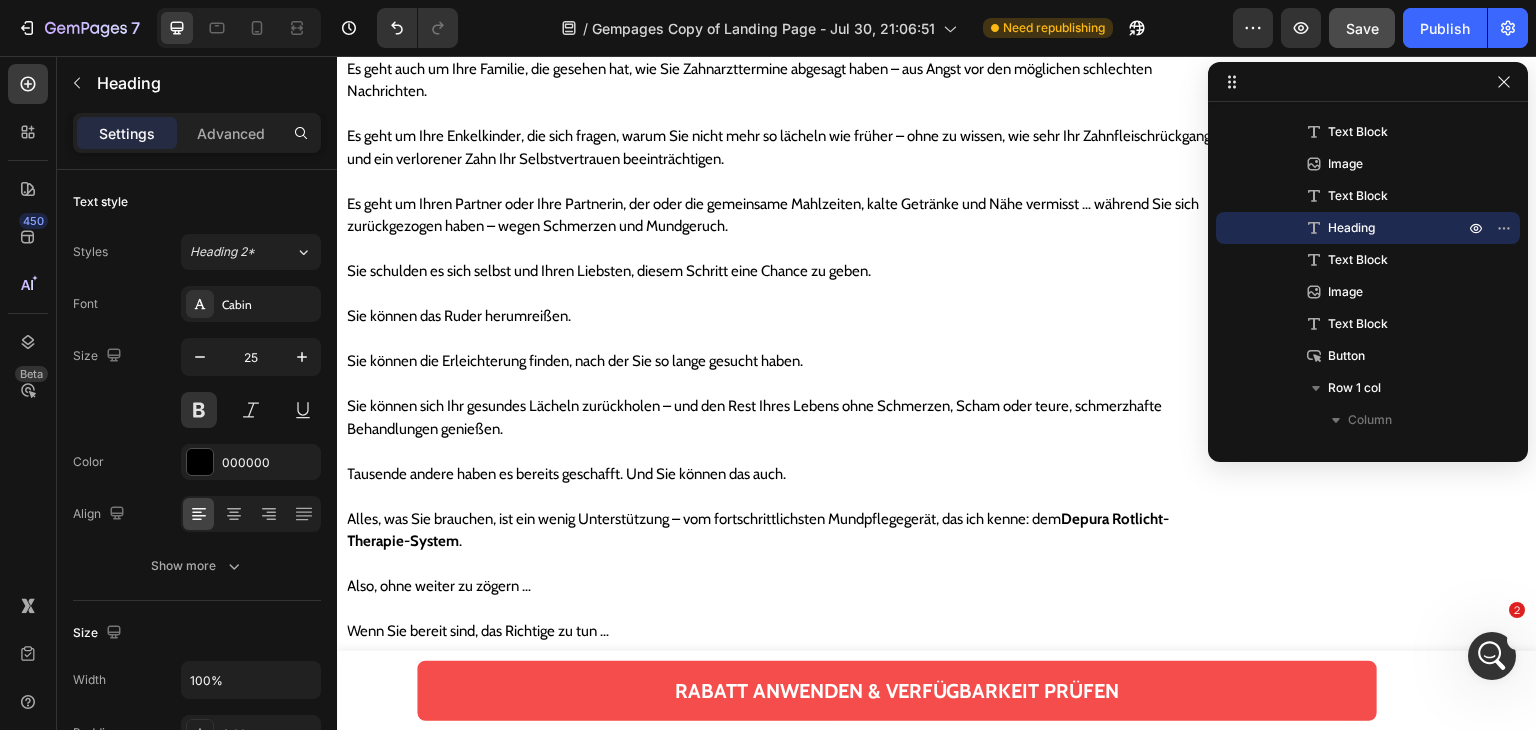 click 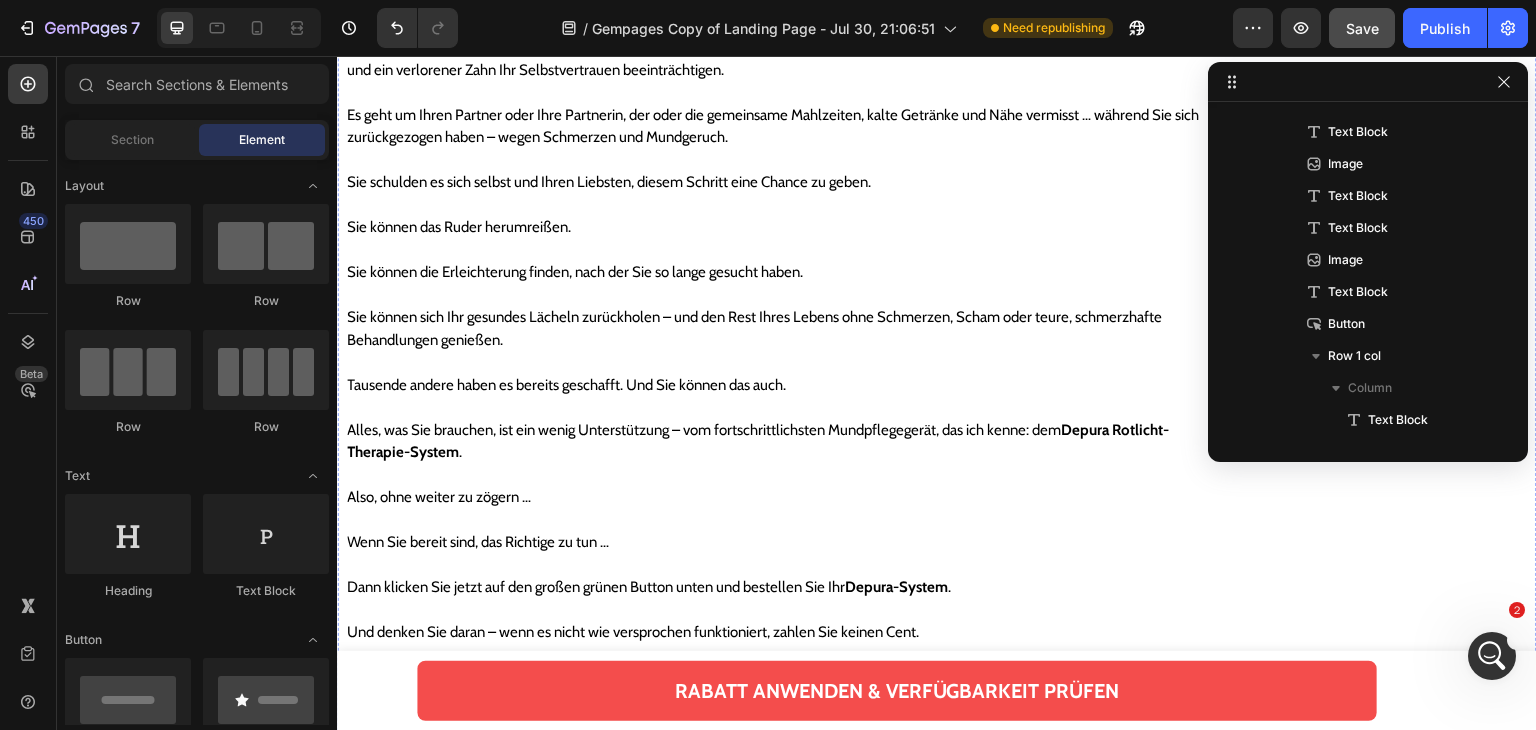 click on "22 Personen fanden diese Information hilfreich" at bounding box center (783, -1310) 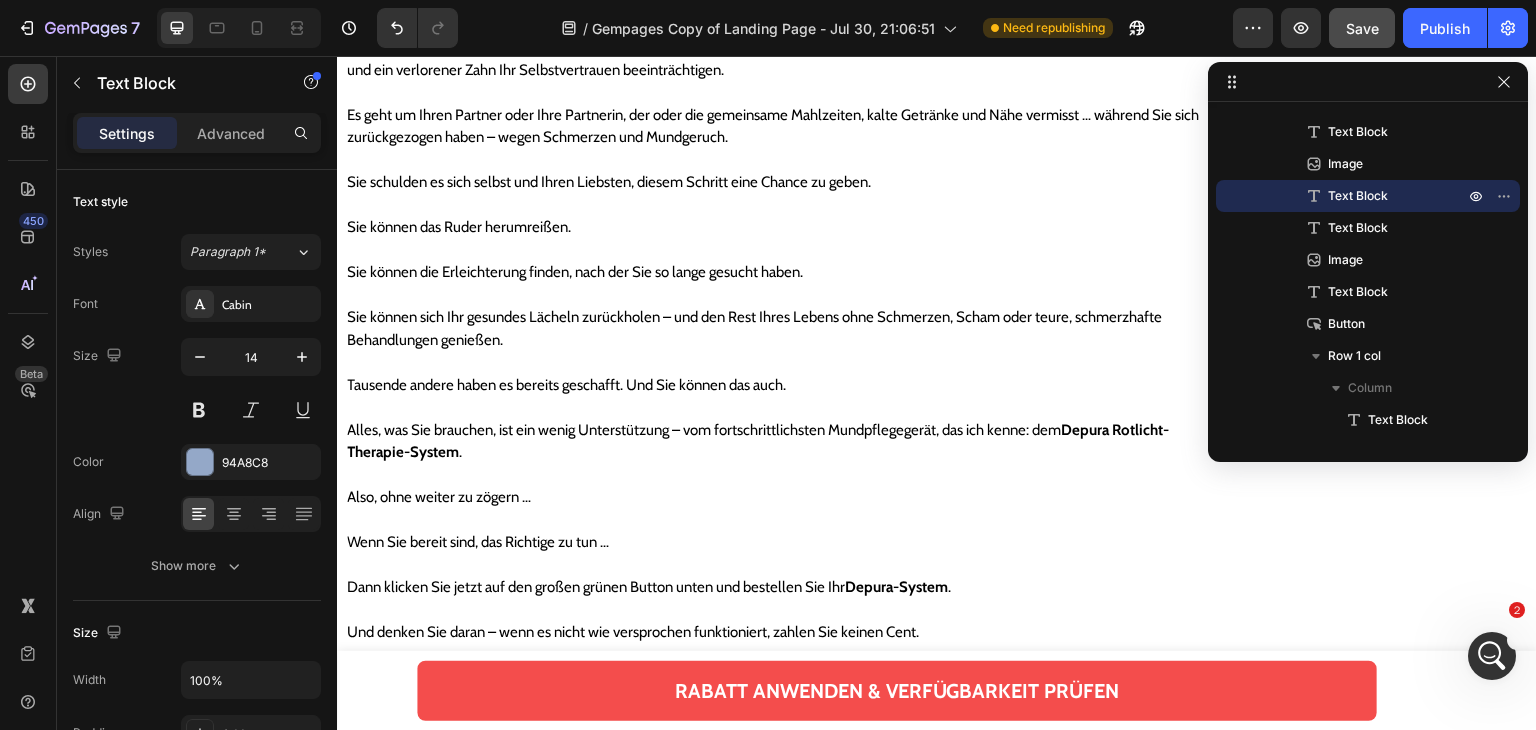 click 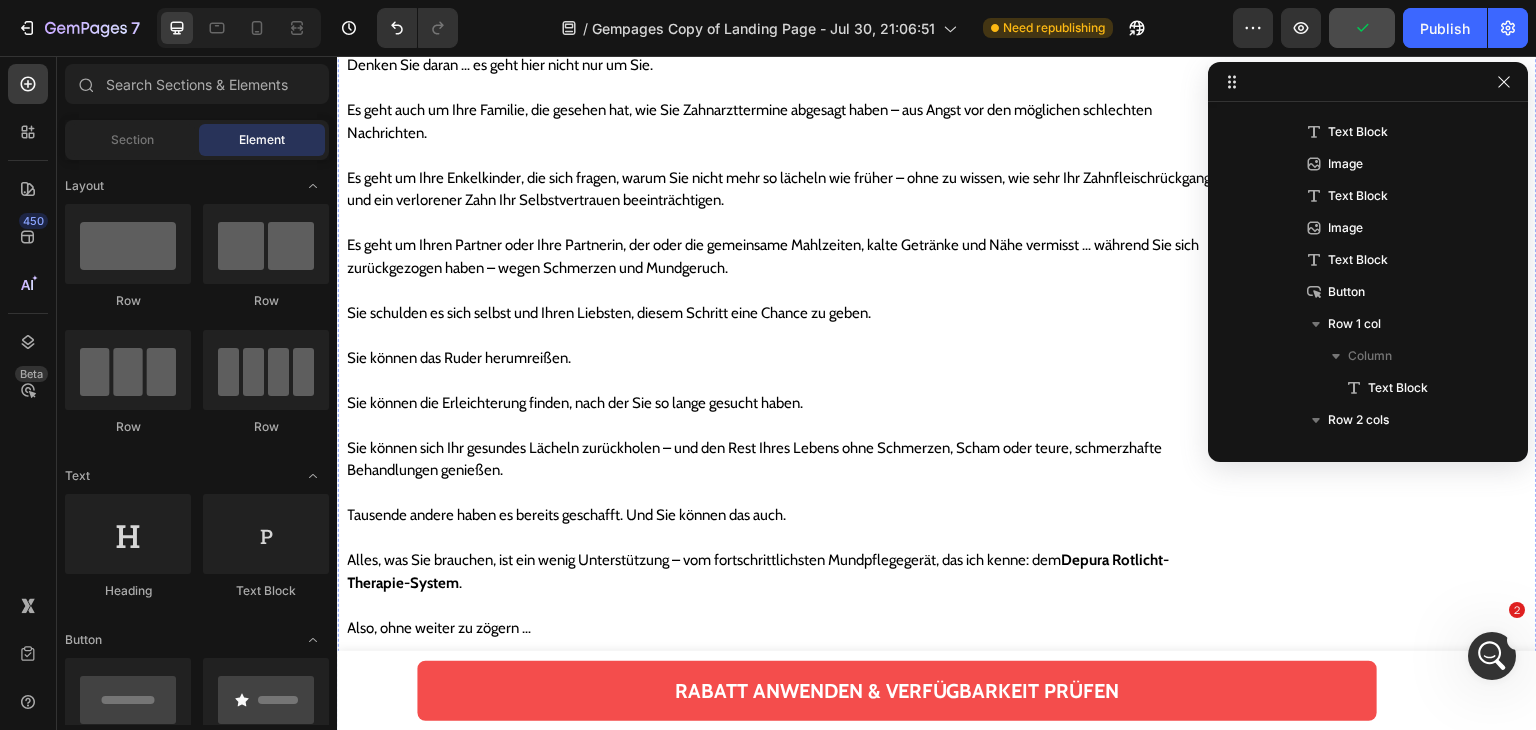 scroll, scrollTop: 23572, scrollLeft: 0, axis: vertical 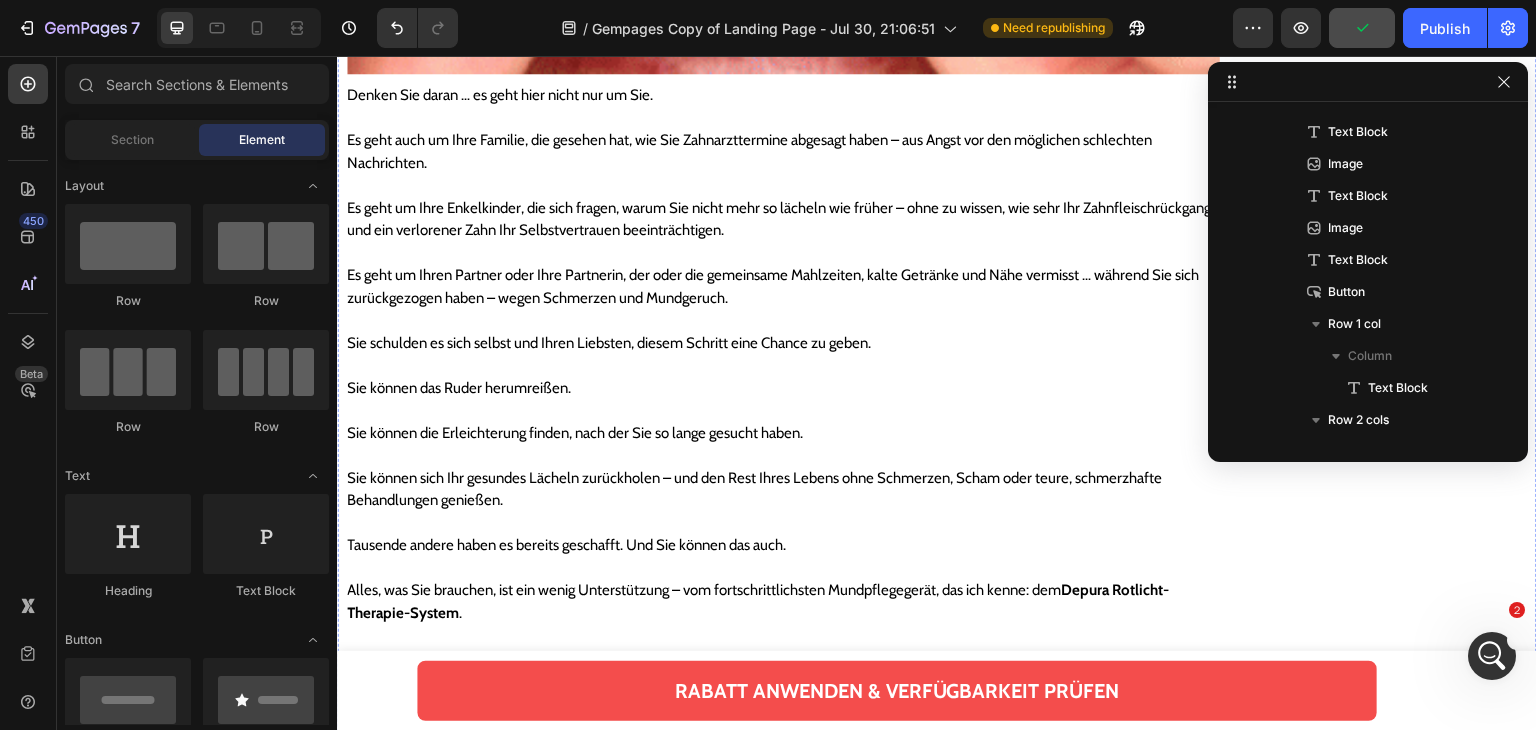 click at bounding box center [404, -1199] 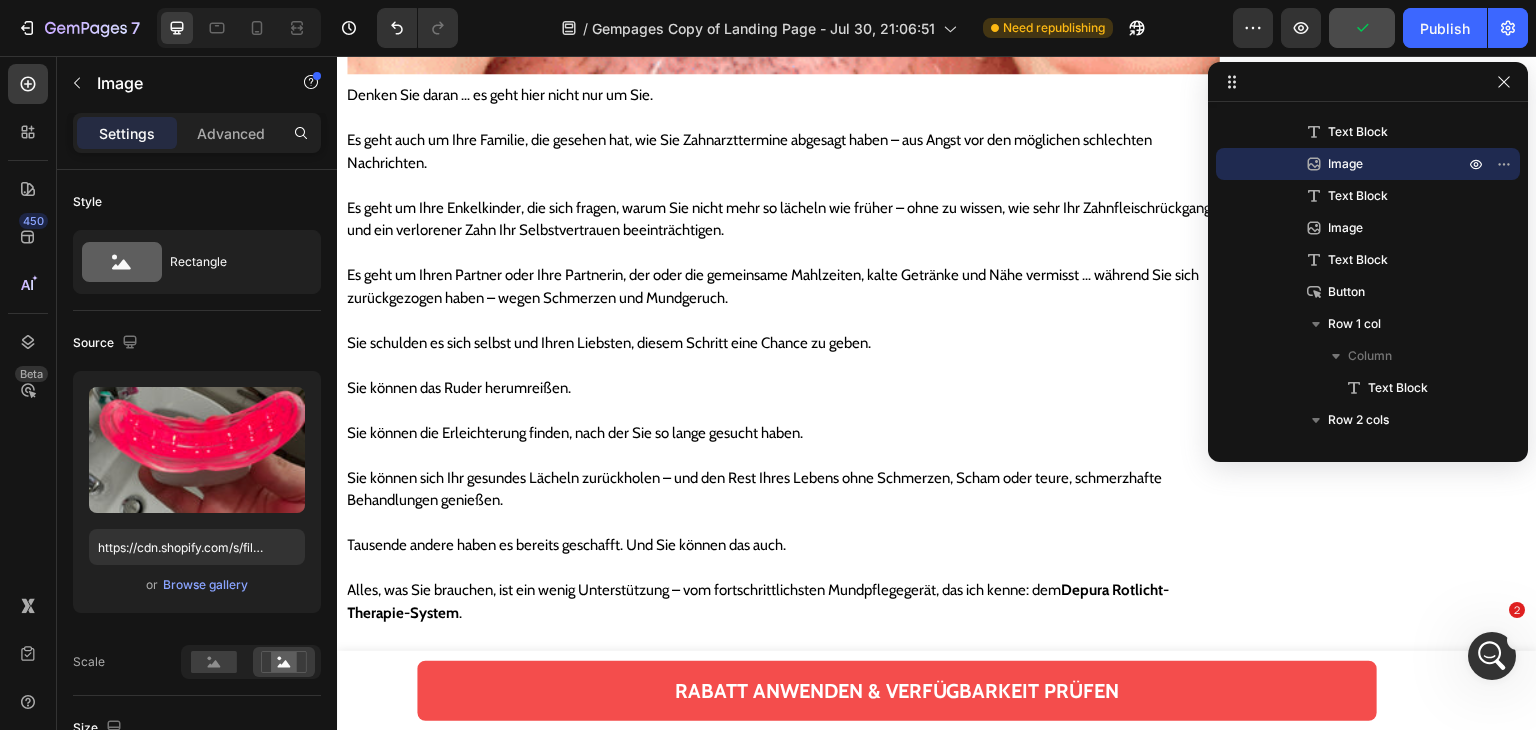 click 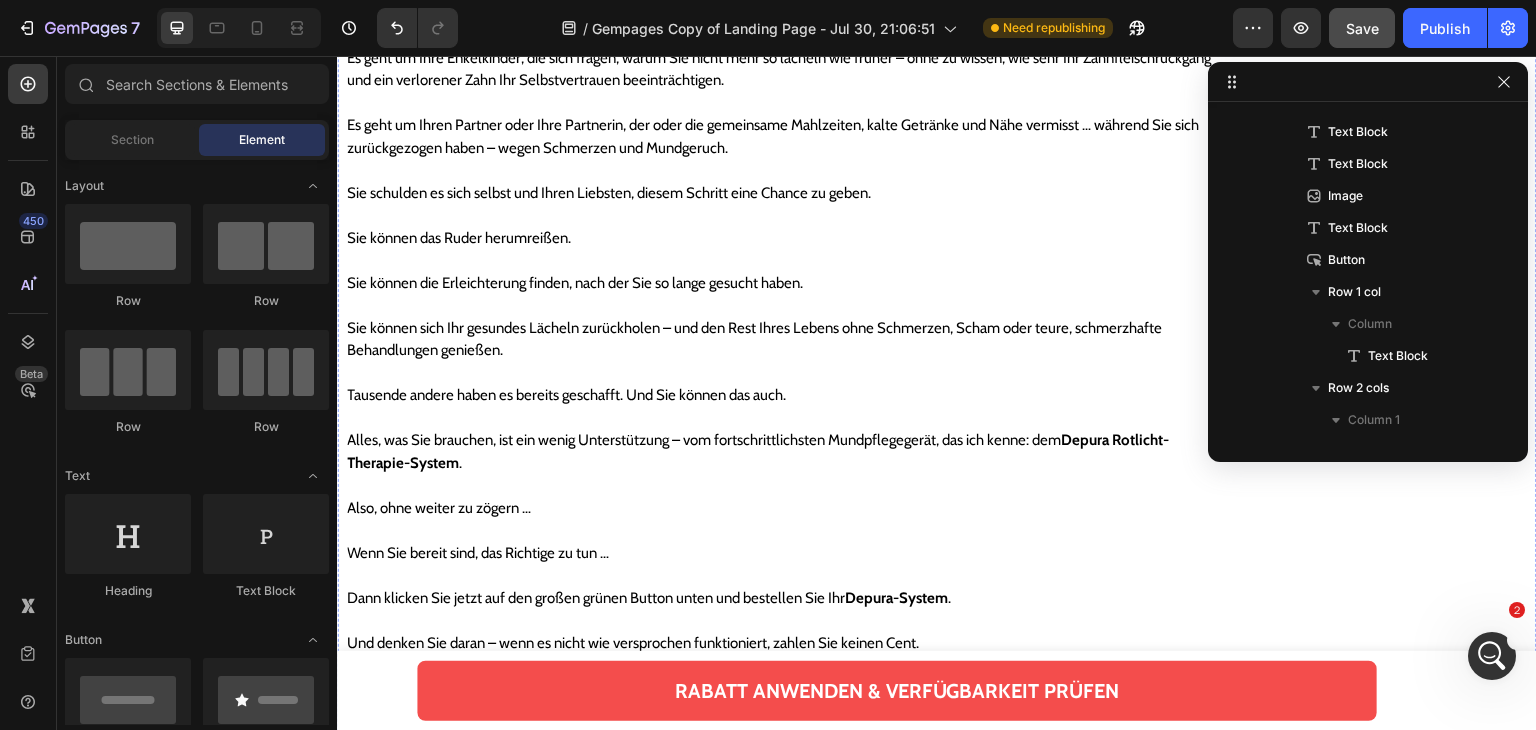 click on "einfach, funktioniert" at bounding box center (454, -1347) 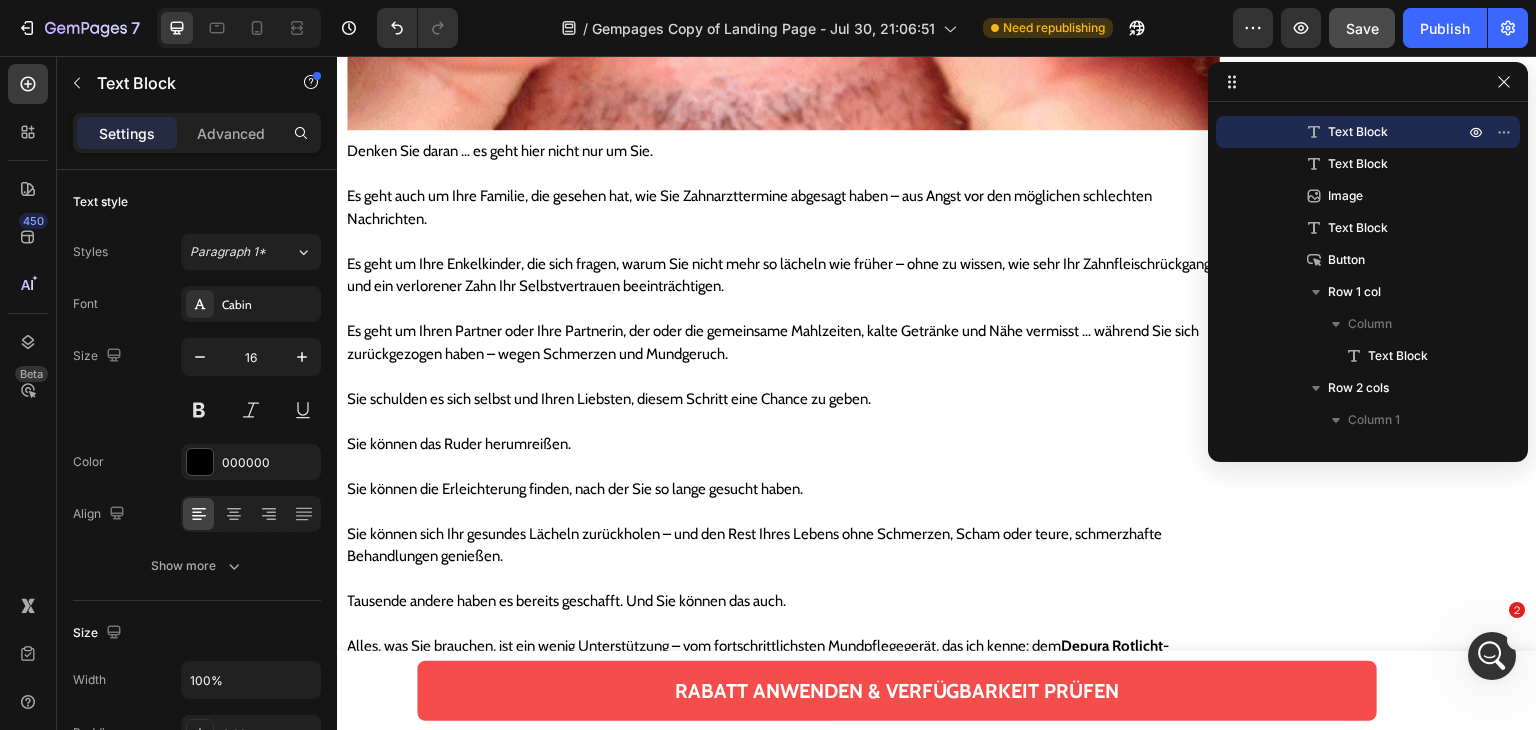 scroll, scrollTop: 23272, scrollLeft: 0, axis: vertical 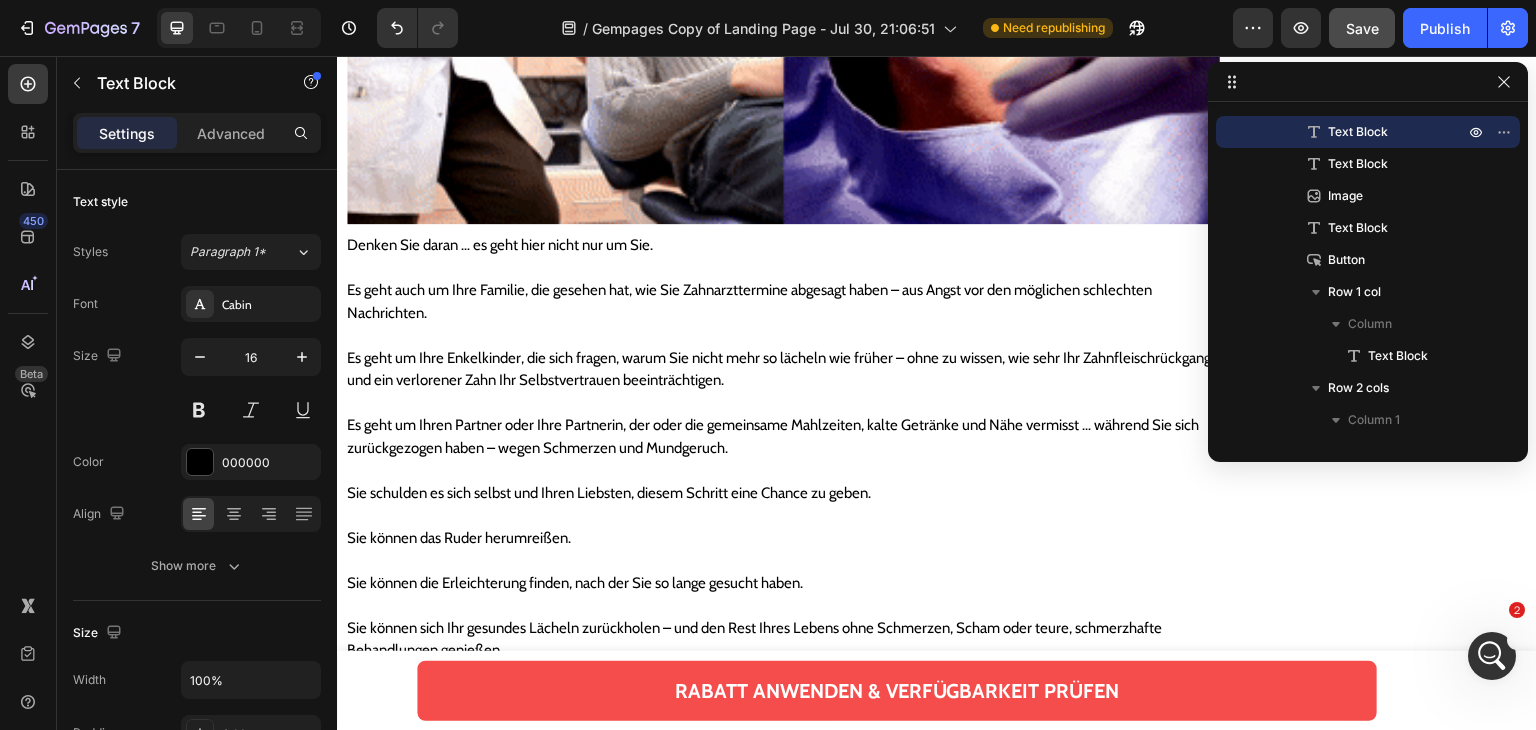 click at bounding box center [505, -1352] 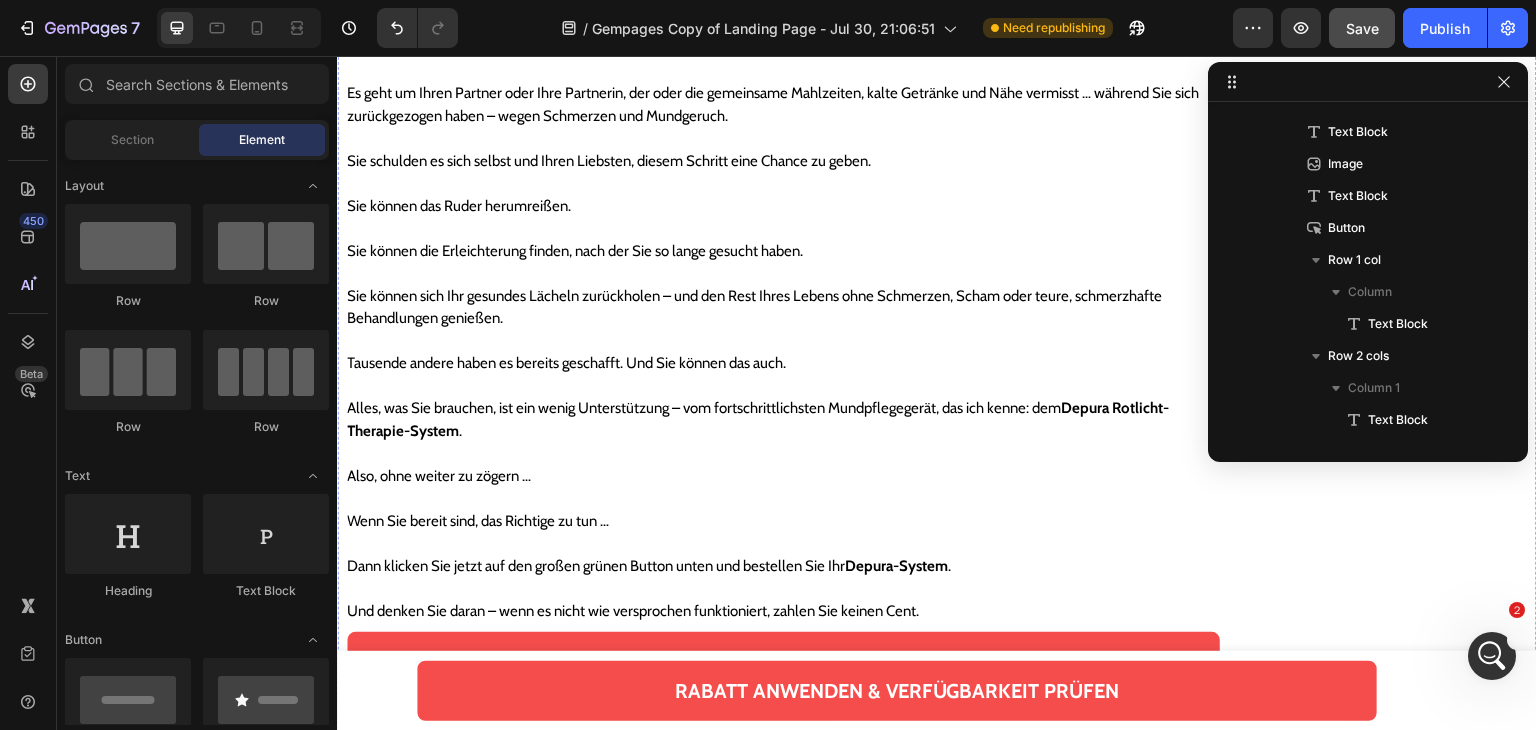 scroll, scrollTop: 23172, scrollLeft: 0, axis: vertical 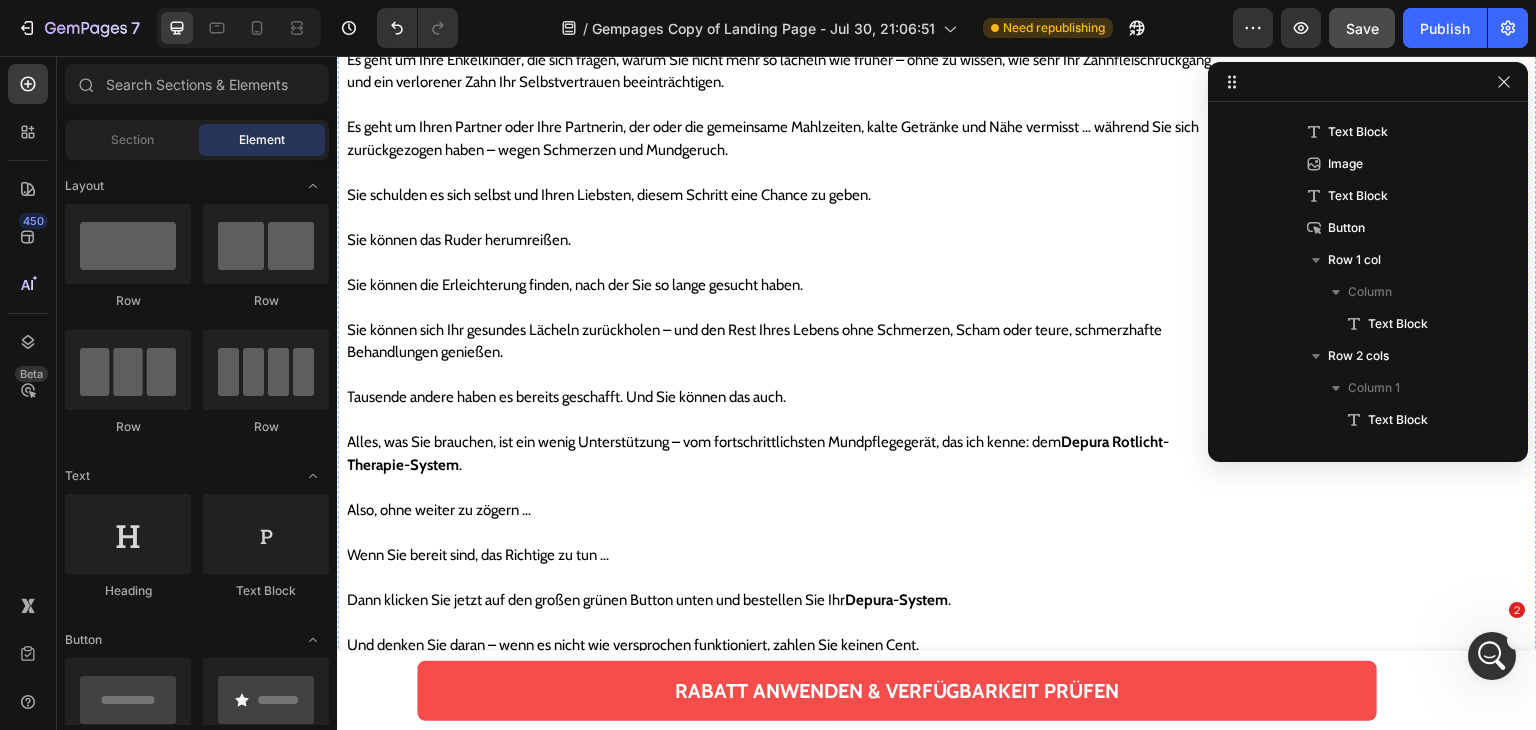 click on "Verifizierter Kauf" at bounding box center [783, -1289] 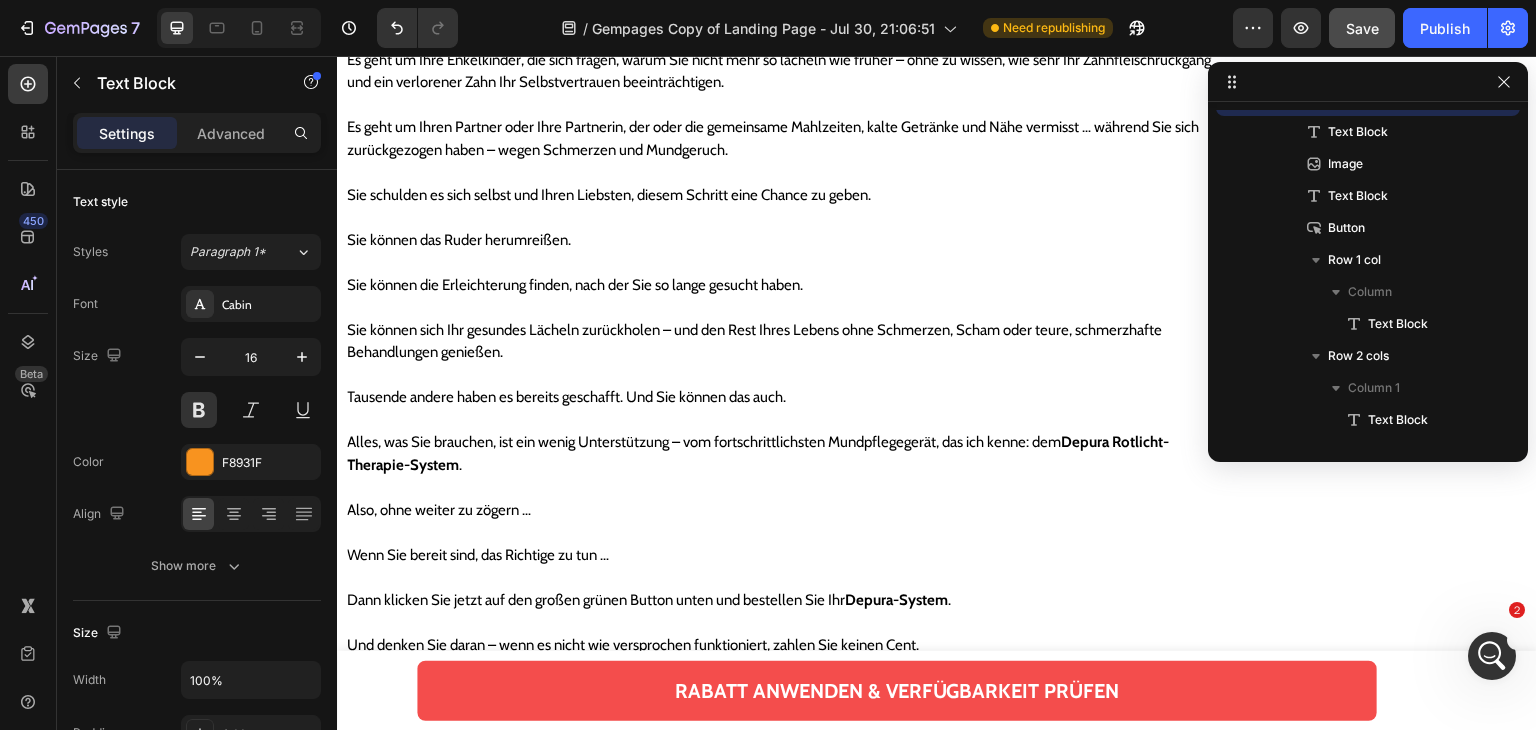 scroll, scrollTop: 2522, scrollLeft: 0, axis: vertical 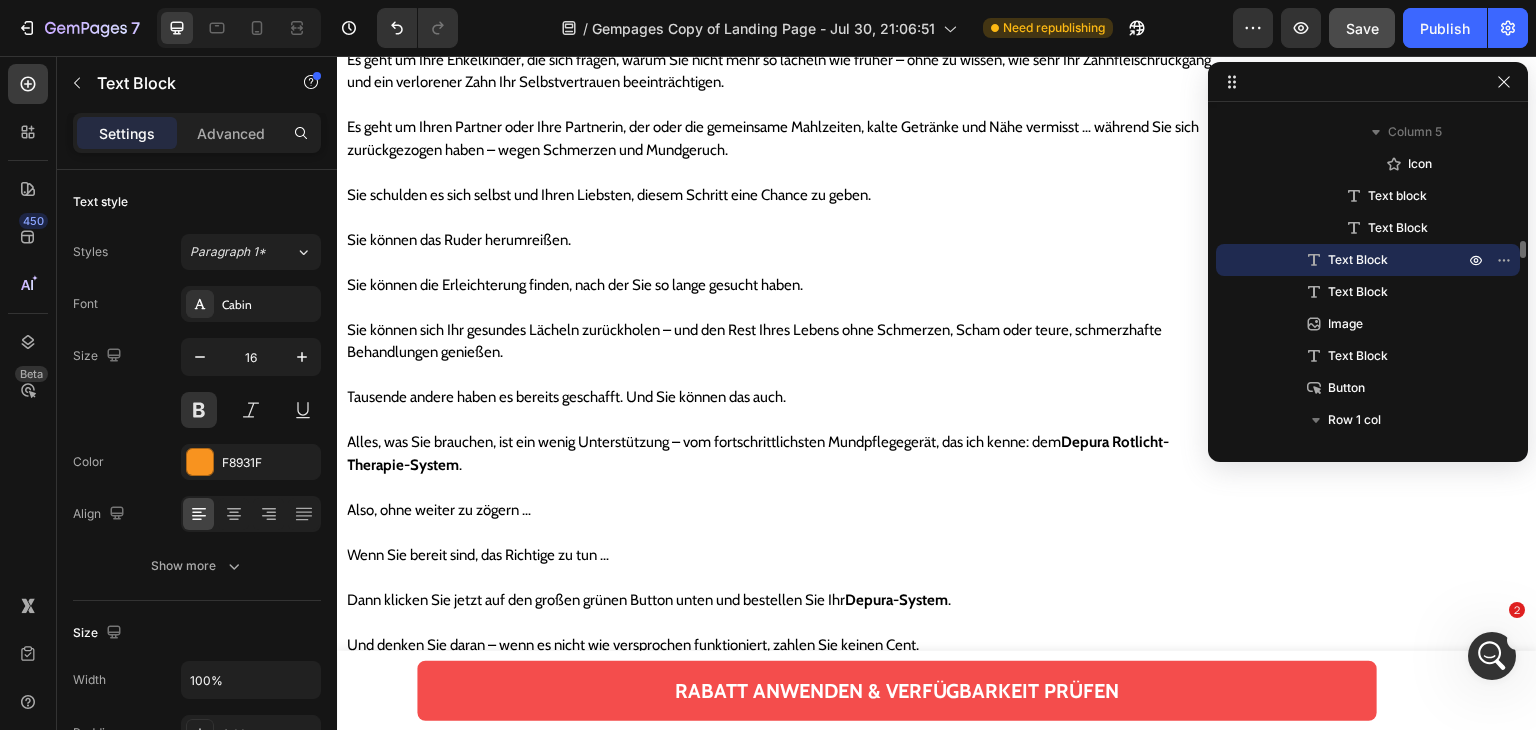 click 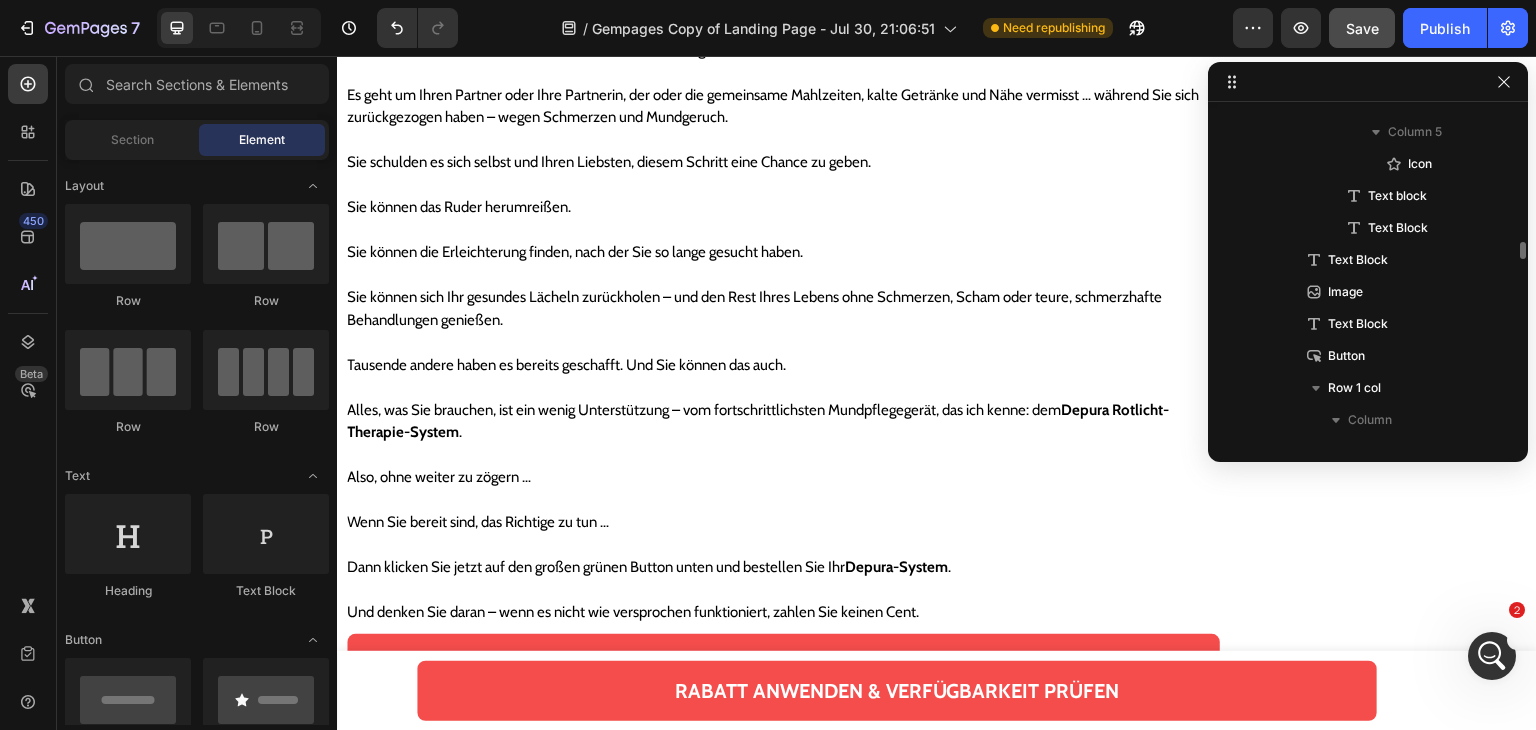 click on "Text Block" at bounding box center [481, -1353] 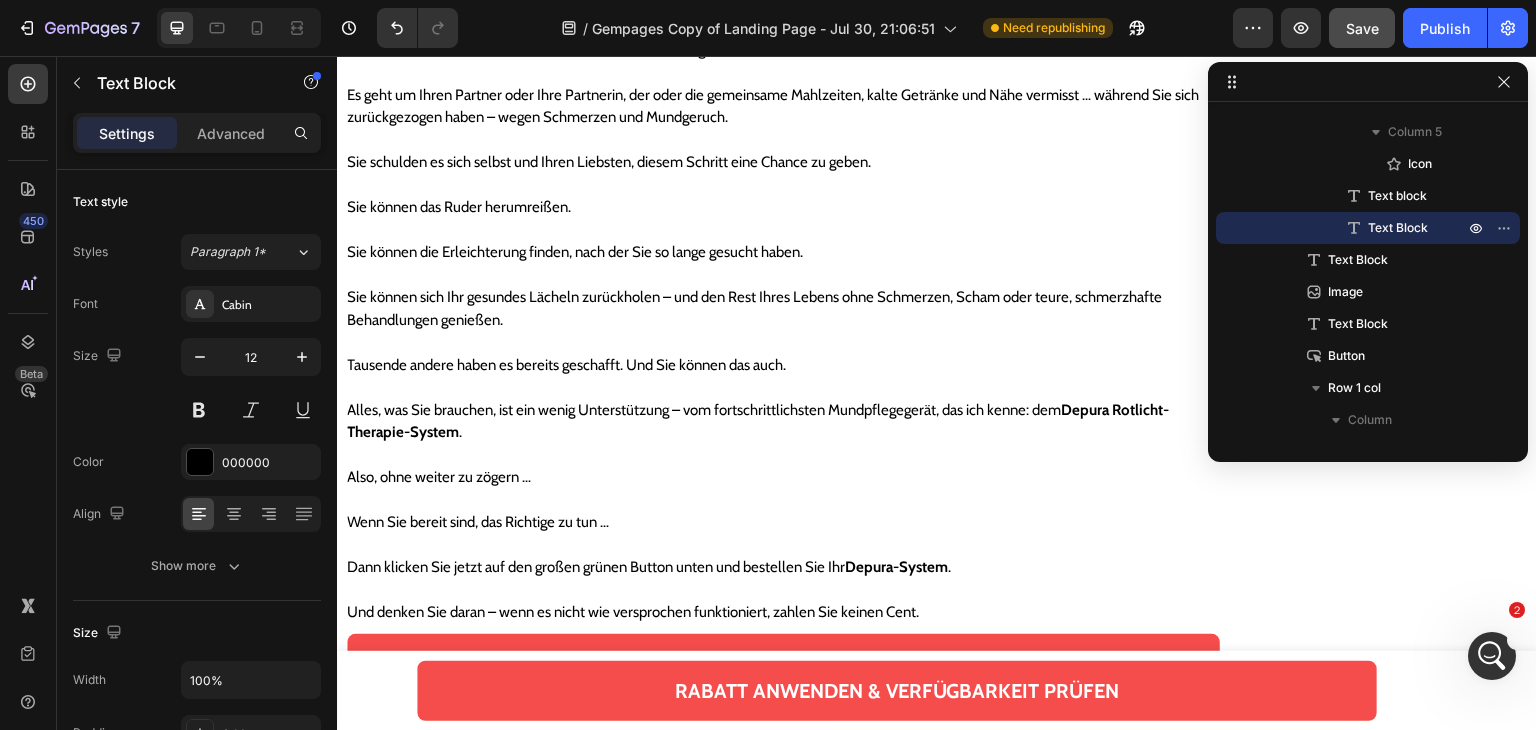 click on "Icon
Icon
Icon
Icon
Icon Row" at bounding box center (554, -1383) 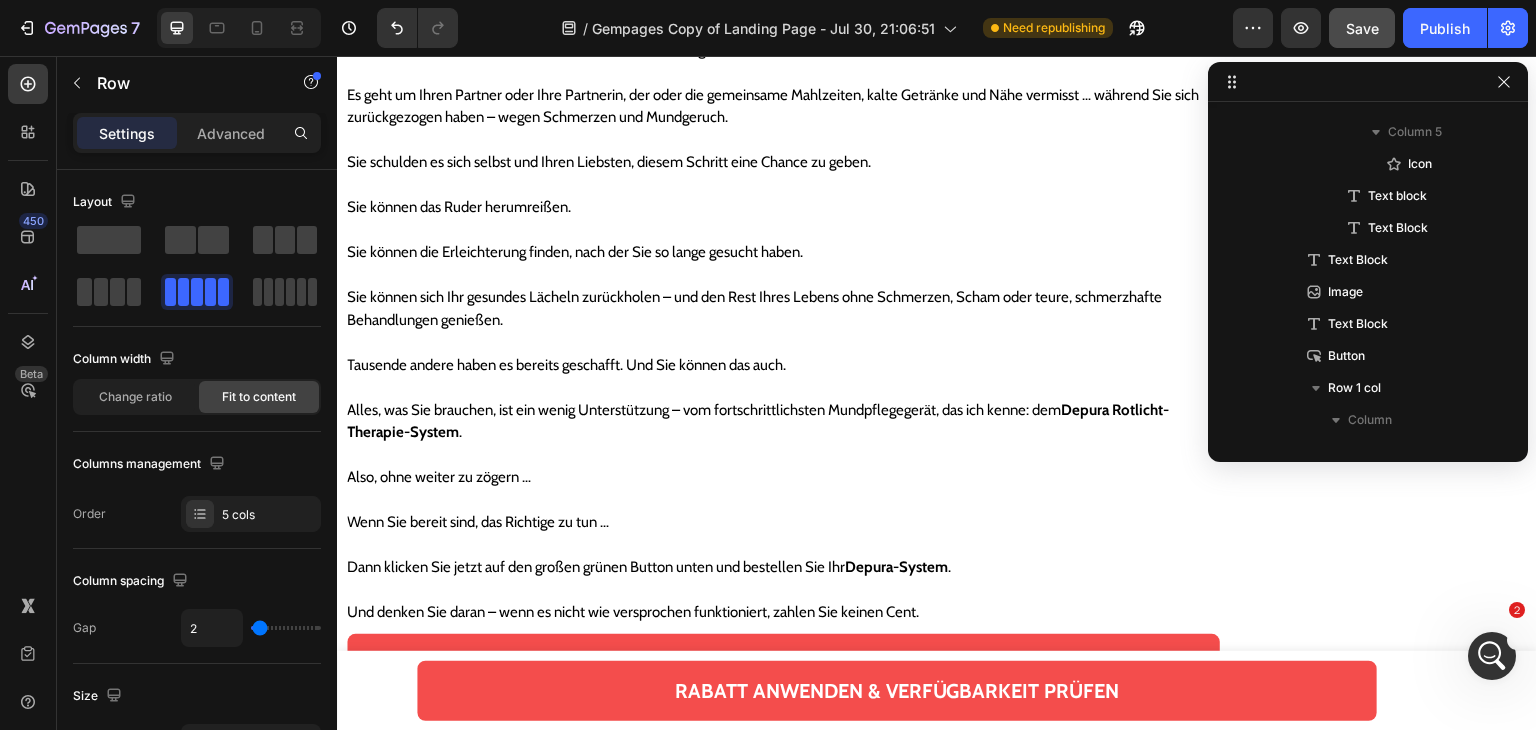 scroll, scrollTop: 2106, scrollLeft: 0, axis: vertical 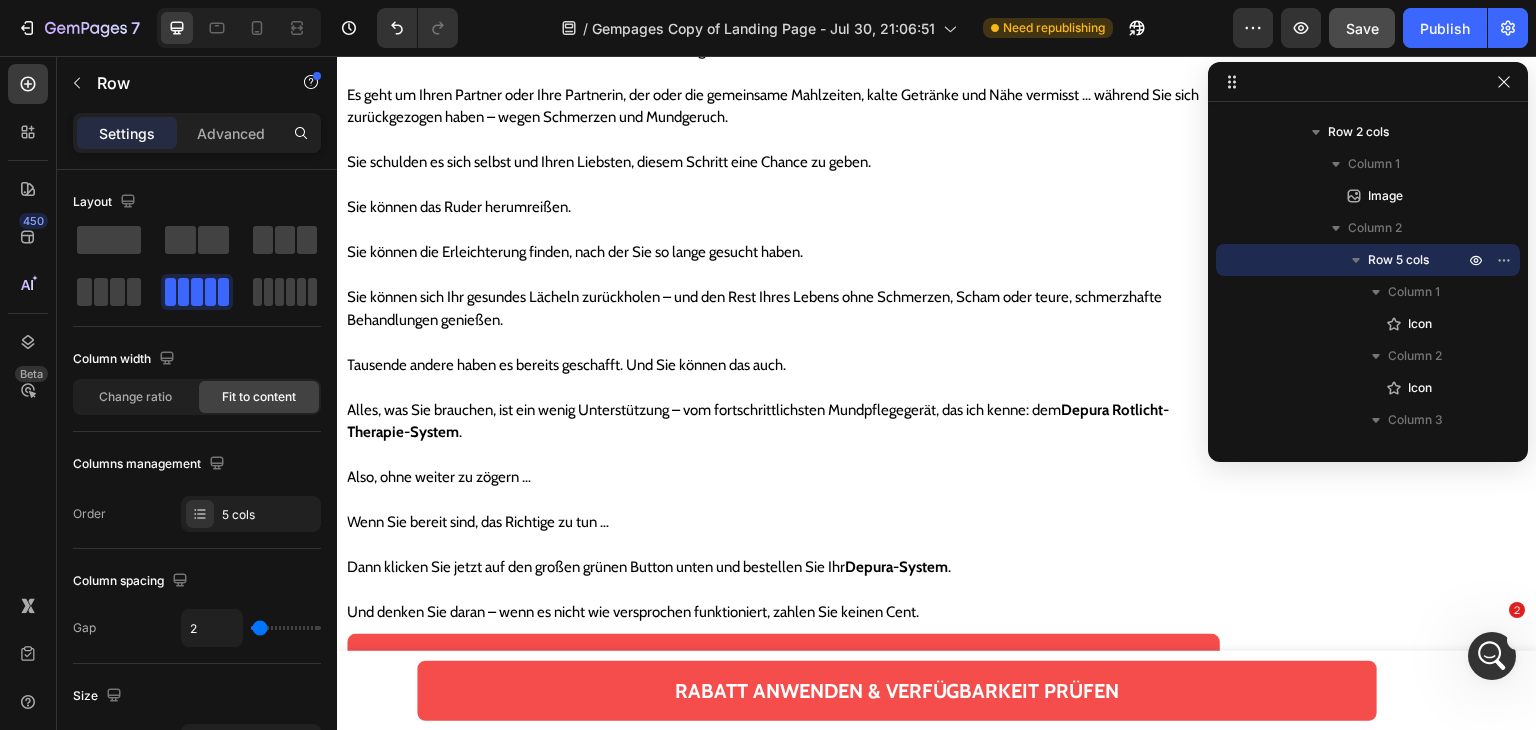 click on "Icon
Icon
Icon
Icon
Icon Row   0" at bounding box center [554, -1383] 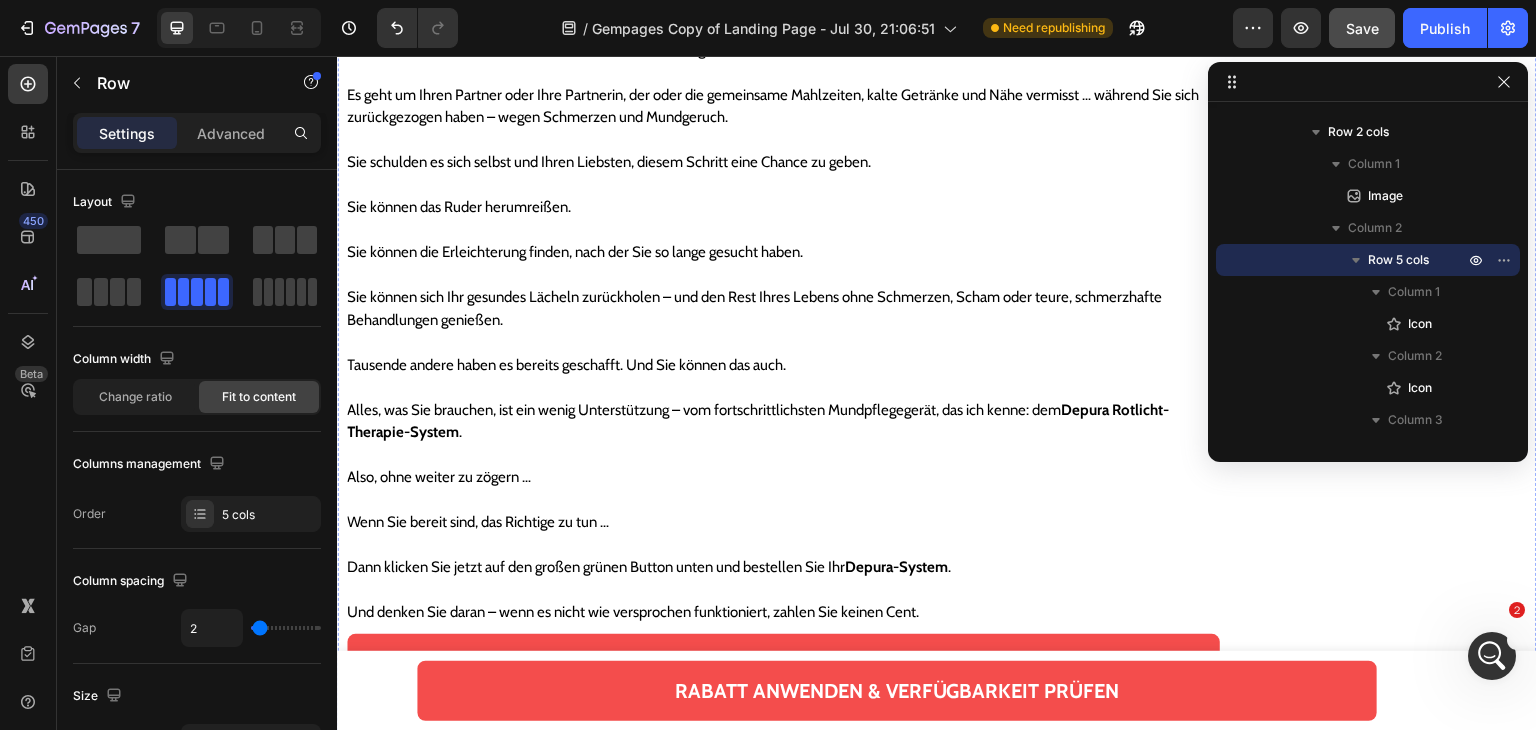 click on "Image
Icon
Icon
Icon
Icon
Icon Row   0 [FIRST] [LAST] Text block Rezension aus [CITY] vom 23. Mai 2025 Text Block Row" at bounding box center (783, -1354) 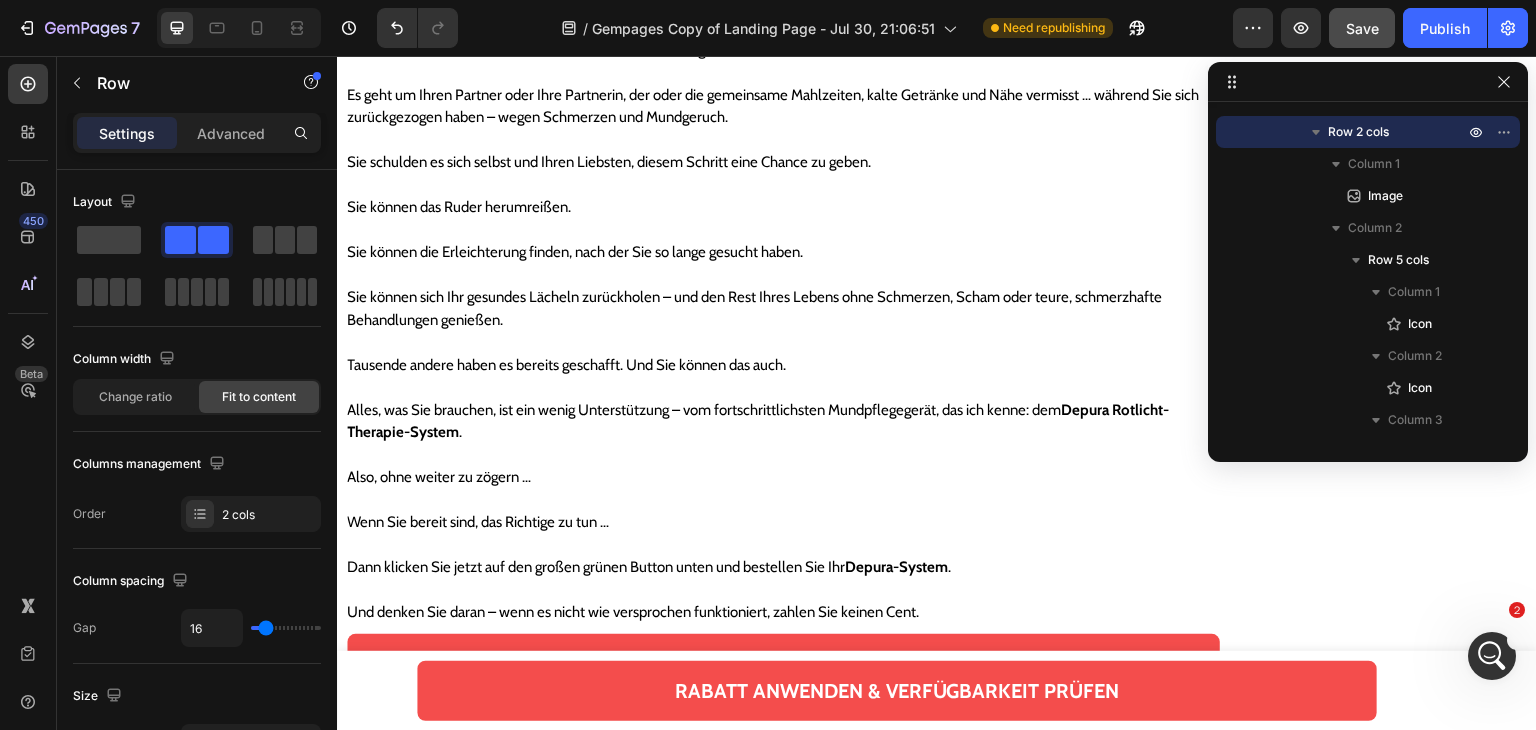 click at bounding box center [470, -1382] 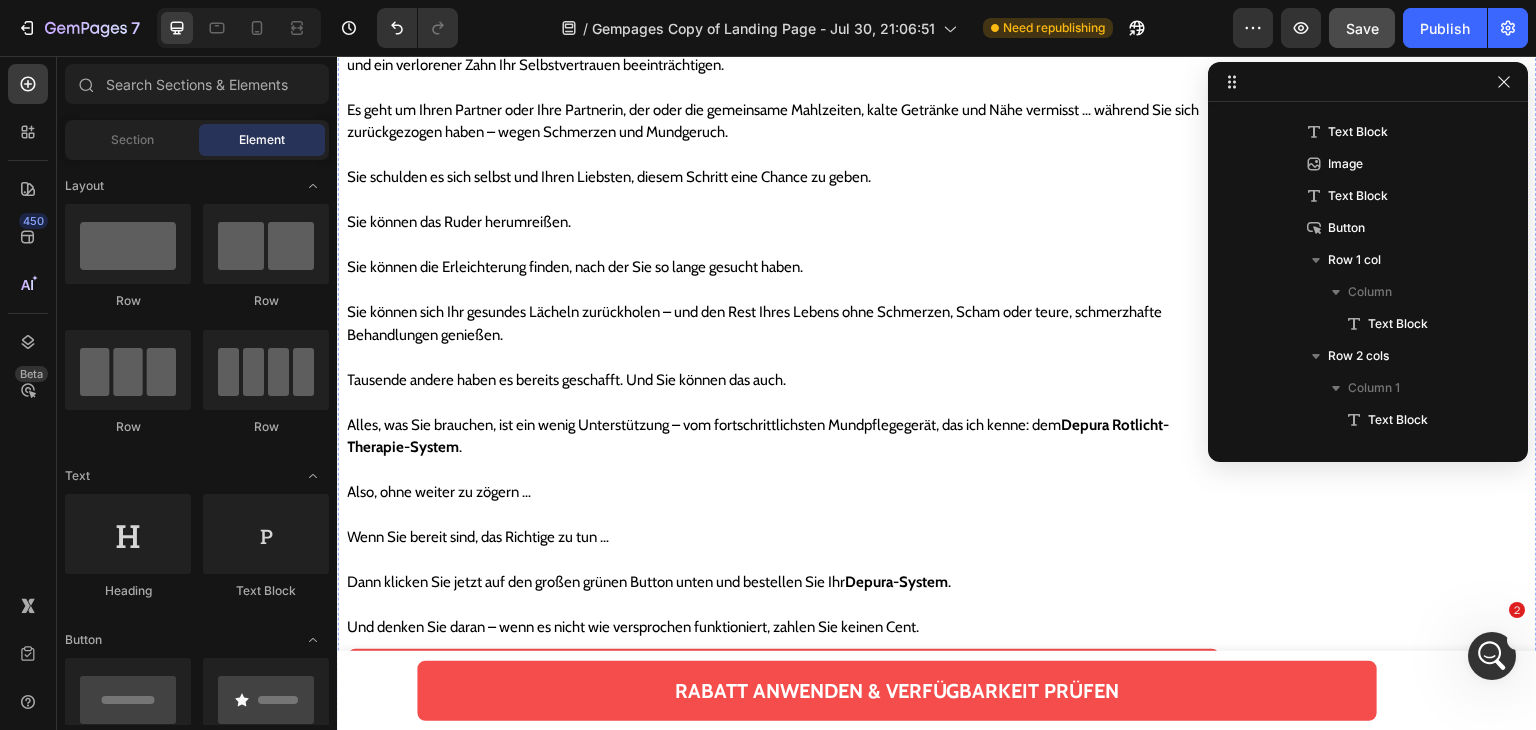 scroll, scrollTop: 22972, scrollLeft: 0, axis: vertical 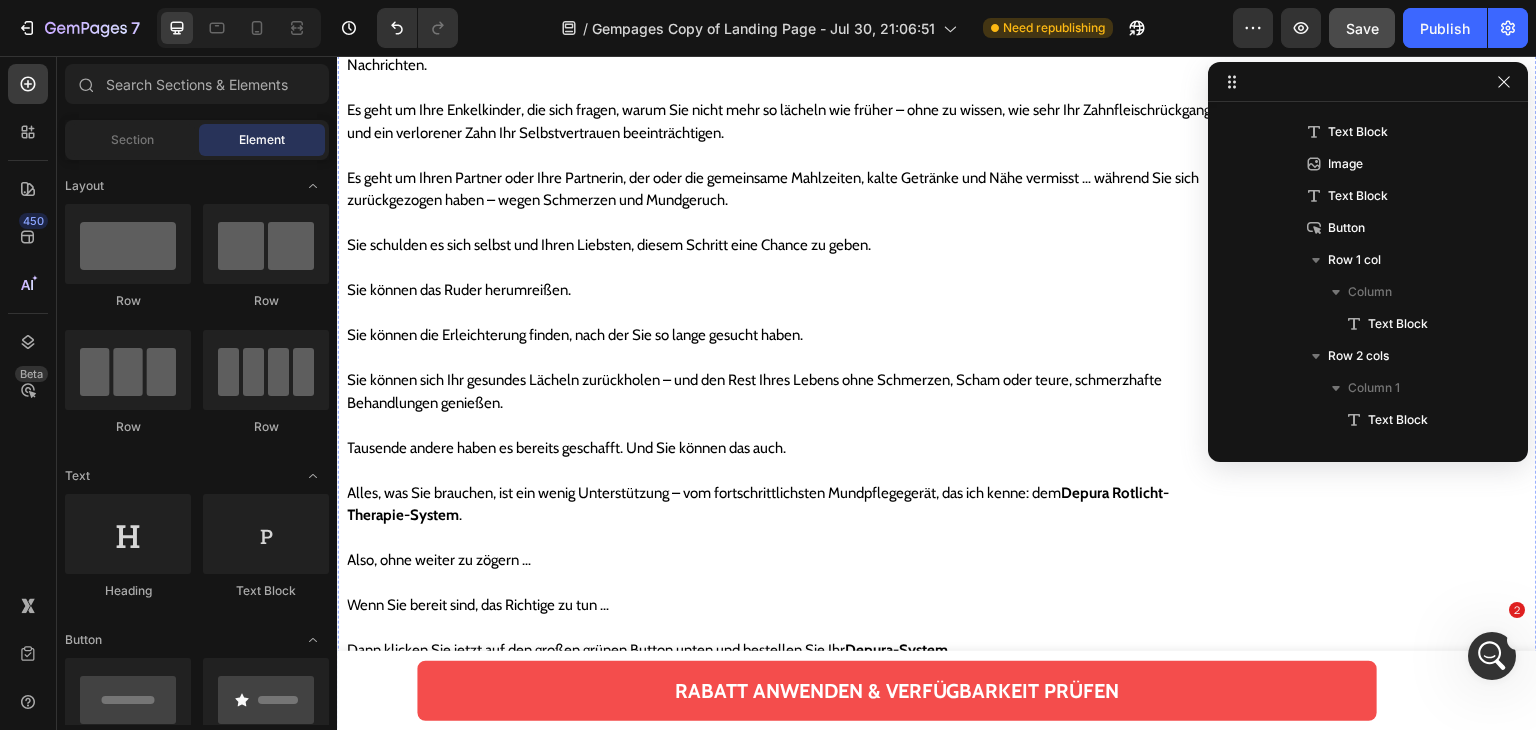 click at bounding box center (459, -1336) 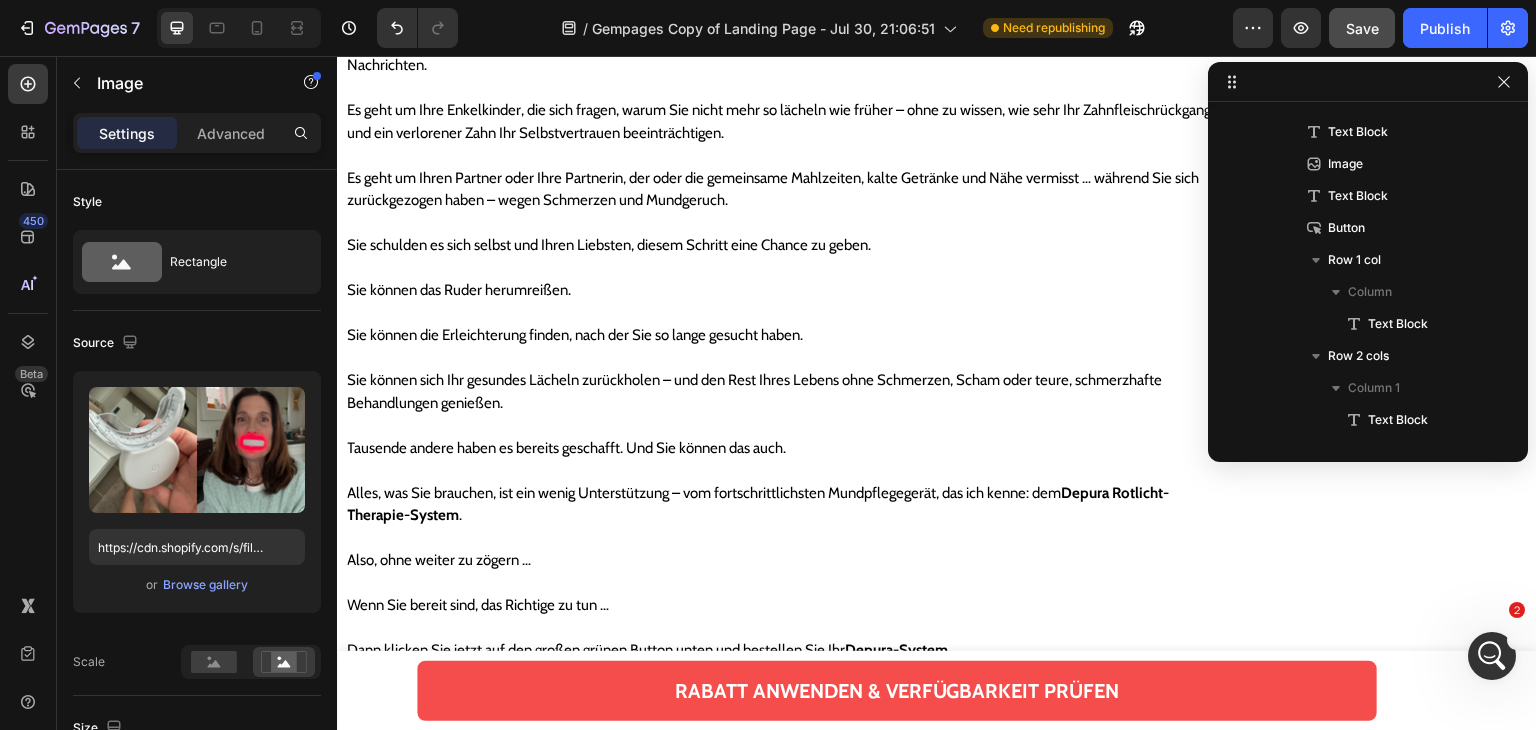 scroll, scrollTop: 1914, scrollLeft: 0, axis: vertical 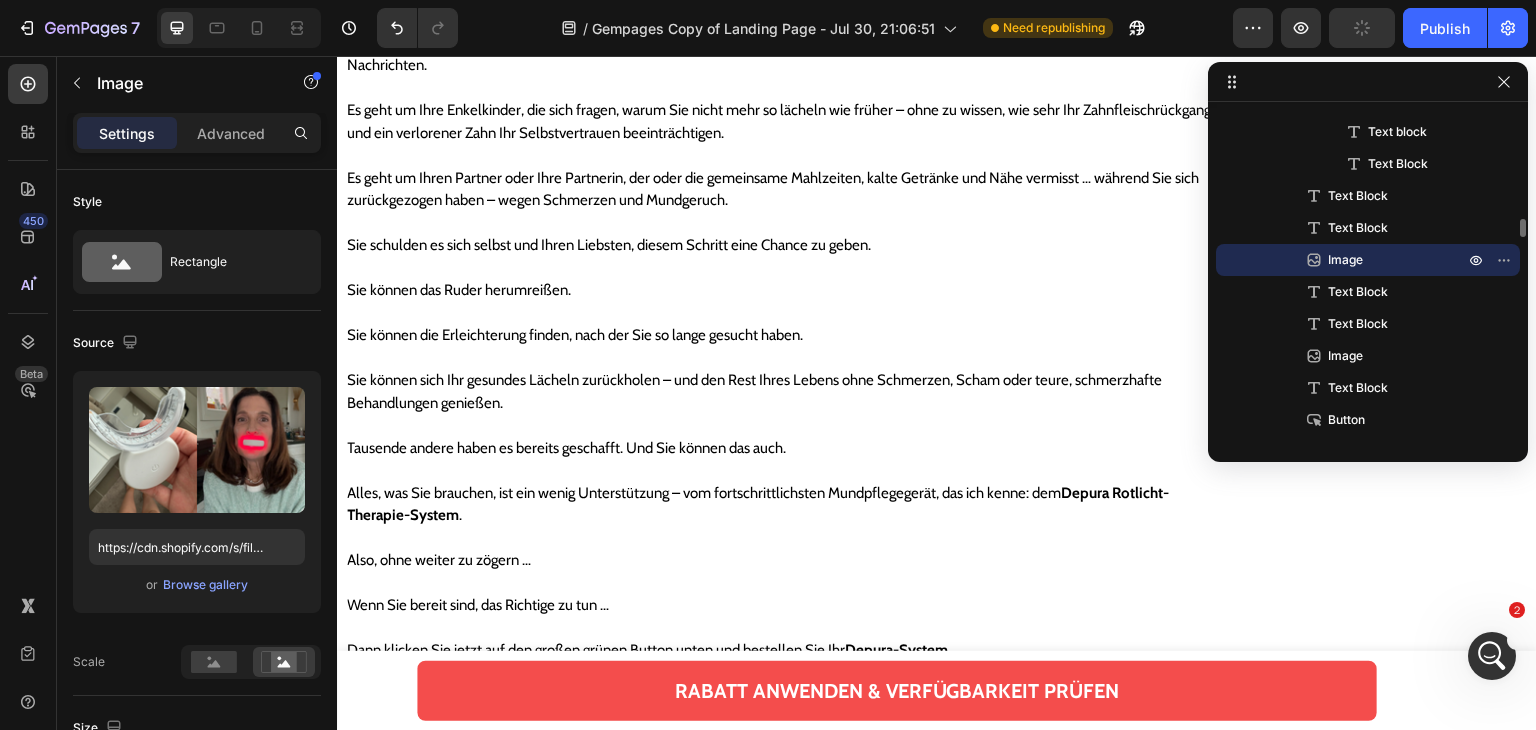 click at bounding box center [480, -1391] 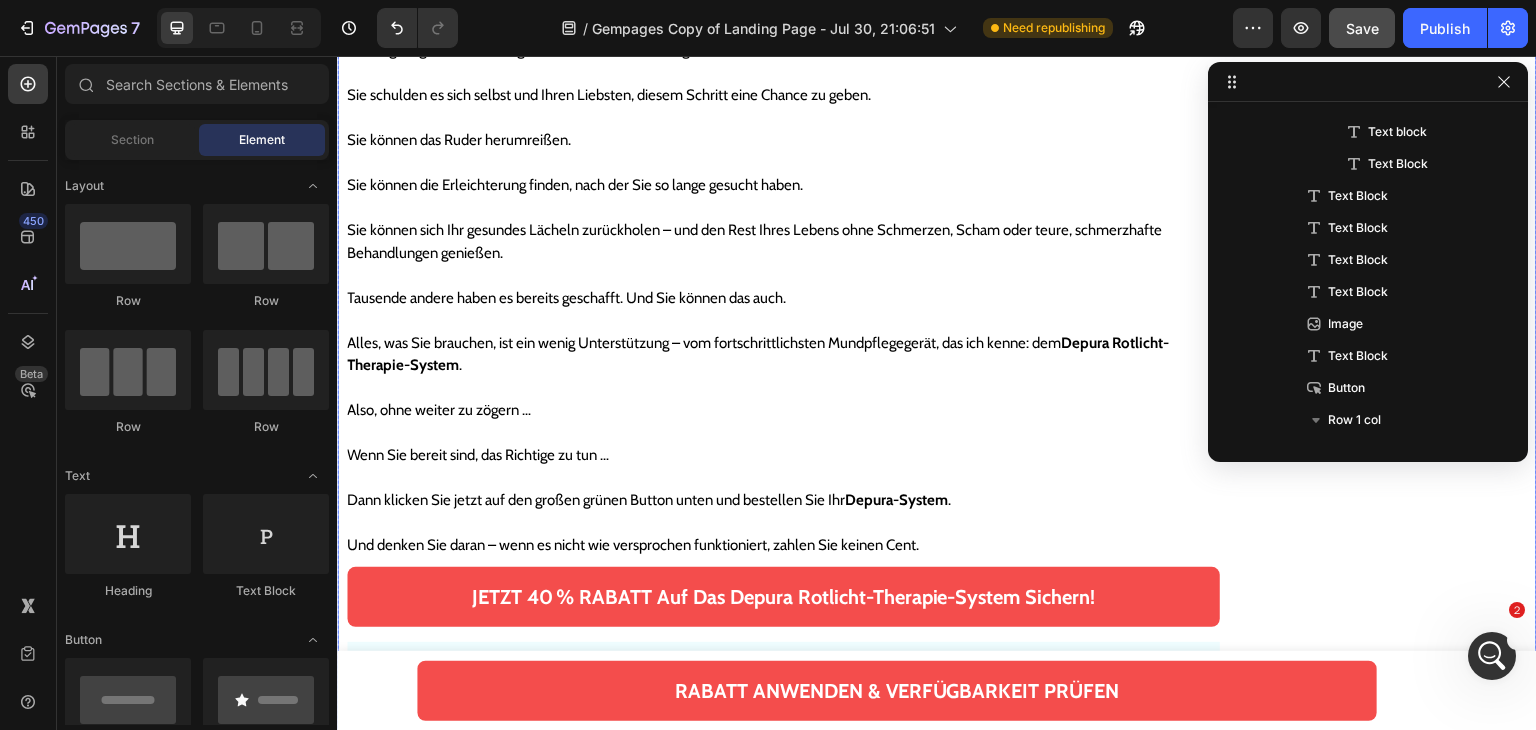 click on "59 Personen fanden diese Information hilfreich" at bounding box center [783, -1397] 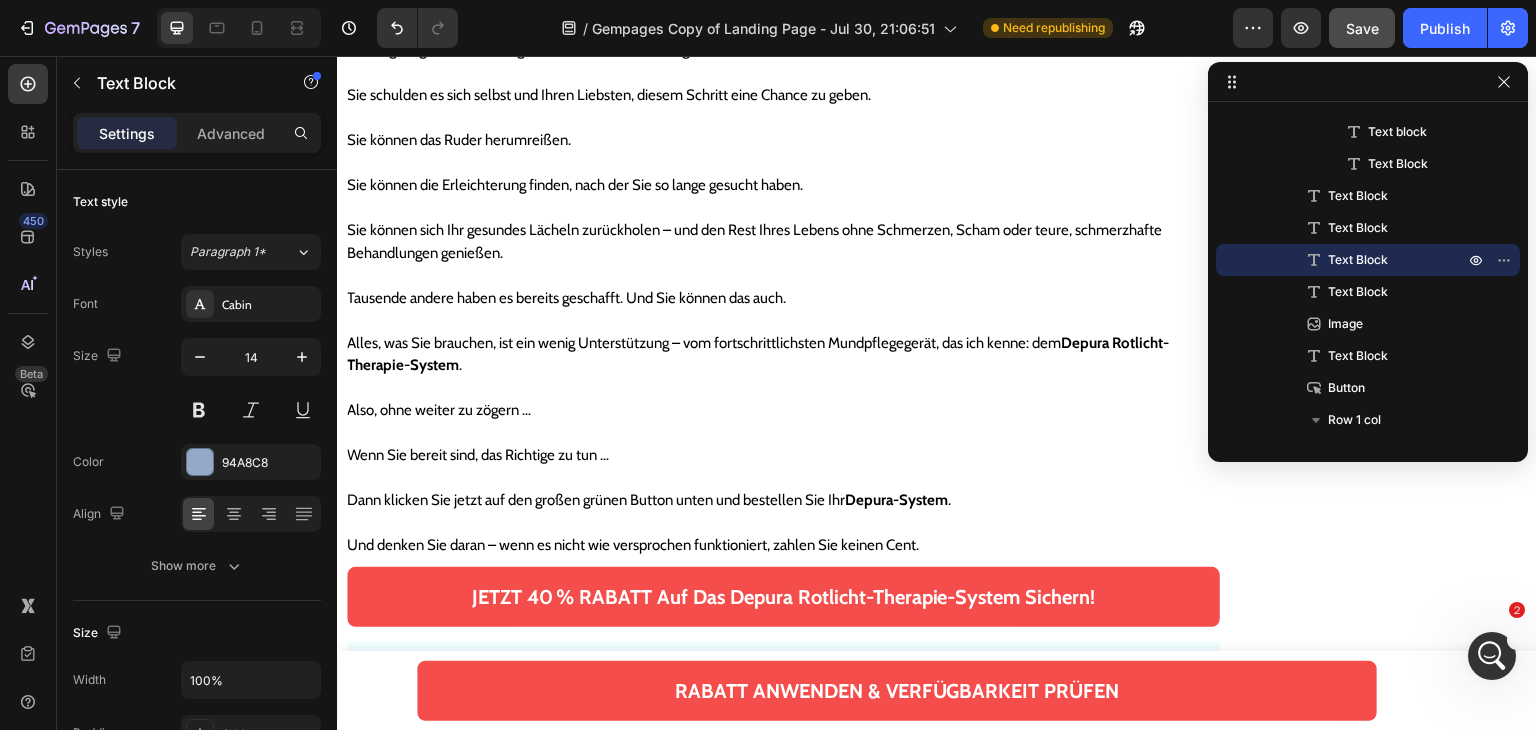 click 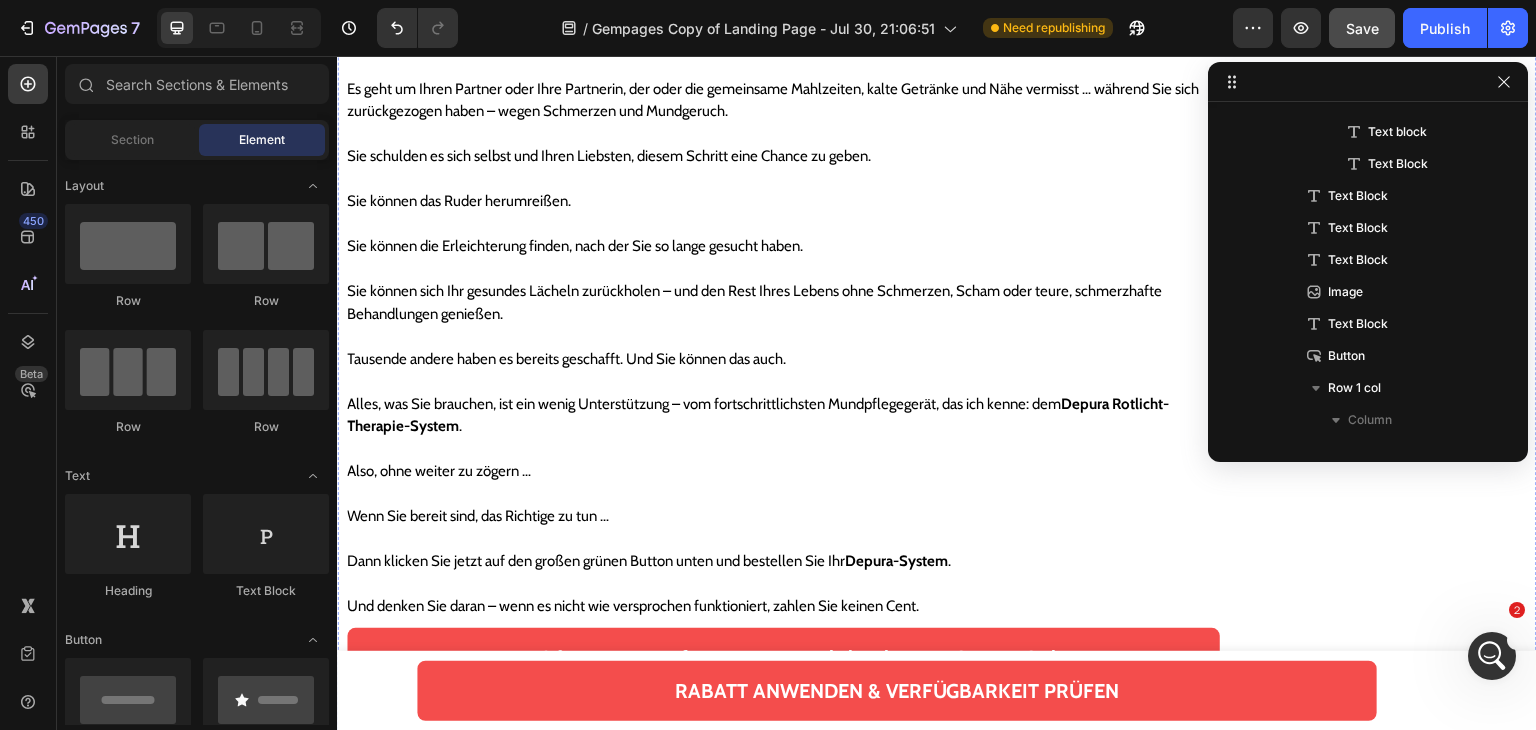 click on "Jetzt benutze ich es einmal morgens und einmal vor dem Schlafengehen. Jede Sitzung dauert etwa 5 Minuten, und der Akku hält mehrere Tage, bevor ich ihn wieder aufladen muss. Super einfach zu bedienen, schmerzfrei und passt bequem in meinen Mund. Ich habe es sogar bei meiner letzten Zahnreinigung erwähnt… meine Prophylaxehelferin sagte, mein Zahnfleisch sehe viel weniger entzündet aus und meine 5-mm-Taschen hätten sich verbessert. Wenn Sie unter Zahnfleischrückgang oder Empfindlichkeit leiden, probieren Sie es aus. Es wird mit Ladegerät, Anleitung und sogar einem Gel zur Unterstützung der Wirkung geliefert. Für mich war es wirklich eine bahnbrechende Veränderung." at bounding box center [783, -1395] 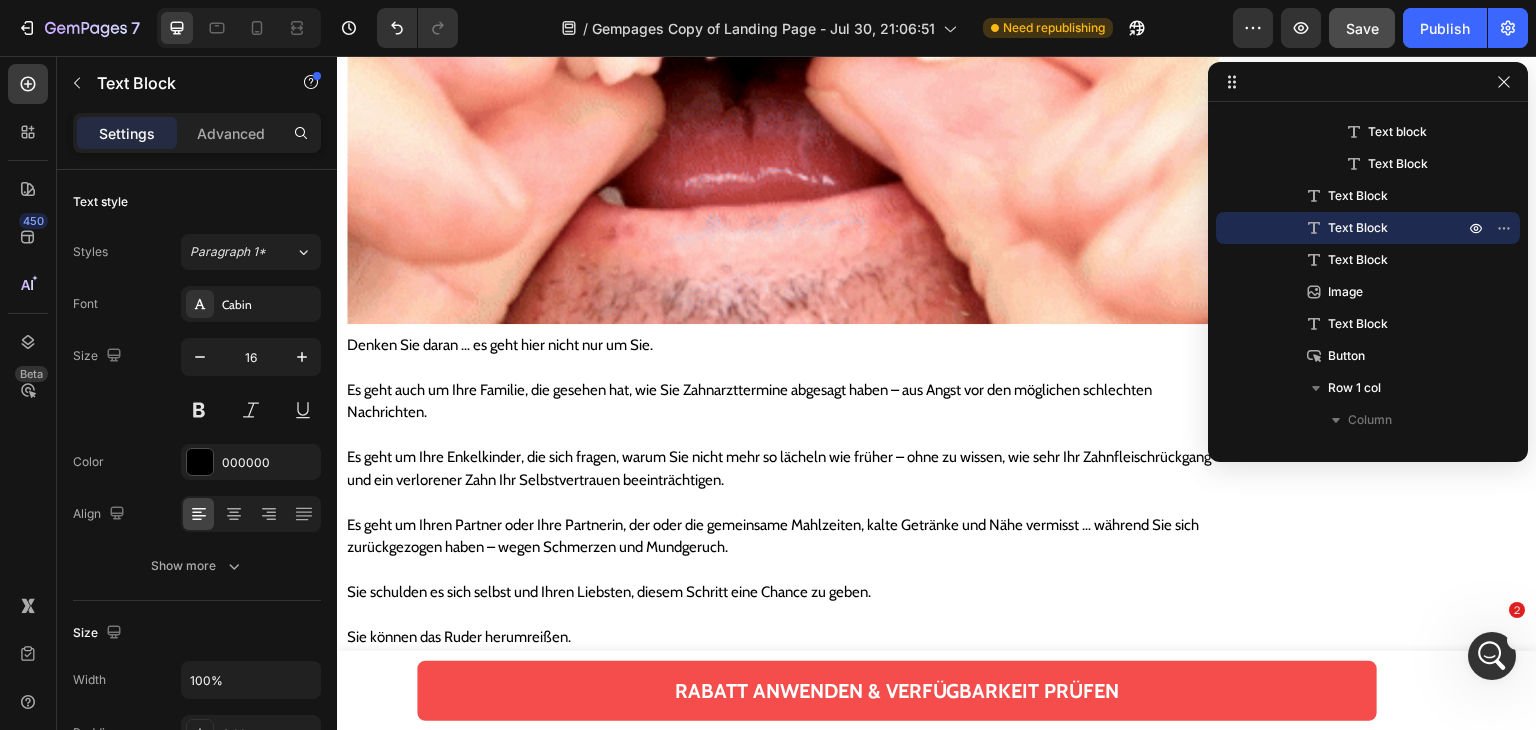 scroll, scrollTop: 22372, scrollLeft: 0, axis: vertical 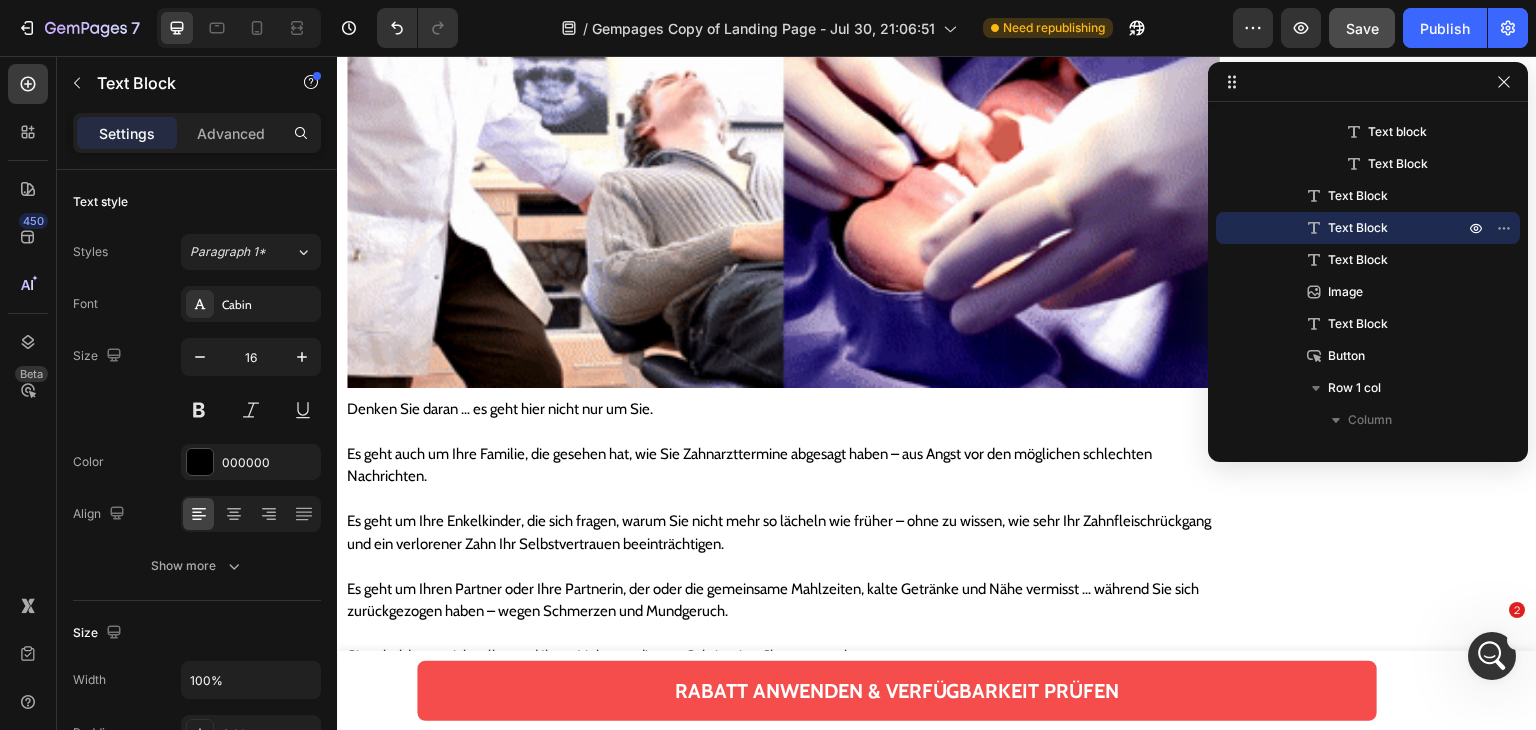 click at bounding box center [505, -1165] 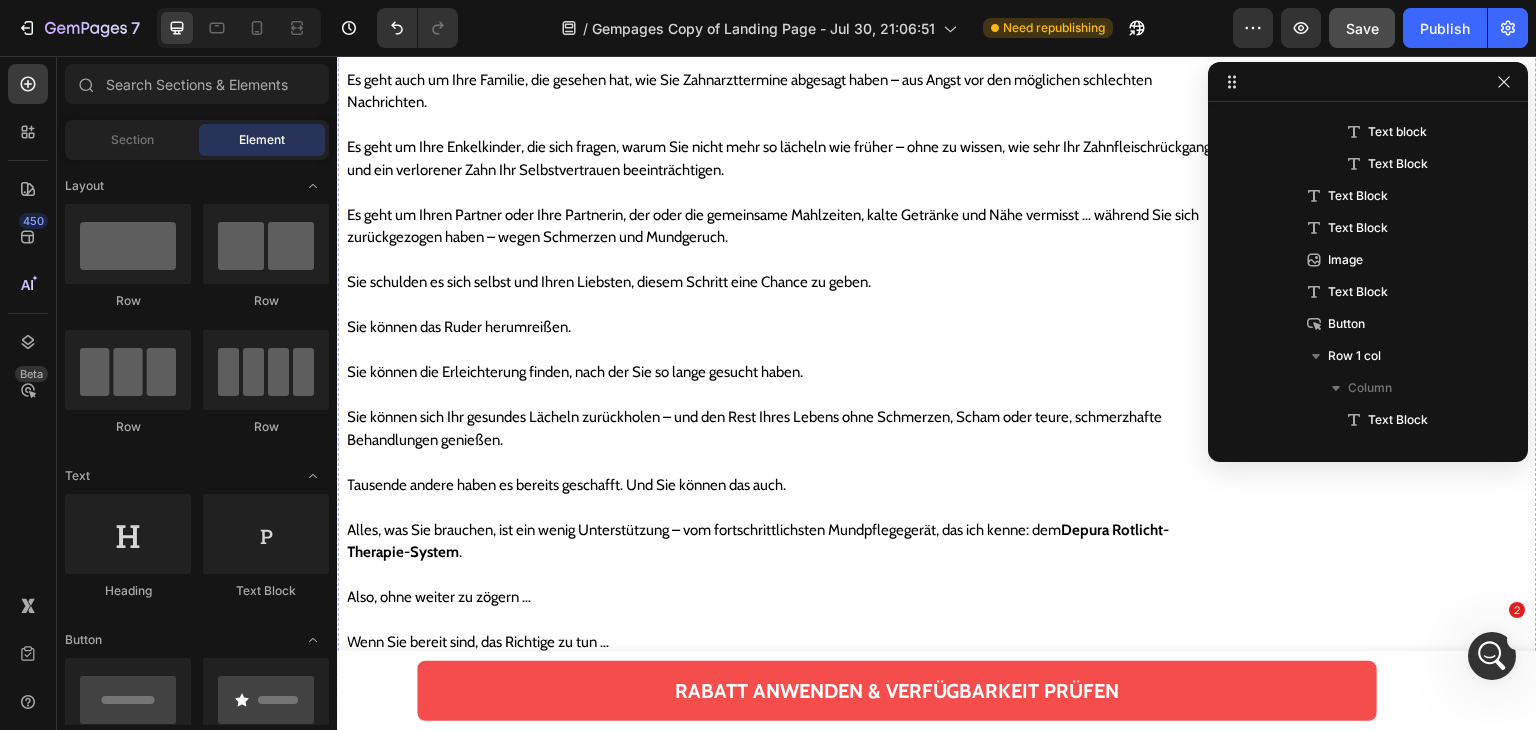 click on "Verifizierter Kauf" at bounding box center (783, -1202) 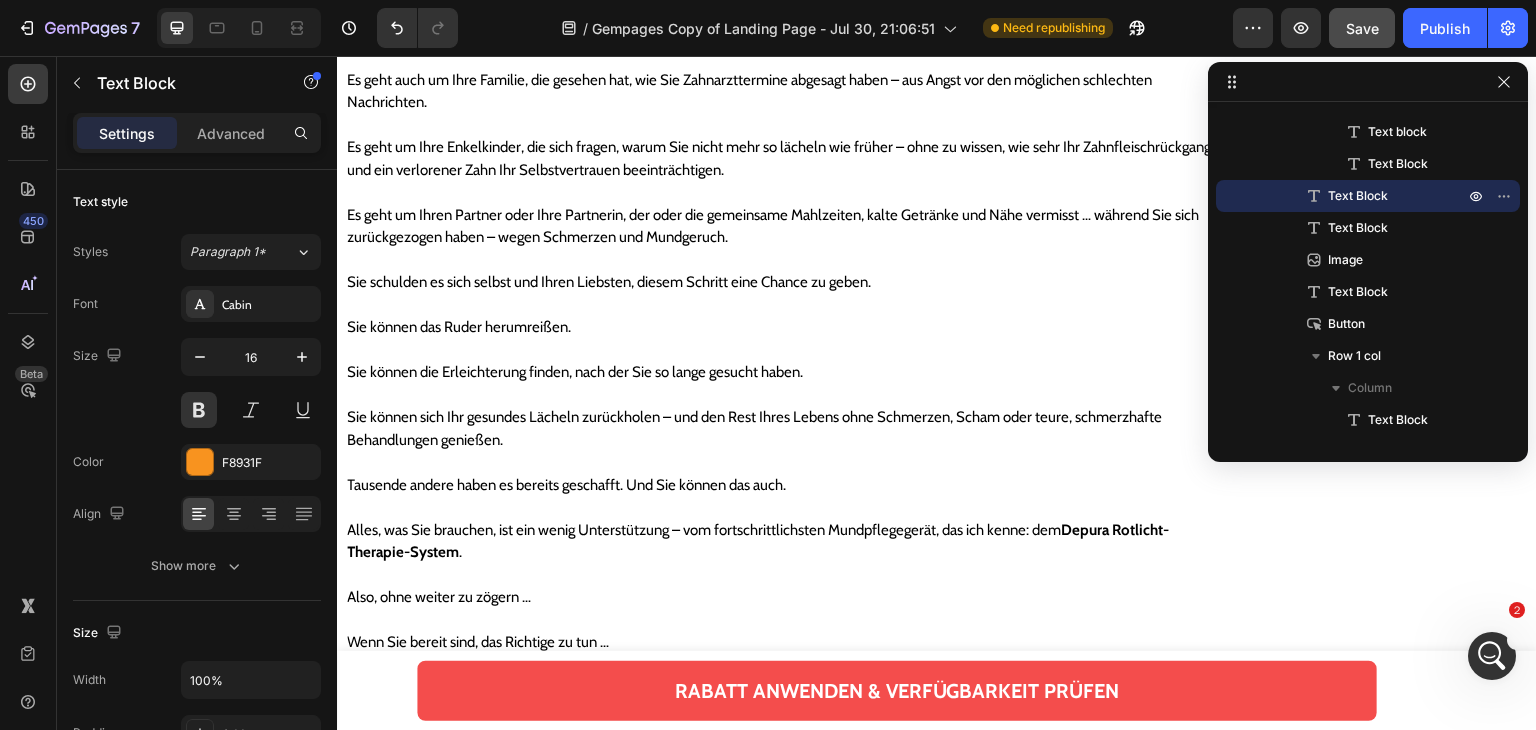 click on "Text Block" at bounding box center [434, -1237] 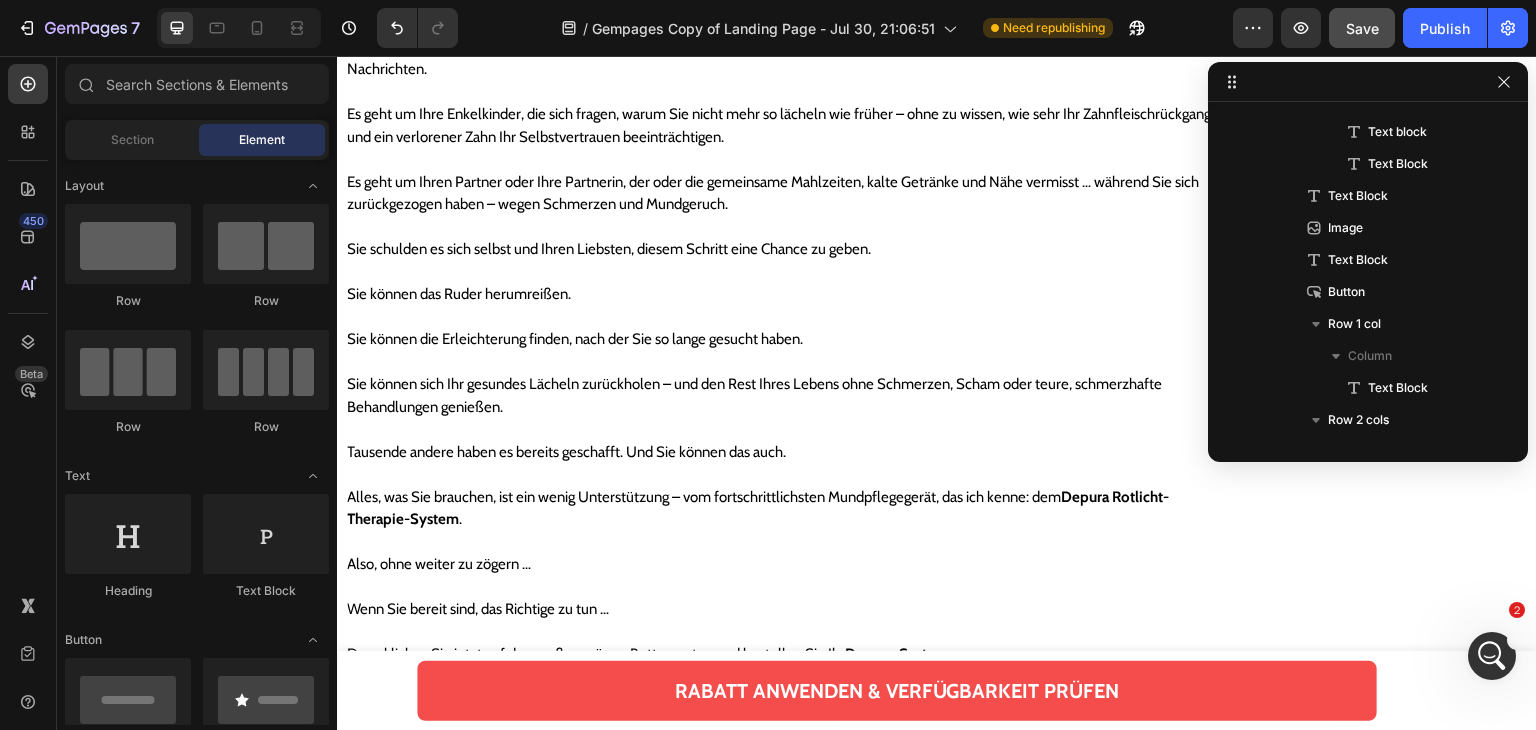 click on "Icon
Icon
Icon
Icon
Icon Row" at bounding box center [557, -1295] 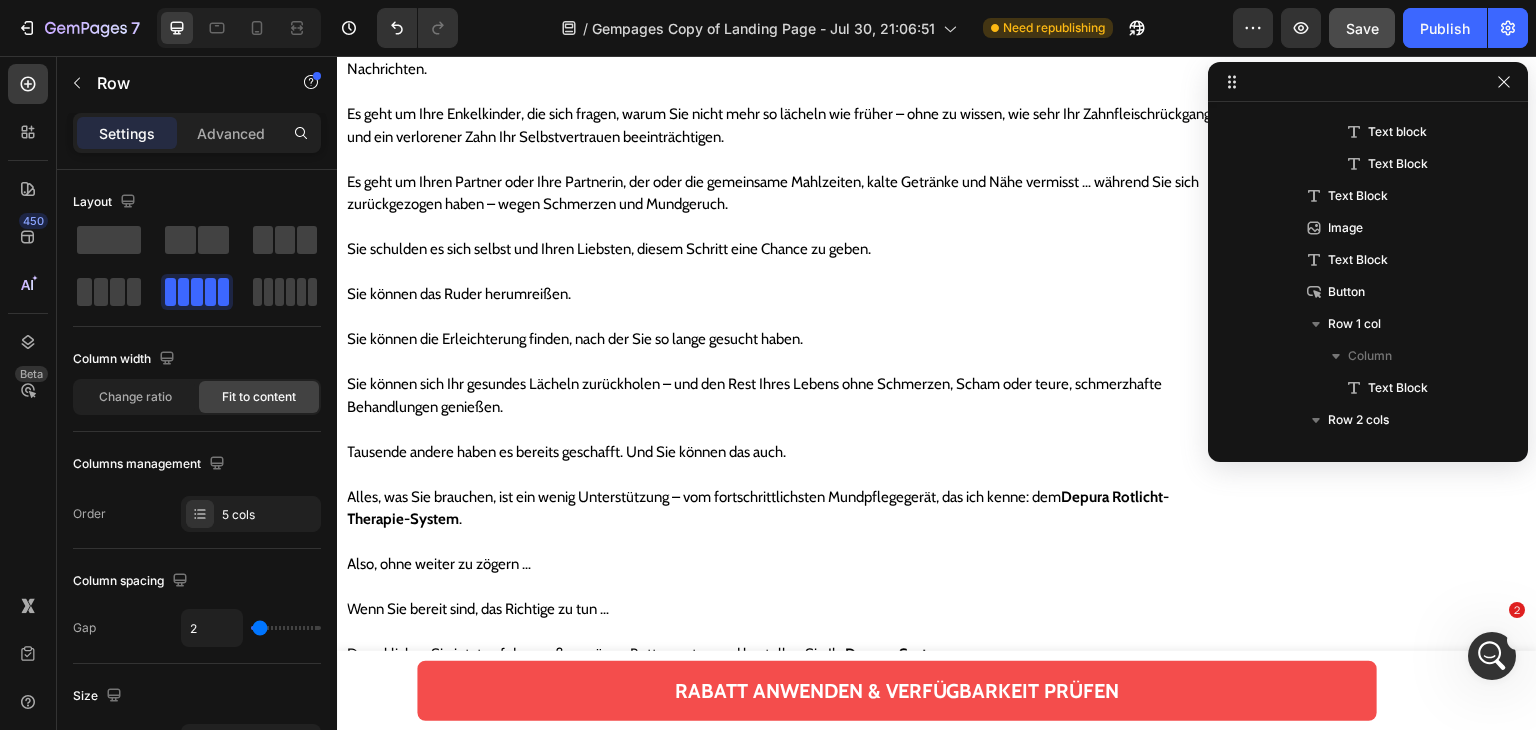 scroll, scrollTop: 1434, scrollLeft: 0, axis: vertical 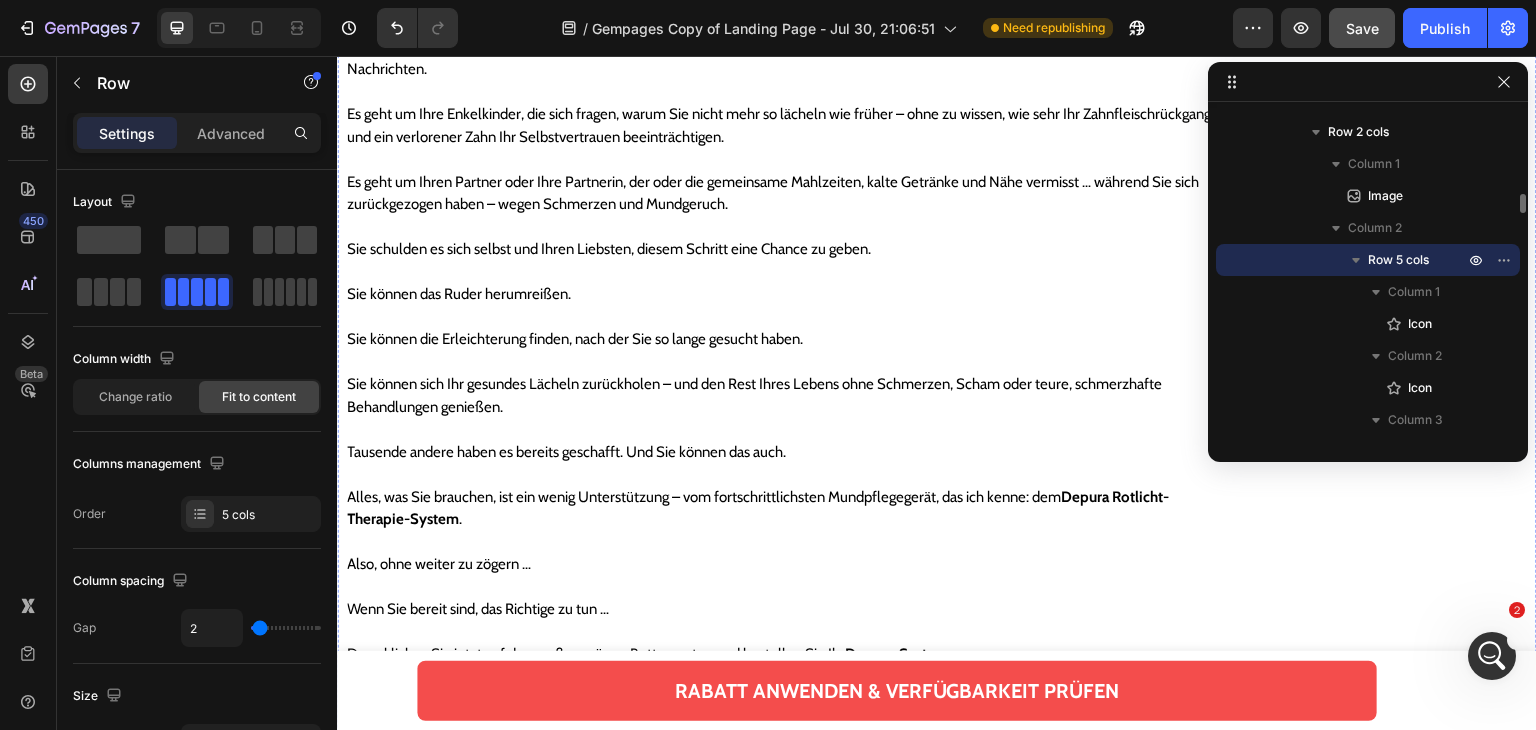 click on "Image
Icon
Icon
Icon
Icon
Icon Row   0 [FIRST] [LAST] Text block Rezension aus [CITY] vom 12. April 2025 Text Block Row" at bounding box center (783, -1266) 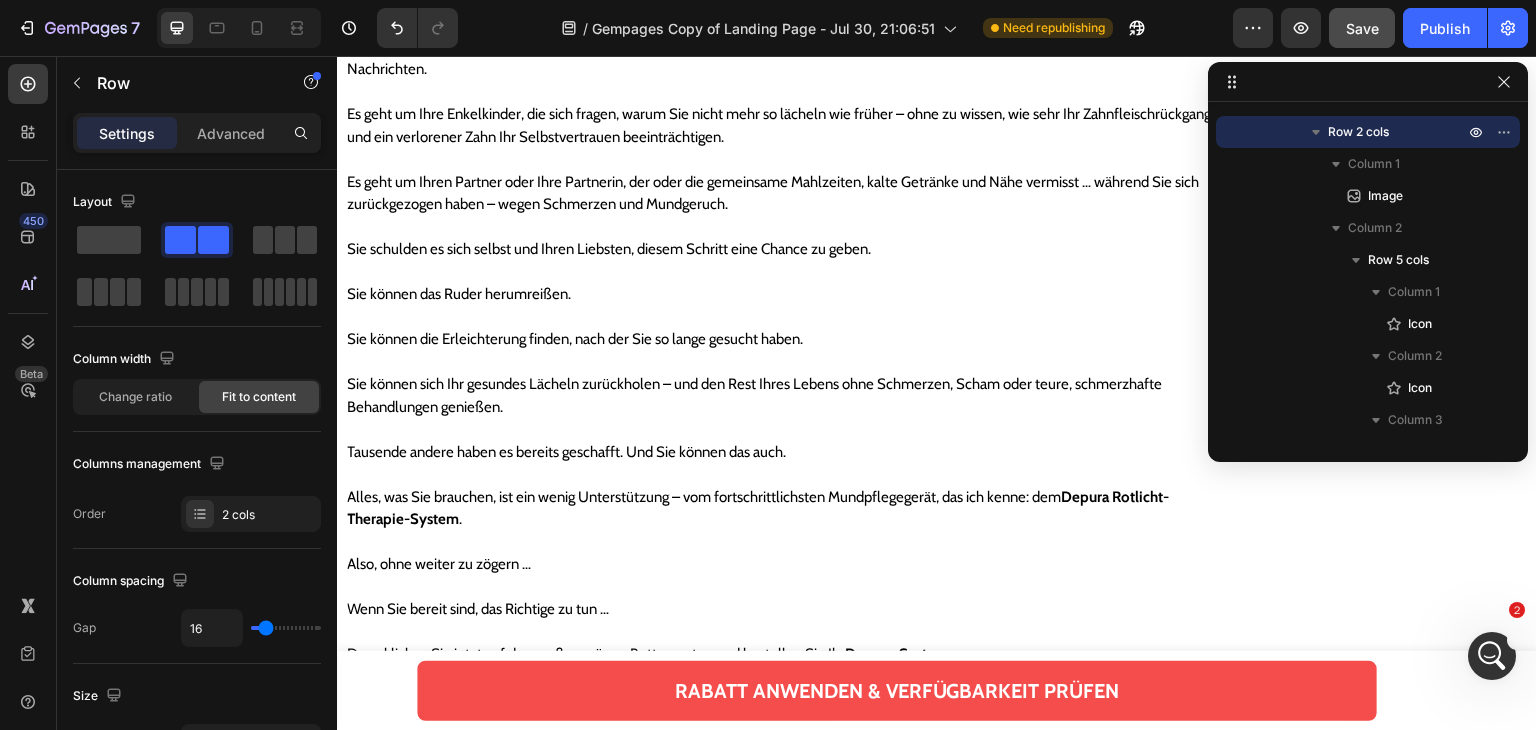 click 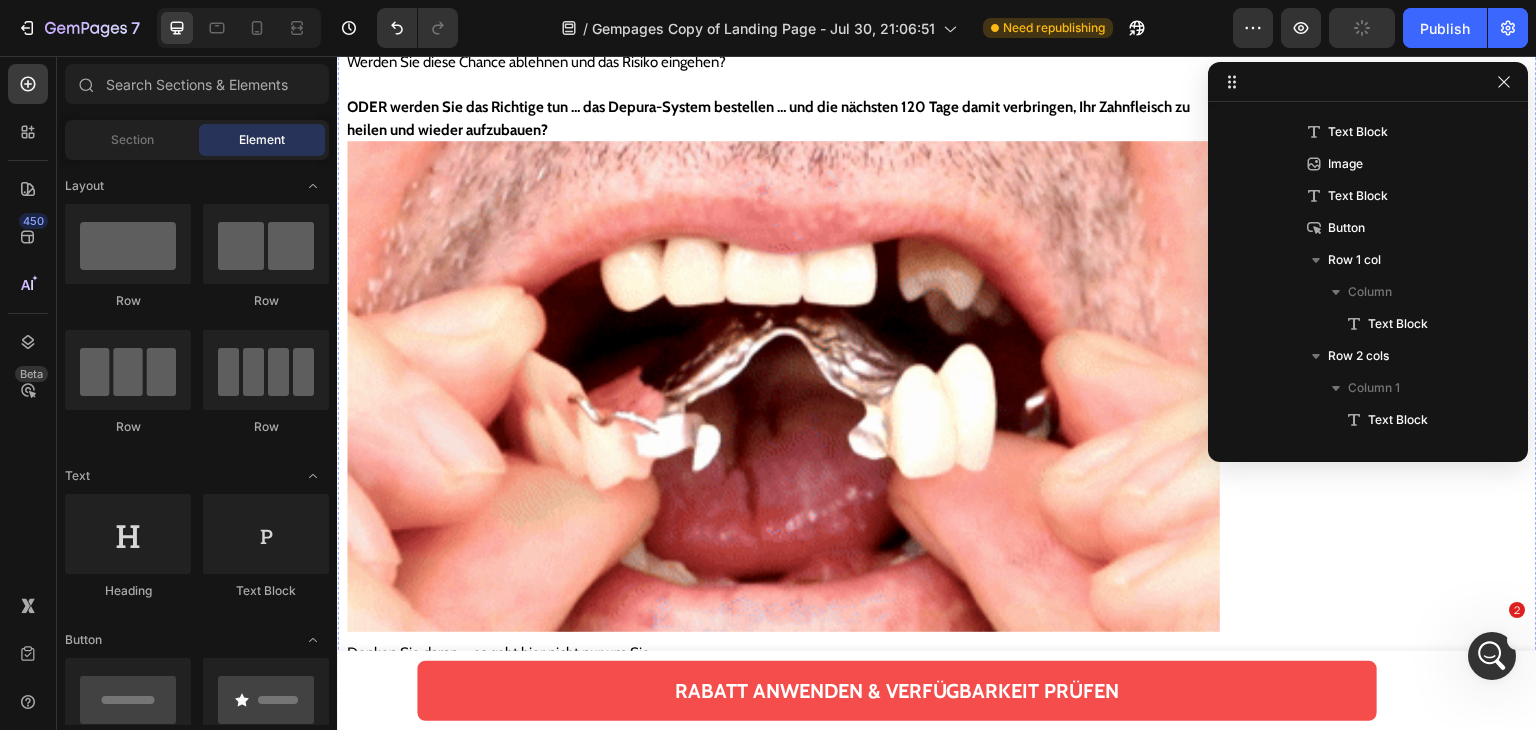 scroll, scrollTop: 21572, scrollLeft: 0, axis: vertical 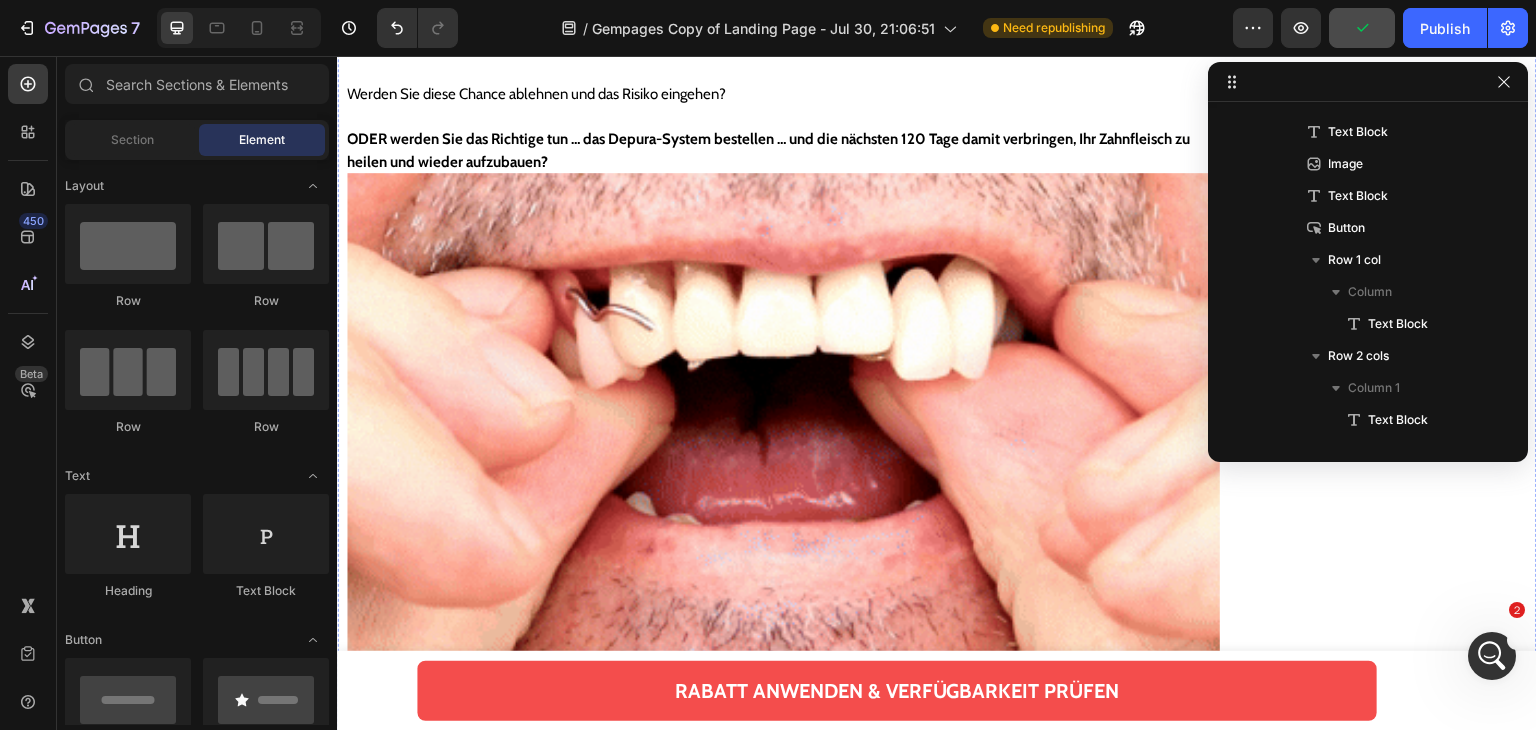 click on "Infolgedessen verschwinden Ihre Empfindlichkeit, Schmerzen und Entzündungen nach und nach, der Zahnfleischrückgang stoppt – und Ihr Zahnfleisch beginnt sich zu regenerieren.   Aber nehmen Sie nicht nur mein Wort dafür …   Während ich diese Zeilen schreibe, verwenden tausende Menschen weltweit das  Depura™ Rotlichttherapie-System , um ihr Zahnfleisch zu heilen.   Jetzt können auch  Sie  die belebende Wirkung des Depura™-Systems erleben – und den ersten Schritt zu stärkerem Zahnfleisch und einem gesünderen Lächeln machen.   Unsere Produkte haben bereits  mehr als 5000 Fünf-Sterne-Bewertungen  erhalten … Text Block" at bounding box center (783, -676) 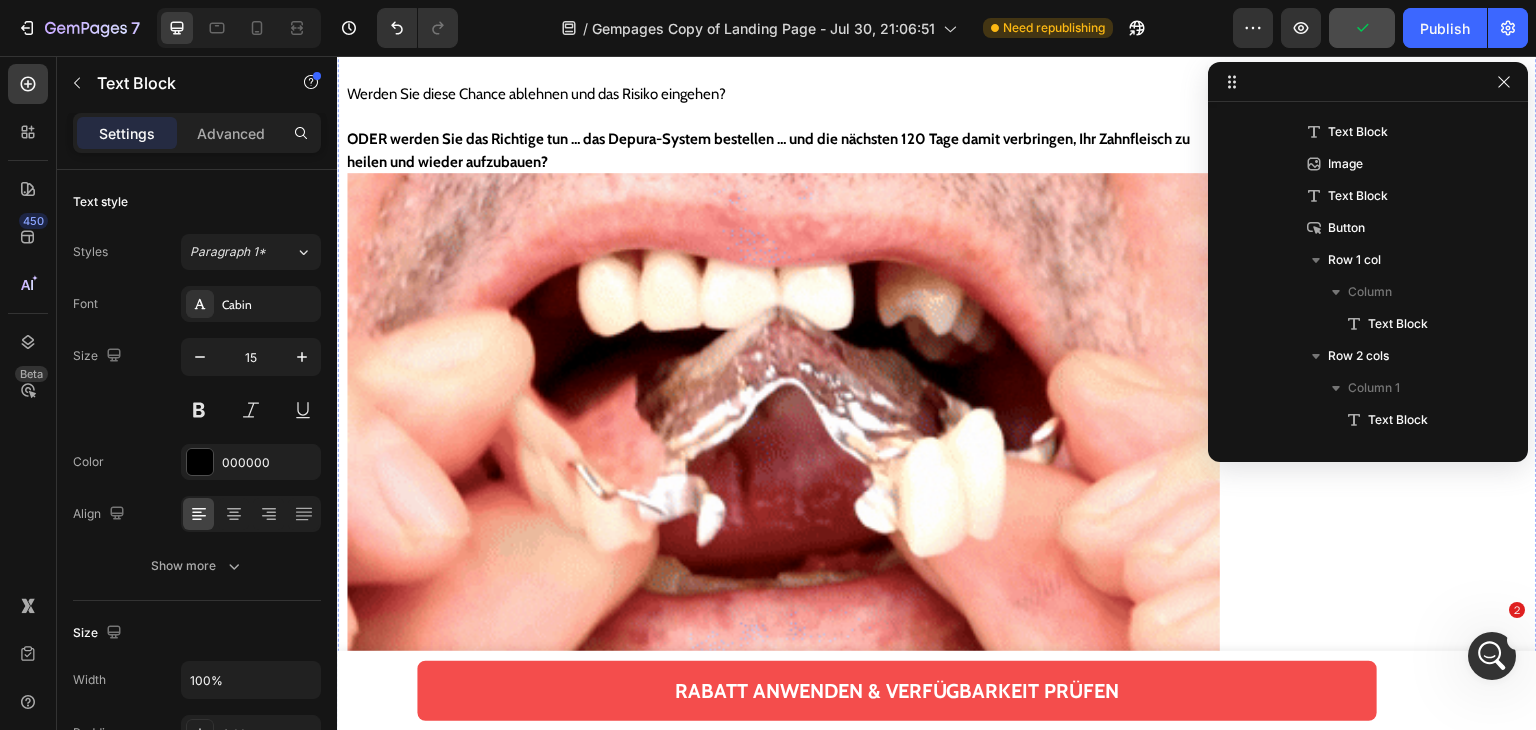 scroll, scrollTop: 1242, scrollLeft: 0, axis: vertical 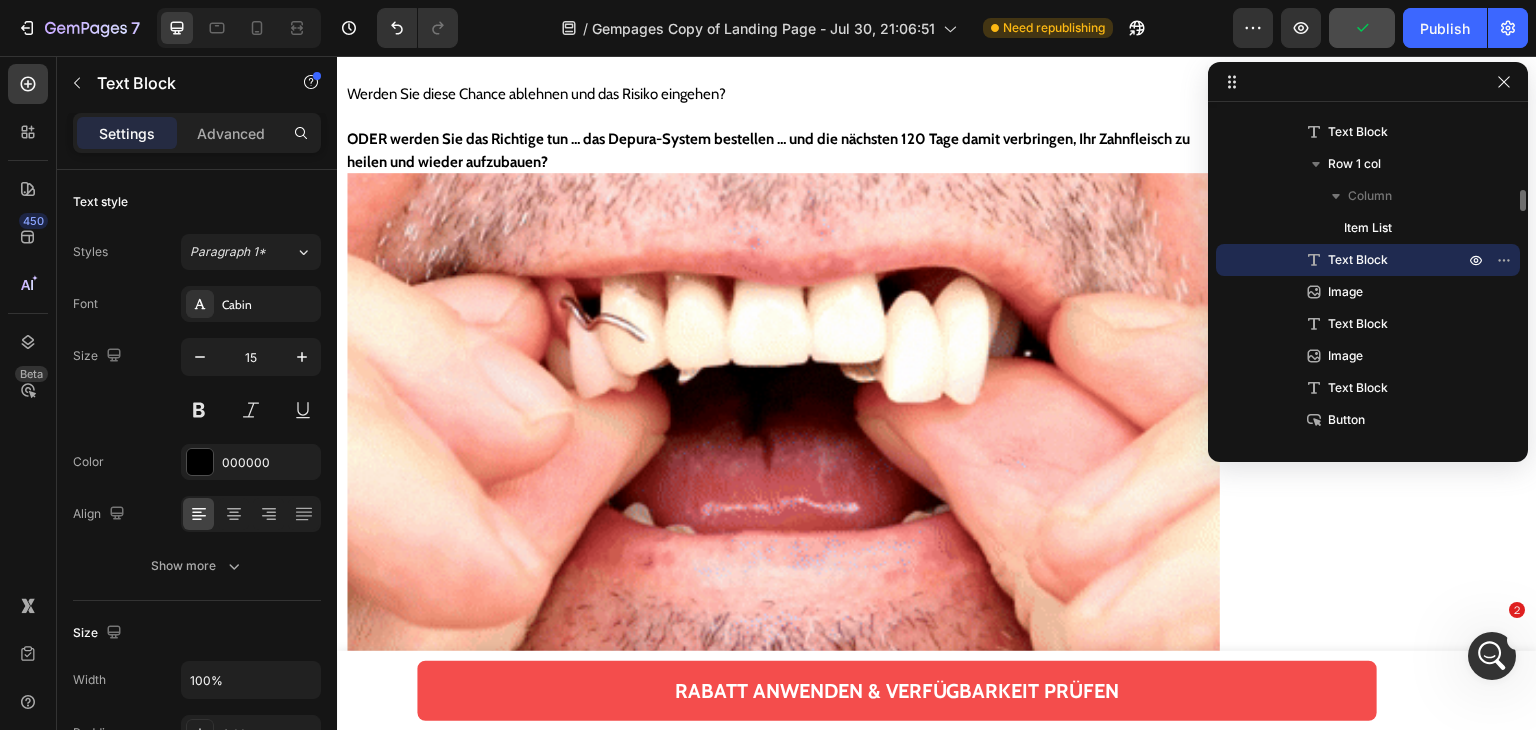 click 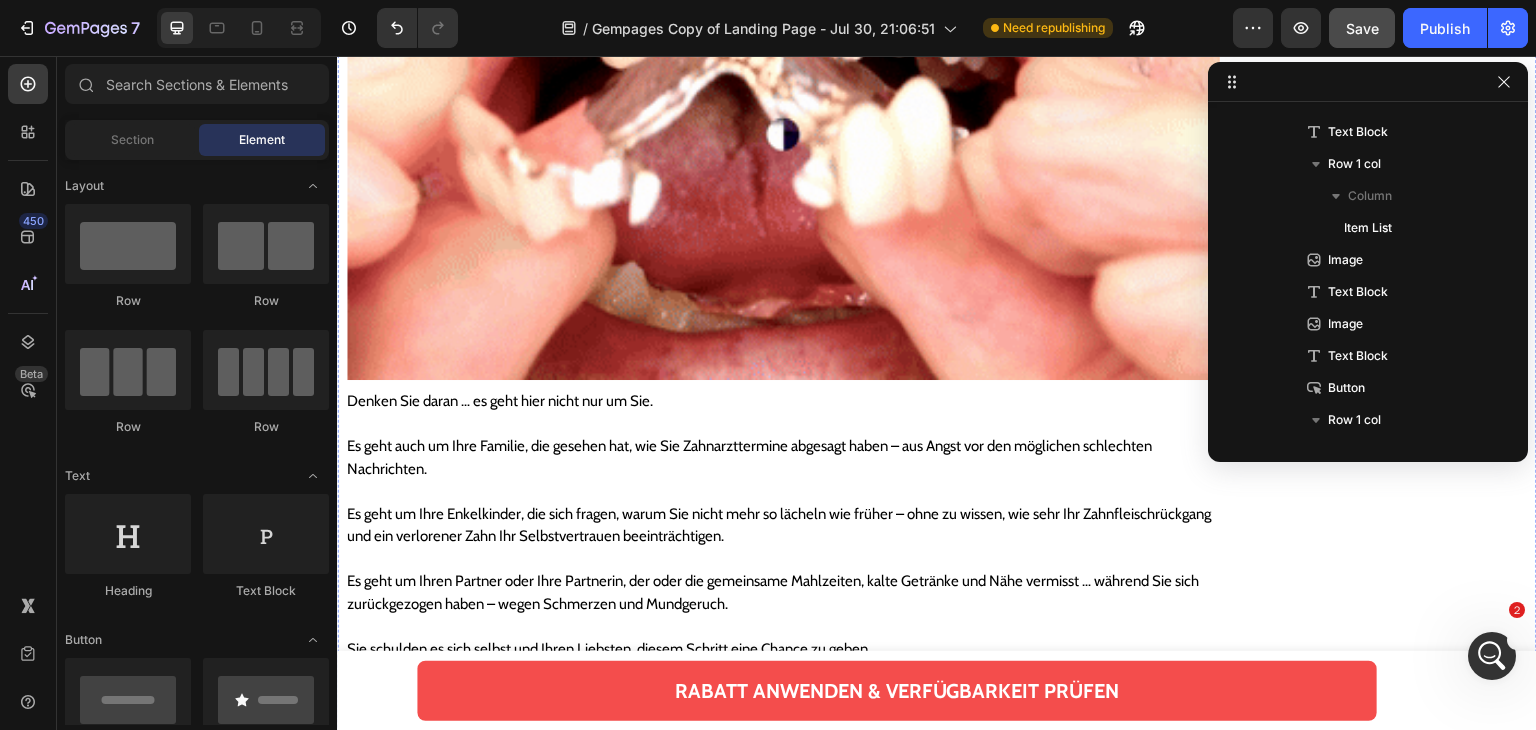 click at bounding box center [783, -818] 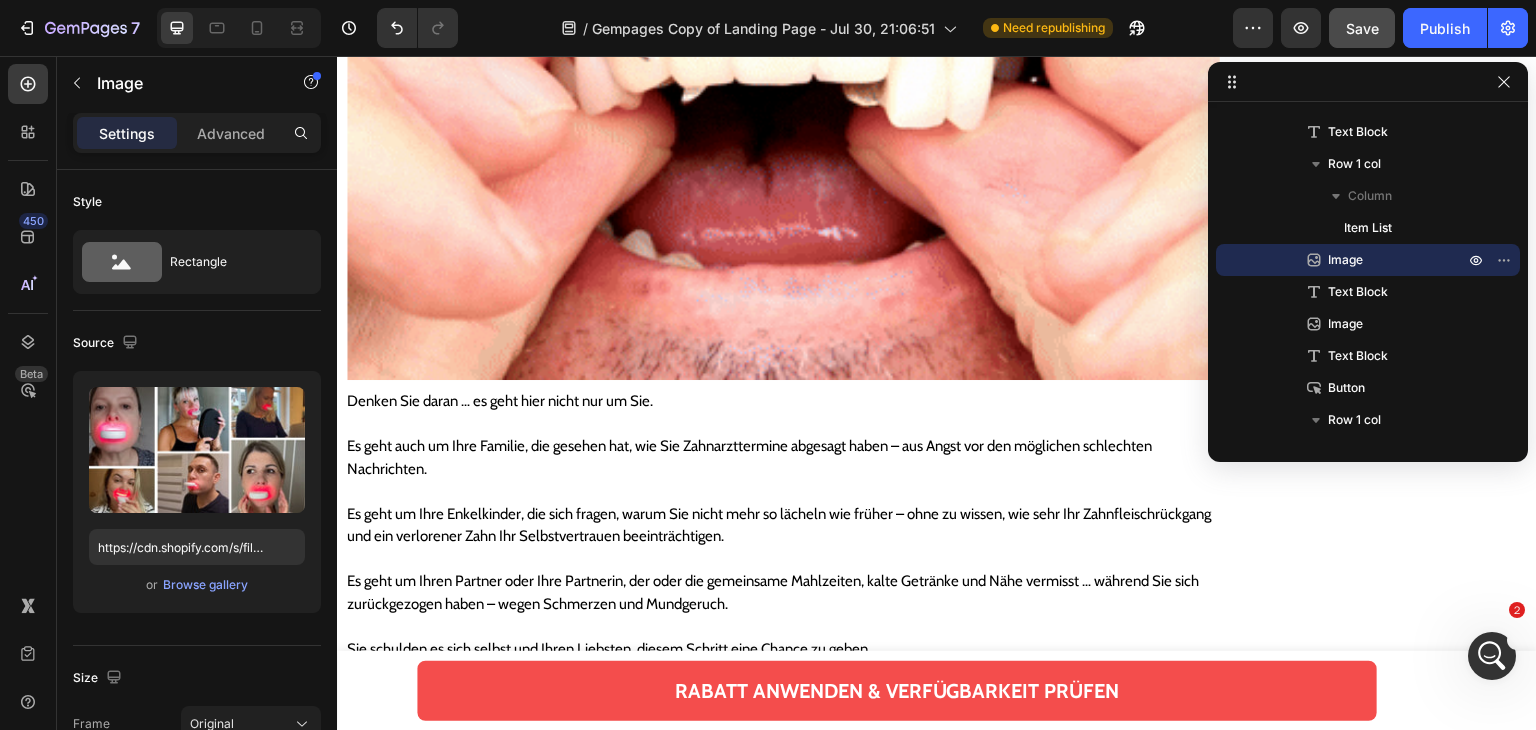 click 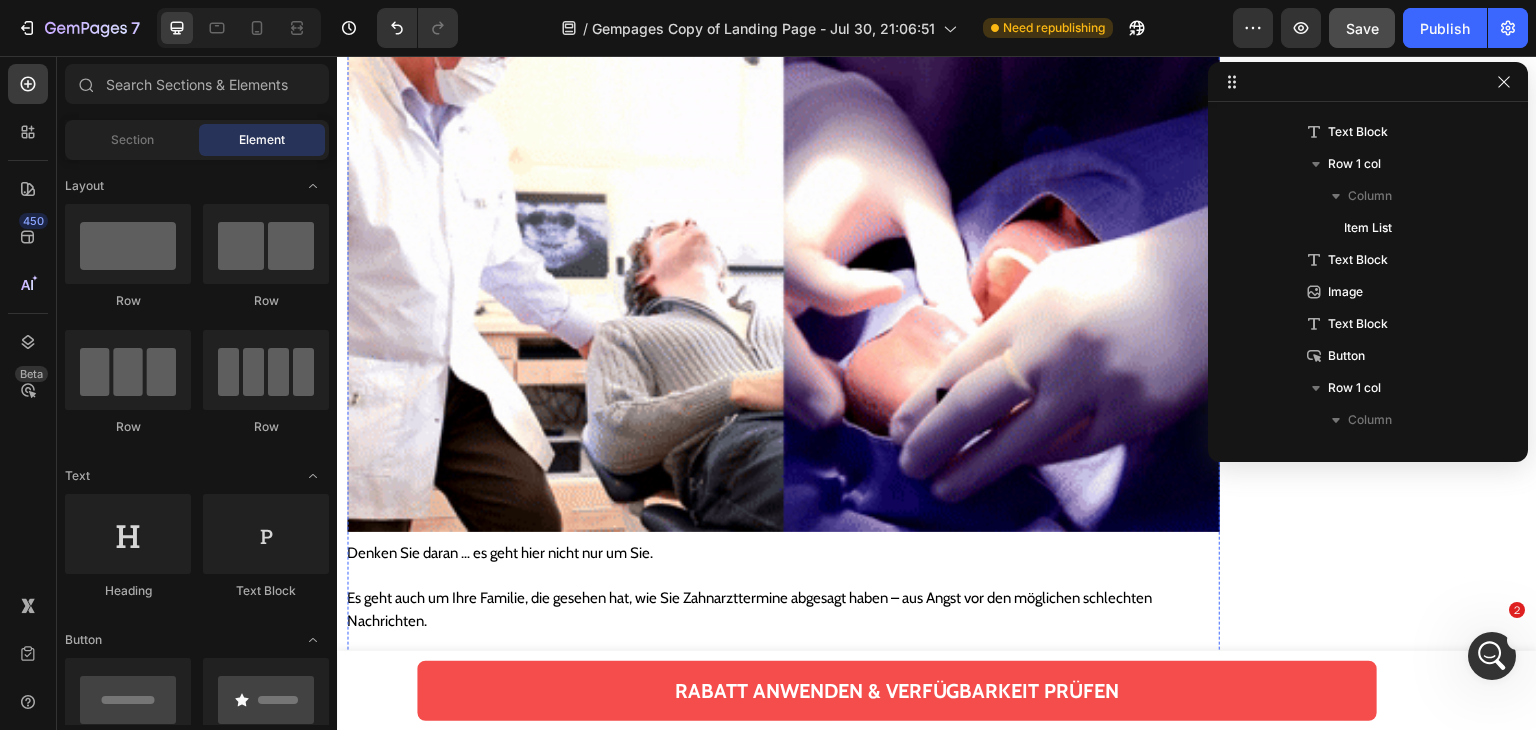 scroll, scrollTop: 21372, scrollLeft: 0, axis: vertical 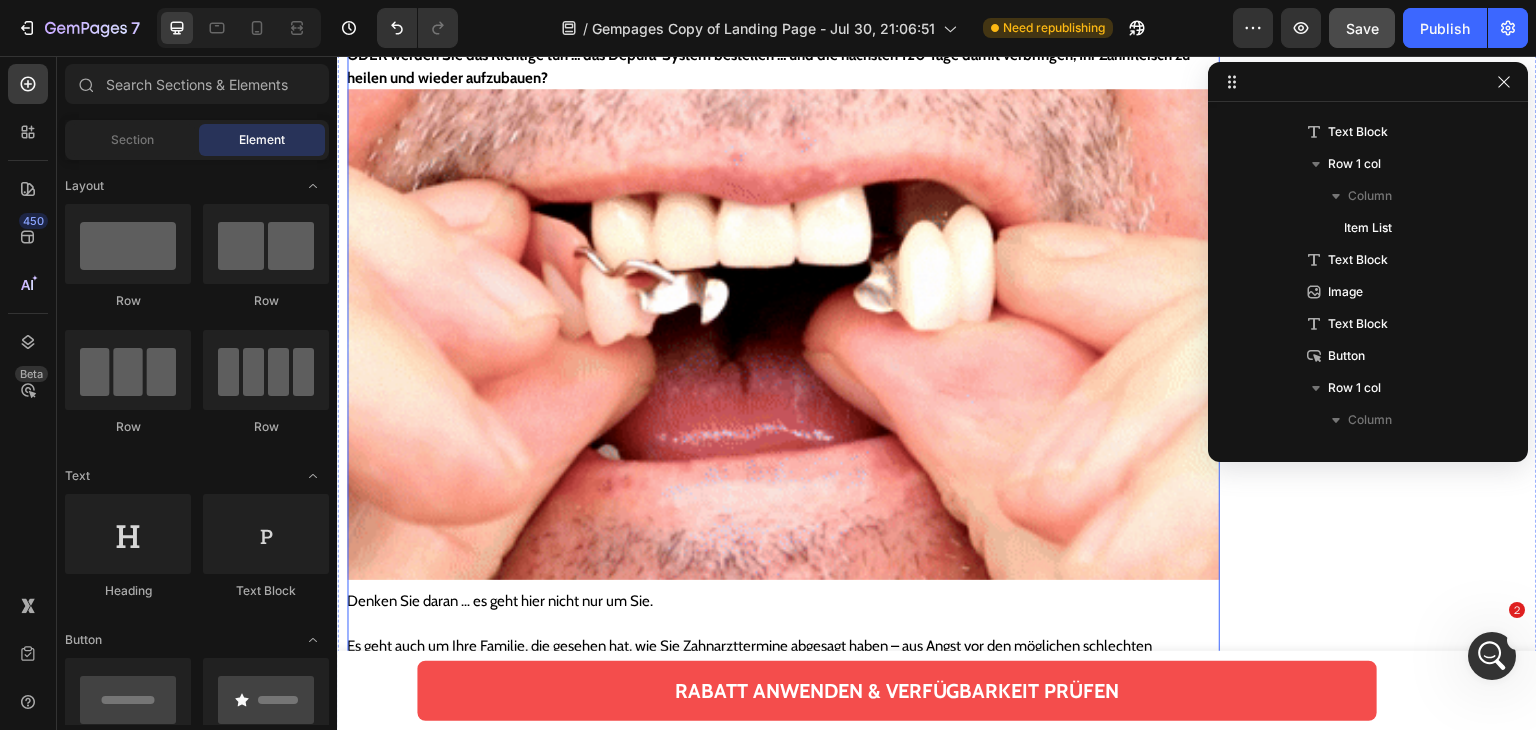click on "Rotes Licht (630 nm):  Beruhigt oberflächliche Entzündungen und stellt die Durchblutung wieder her. Infrarotlicht (850 nm):  Dringt tiefer ein, regt die Kollagenbildung an und unterstützt die Heilung. In Kombination: Sie helfen dem Zahnfleisch, sich zu regenerieren, den Rückgang zu stoppen und das Fundament zu stärken, das Ihre Zähne ein Leben lang stabil hält. Item List Row" at bounding box center [783, -695] 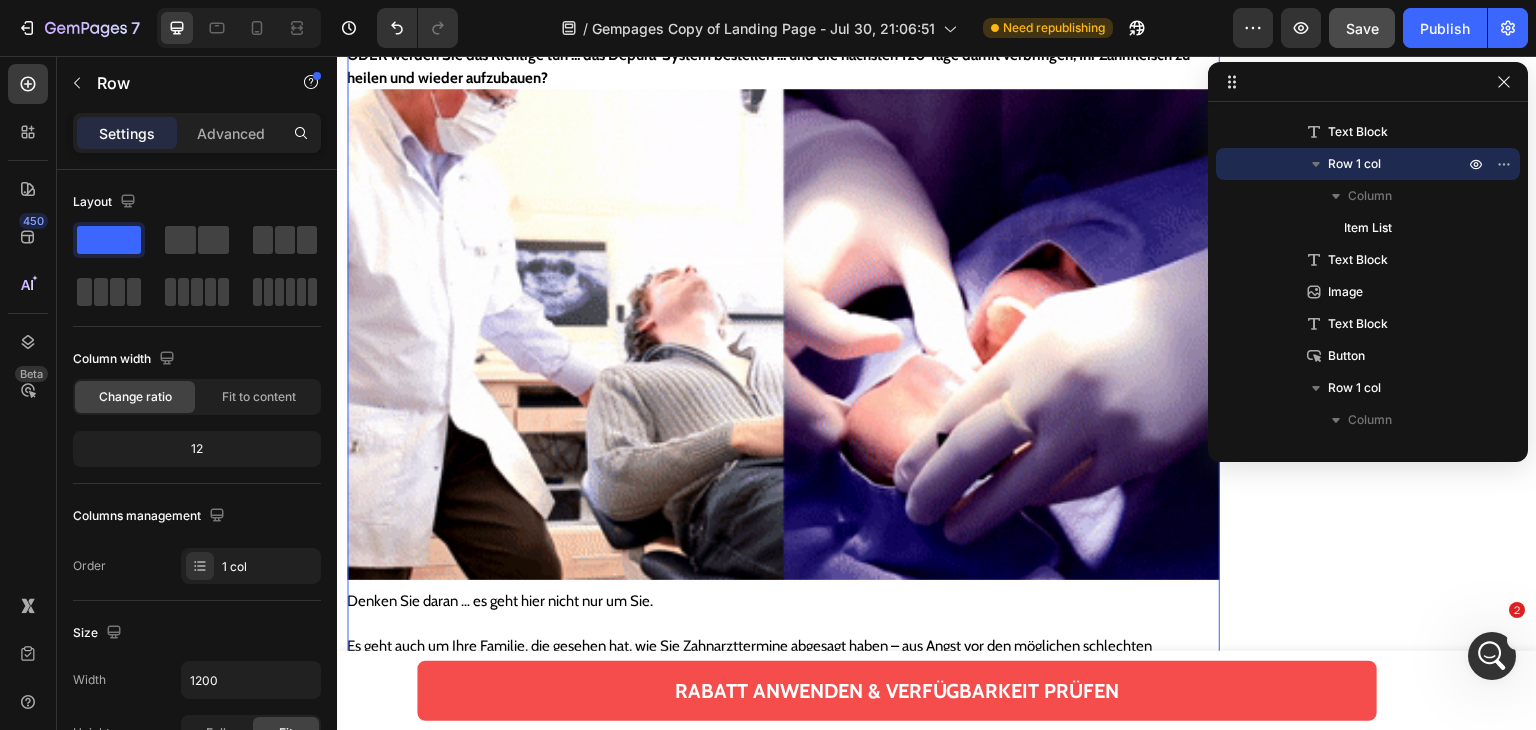 click on "Rotes Licht (630 nm):  Beruhigt oberflächliche Entzündungen und stellt die Durchblutung wieder her. Infrarotlicht (850 nm):  Dringt tiefer ein, regt die Kollagenbildung an und unterstützt die Heilung. In Kombination: Sie helfen dem Zahnfleisch, sich zu regenerieren, den Rückgang zu stoppen und das Fundament zu stärken, das Ihre Zähne ein Leben lang stabil hält. Item List Row   5" at bounding box center [783, -695] 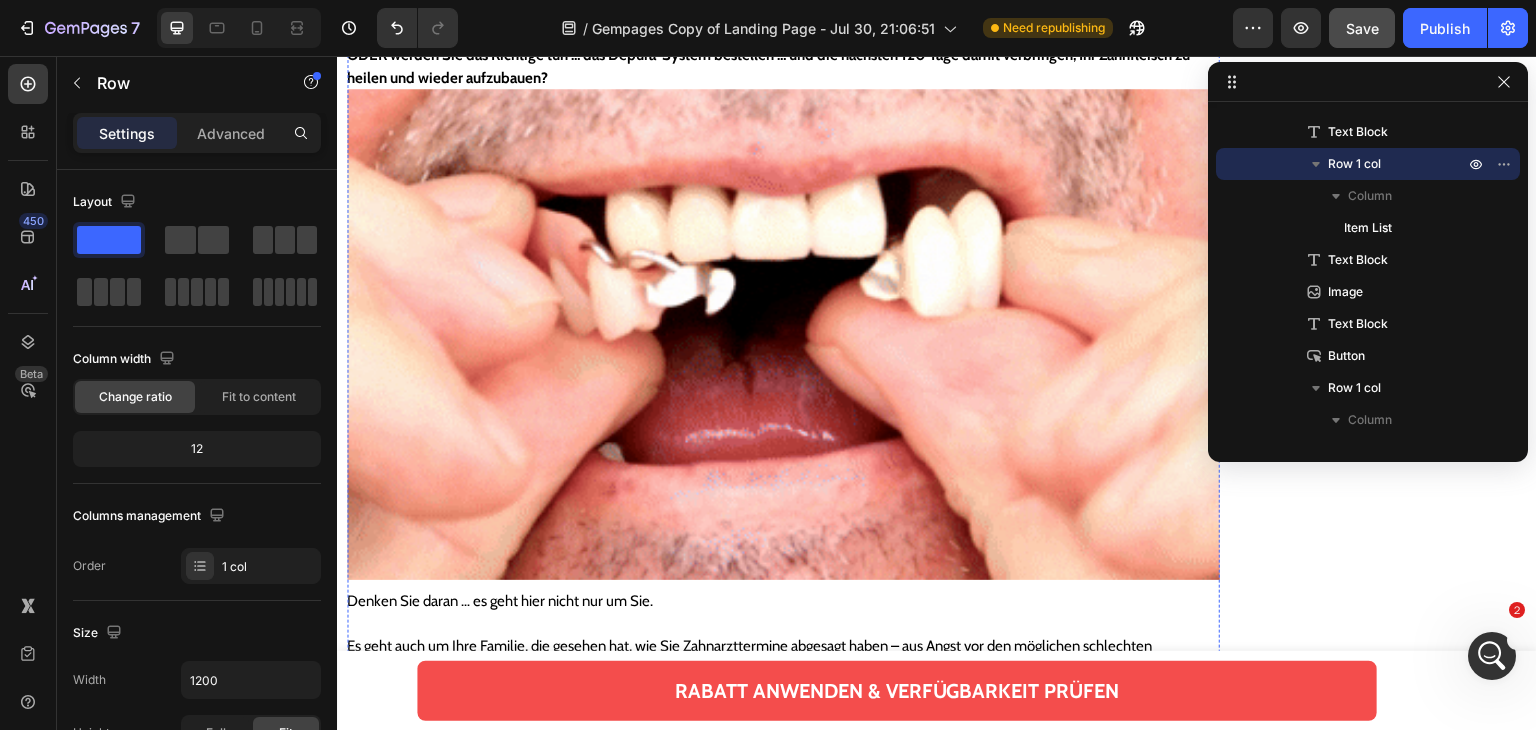 click 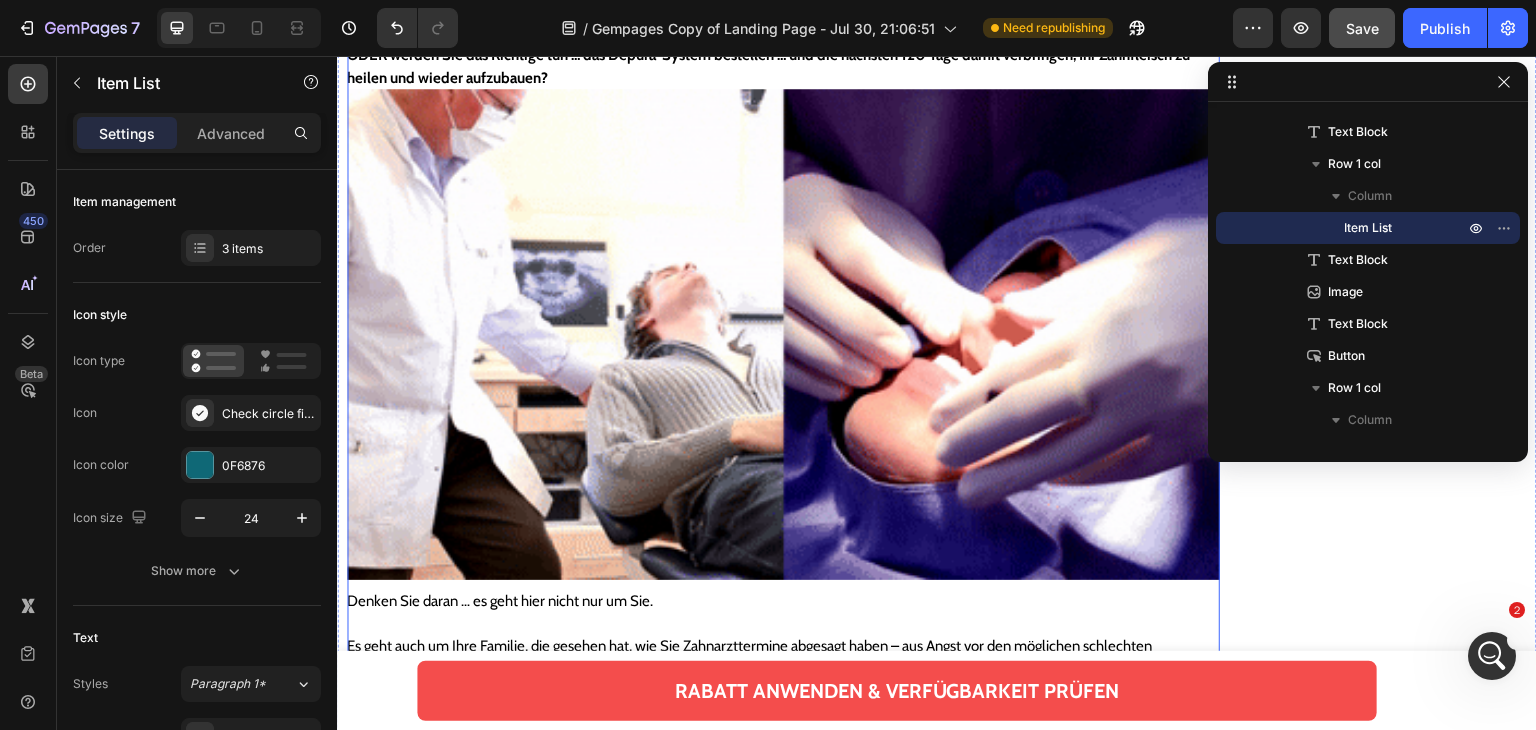 click on "Rotes Licht (630 nm):  Beruhigt oberflächliche Entzündungen und stellt die Durchblutung wieder her. Infrarotlicht (850 nm):  Dringt tiefer ein, regt die Kollagenbildung an und unterstützt die Heilung. In Kombination: Sie helfen dem Zahnfleisch, sich zu regenerieren, den Rückgang zu stoppen und das Fundament zu stärken, das Ihre Zähne ein Leben lang stabil hält. Item List   0 Row" at bounding box center (783, -695) 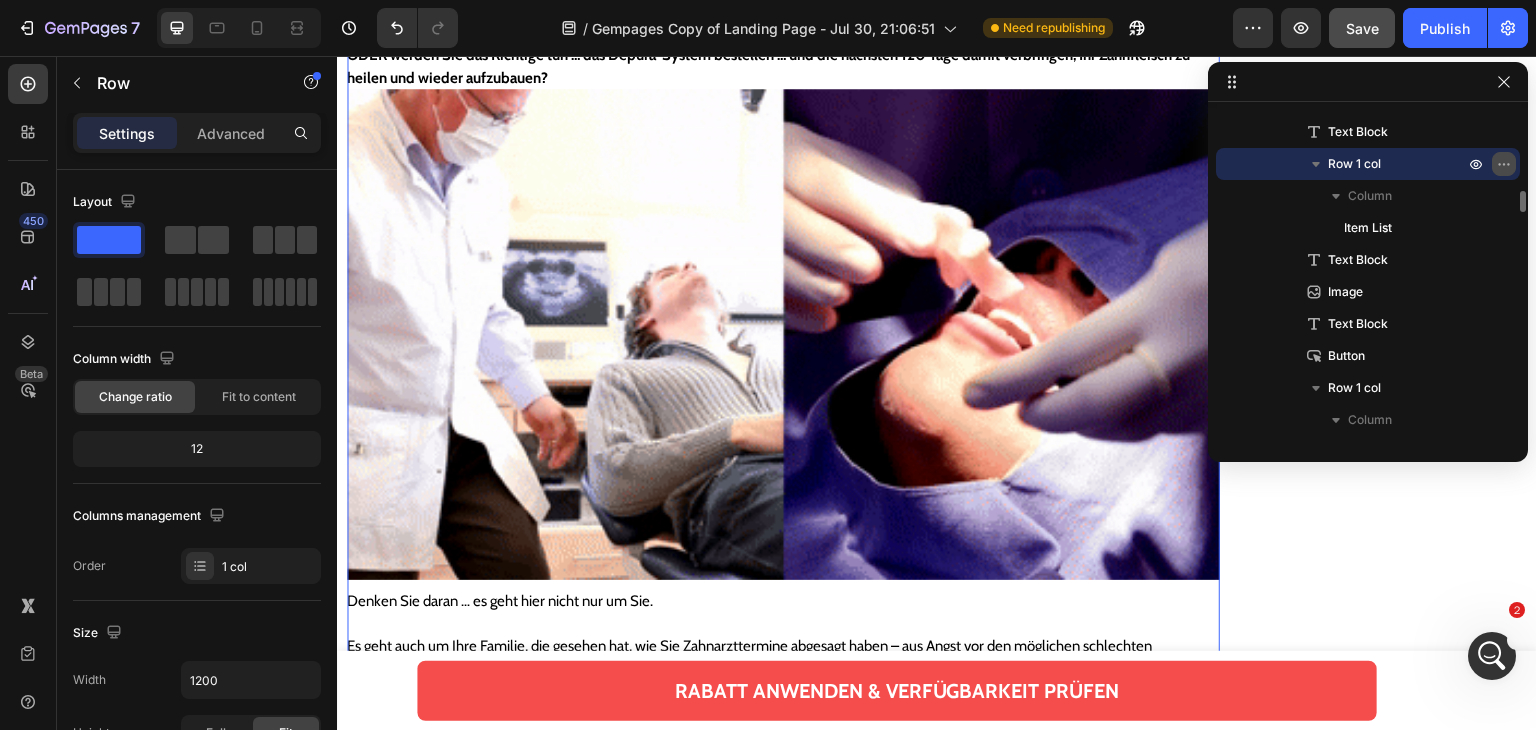 click 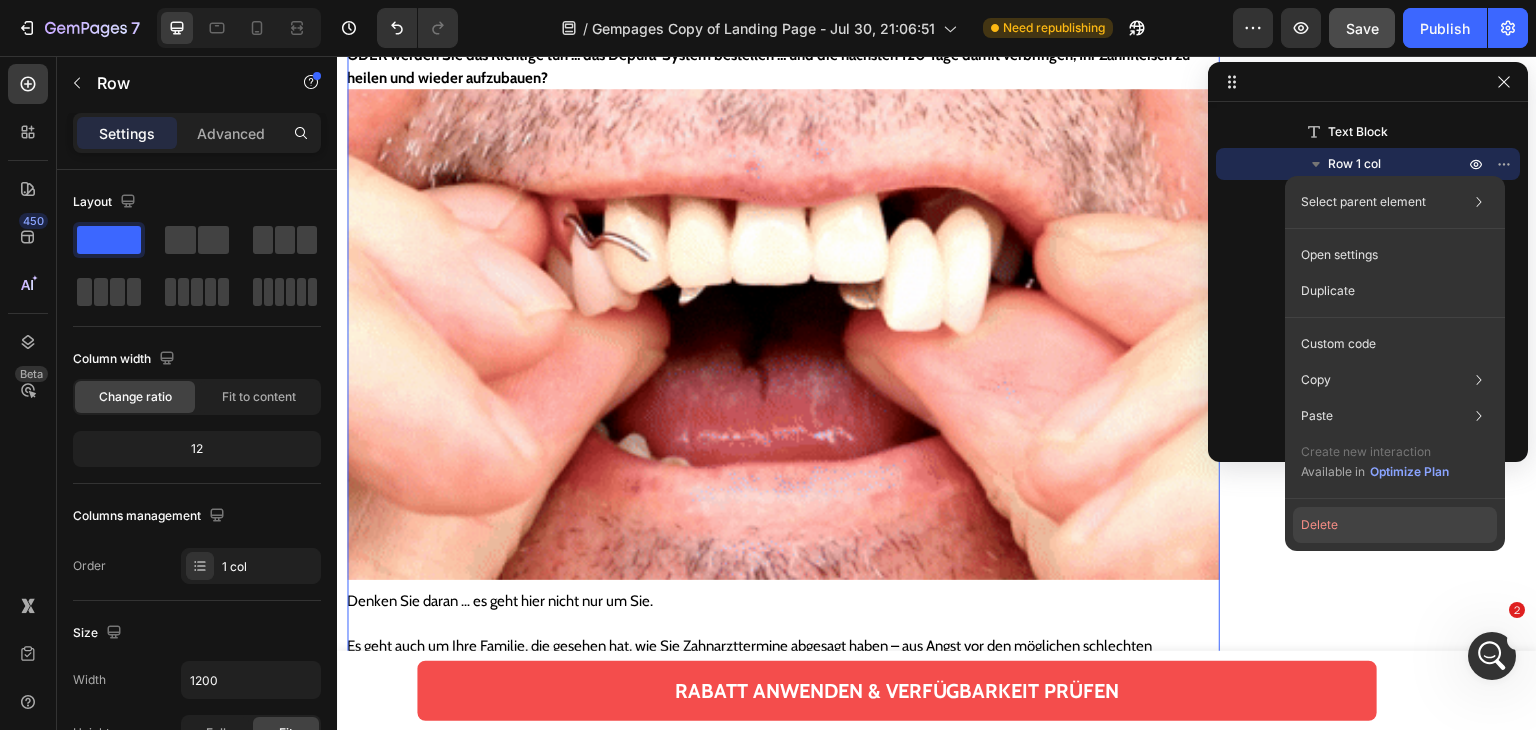 click on "Delete" 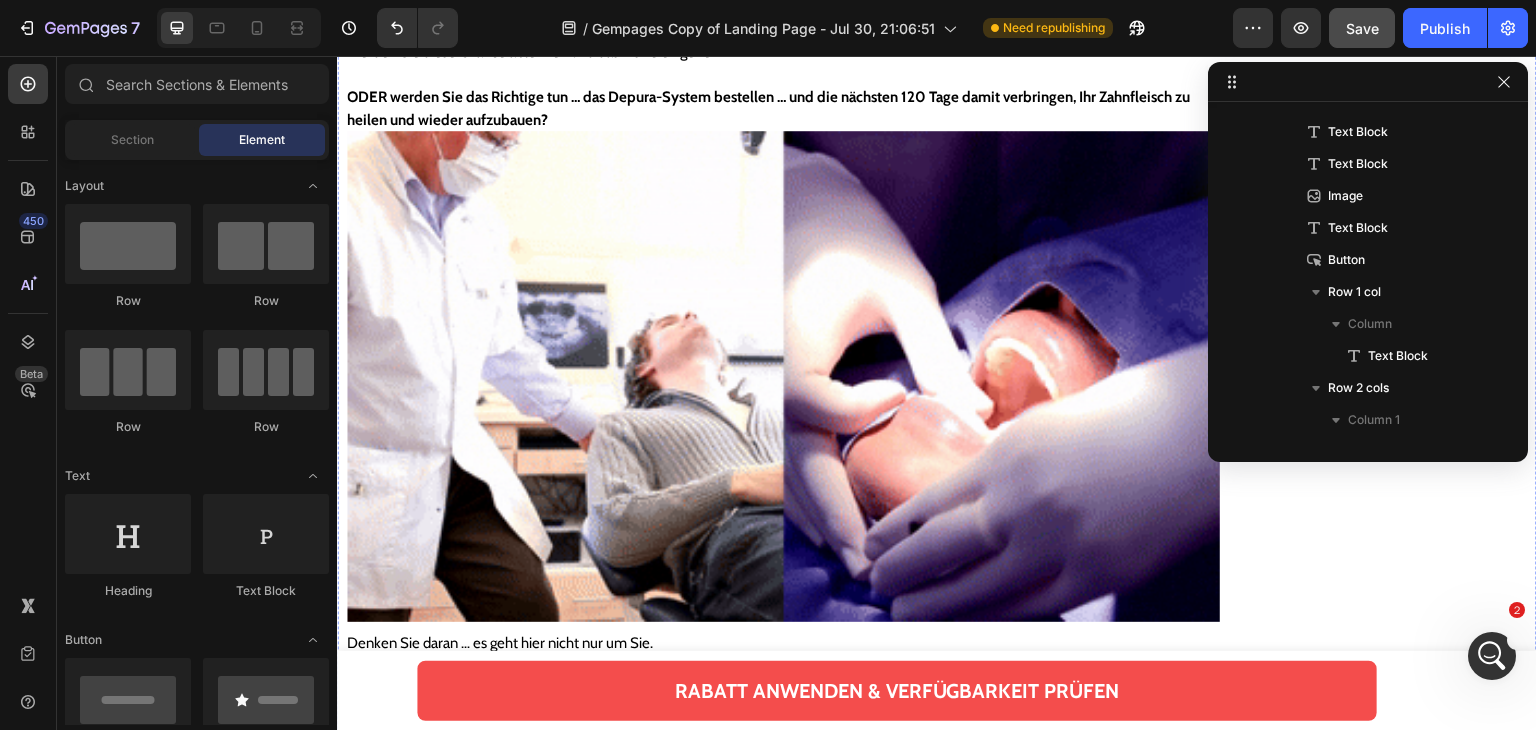 scroll, scrollTop: 21172, scrollLeft: 0, axis: vertical 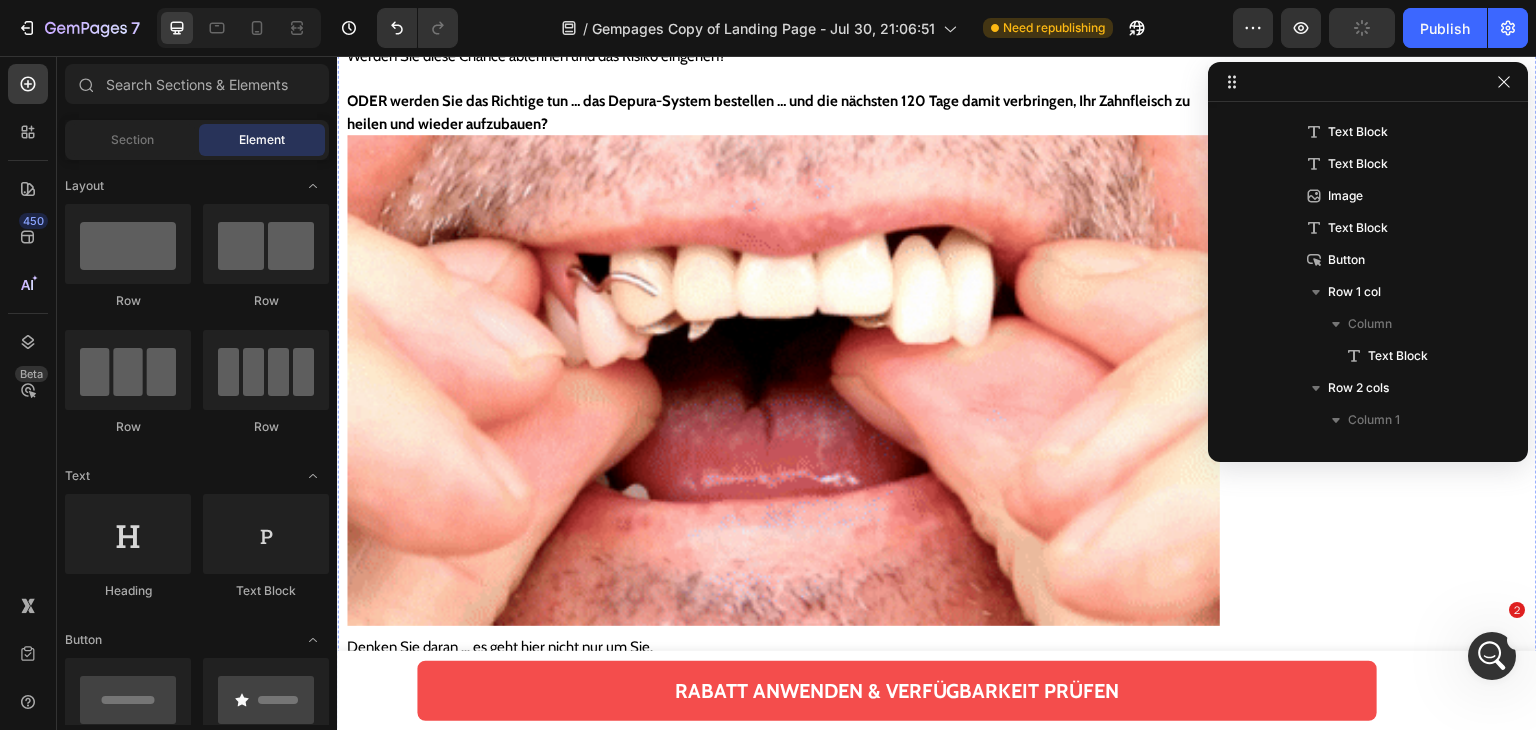 click on "Wenn Sie es in den Mund einsetzen, sendet Depura präzises rotes Licht mit 630 Nanometern und infrarotes Licht mit 850 Nanometern direkt in das Zahnfleischgewebe." at bounding box center (783, -642) 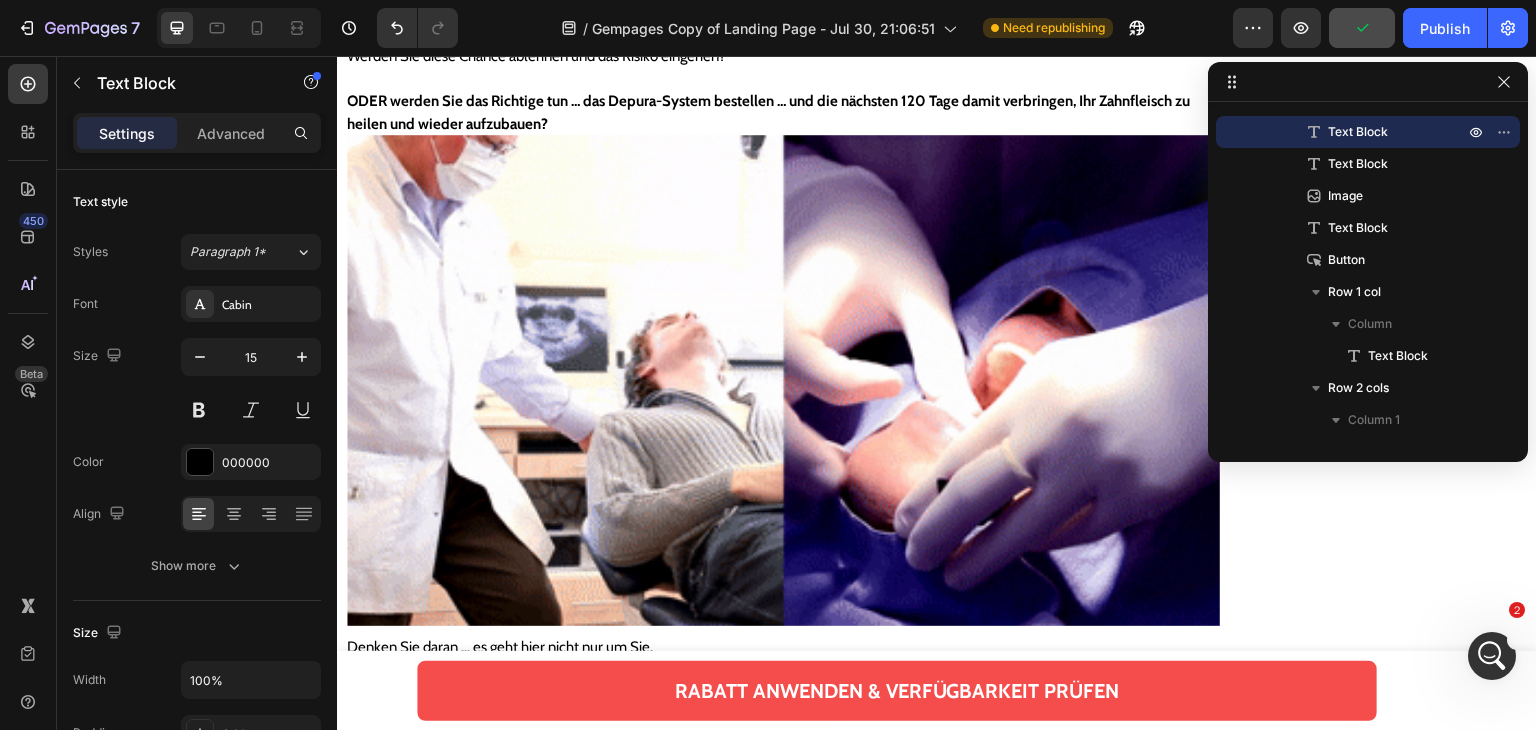click 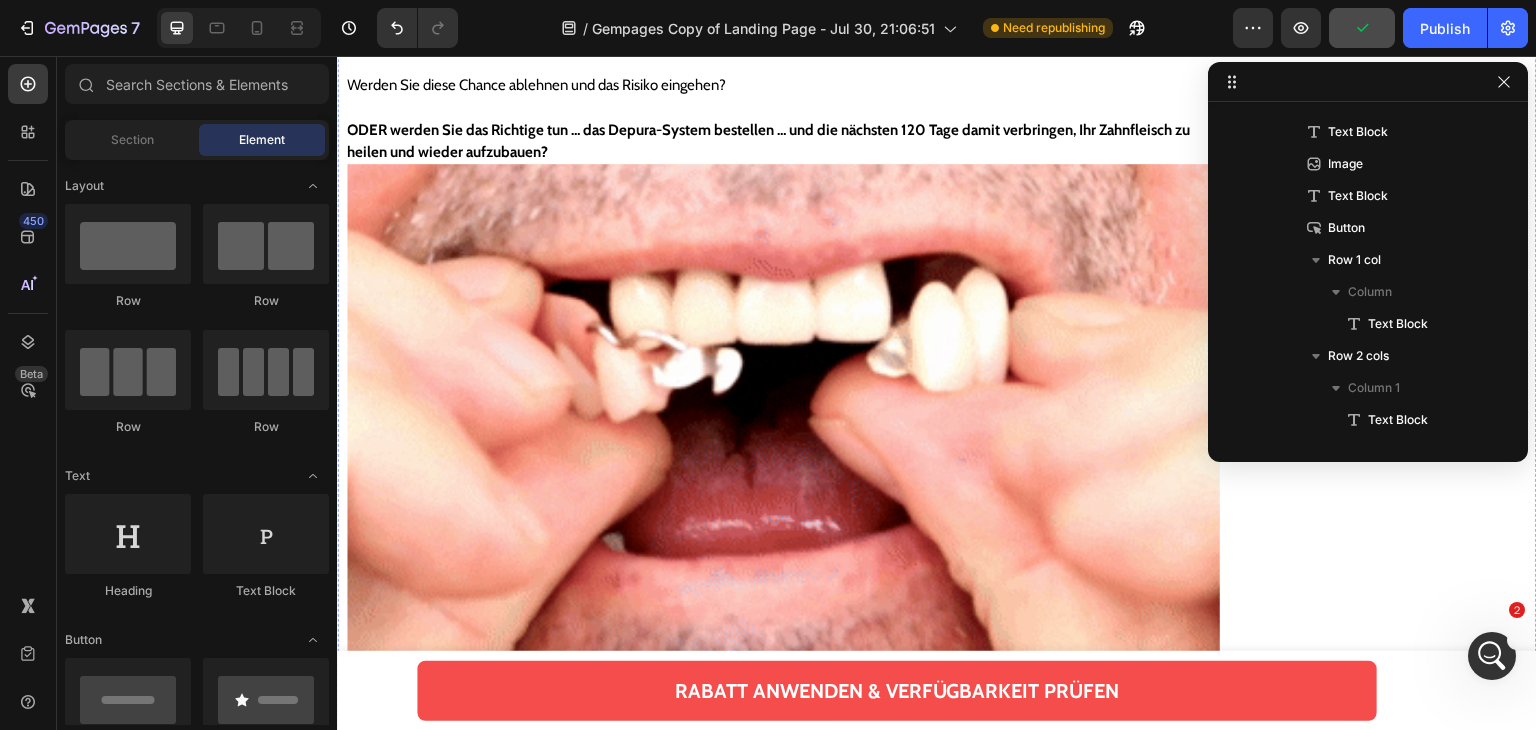 scroll, scrollTop: 20672, scrollLeft: 0, axis: vertical 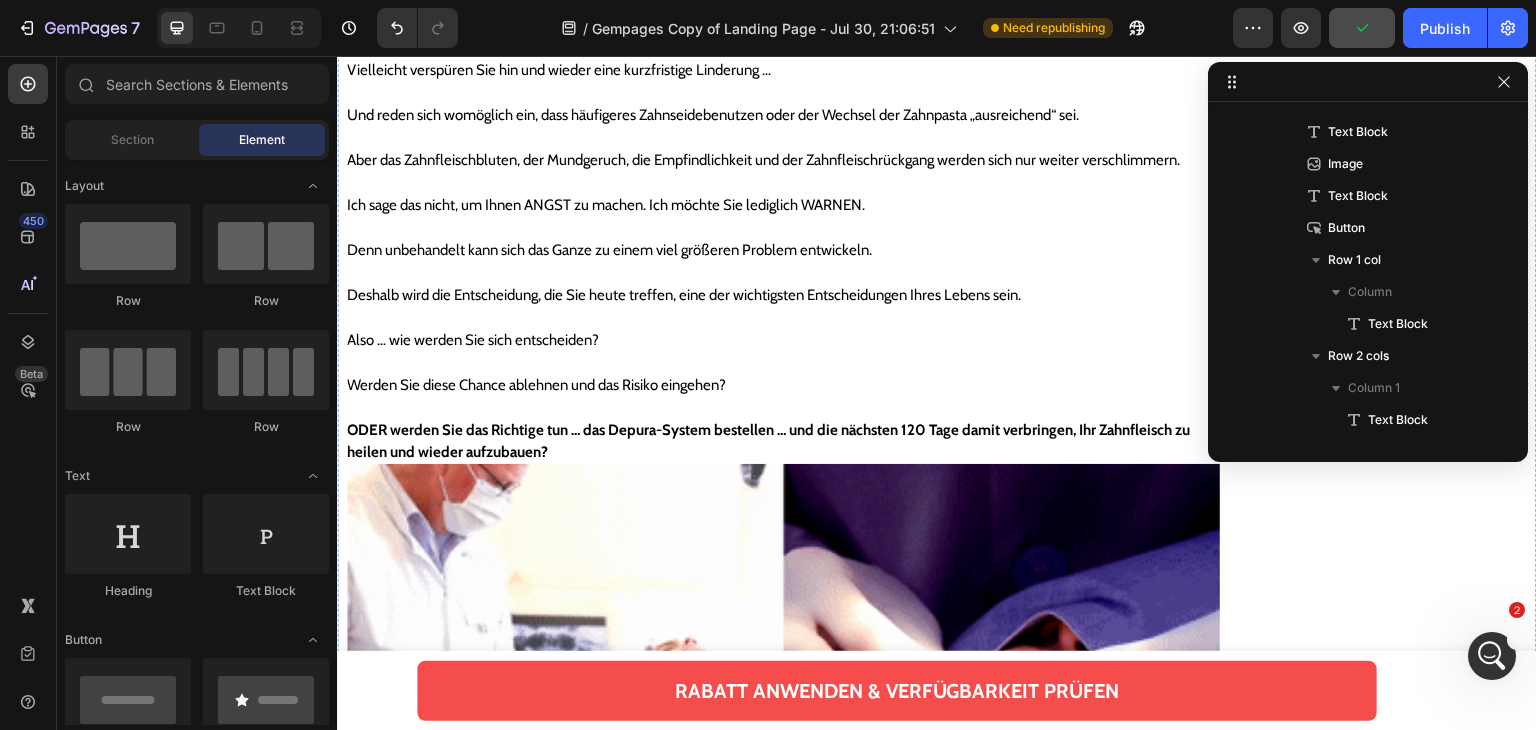 click at bounding box center [783, -244] 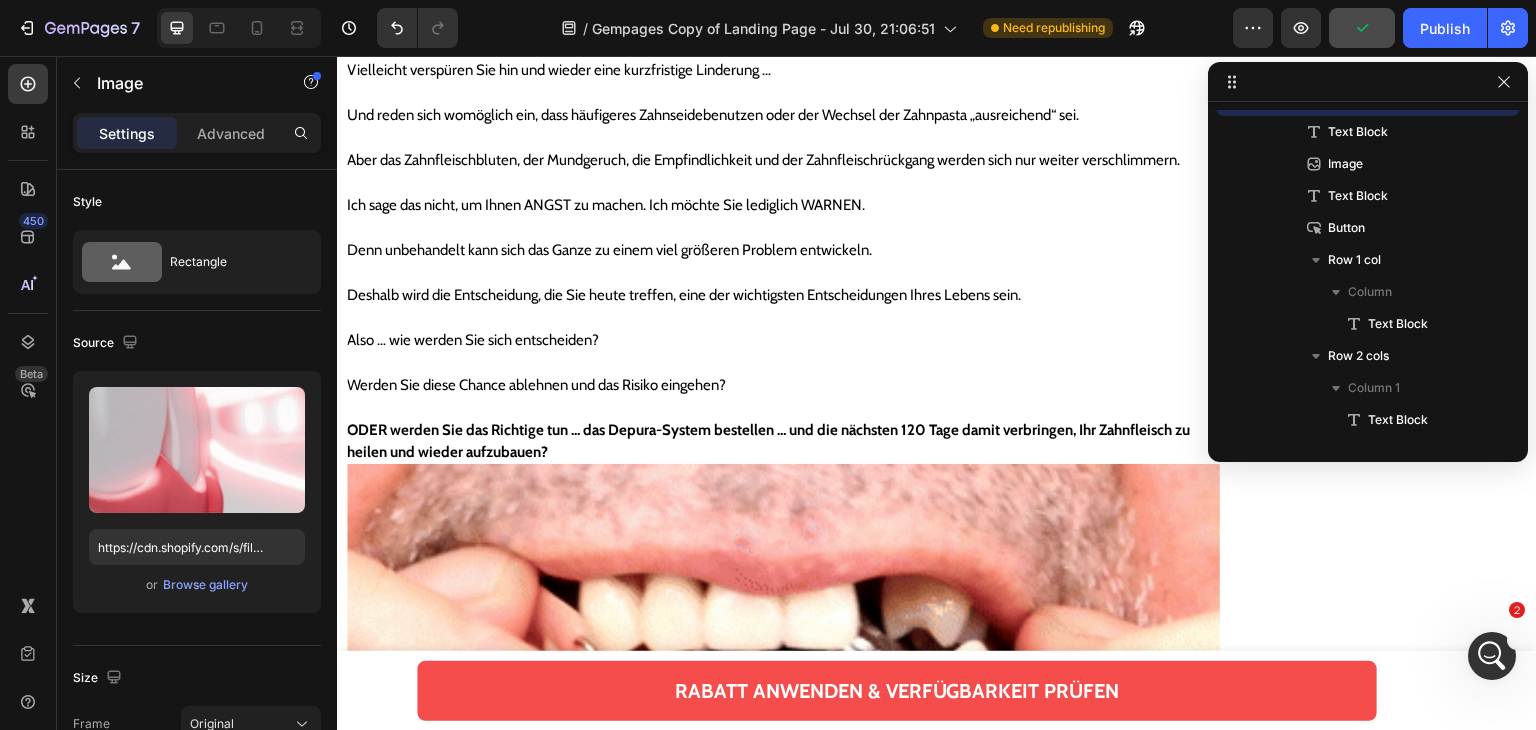 scroll, scrollTop: 1082, scrollLeft: 0, axis: vertical 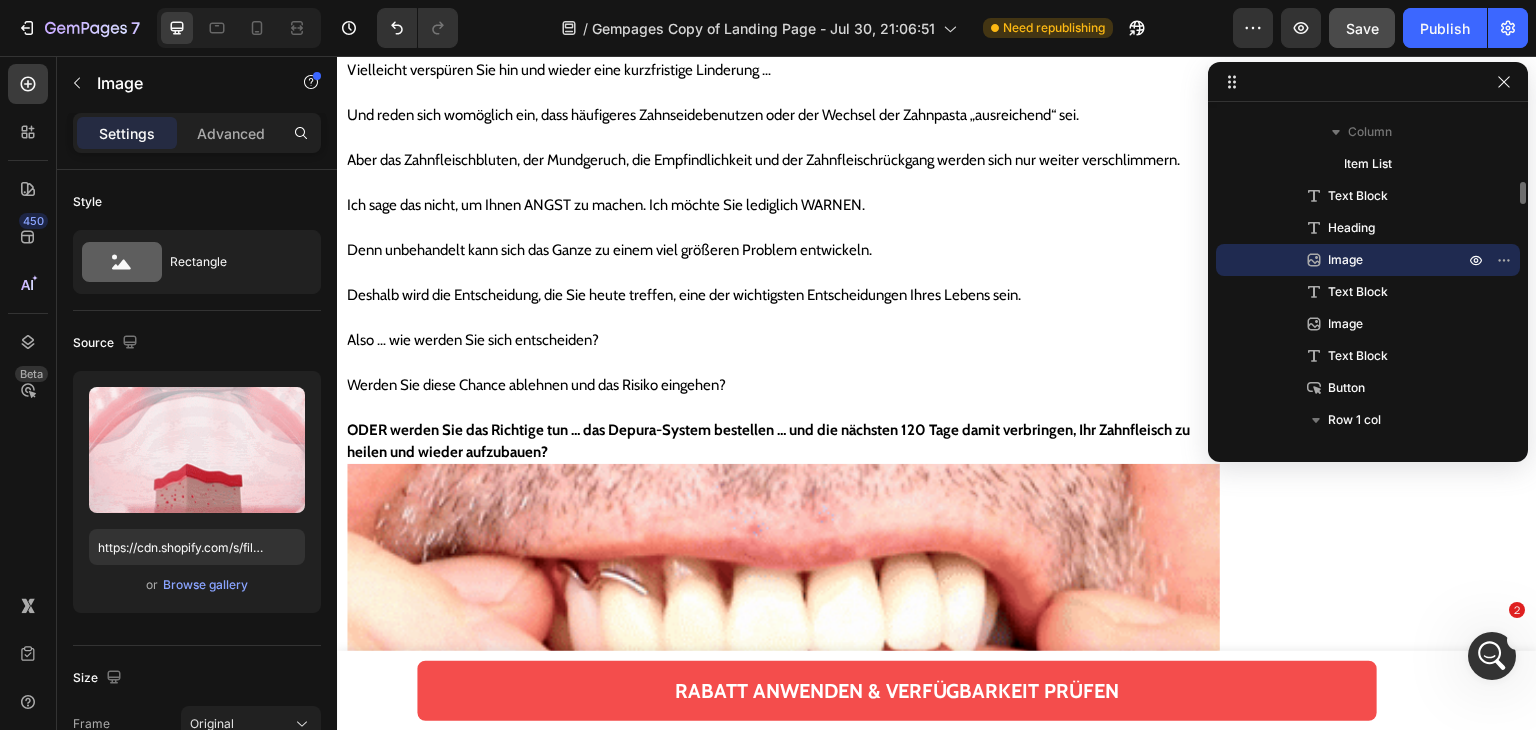 click 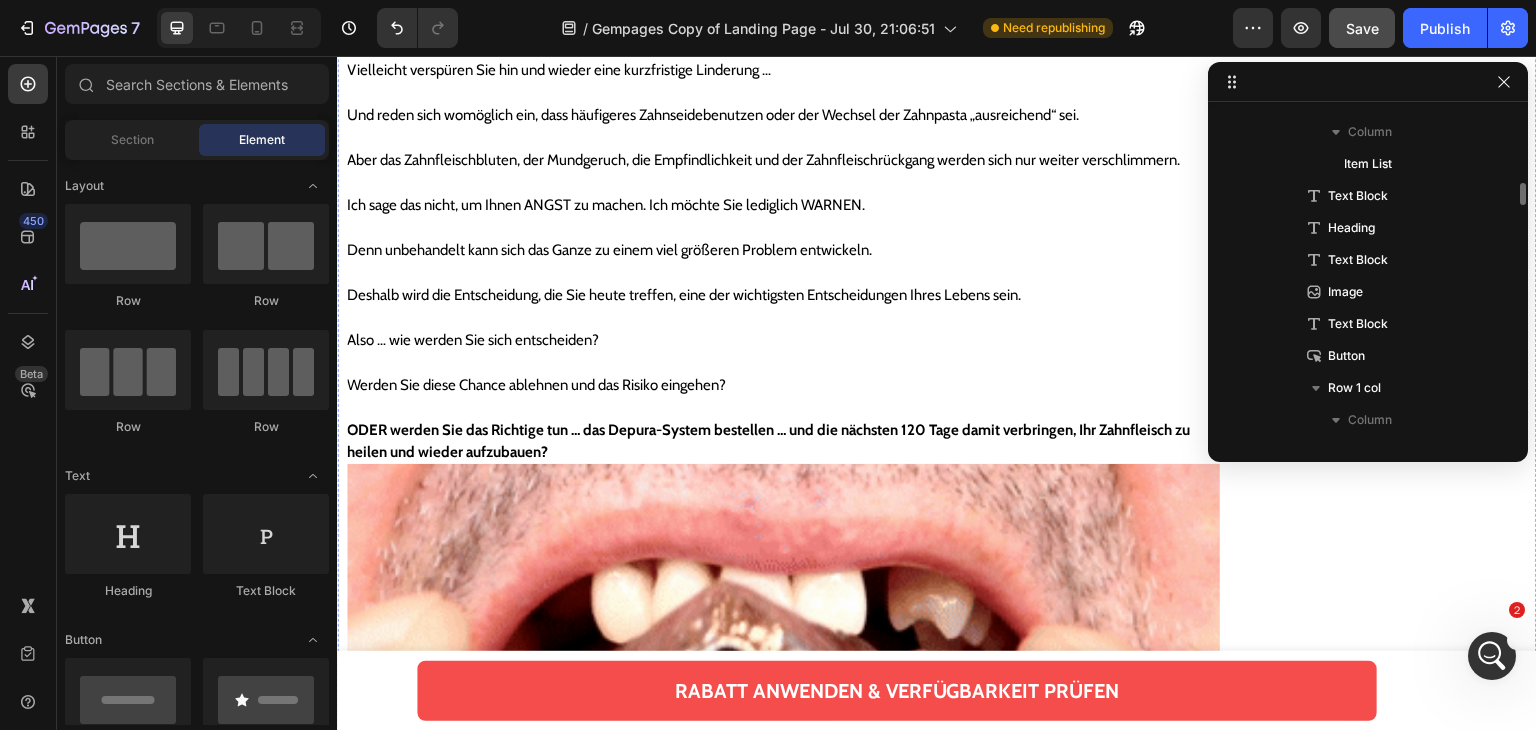 click on "Darf ich vorstellen: Das Depura Rotlicht-Therapie-System" at bounding box center (783, -272) 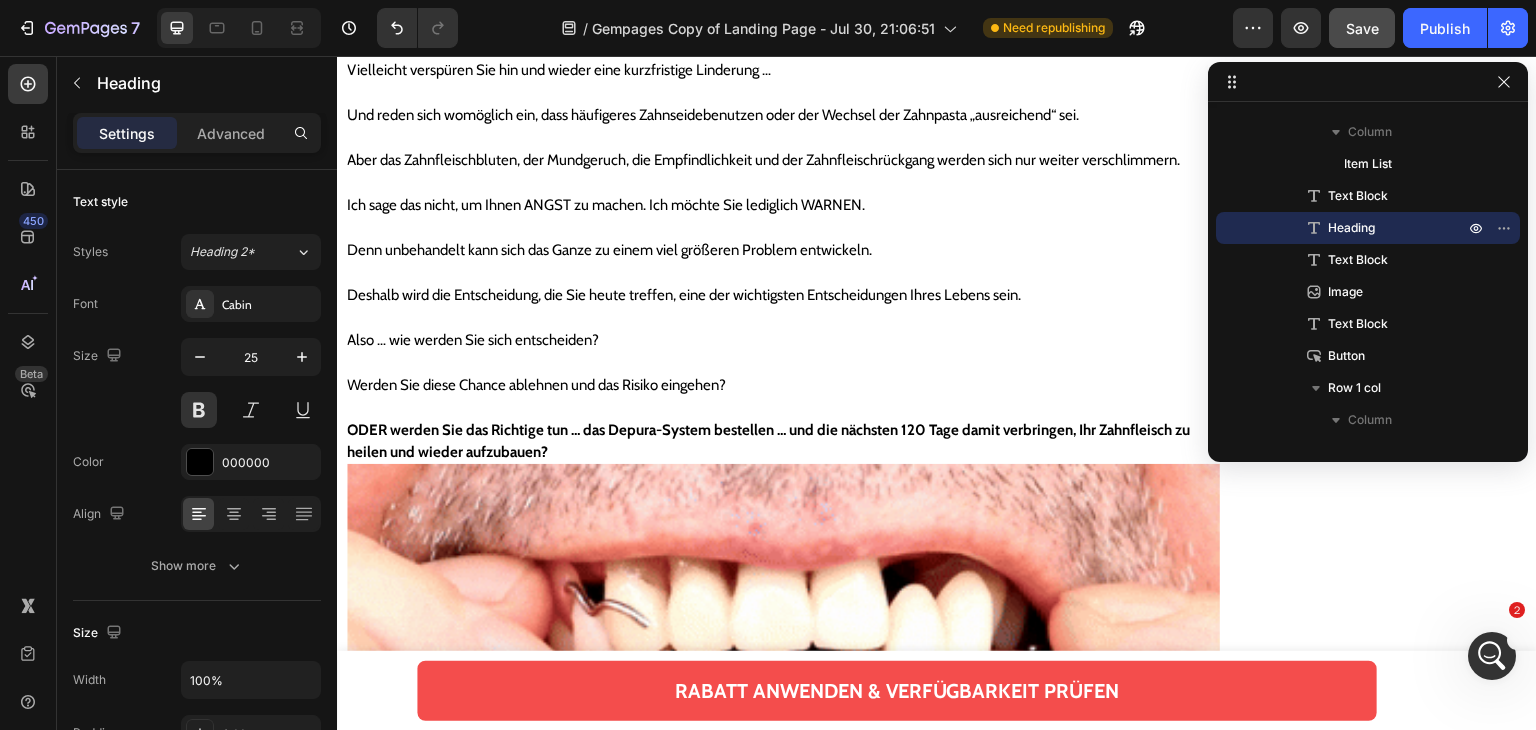 click 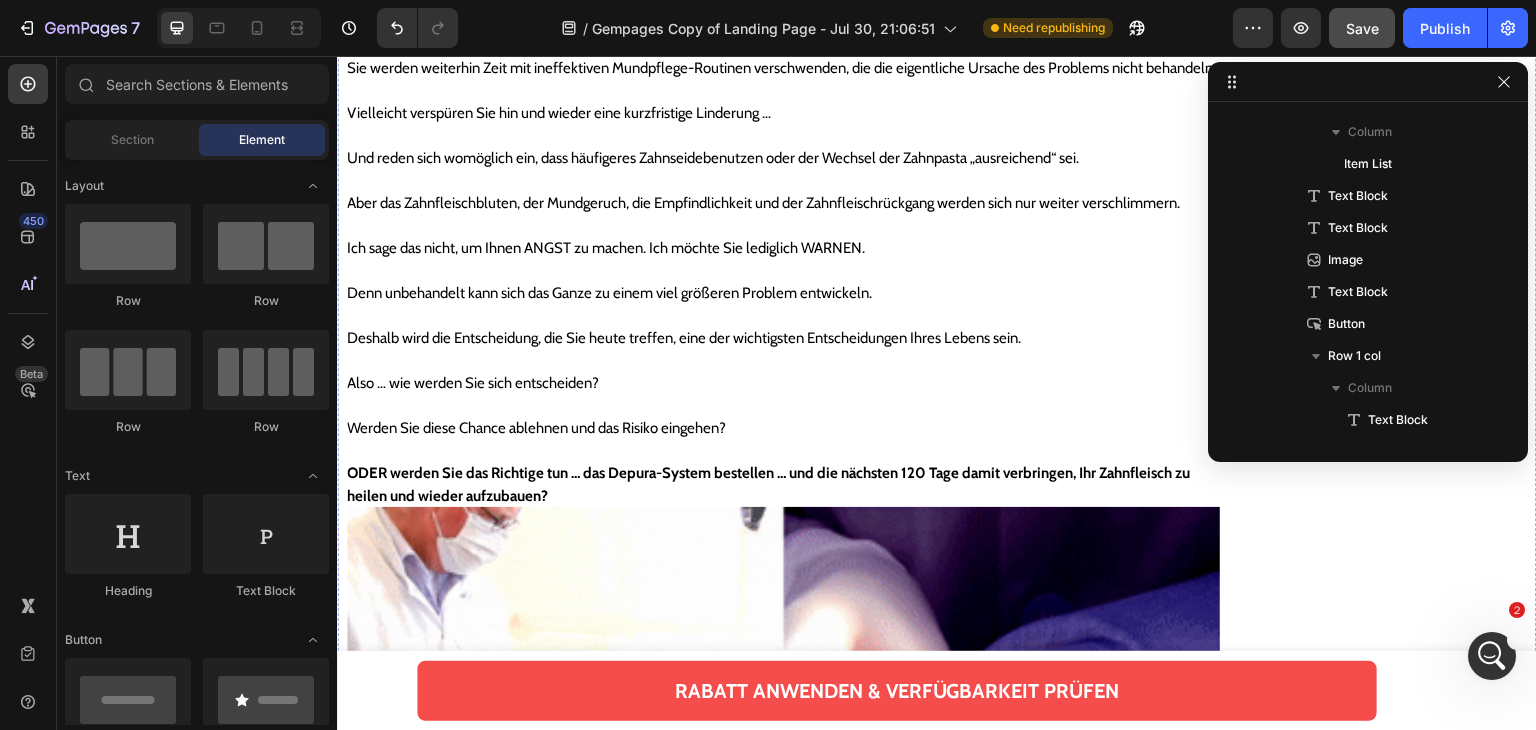 click on "Diese Experten stehen hinter einigen der fortschrittlichsten Dentalgeräte und haben bereits Tausenden Menschen geholfen, ihre Mundgesundheit wiederherzustellen." at bounding box center [783, -274] 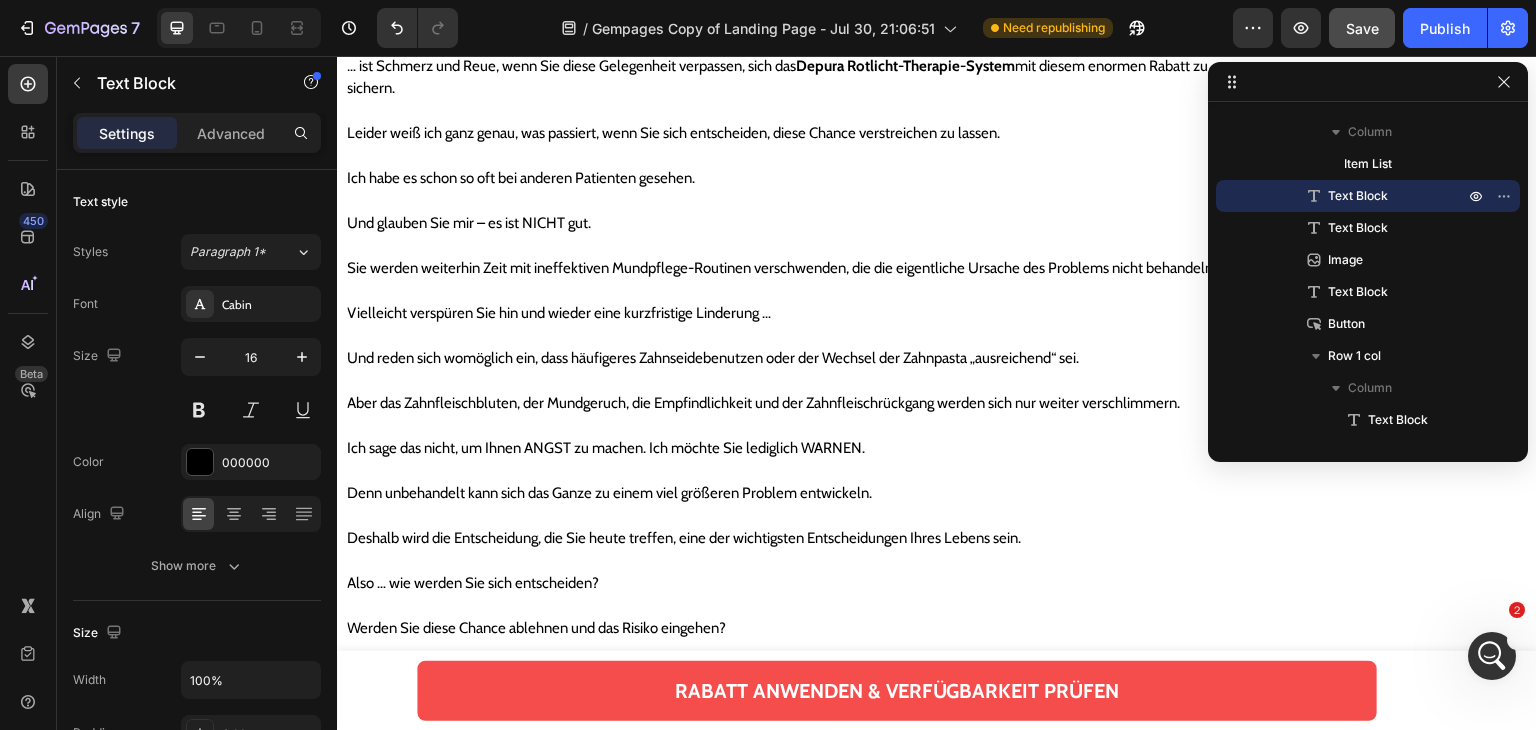 click 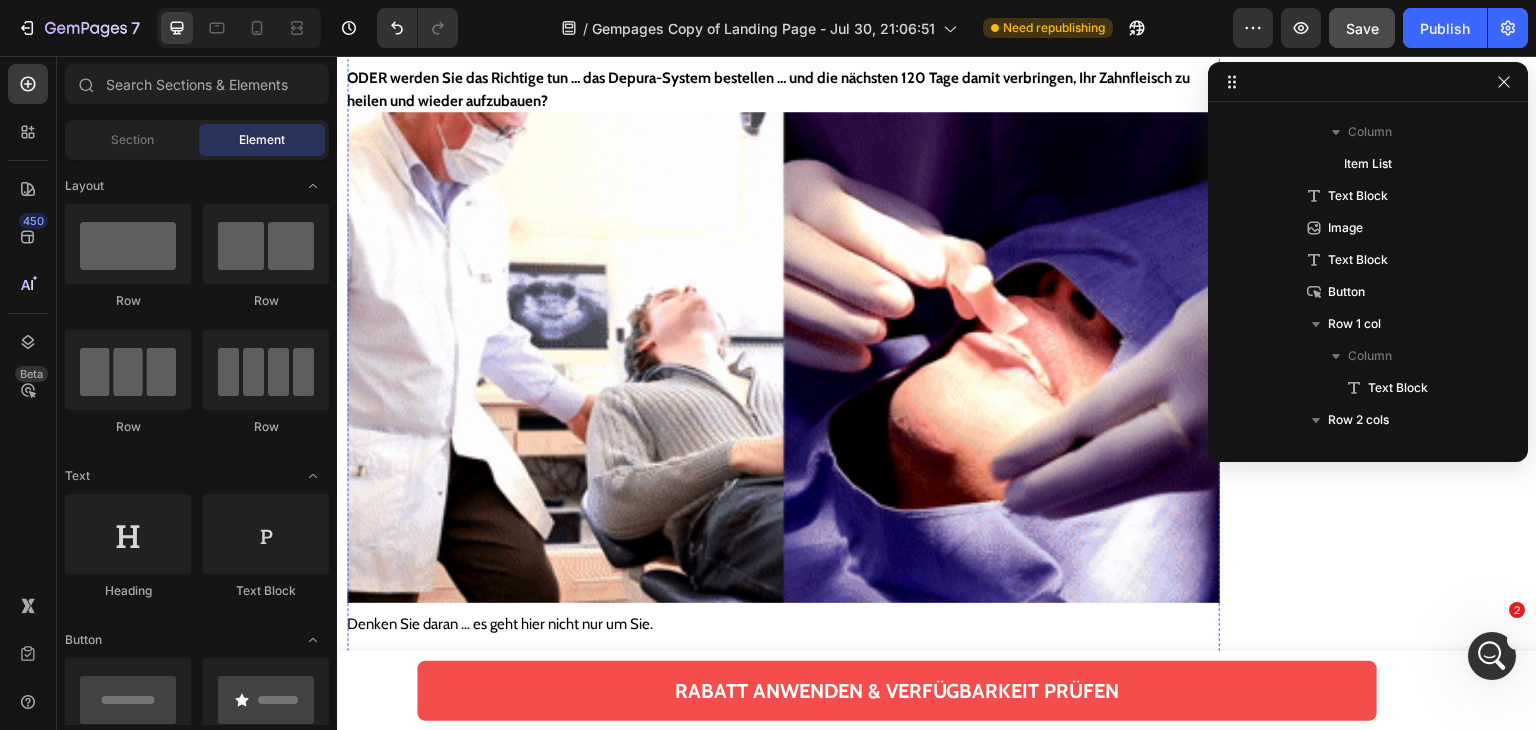 scroll, scrollTop: 20556, scrollLeft: 0, axis: vertical 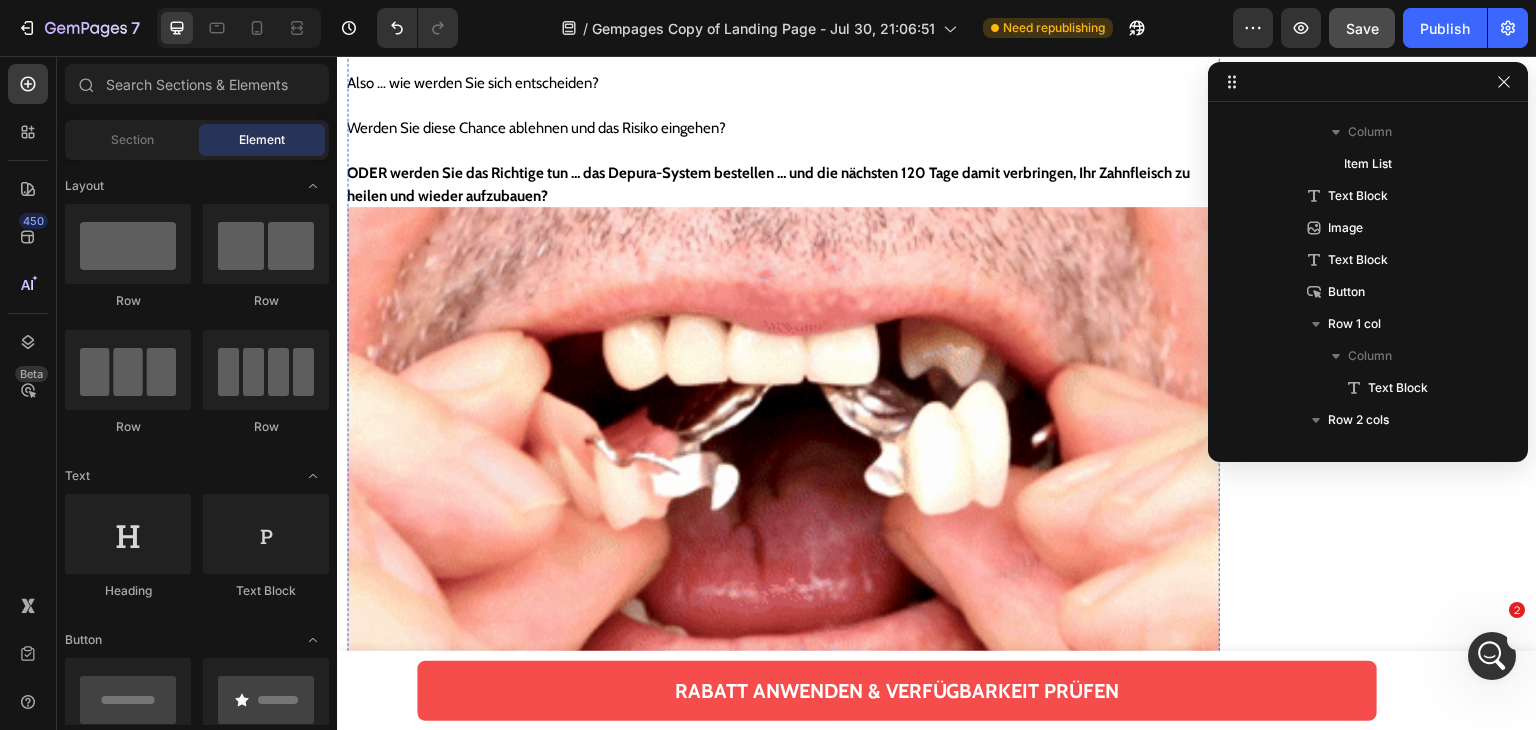 click on "Rotlichttherapie :  630-Nanometer-Rotlichtwellenlängen dringen tief in das Zahnfleischgewebe ein, regen die Durchblutung an und fördern die Zellregeneration. Der erhöhte Blutfluss versorgt die betroffenen Bereiche mit lebenswichtigem Sauerstoff und Nährstoffen, reduziert Entzündungen und unterstützt die Heilung von geschädigtem Zahnfleischgewebe." at bounding box center [783, -649] 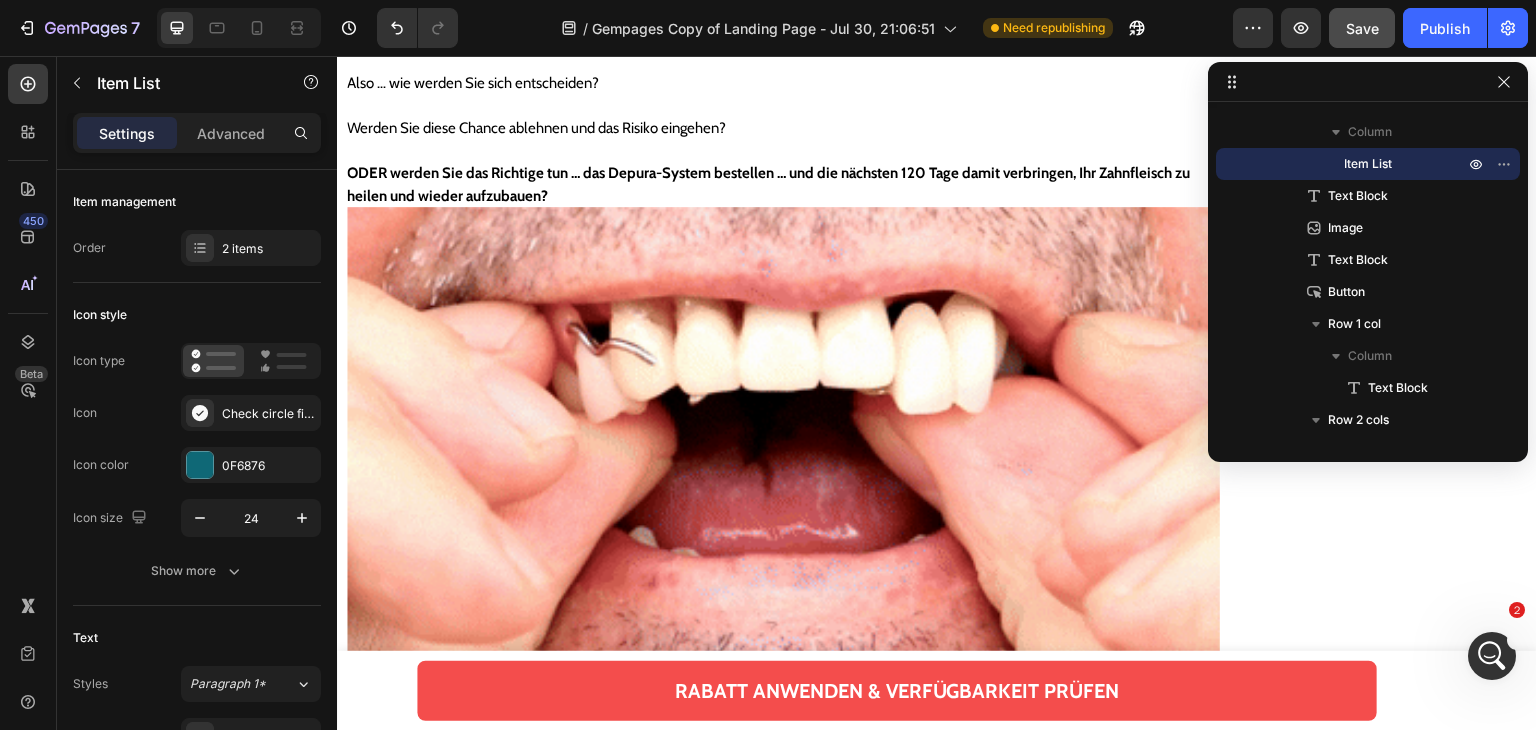scroll, scrollTop: 982, scrollLeft: 0, axis: vertical 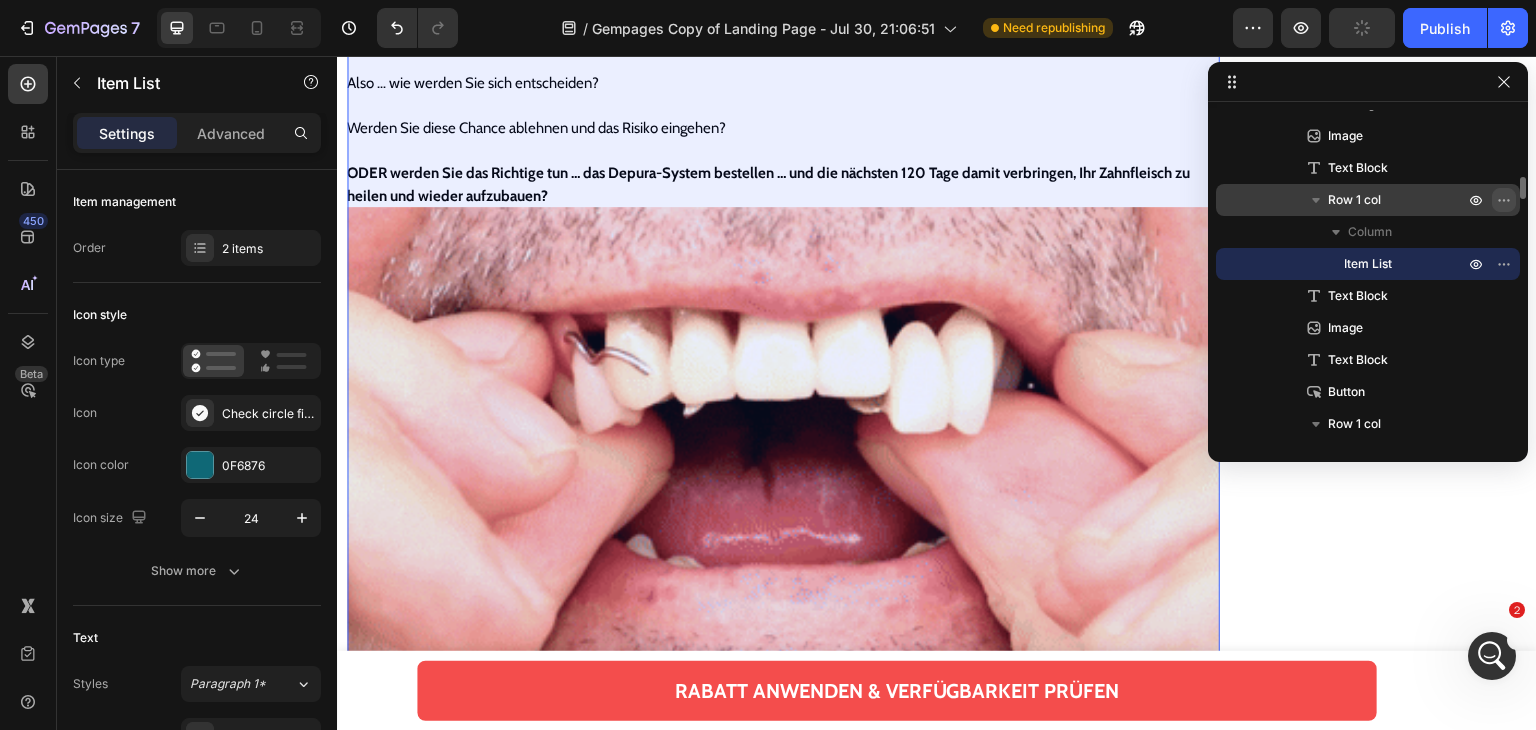 click 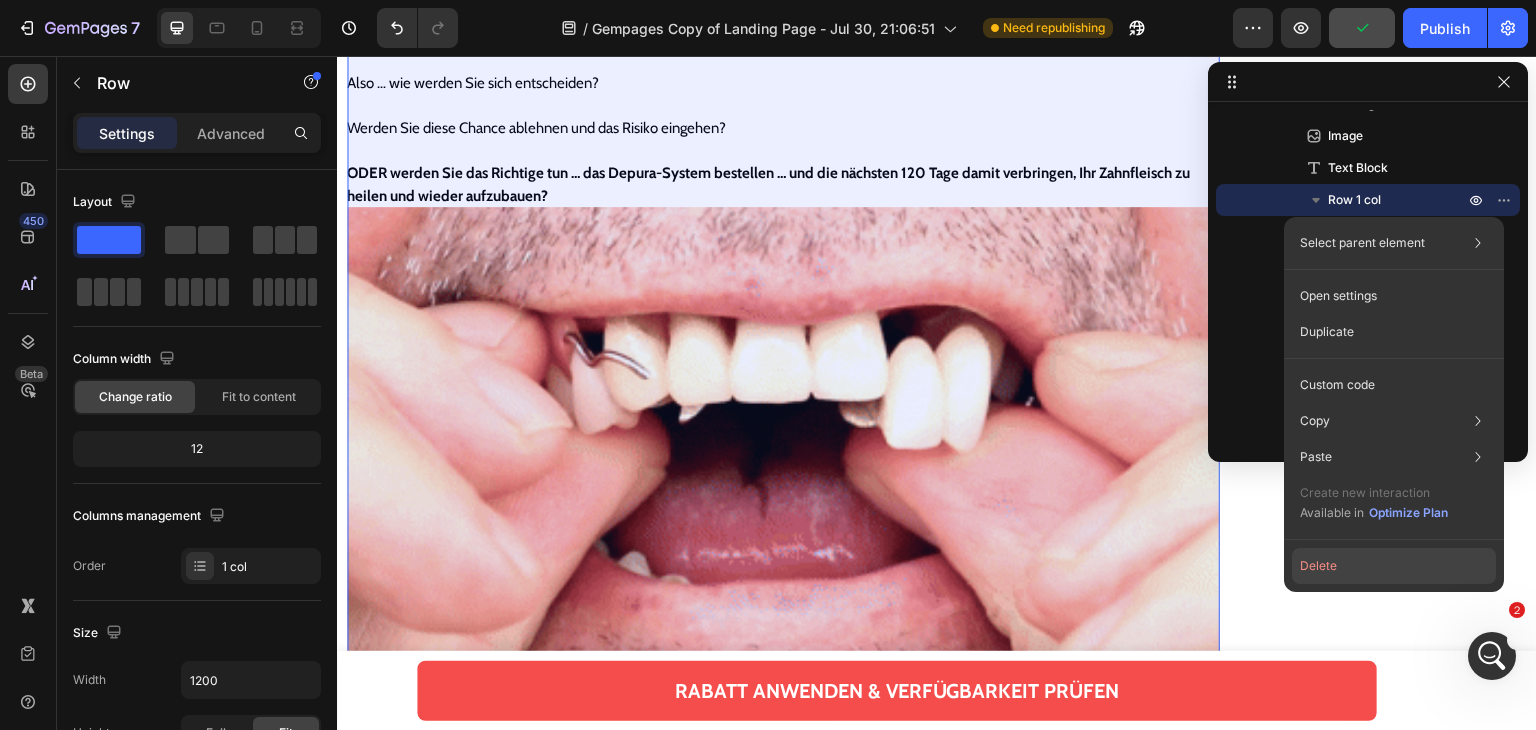click on "Delete" 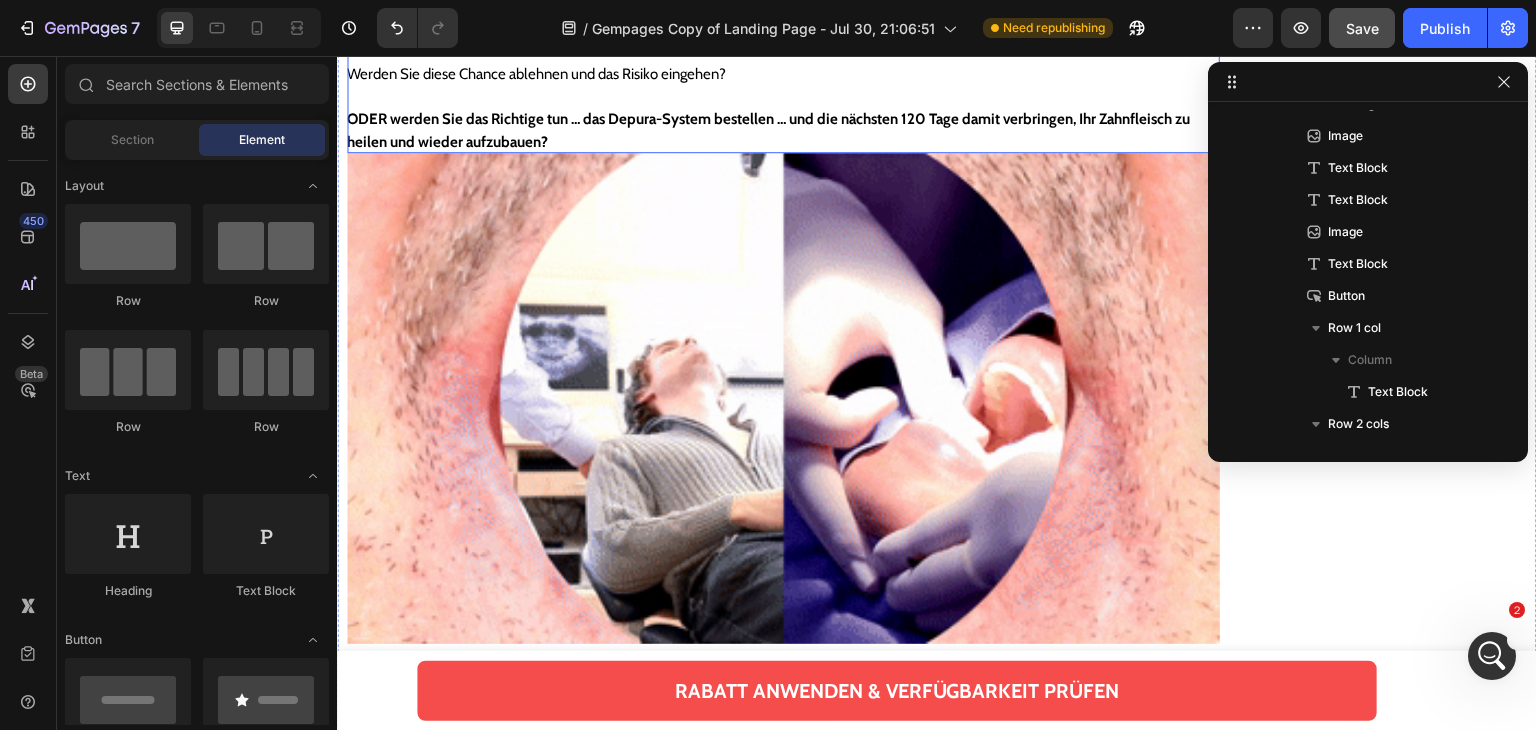 scroll, scrollTop: 20356, scrollLeft: 0, axis: vertical 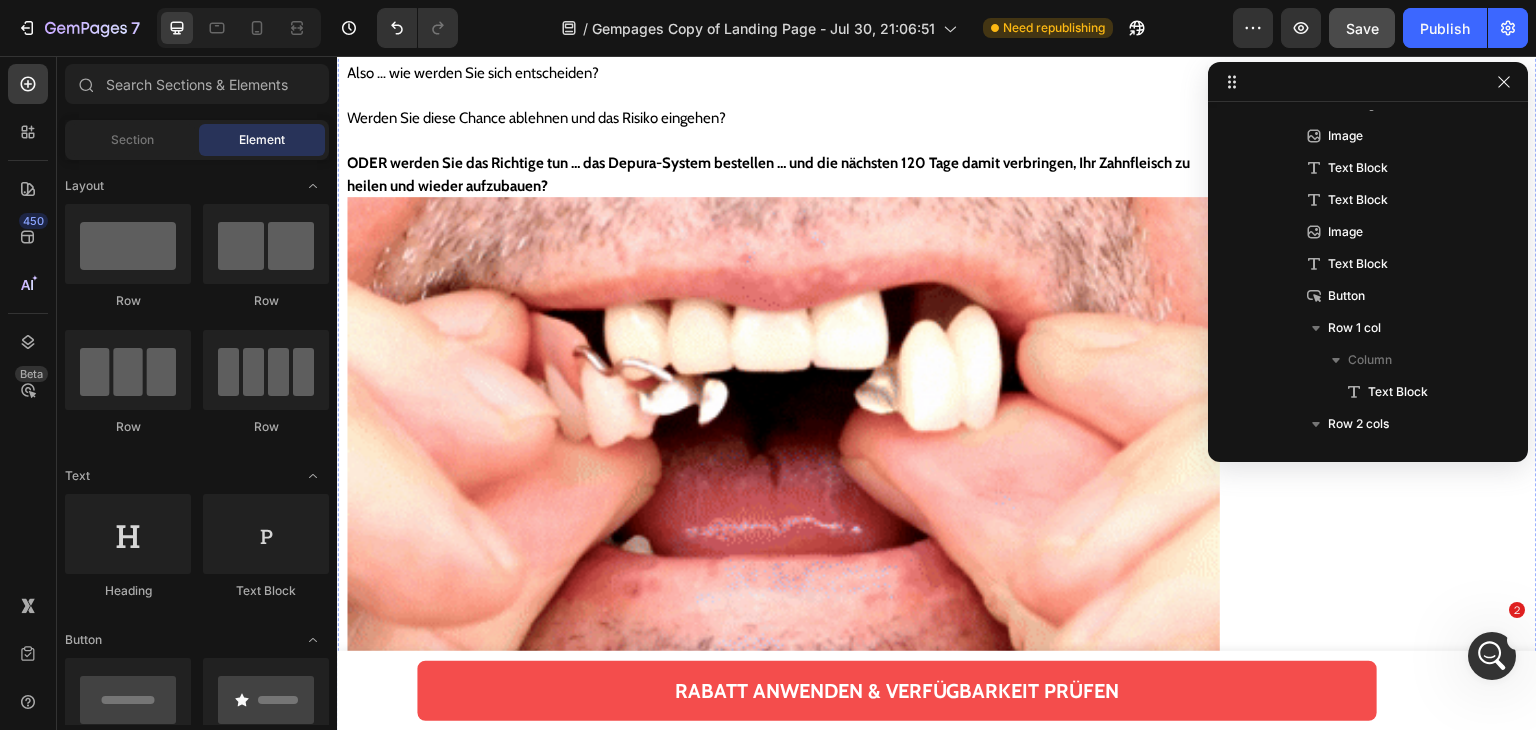 click on "Diese bahnbrechende Therapie kombiniert zwei präzise, klinisch erprobte Wellenlängen  aus rotem und infrarotem Licht, um Kollagen wieder aufzubauen, Entzündungen zu reduzieren und die Durchblutung im Zahnfleisch zu fördern." at bounding box center (783, -648) 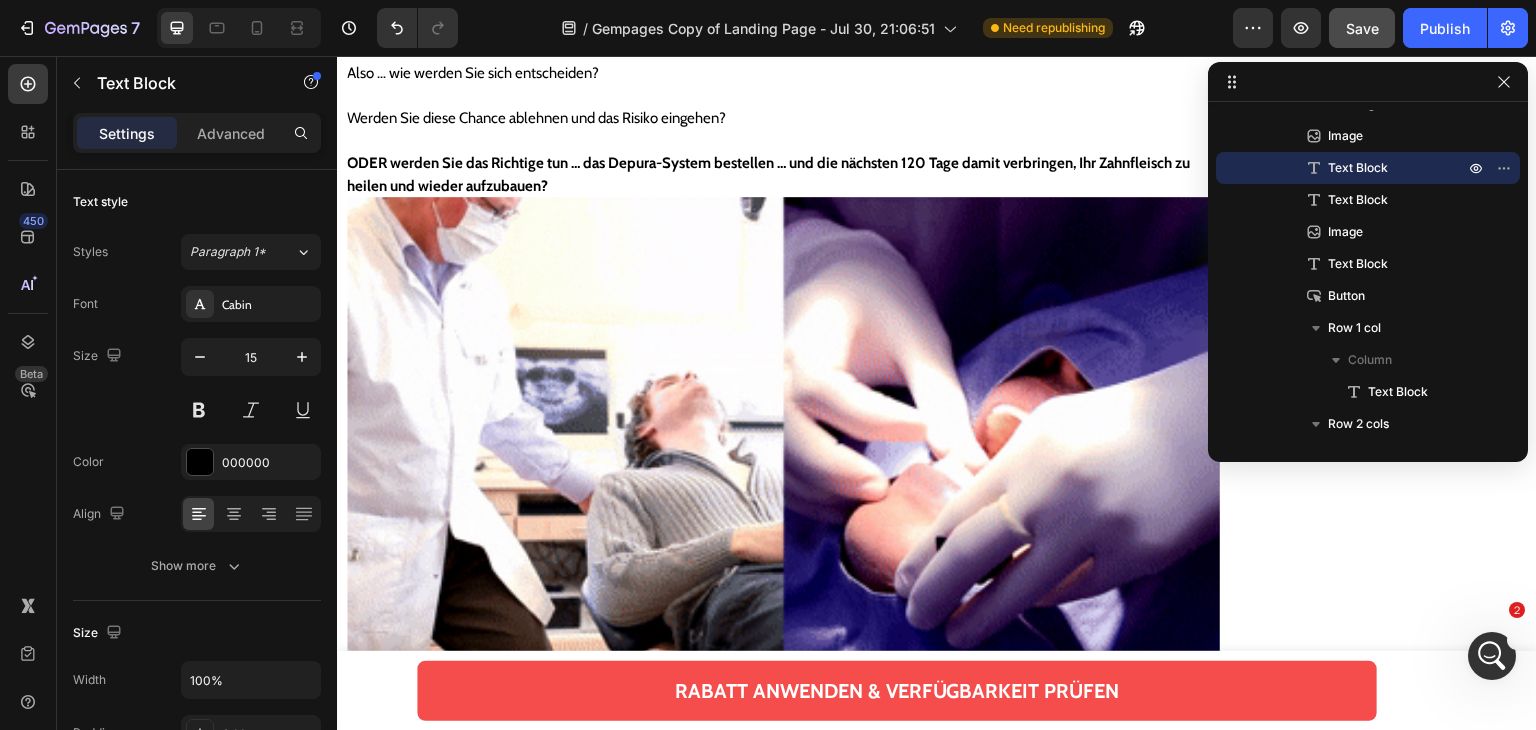 click at bounding box center [505, -746] 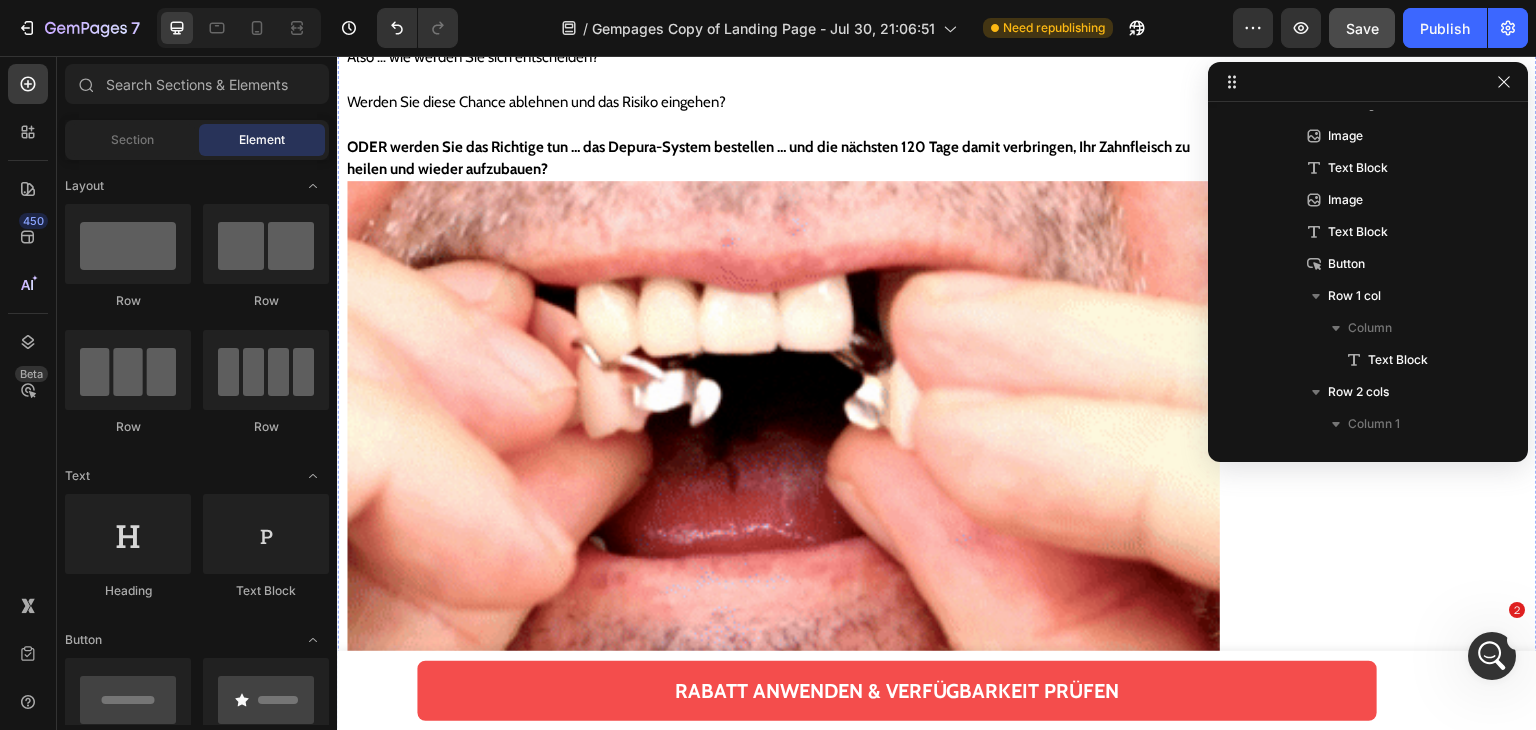 click at bounding box center (783, -773) 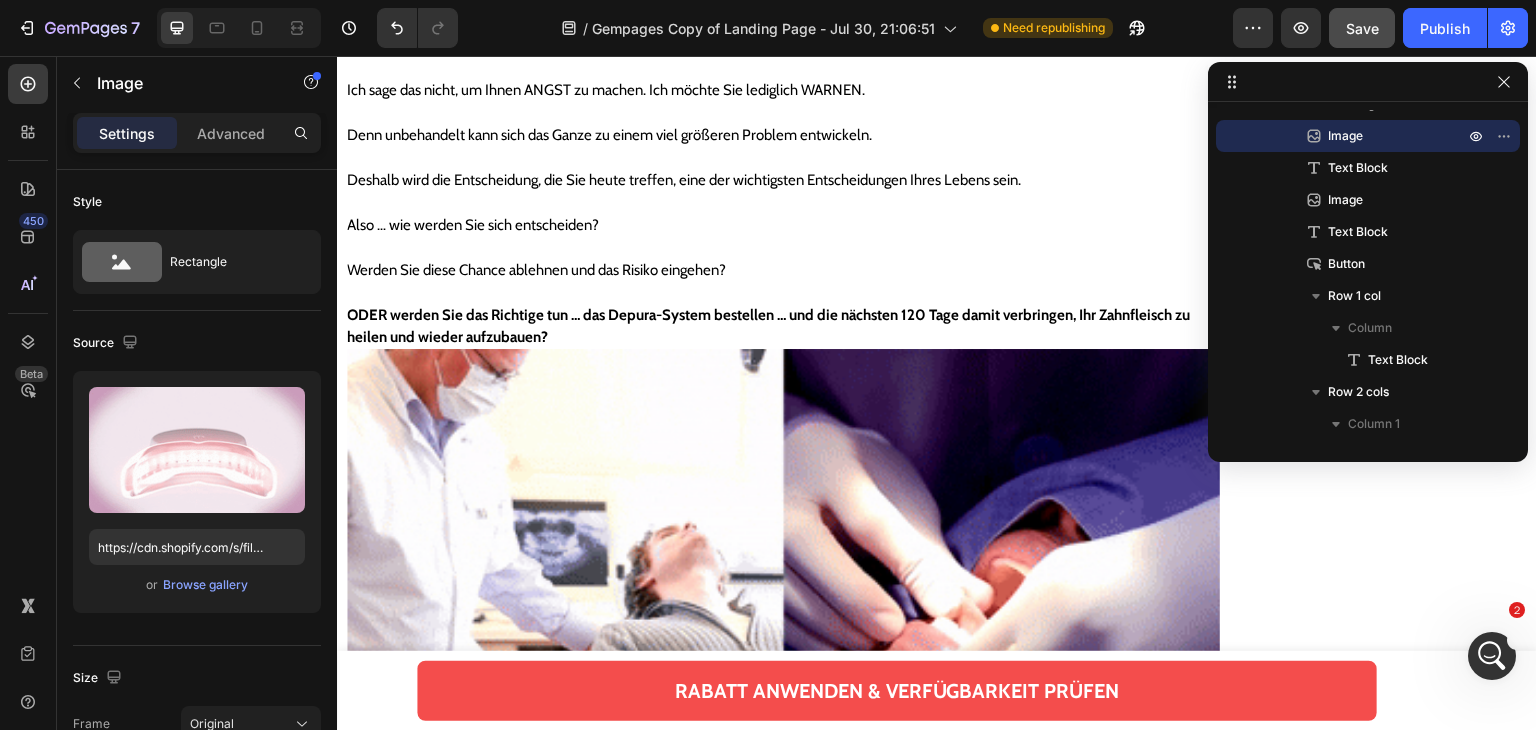 scroll, scrollTop: 20341, scrollLeft: 0, axis: vertical 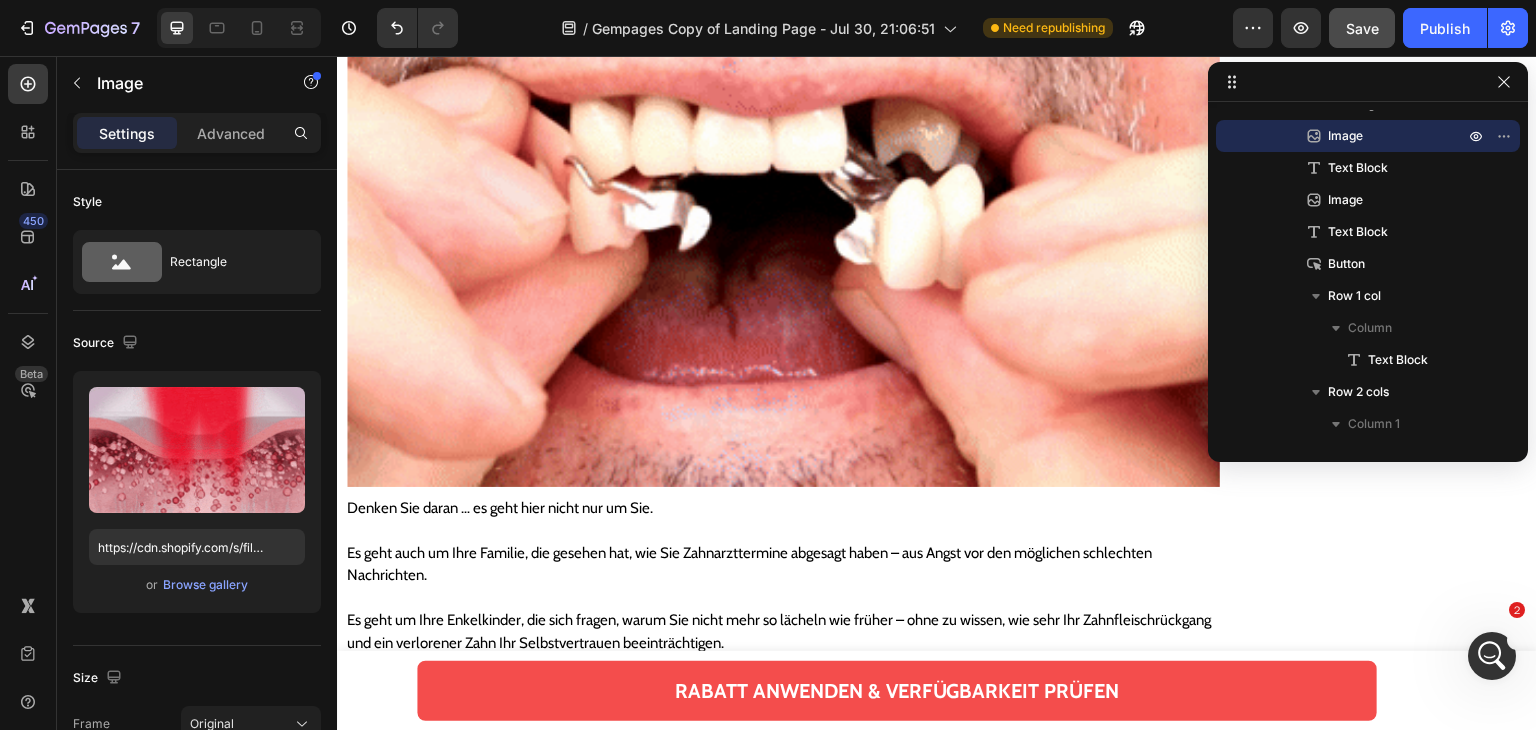 click 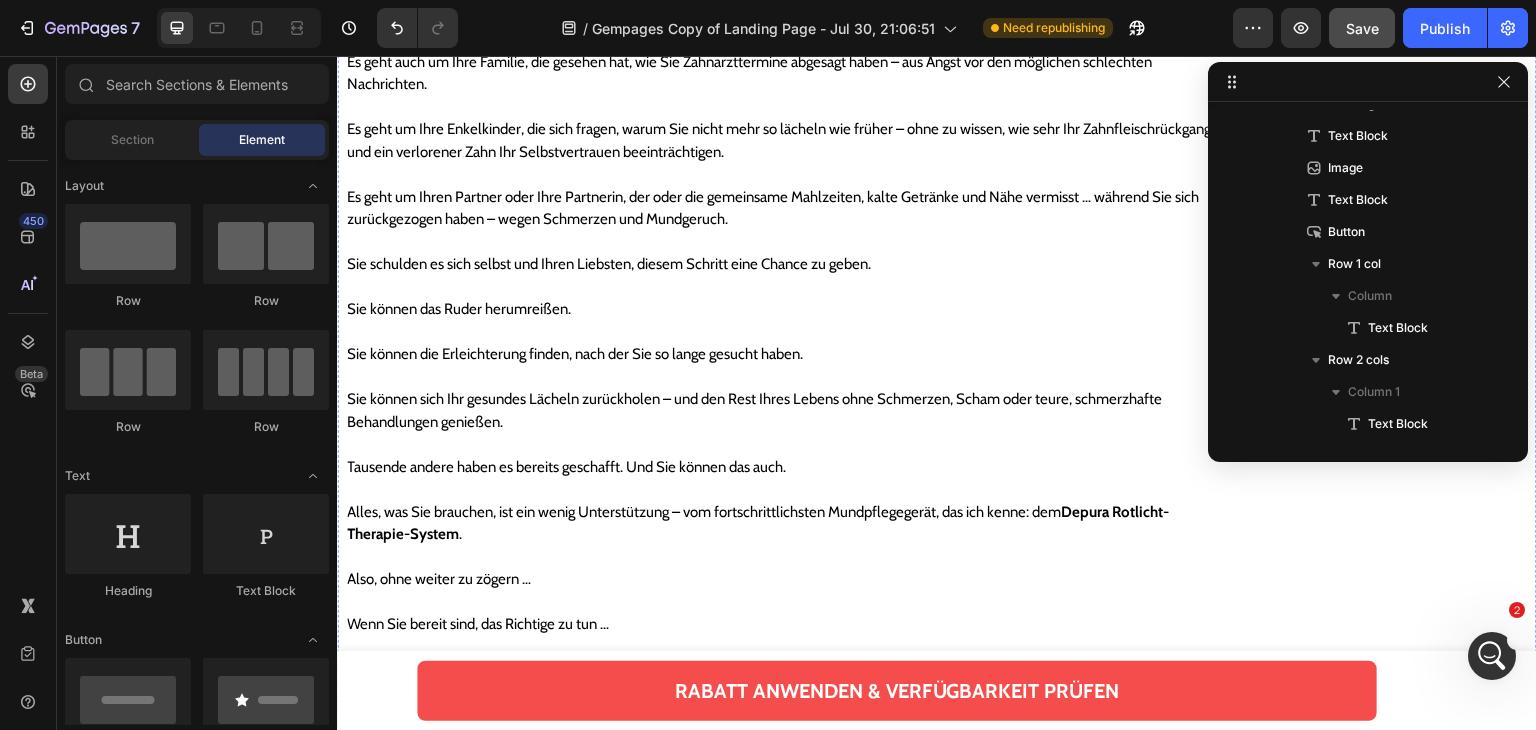 click on "Stellen Sie Ihr Zahnfleisch zu Hause in nur 5 Minuten pro Tag wieder her – ganz ohne teure oder schmerzhafte Behandlungen" at bounding box center (783, -1248) 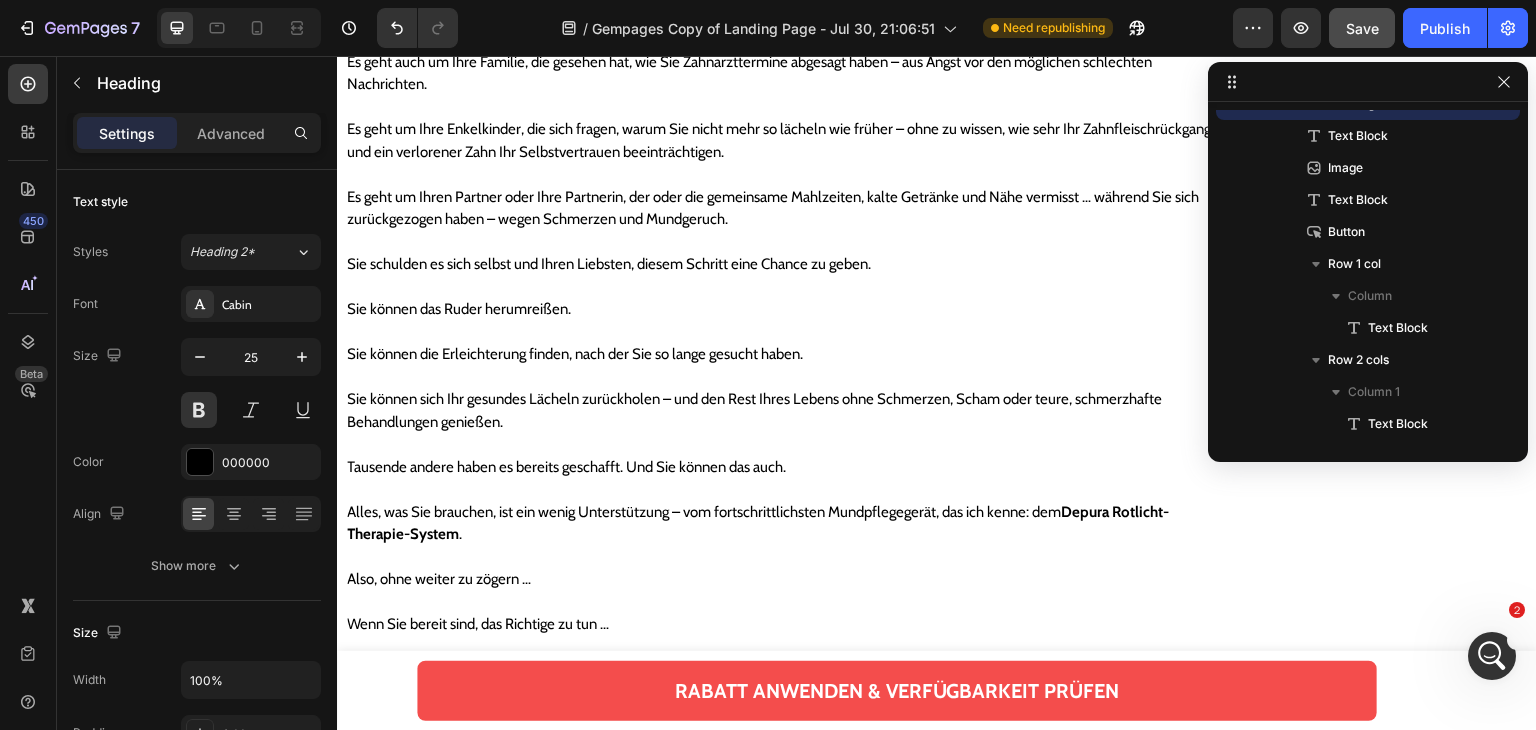scroll, scrollTop: 826, scrollLeft: 0, axis: vertical 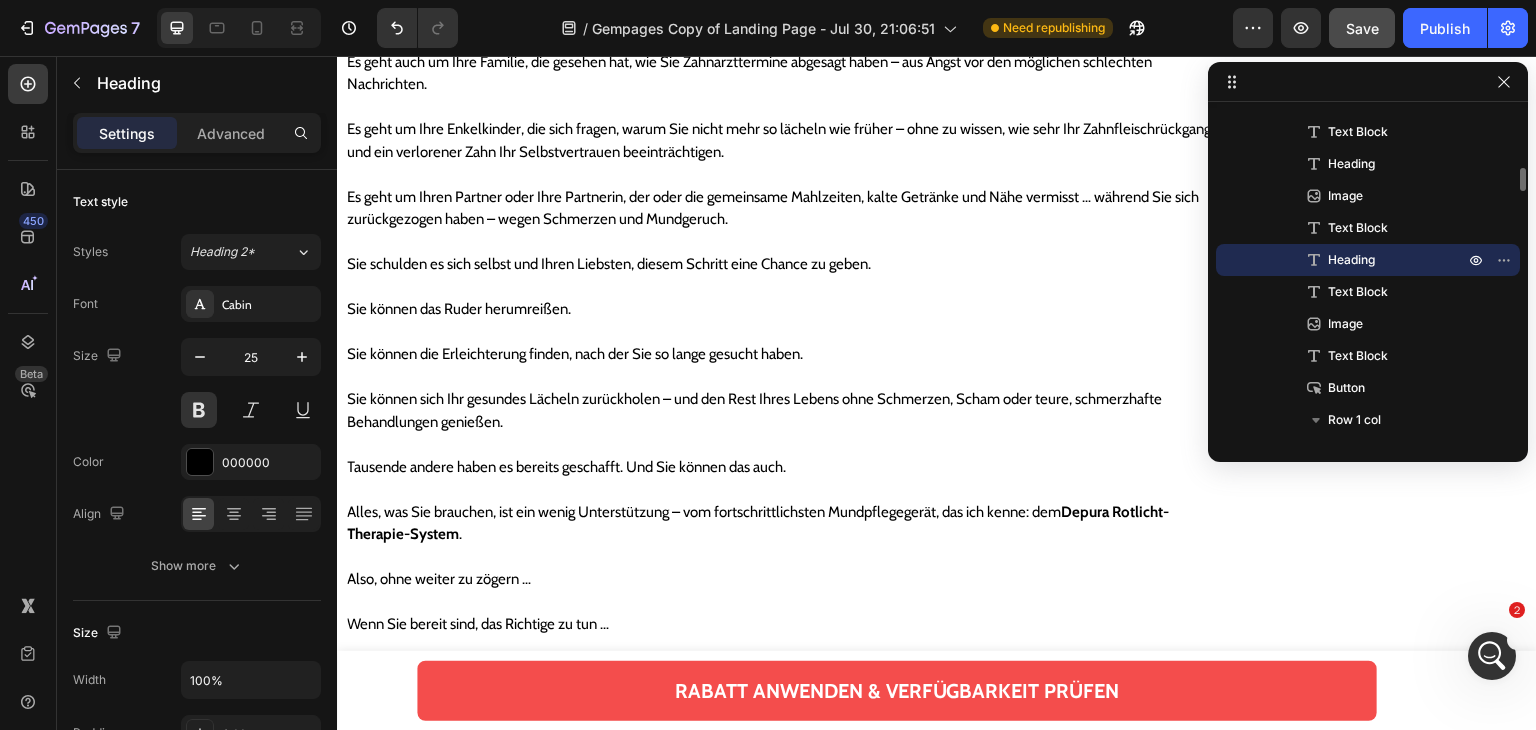 click 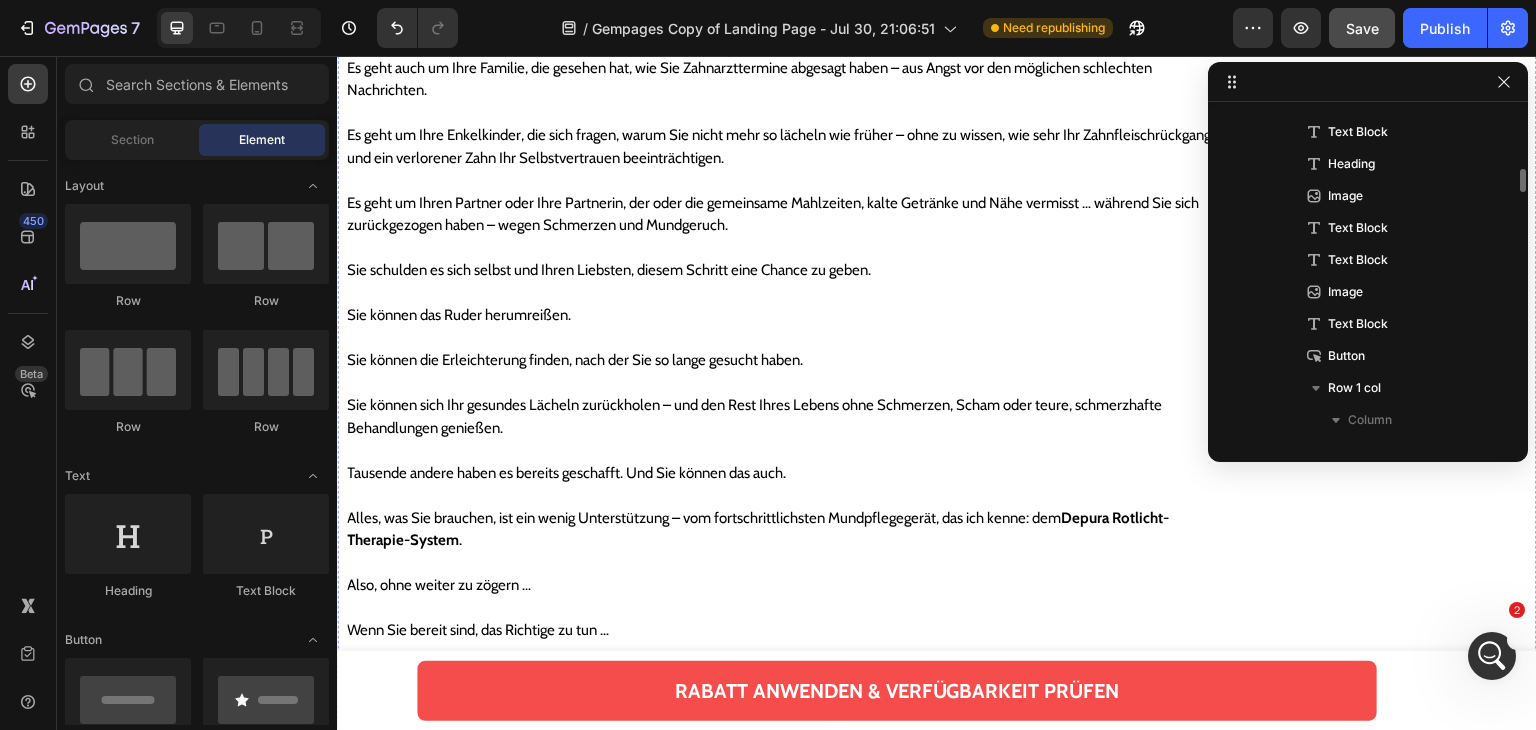scroll, scrollTop: 20241, scrollLeft: 0, axis: vertical 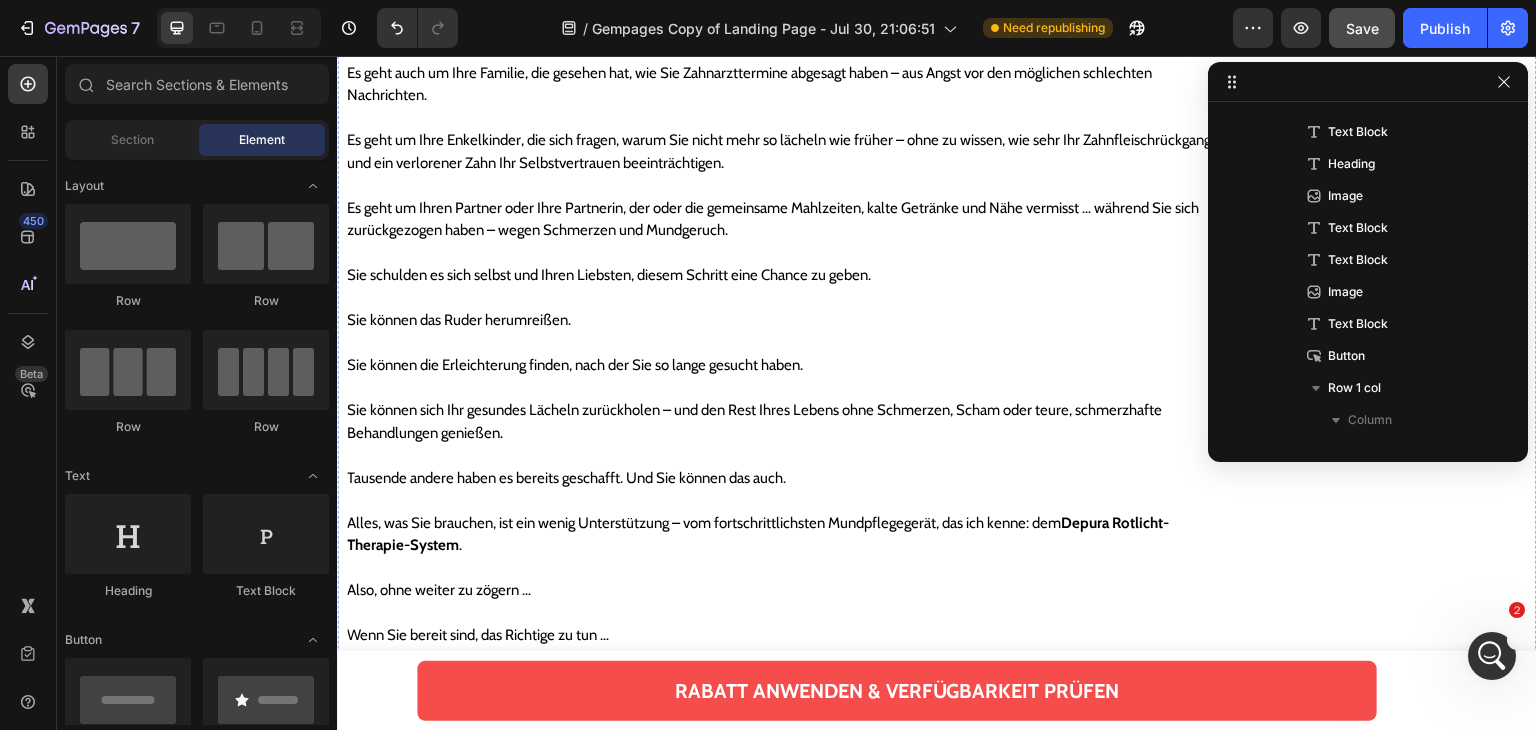 click on "Deshalb schaffen es so viele Menschen nie, das Problem wirklich zu beheben – und bleiben auf Dauer mit chronischen Zahnfleischproblemen zurück … bis die Prothese als einzige Option erscheint." at bounding box center (783, -1262) 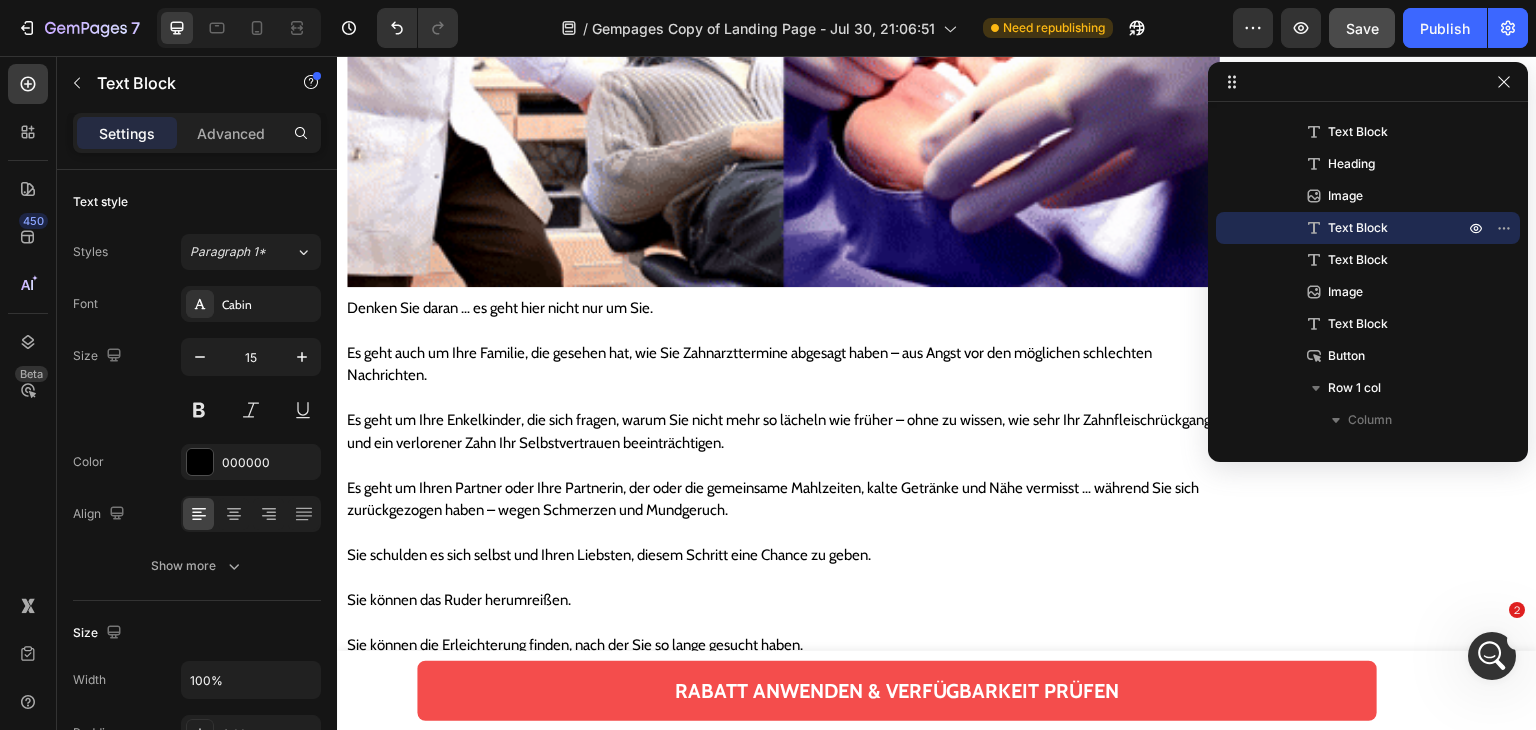 scroll, scrollTop: 19841, scrollLeft: 0, axis: vertical 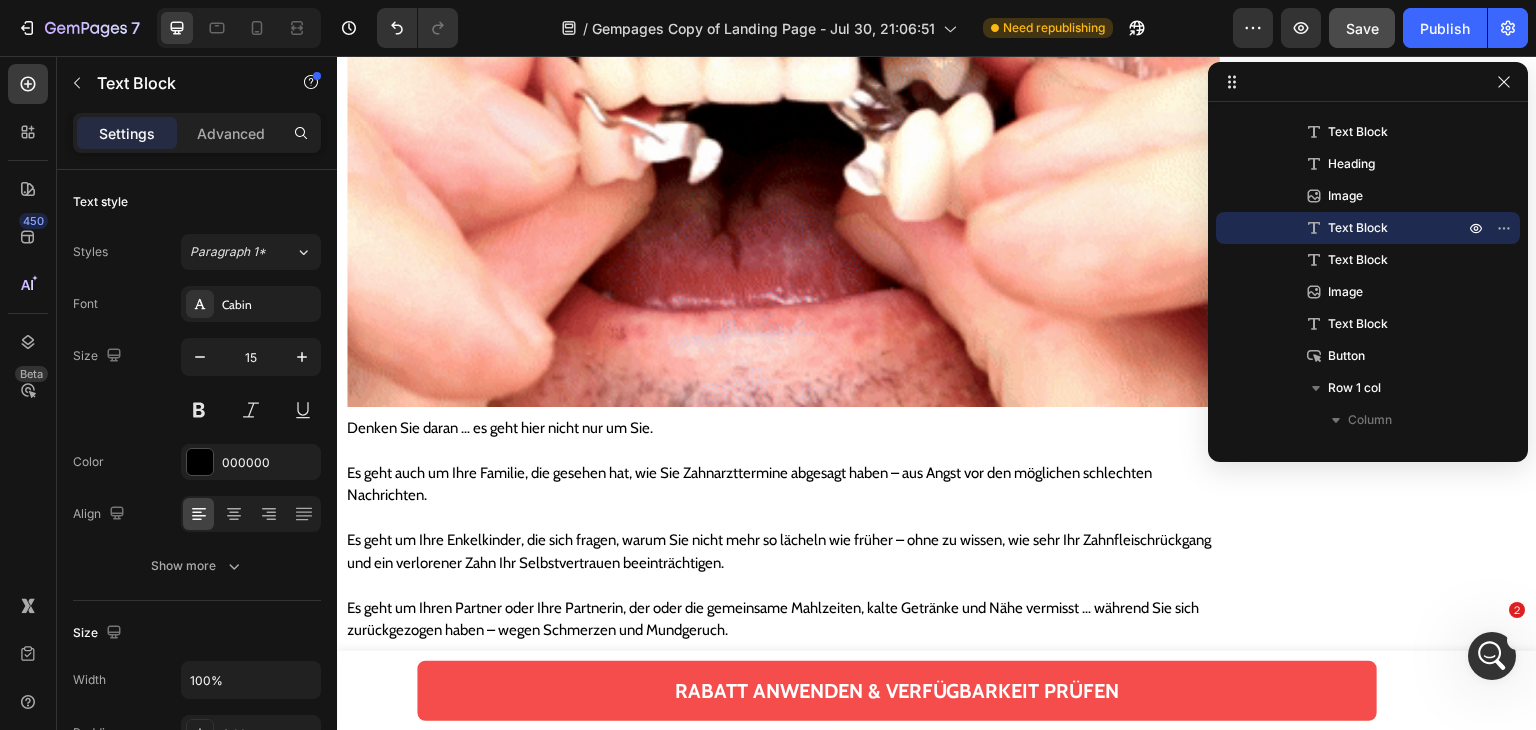 click 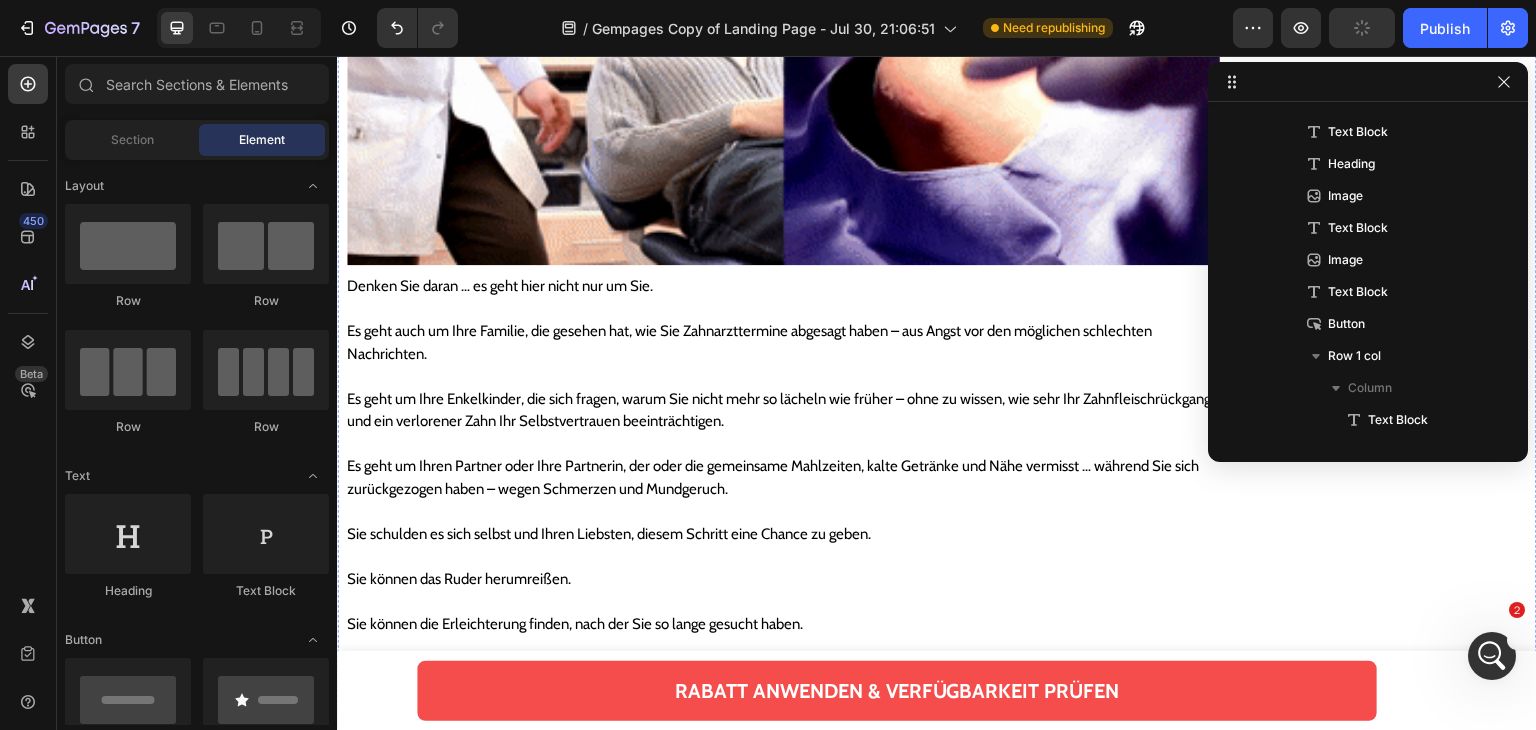 click at bounding box center [783, -1179] 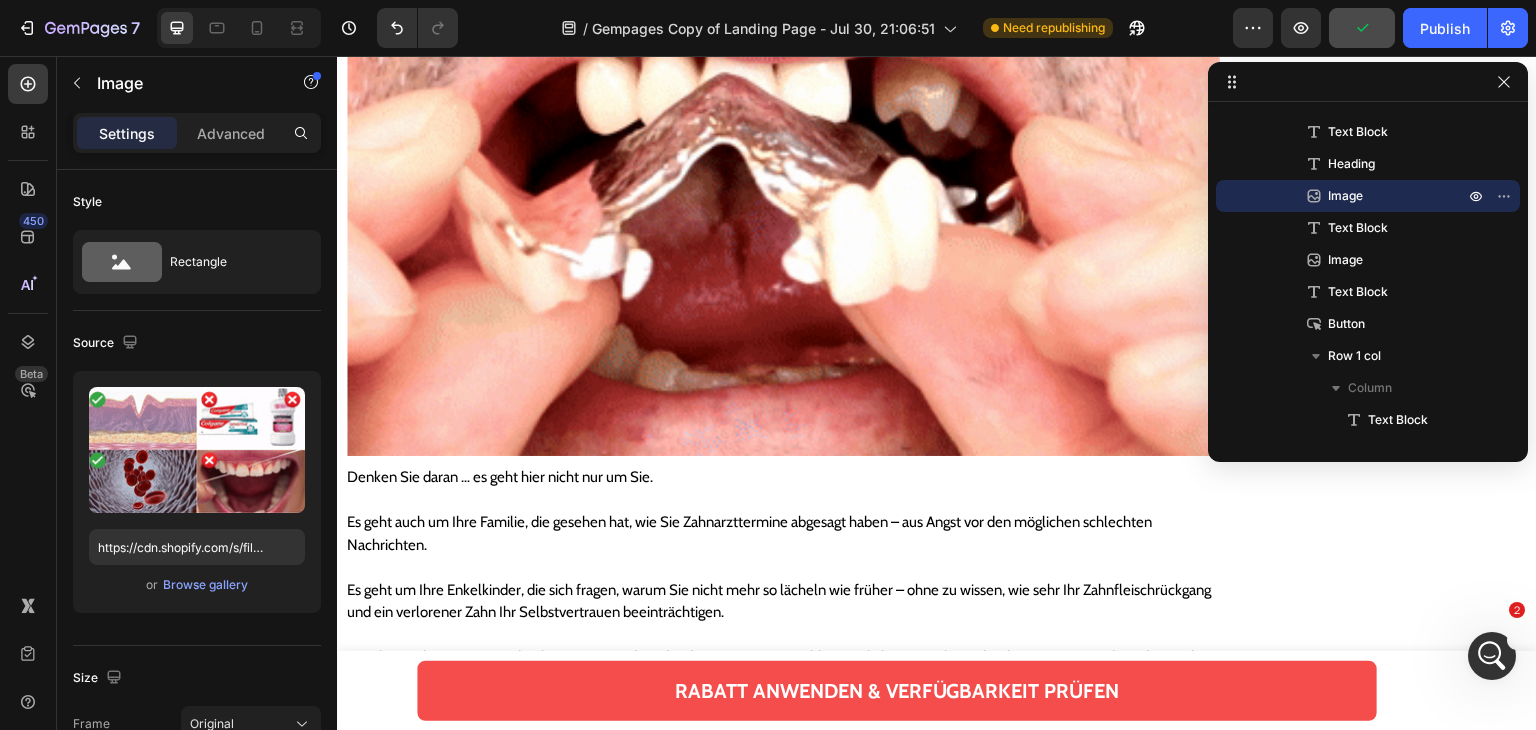 scroll, scrollTop: 19341, scrollLeft: 0, axis: vertical 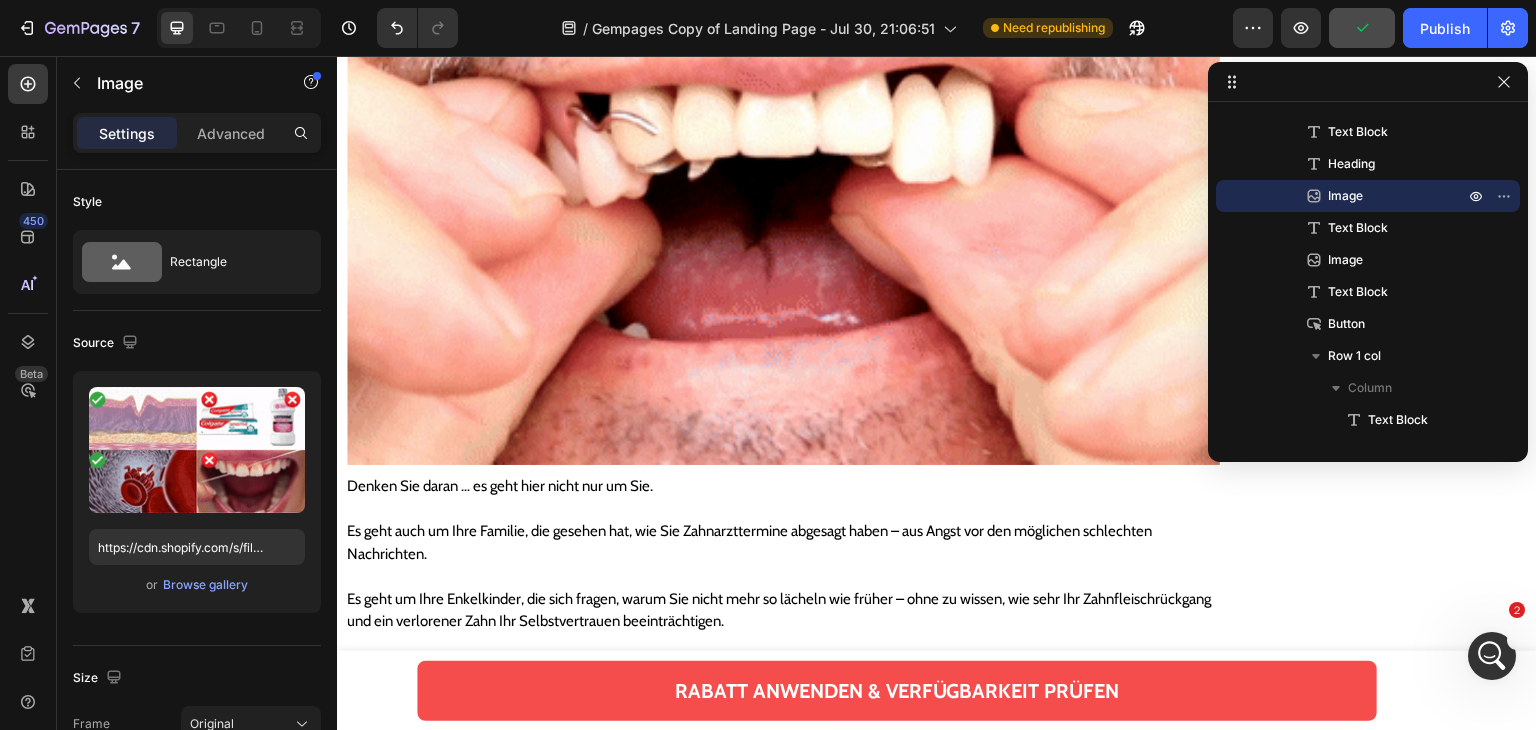 click on "Image" at bounding box center [422, -1204] 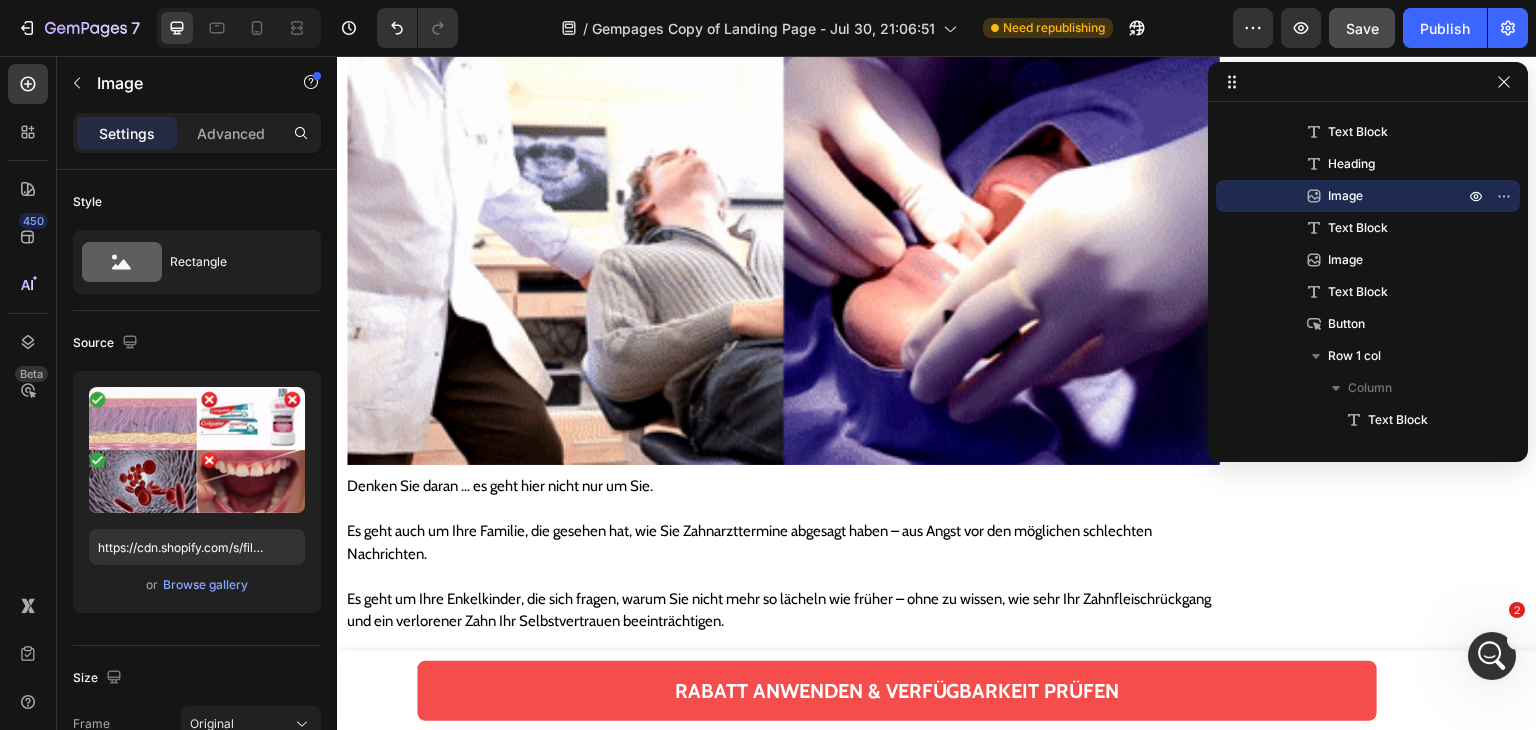 click at bounding box center [480, -1204] 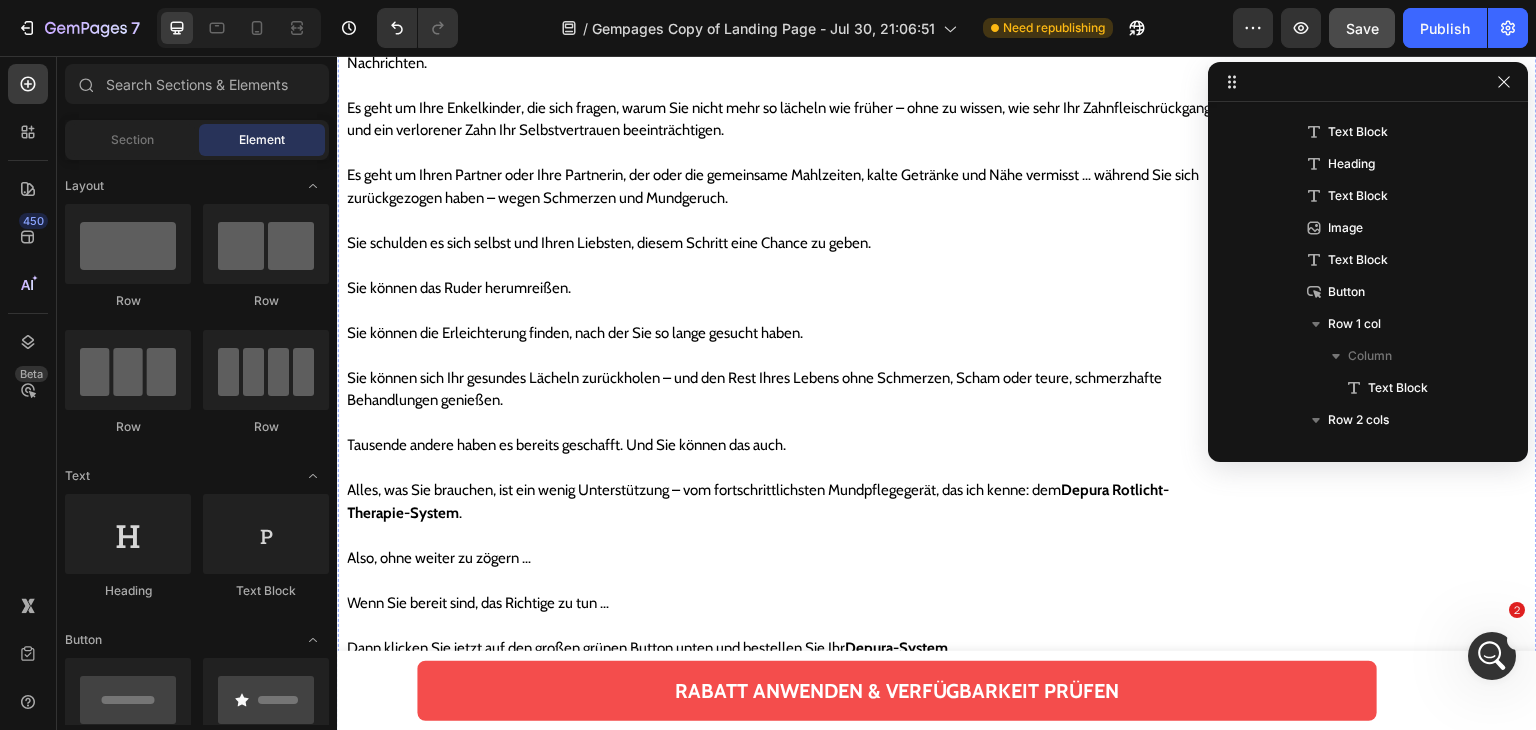 click on "Was ist also die Lösung?" at bounding box center (783, -1253) 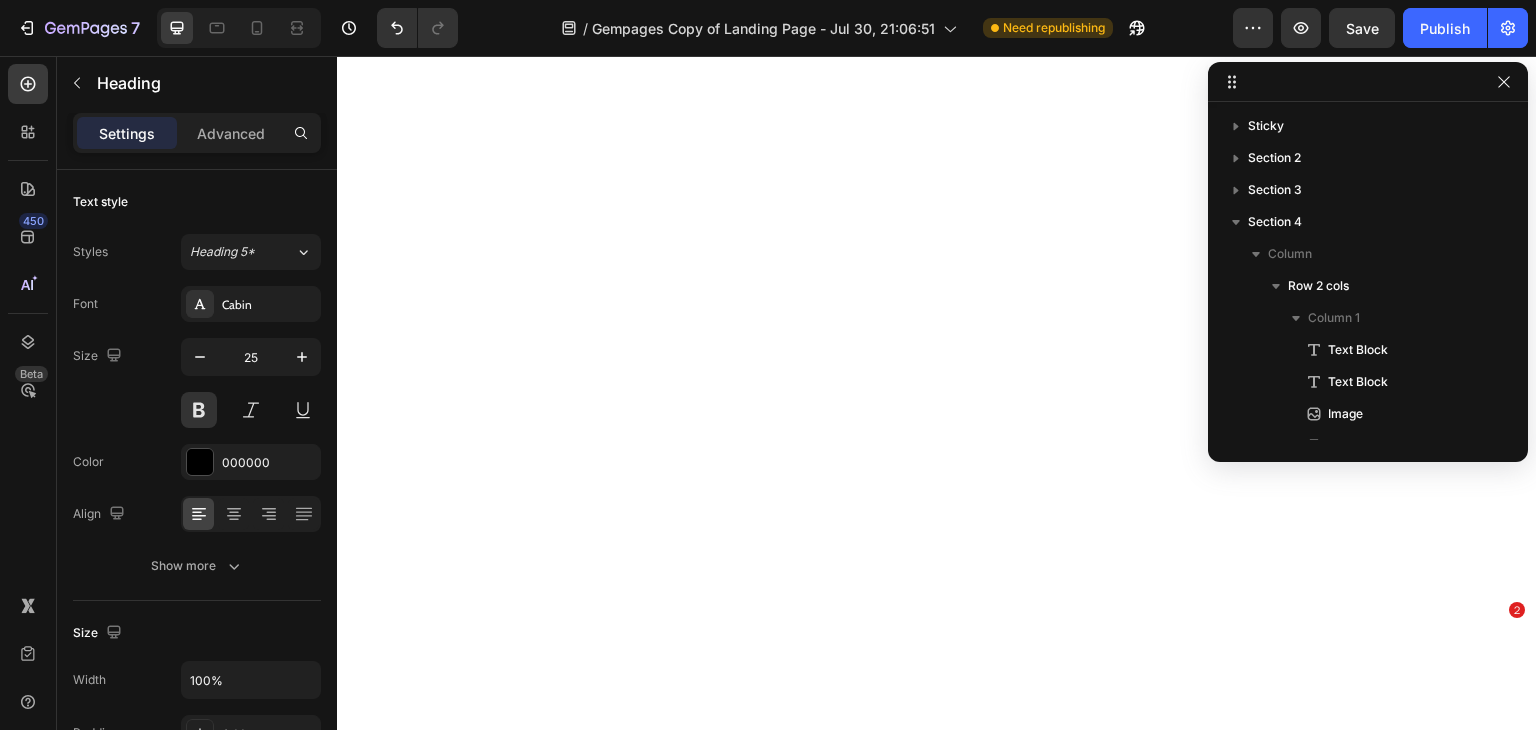 scroll, scrollTop: 0, scrollLeft: 0, axis: both 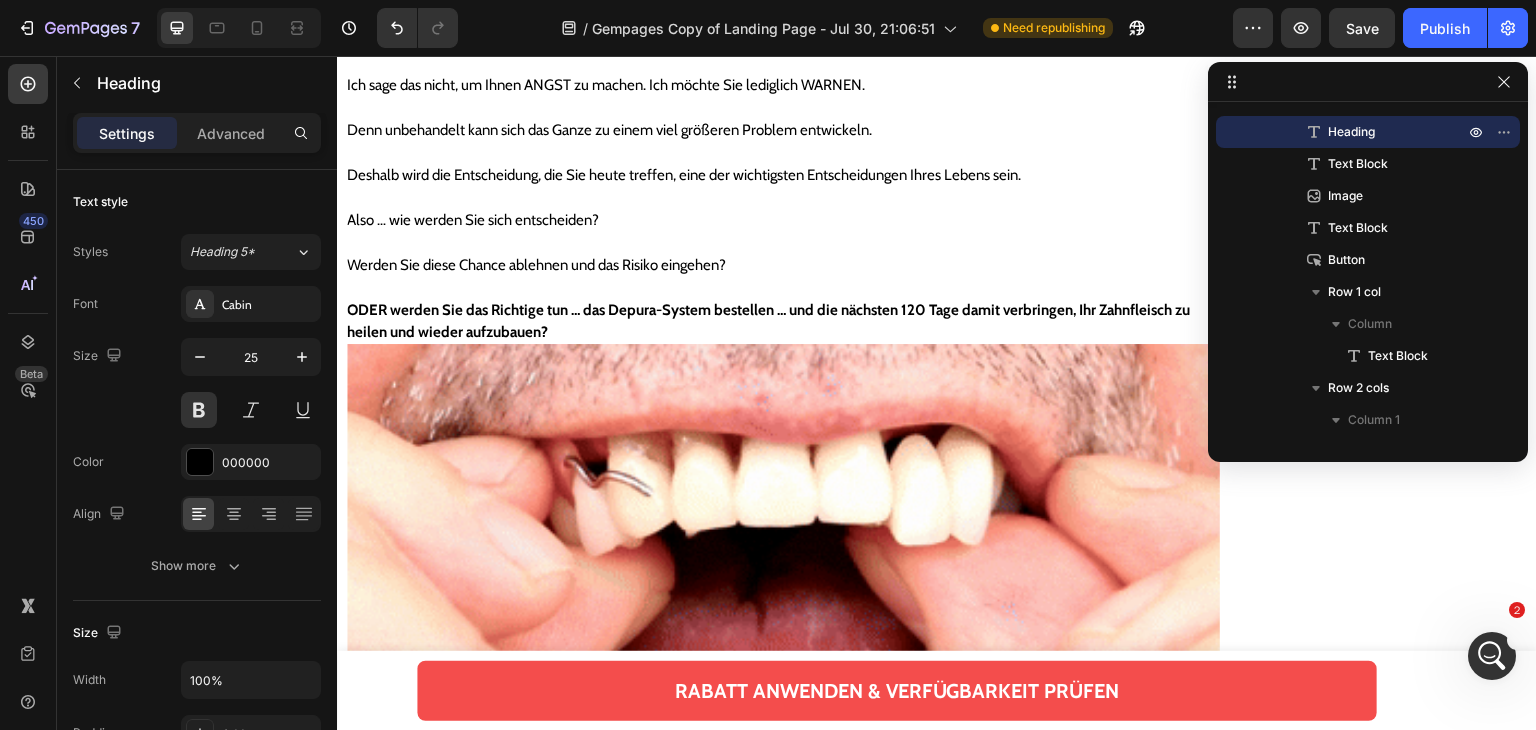 click 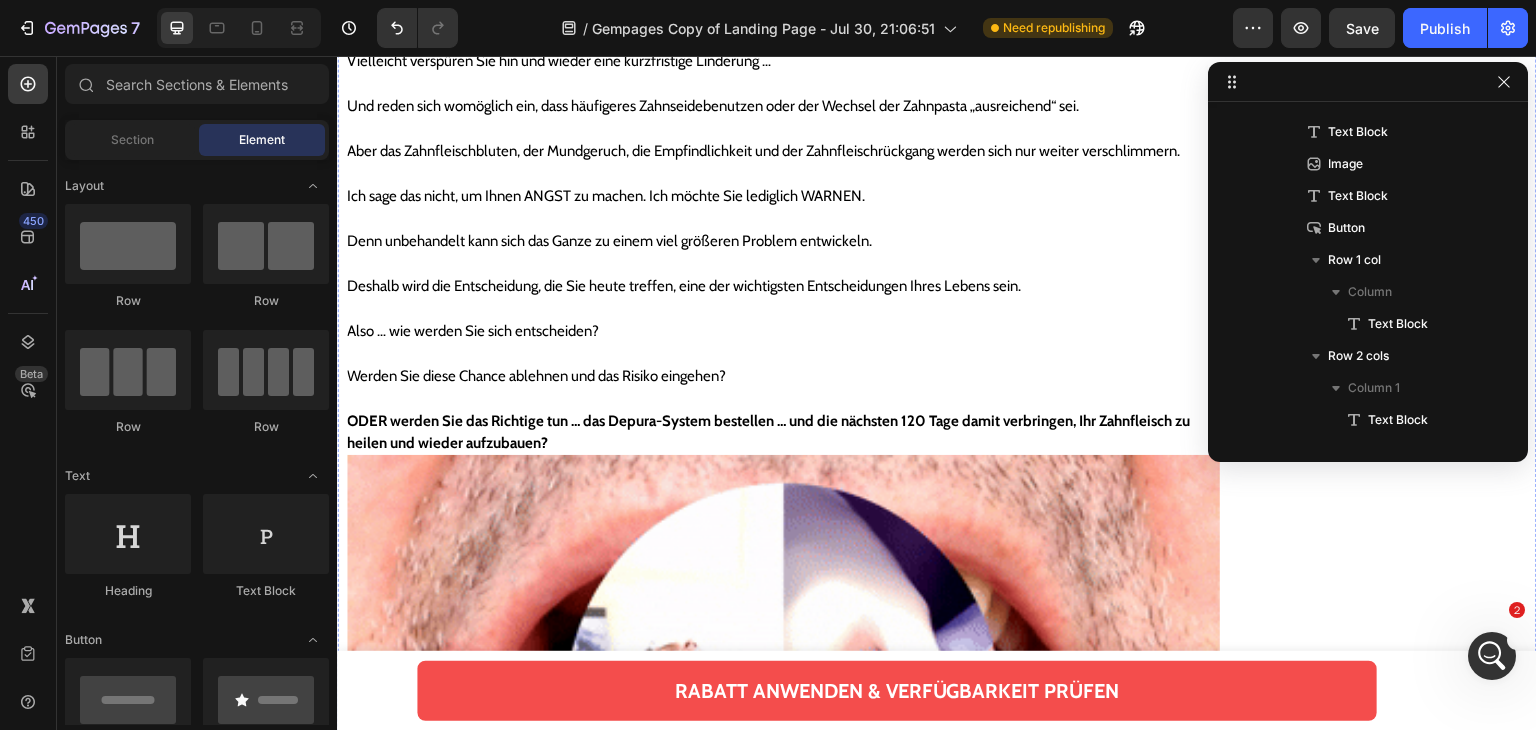 scroll, scrollTop: 15641, scrollLeft: 0, axis: vertical 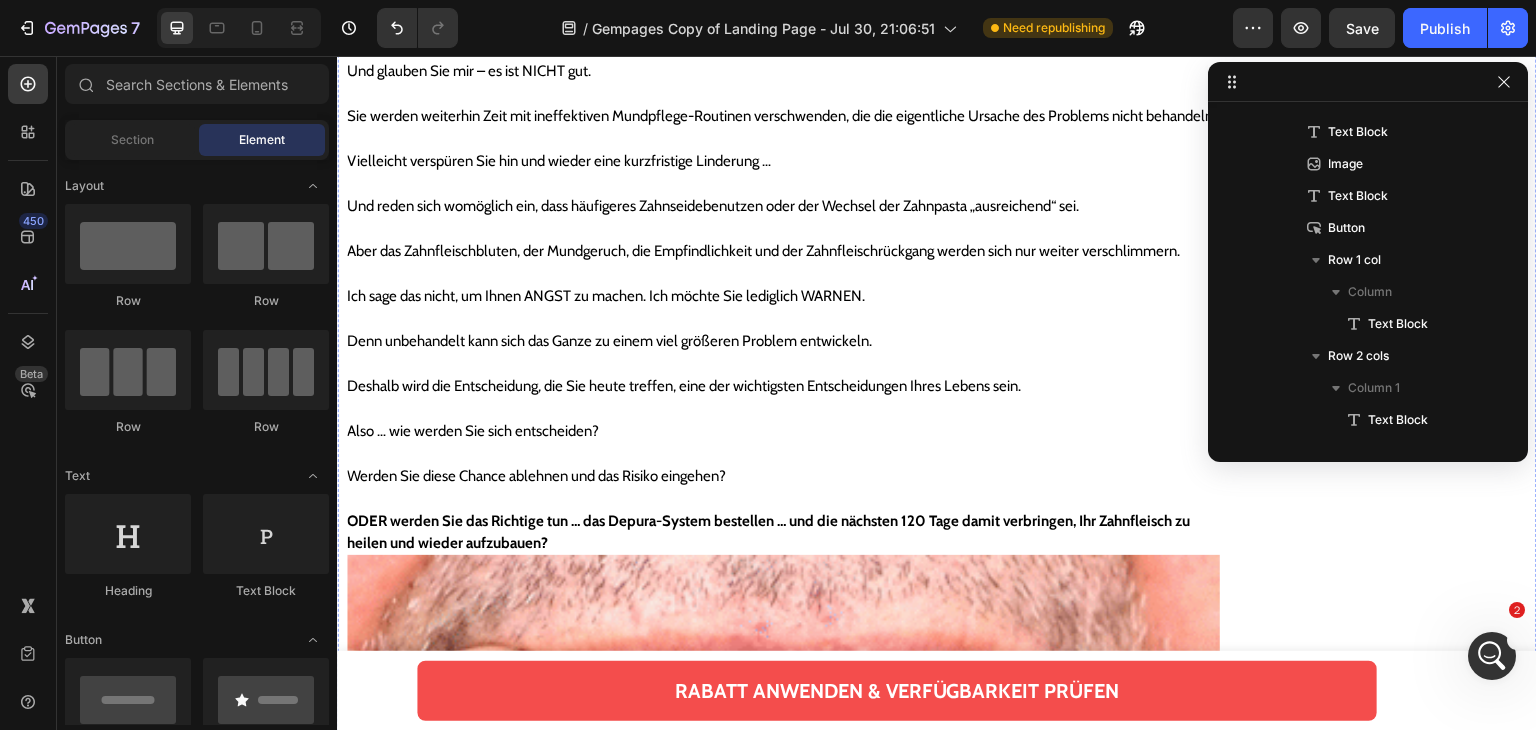 click at bounding box center (783, -263) 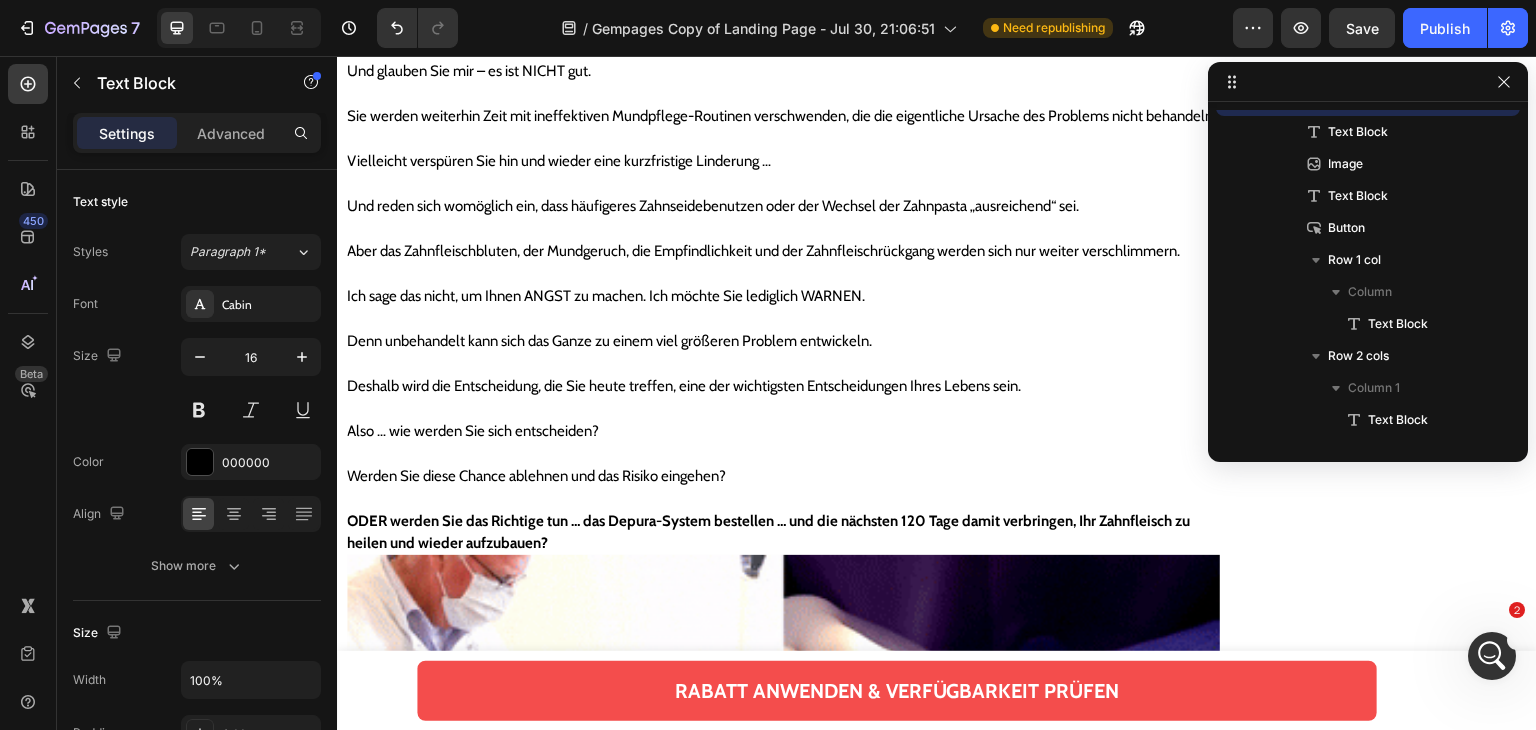 scroll, scrollTop: 346, scrollLeft: 0, axis: vertical 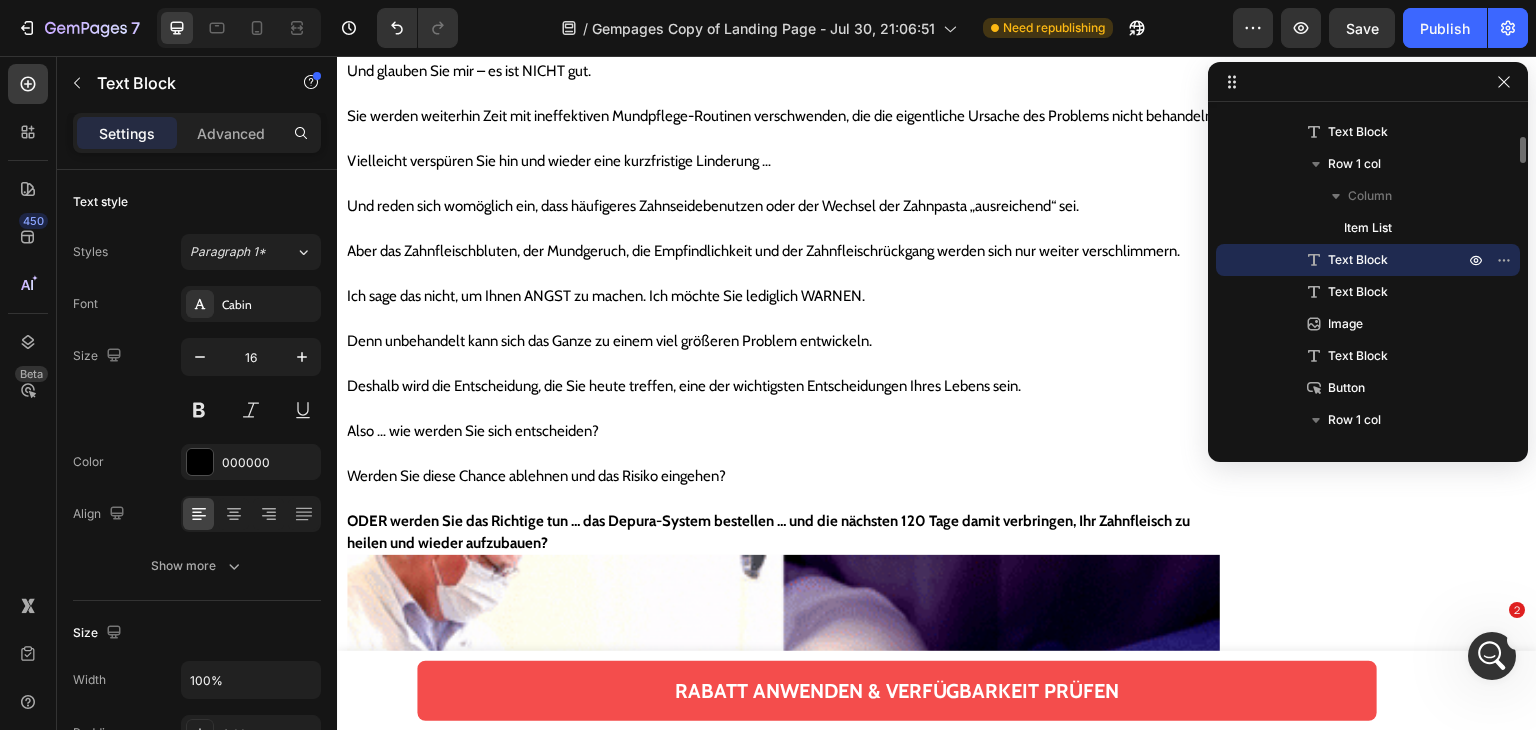 click at bounding box center (505, -320) 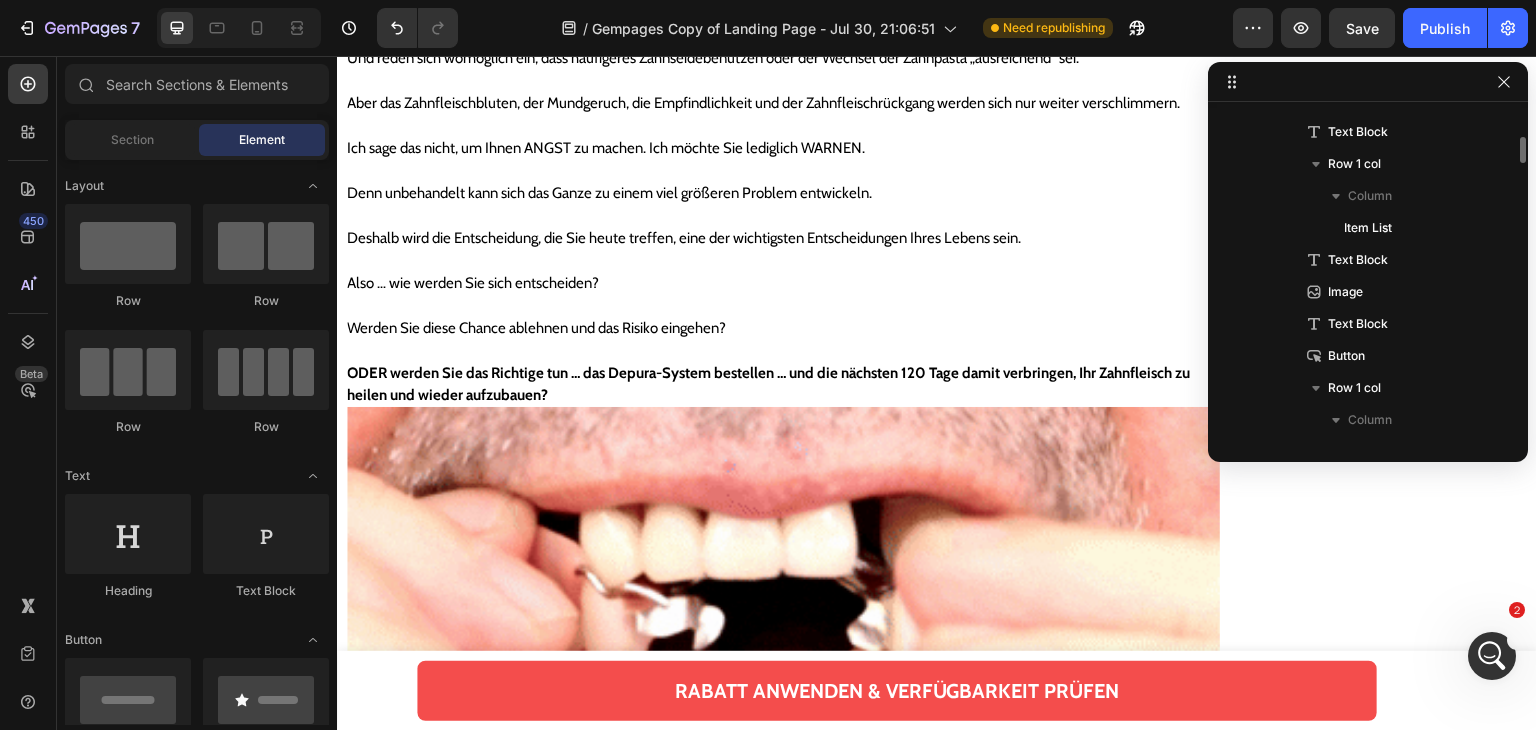 scroll, scrollTop: 15441, scrollLeft: 0, axis: vertical 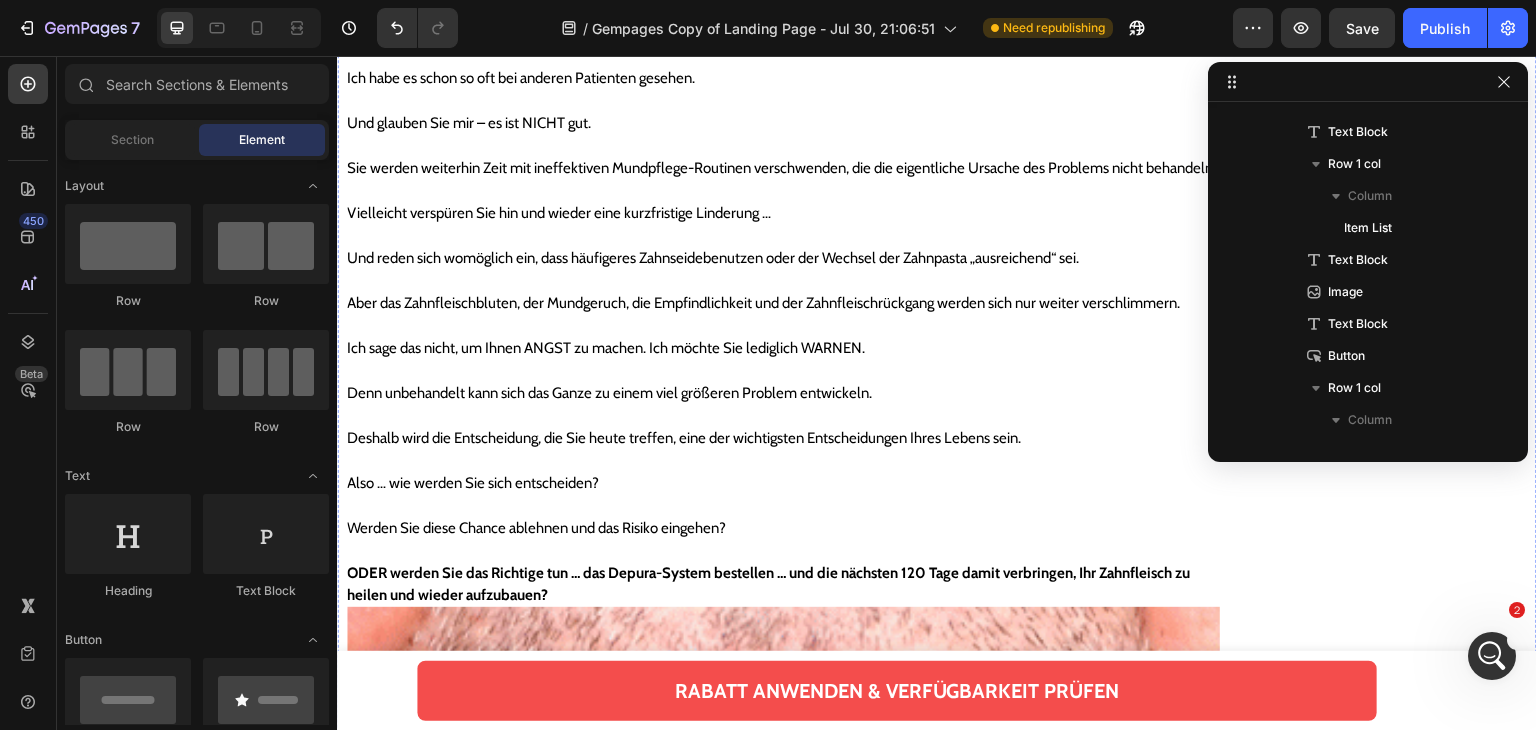click on "Zahnfleischrückgang Zahnschmerzen bei Kälte Lockere Zähne, Extraktion und Prothesen Mundgeruch" at bounding box center (783, -186) 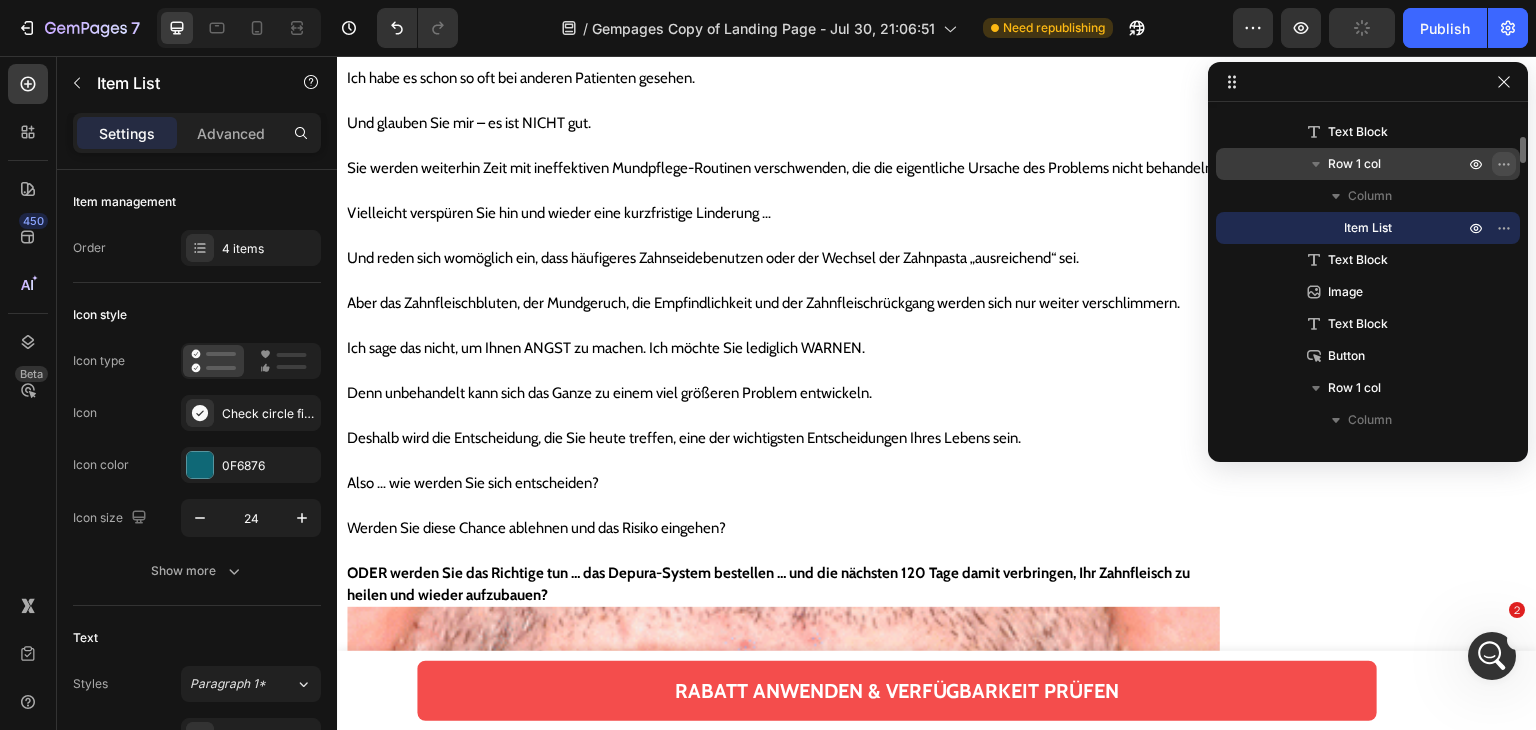click 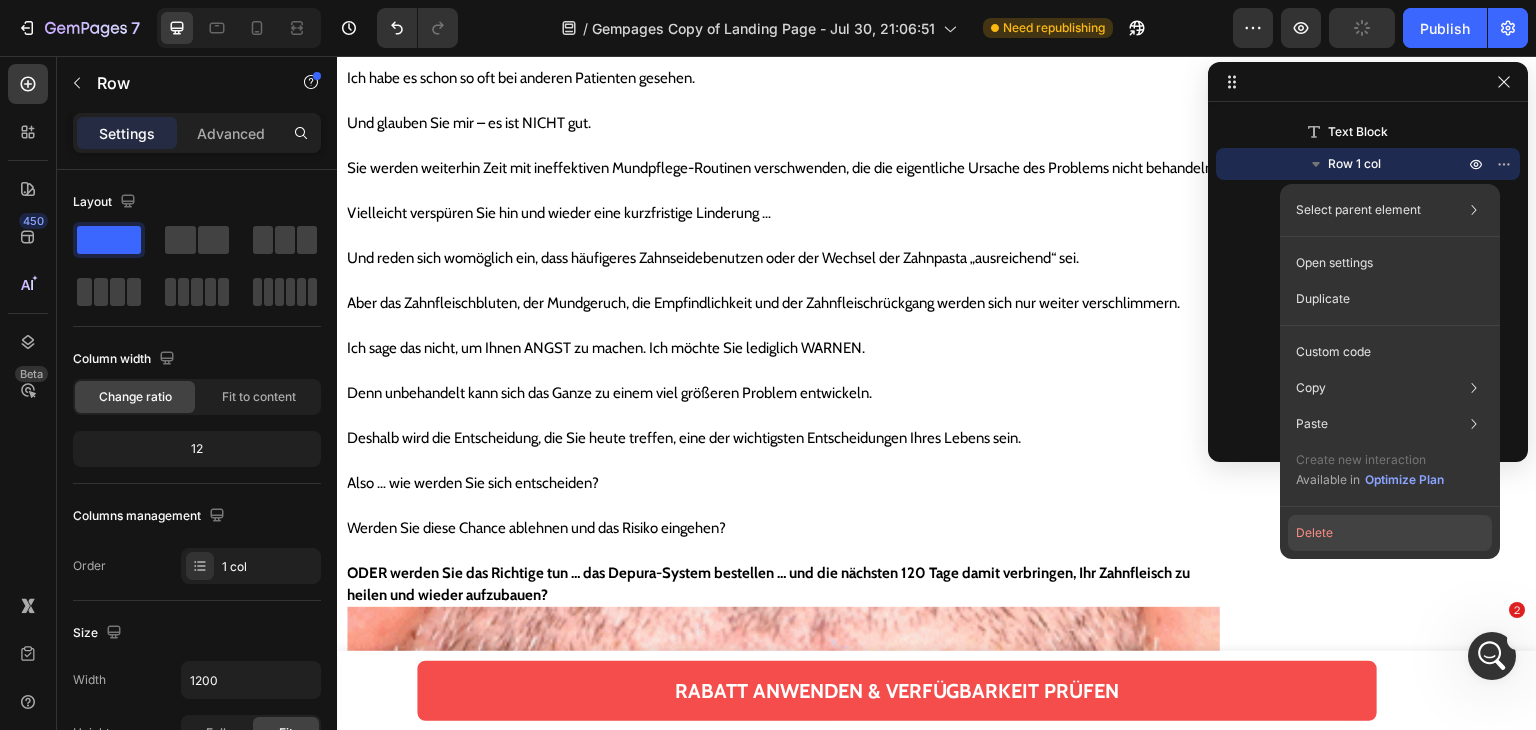 click on "Delete" 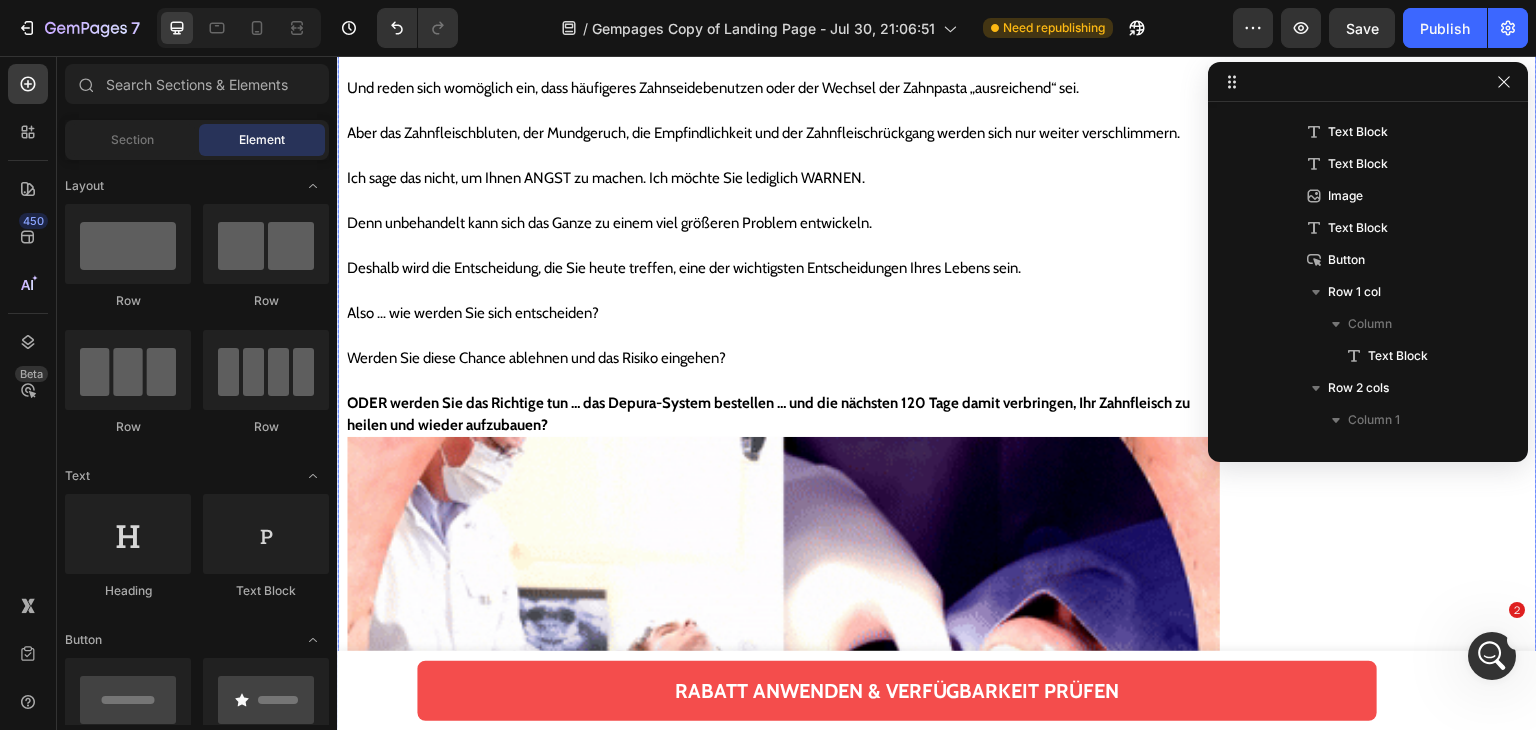 scroll, scrollTop: 15341, scrollLeft: 0, axis: vertical 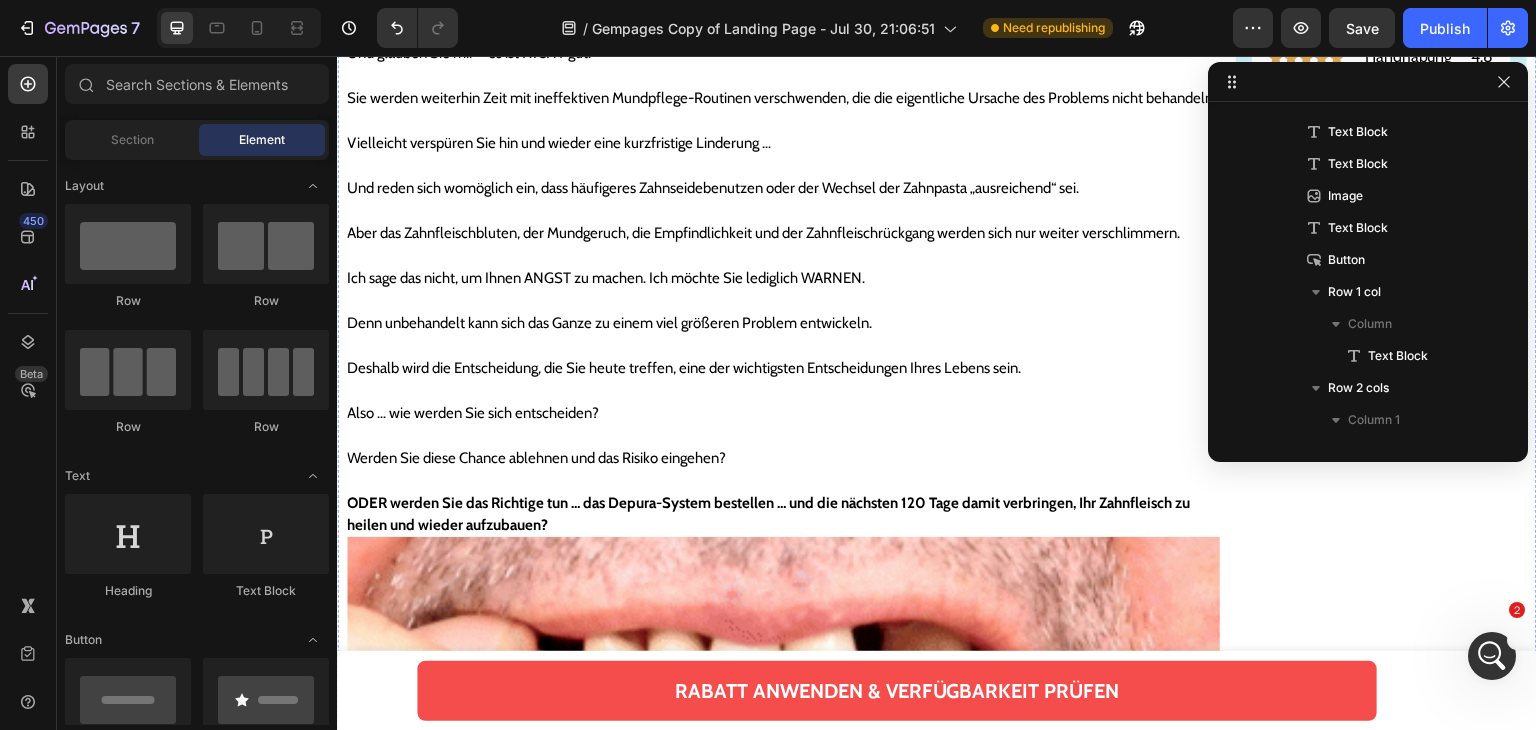 click on "Ich verfüge über 18 Jahre klinische Erfahrung und habe weit über 10.000 Stunden in der Praxis verbracht." at bounding box center [783, -257] 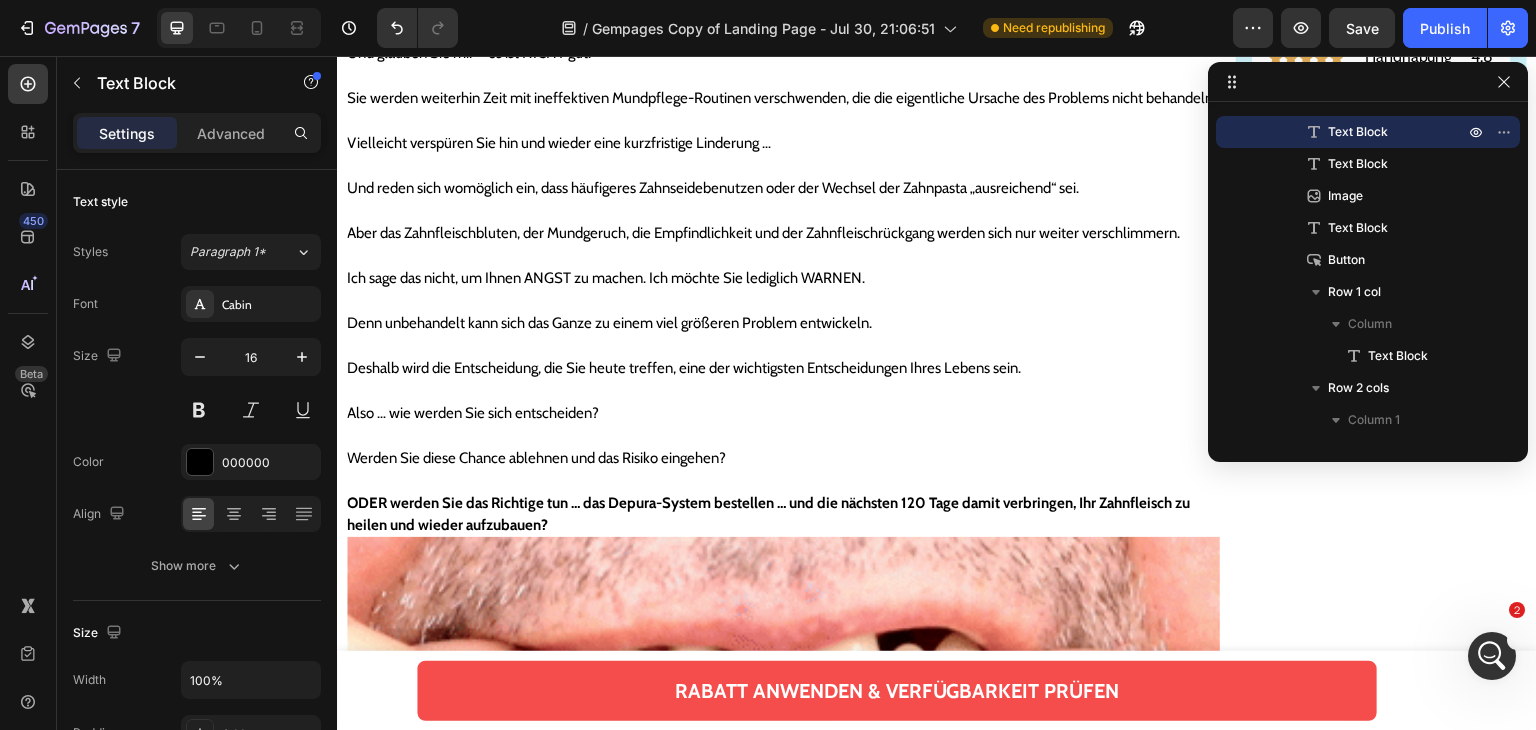 click 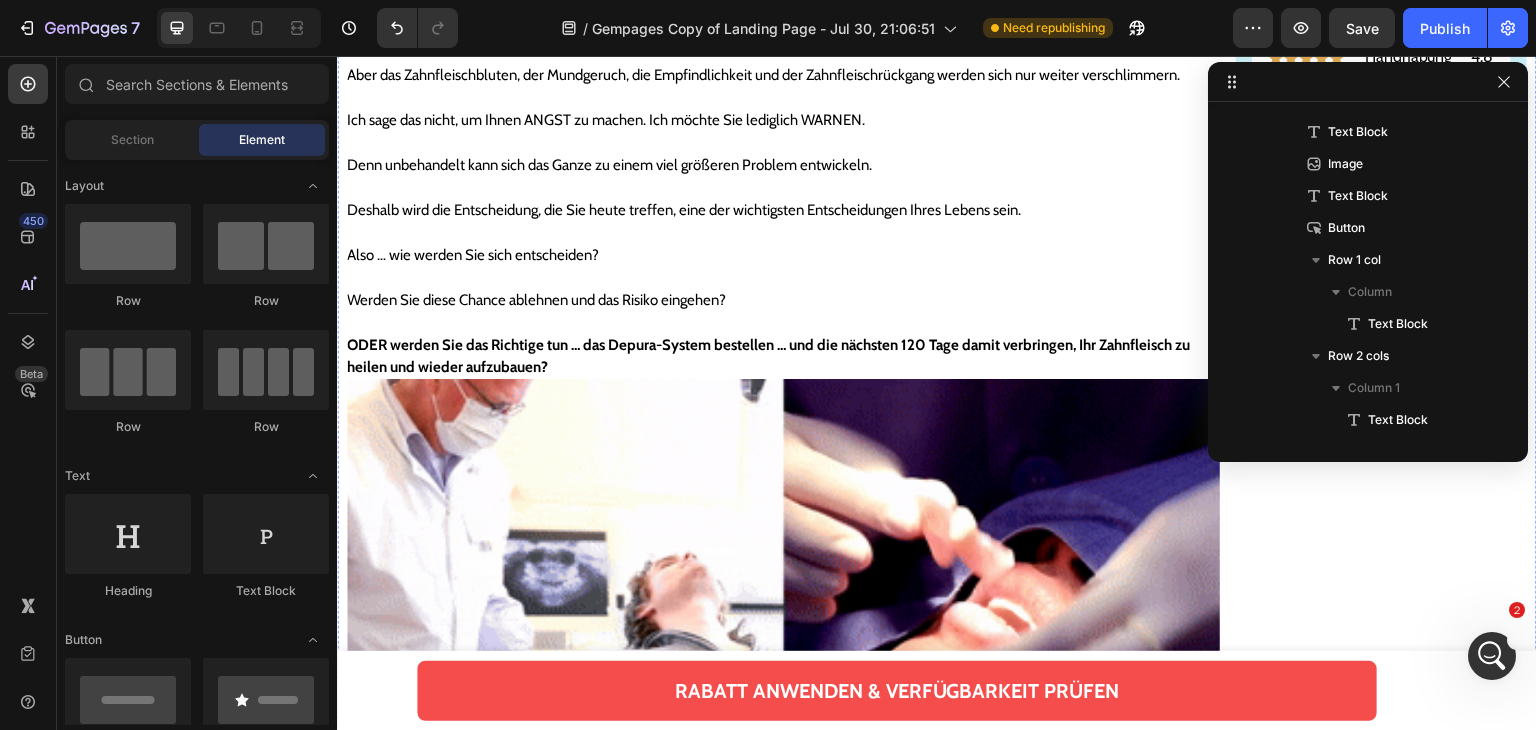 click at bounding box center [547, -329] 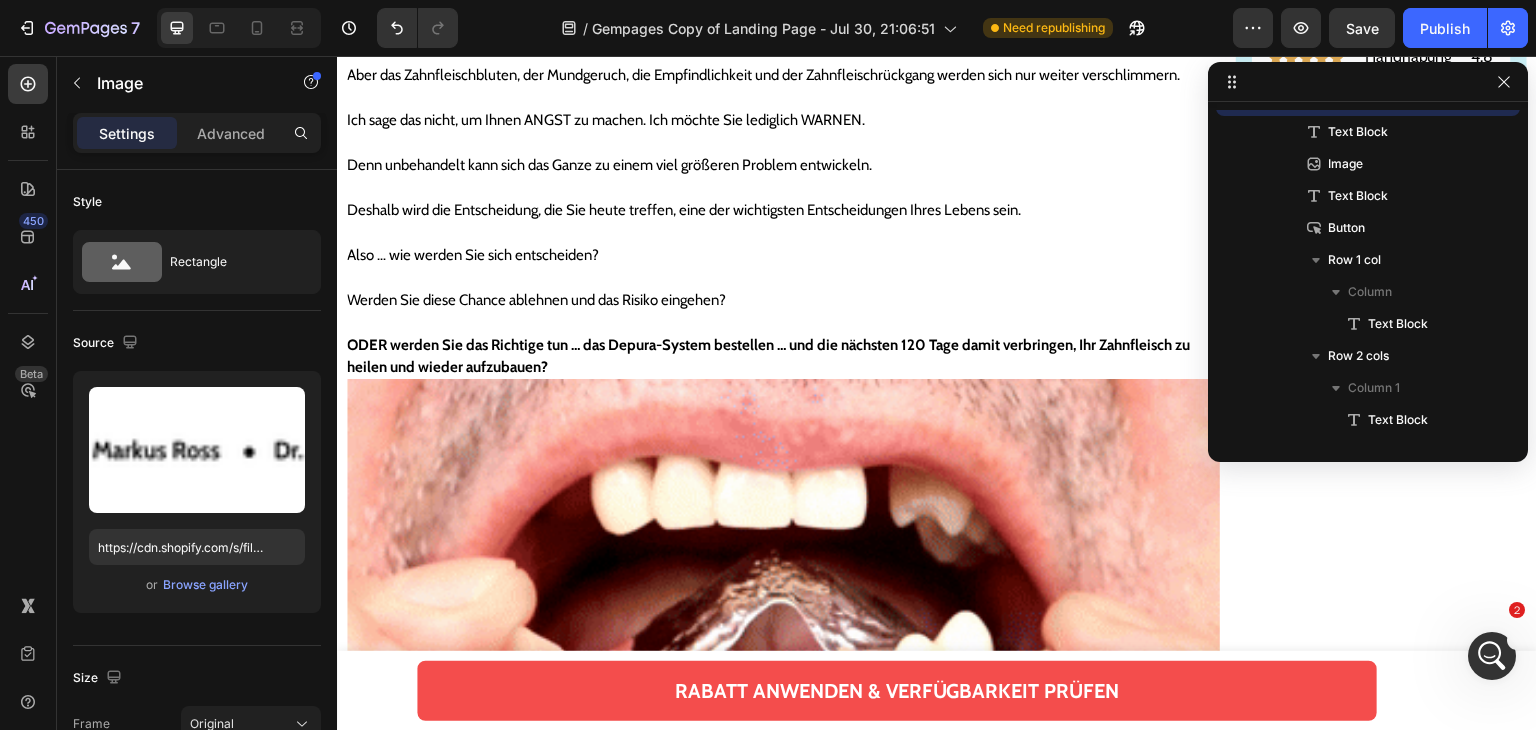 scroll, scrollTop: 186, scrollLeft: 0, axis: vertical 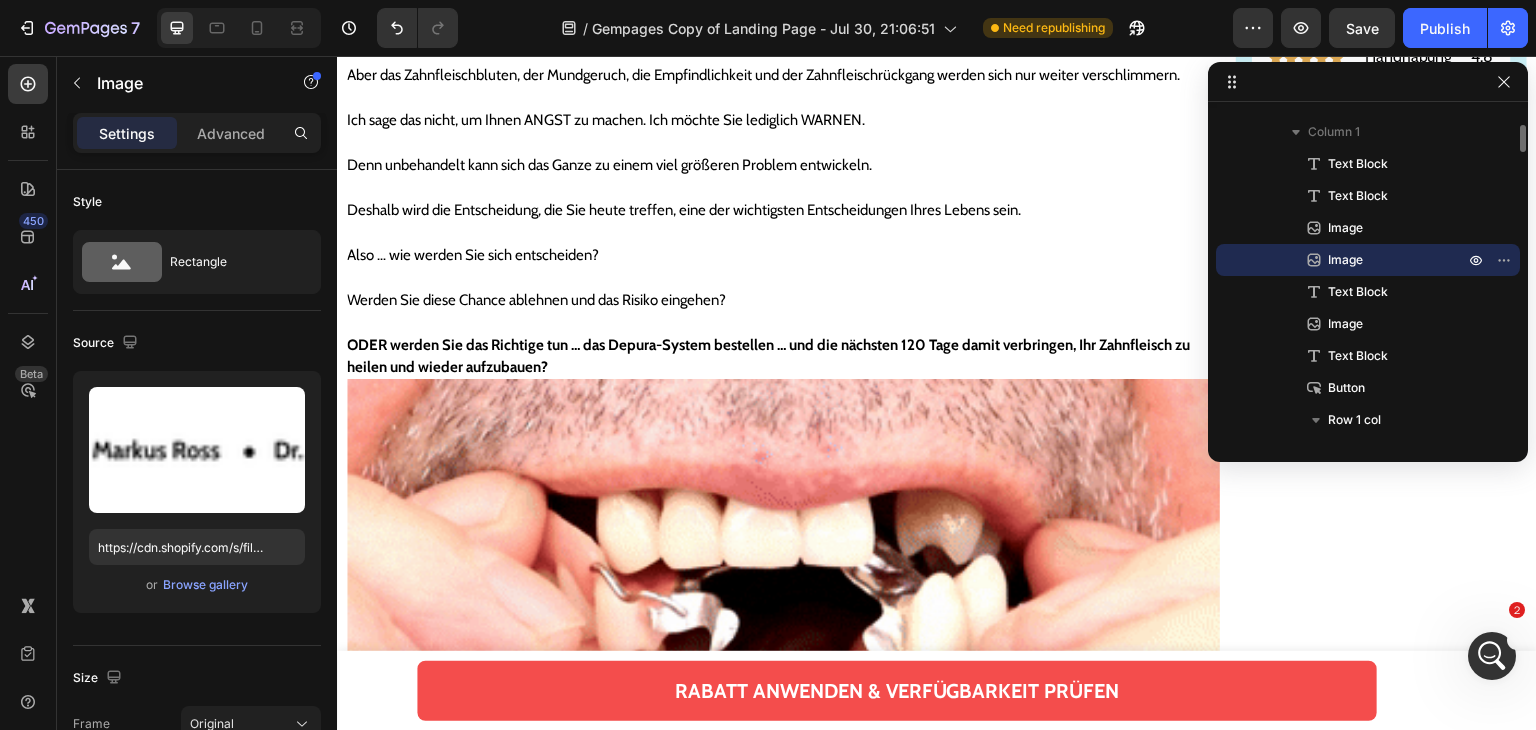 click at bounding box center (480, -348) 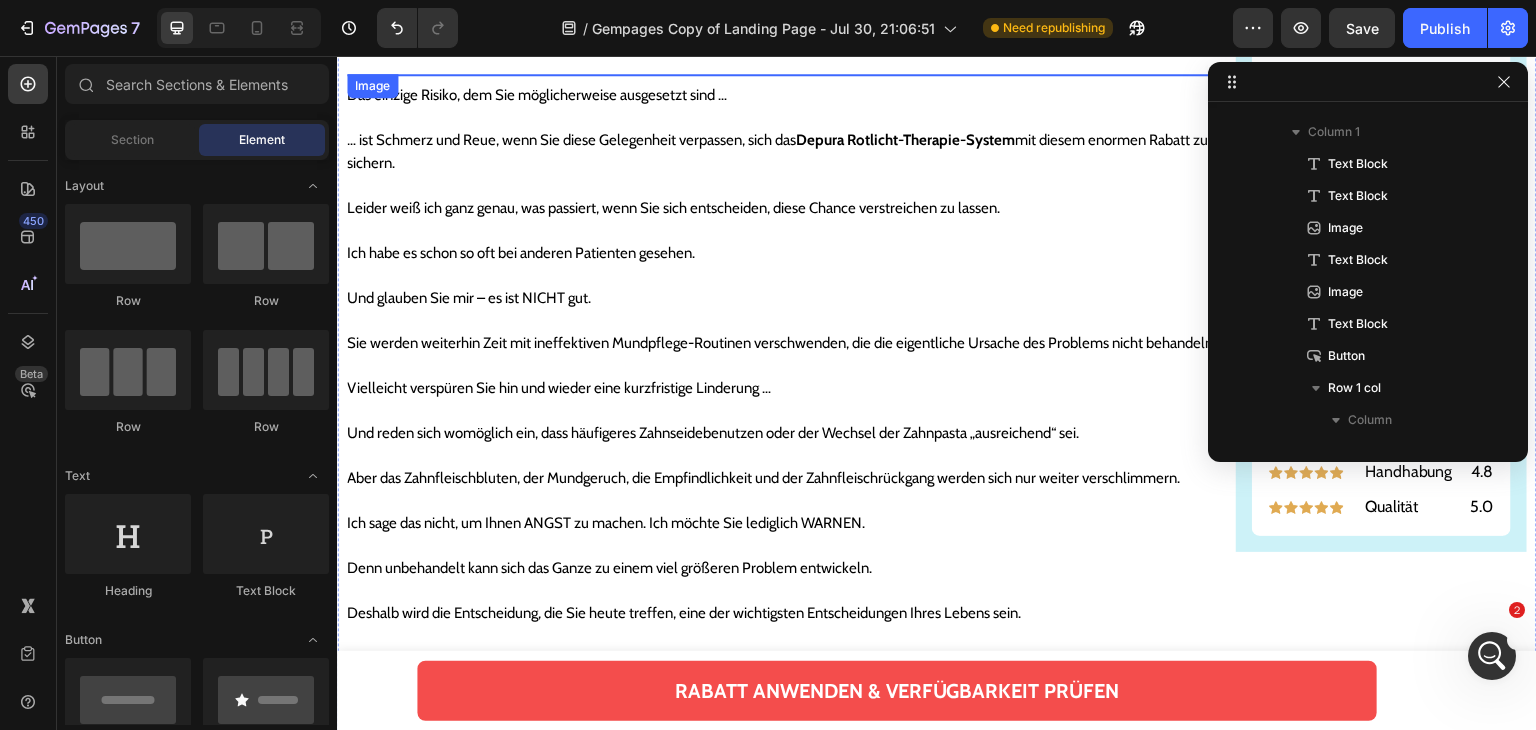scroll, scrollTop: 14792, scrollLeft: 0, axis: vertical 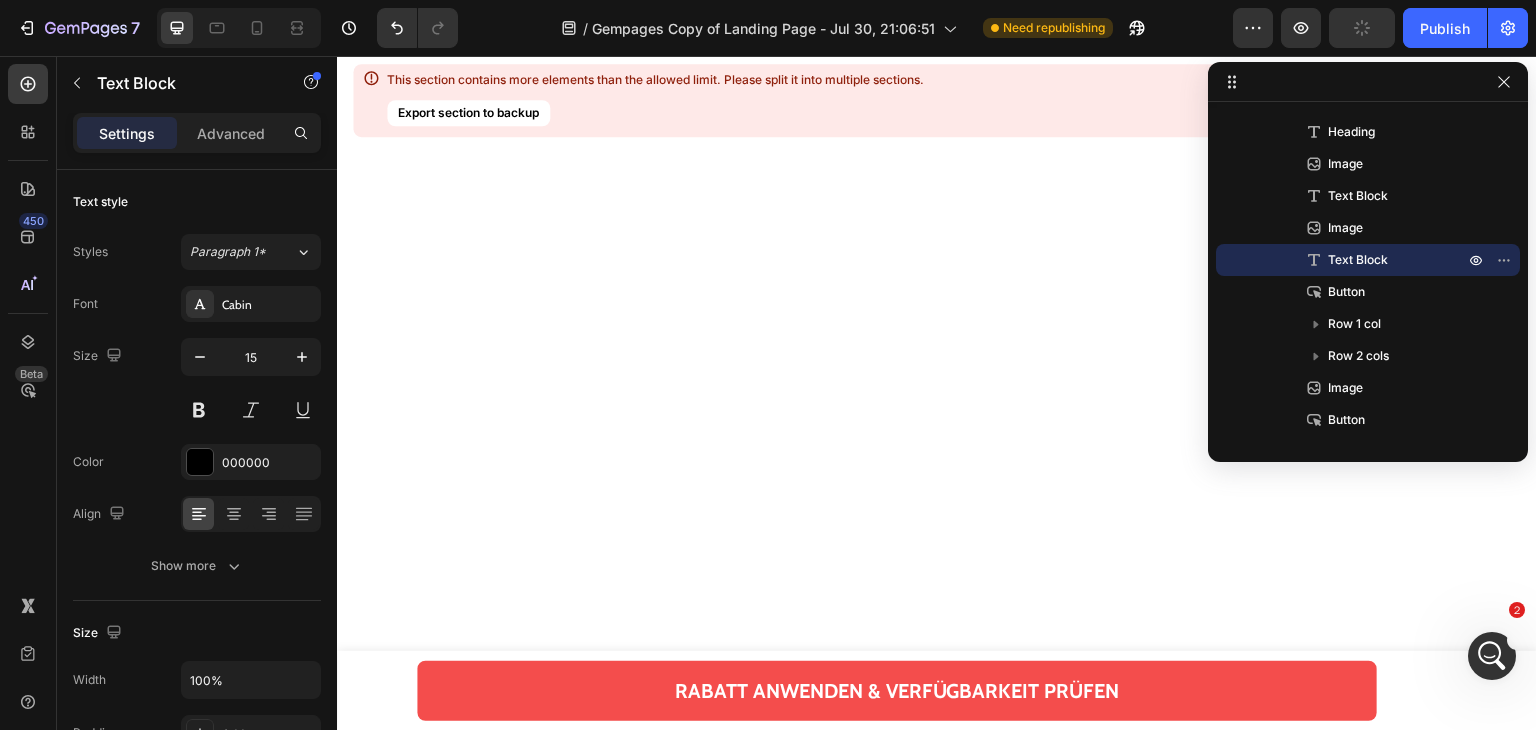 click on "ODER werden Sie das Richtige tun … das Depura-System bestellen … und die nächsten 120 Tage damit verbringen, Ihr Zahnfleisch zu heilen und wieder aufzubauen?" at bounding box center (768, -3427) 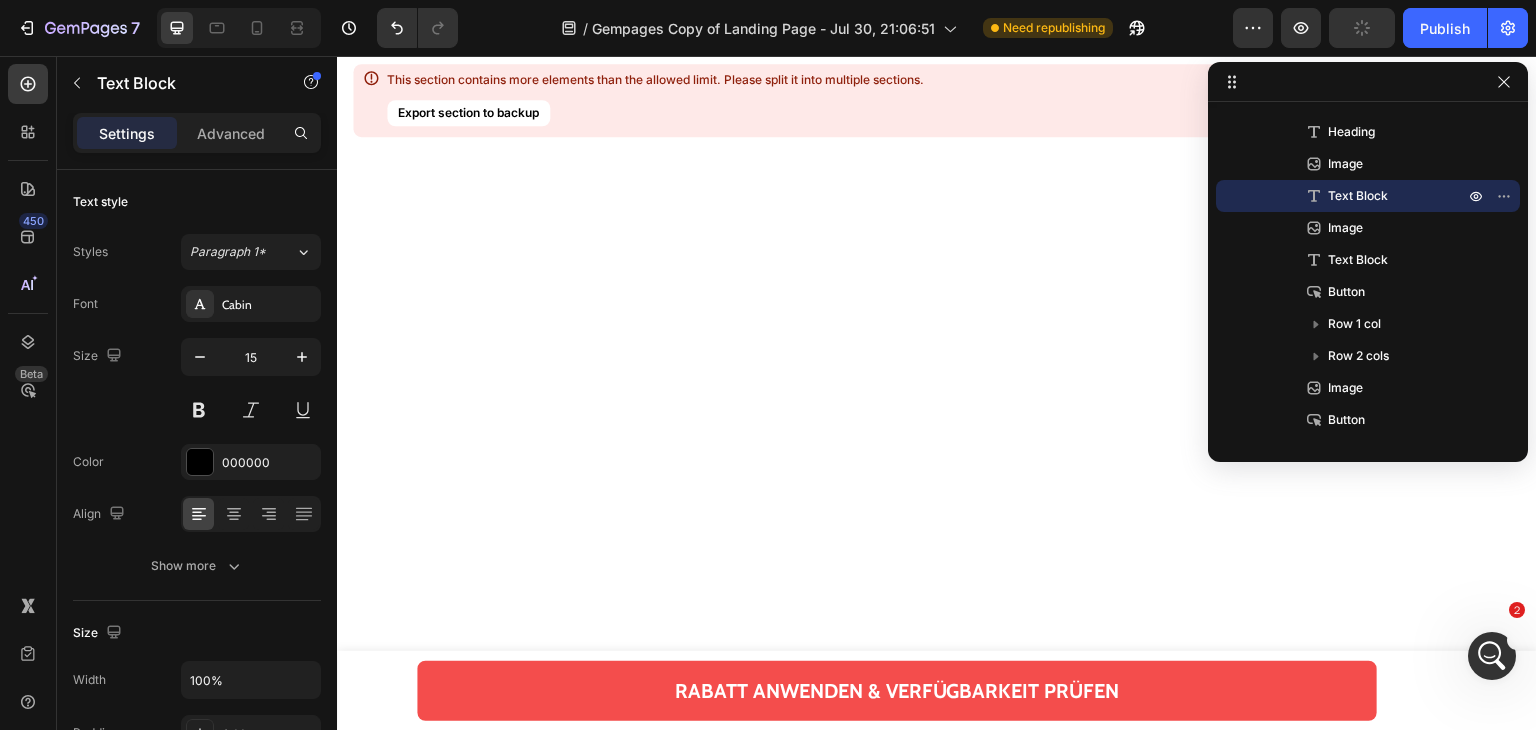click at bounding box center (783, -3159) 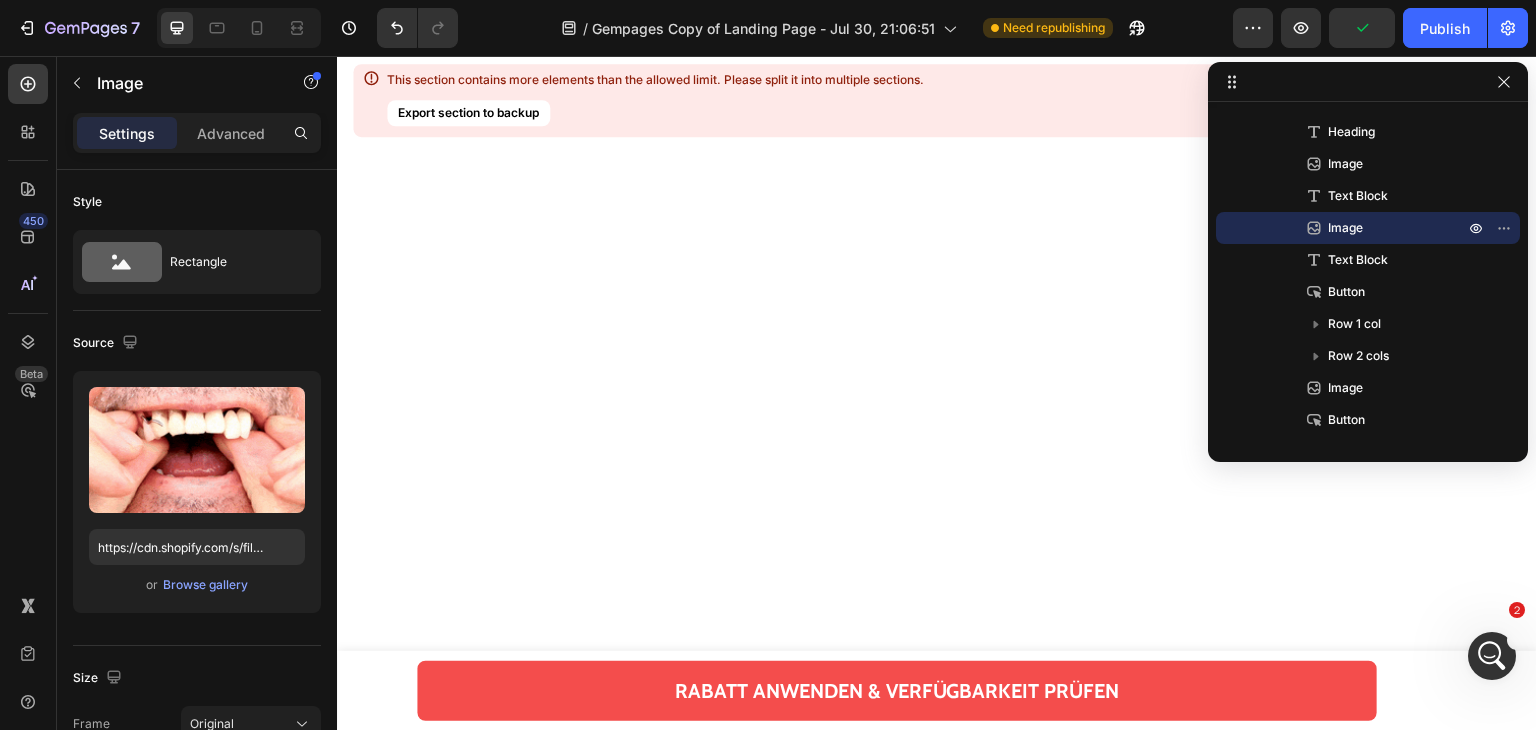 click 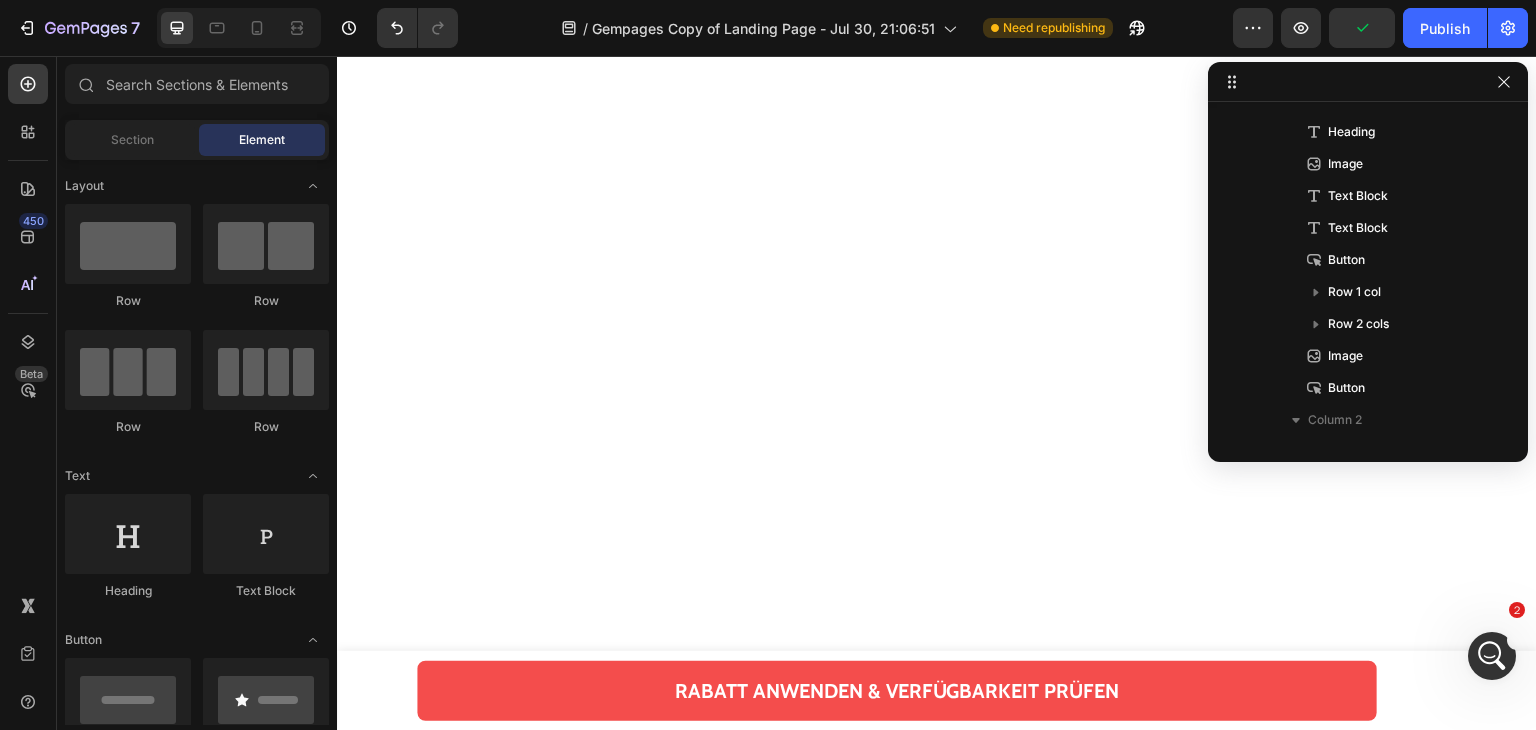 click at bounding box center [783, -3551] 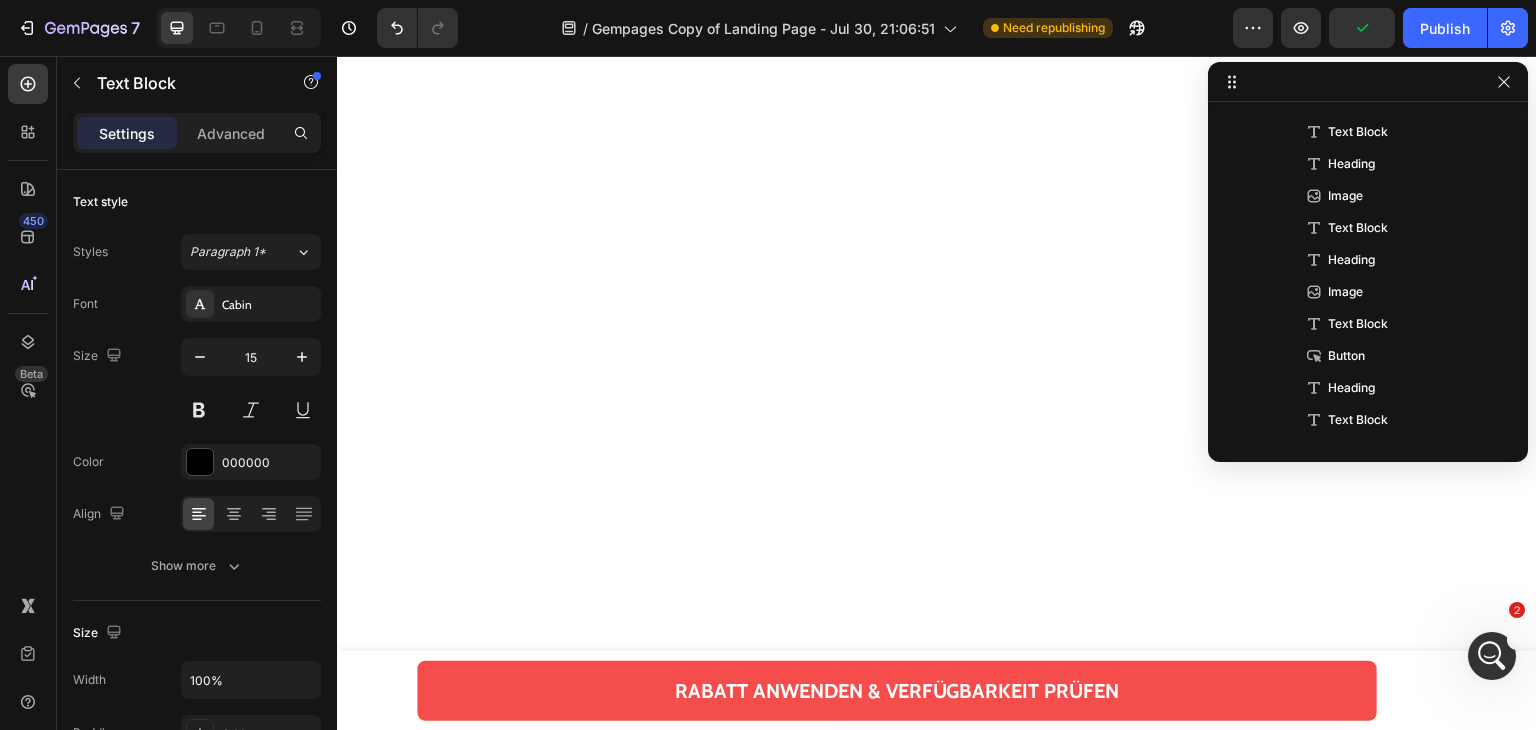 scroll, scrollTop: 2874, scrollLeft: 0, axis: vertical 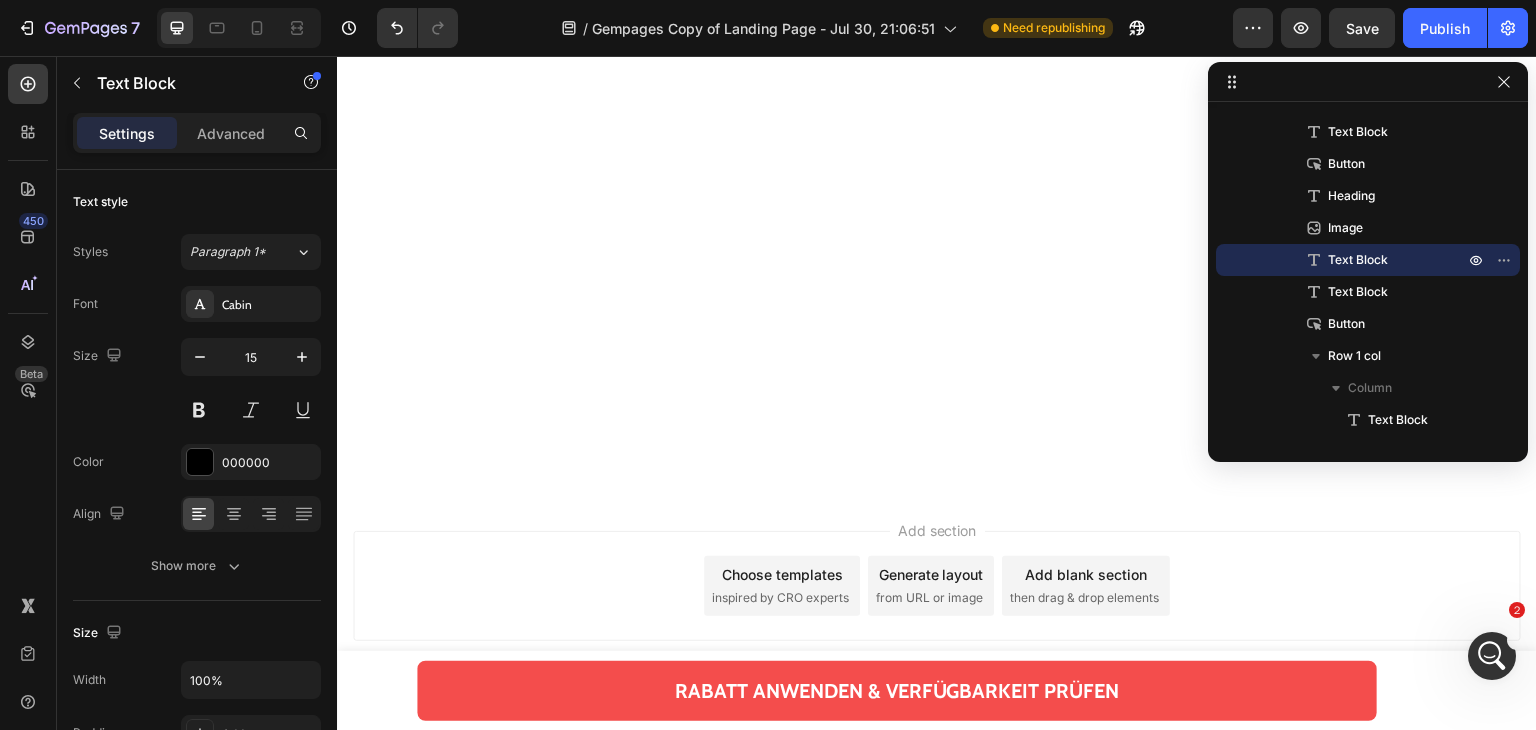 click on "Es geht auch um Ihre Familie, die gesehen hat, wie Sie Zahnarzttermine abgesagt haben – aus Angst vor den möglichen schlechten Nachrichten." at bounding box center [783, -4511] 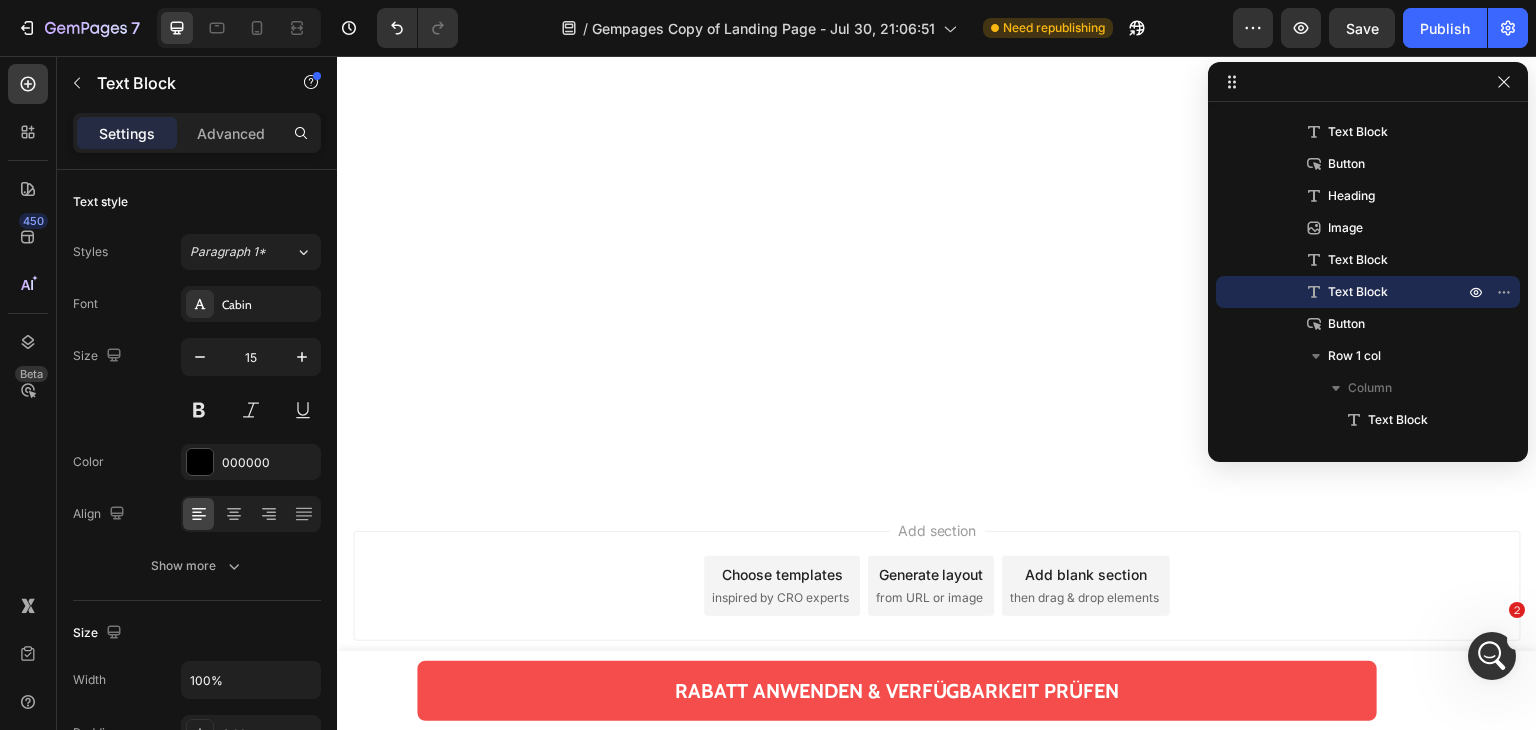 scroll, scrollTop: 15504, scrollLeft: 0, axis: vertical 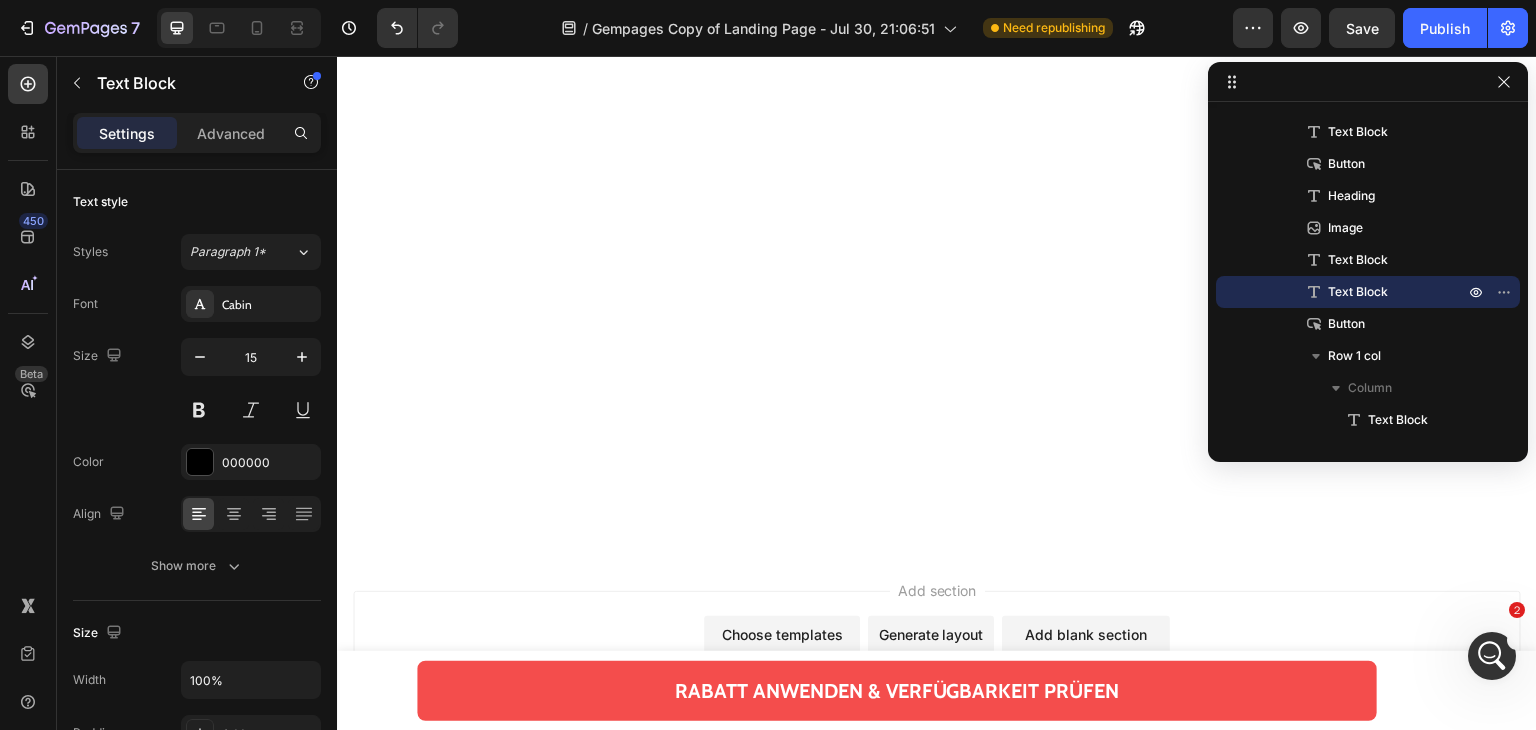 click at bounding box center (783, -5236) 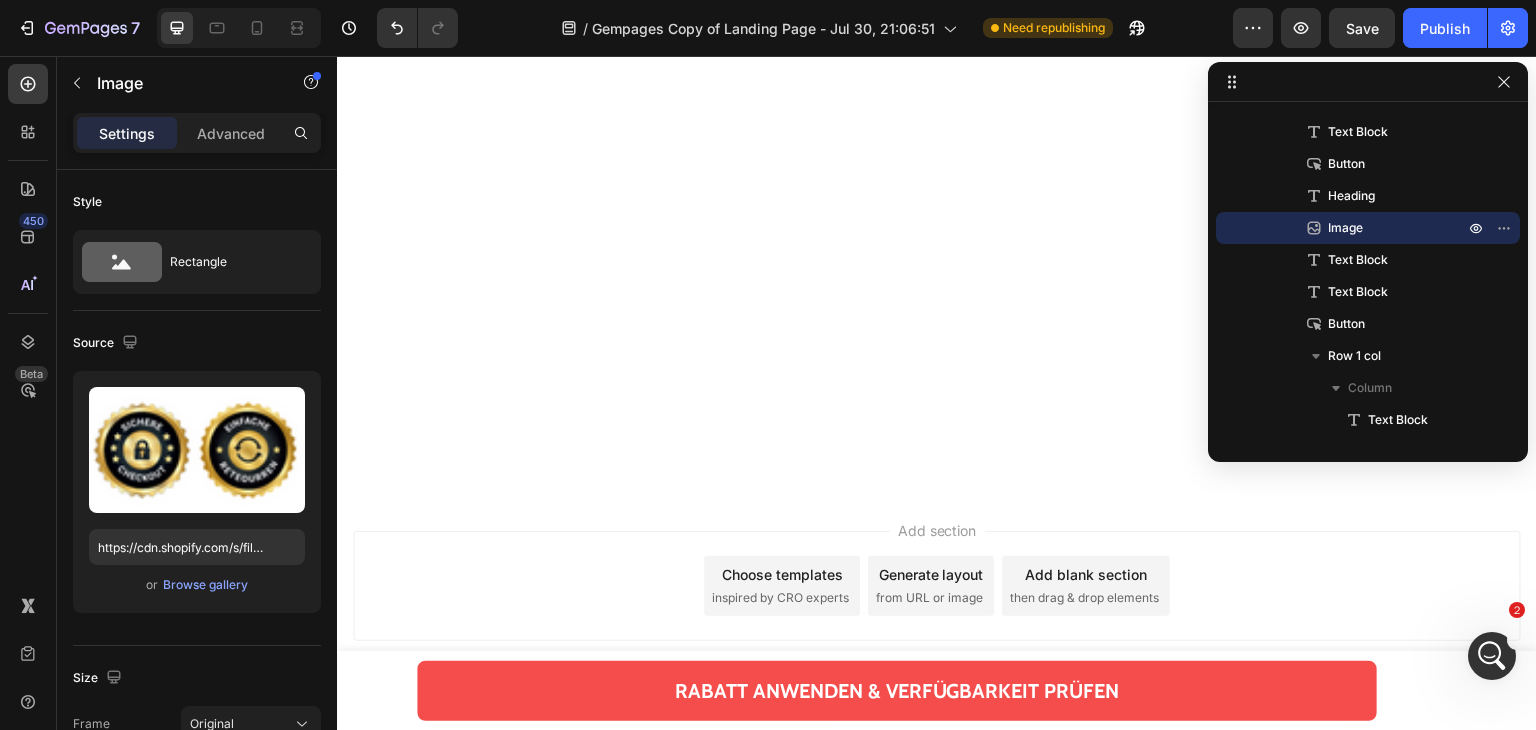 scroll, scrollTop: 17204, scrollLeft: 0, axis: vertical 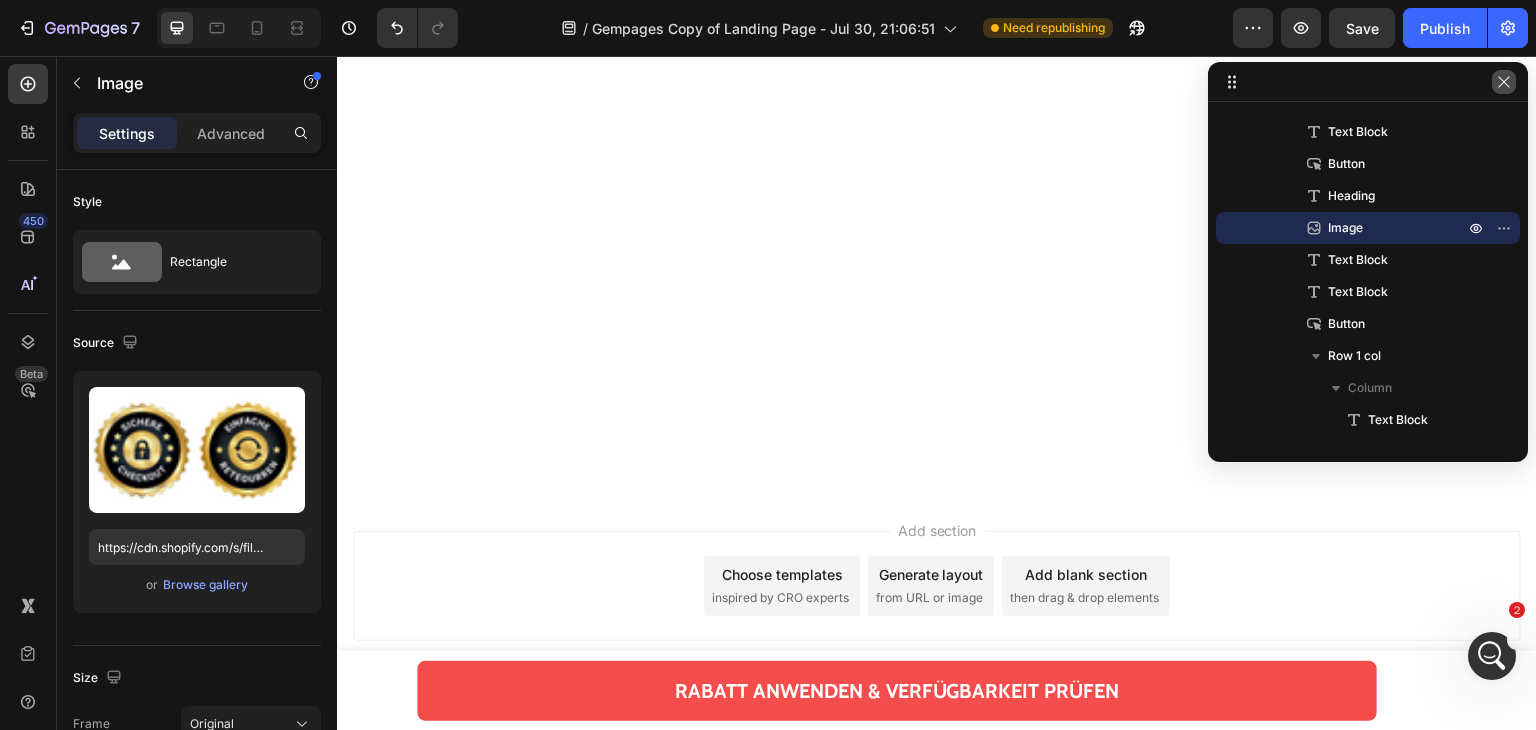 click at bounding box center [1504, 82] 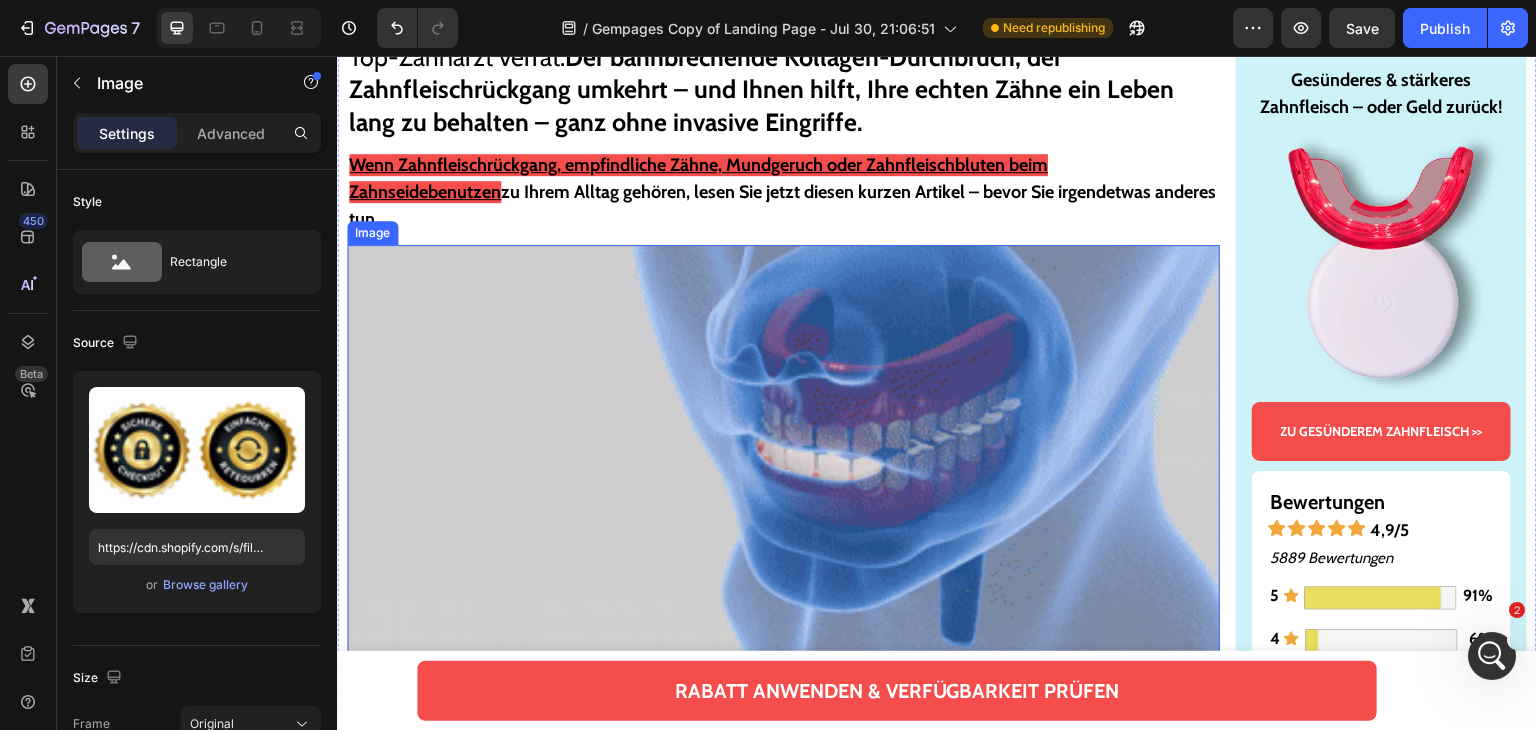 scroll, scrollTop: 18304, scrollLeft: 0, axis: vertical 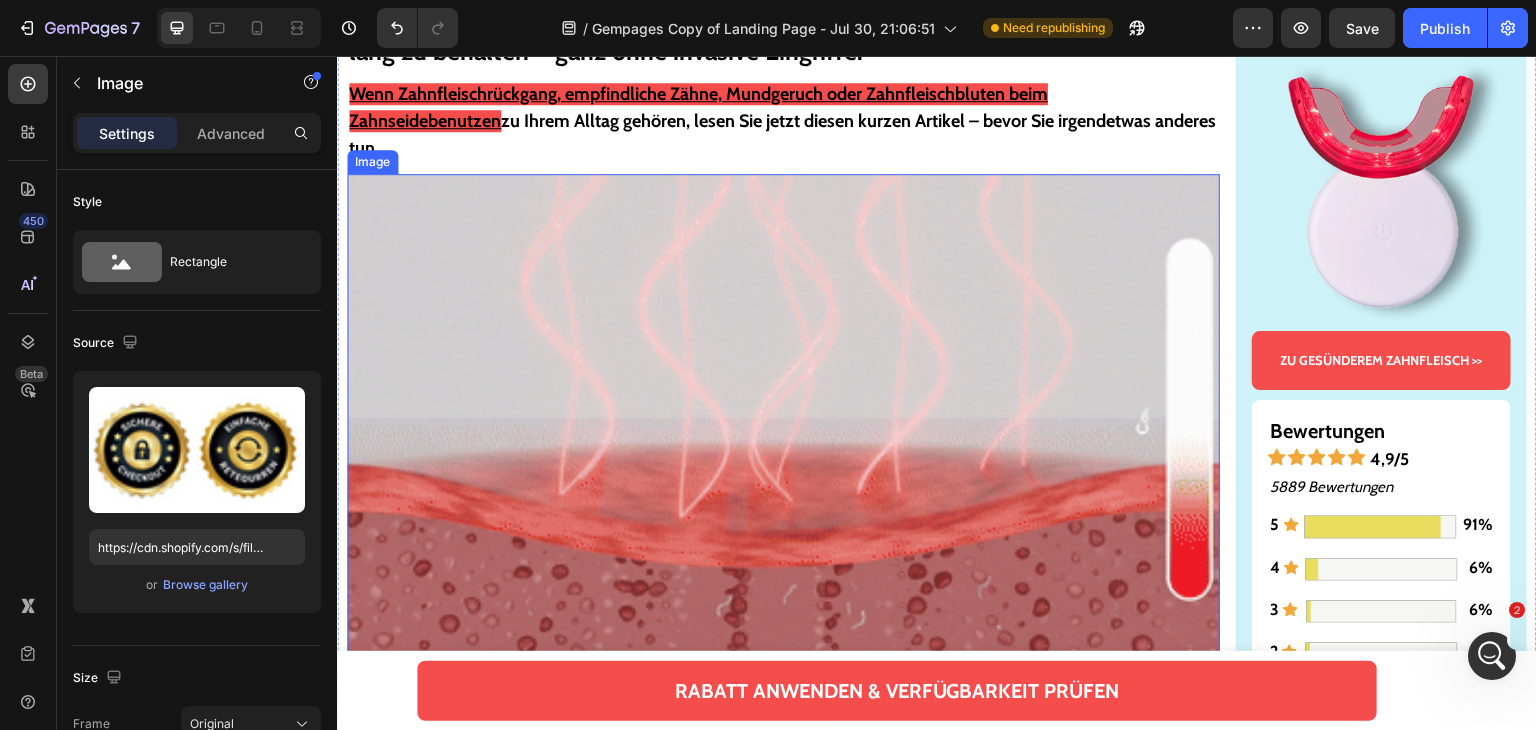 click at bounding box center (783, 419) 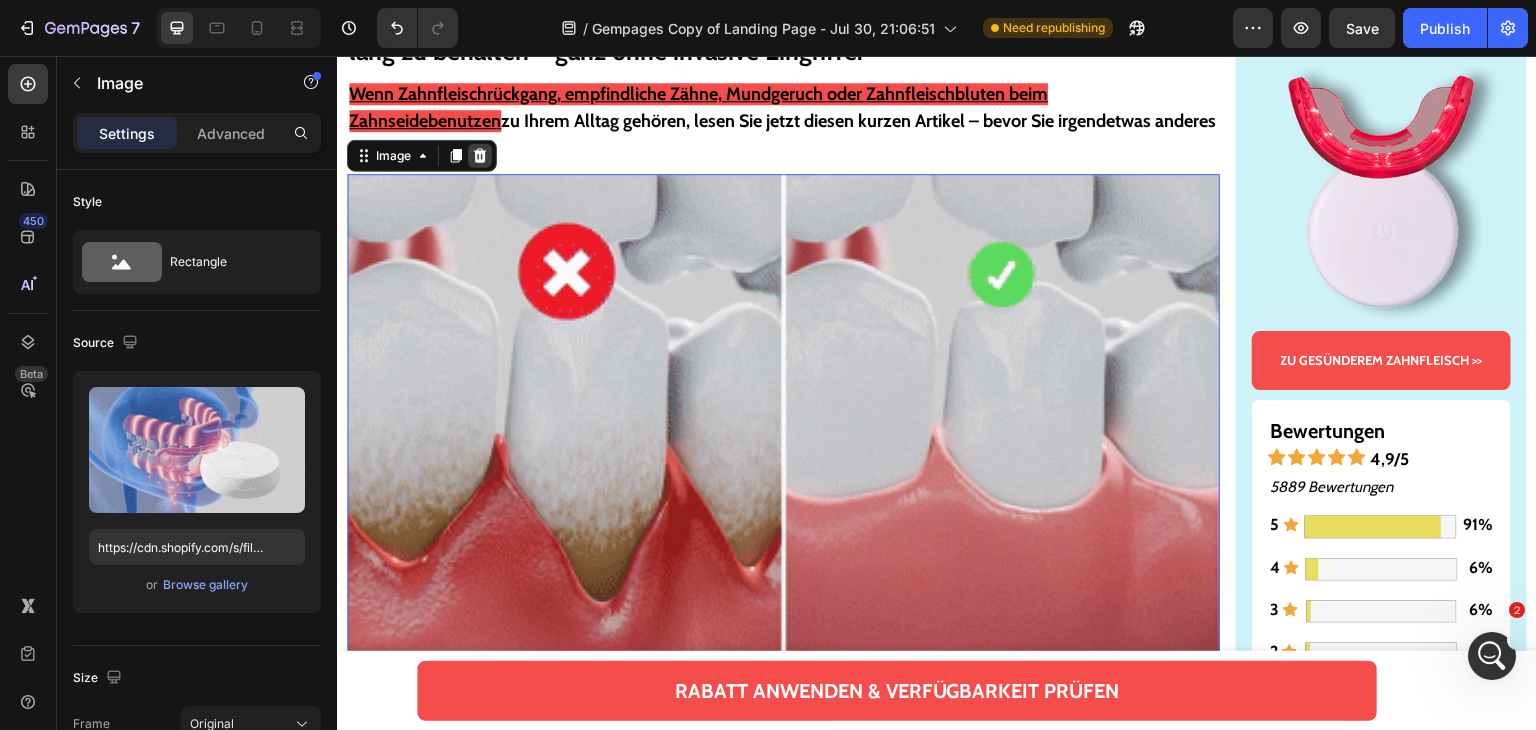 click 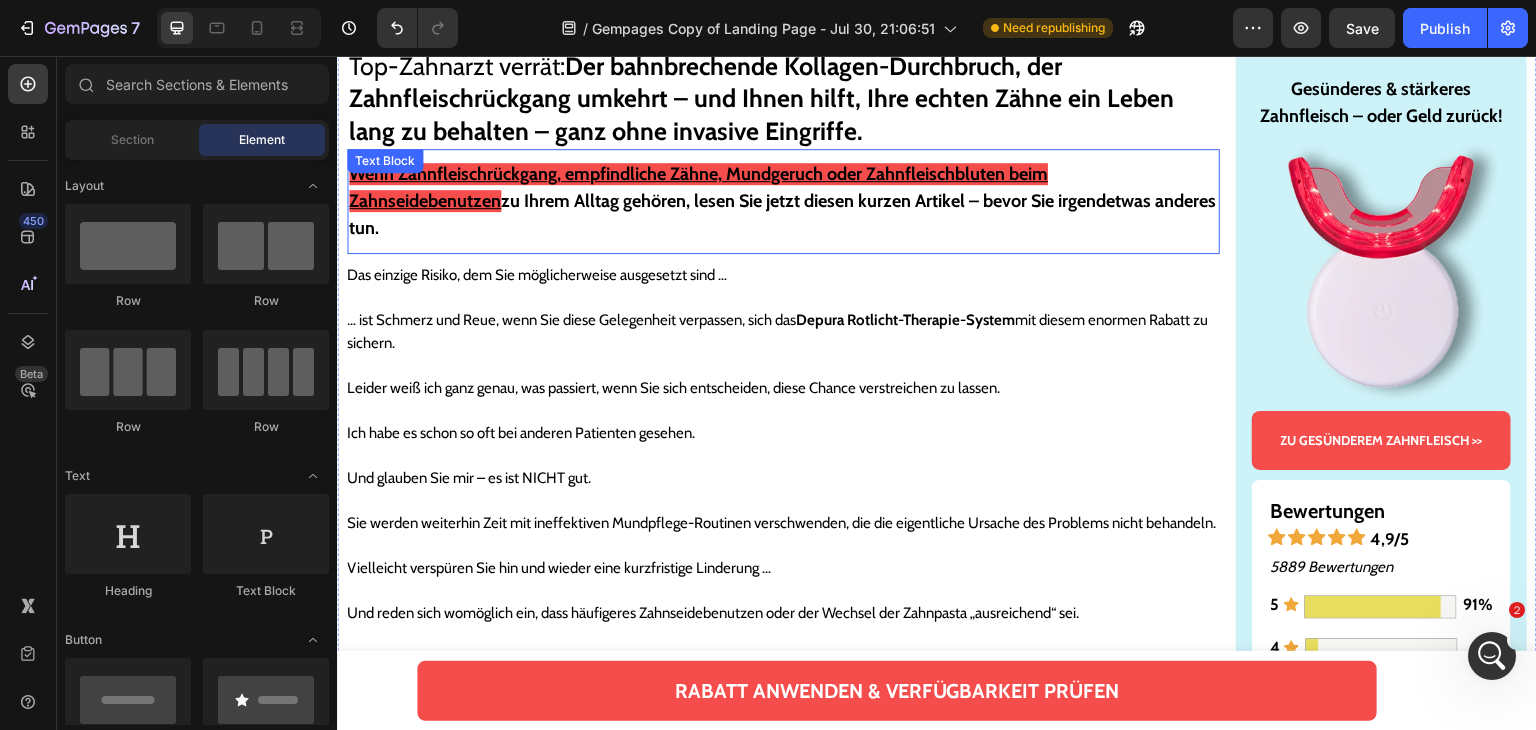 scroll, scrollTop: 18204, scrollLeft: 0, axis: vertical 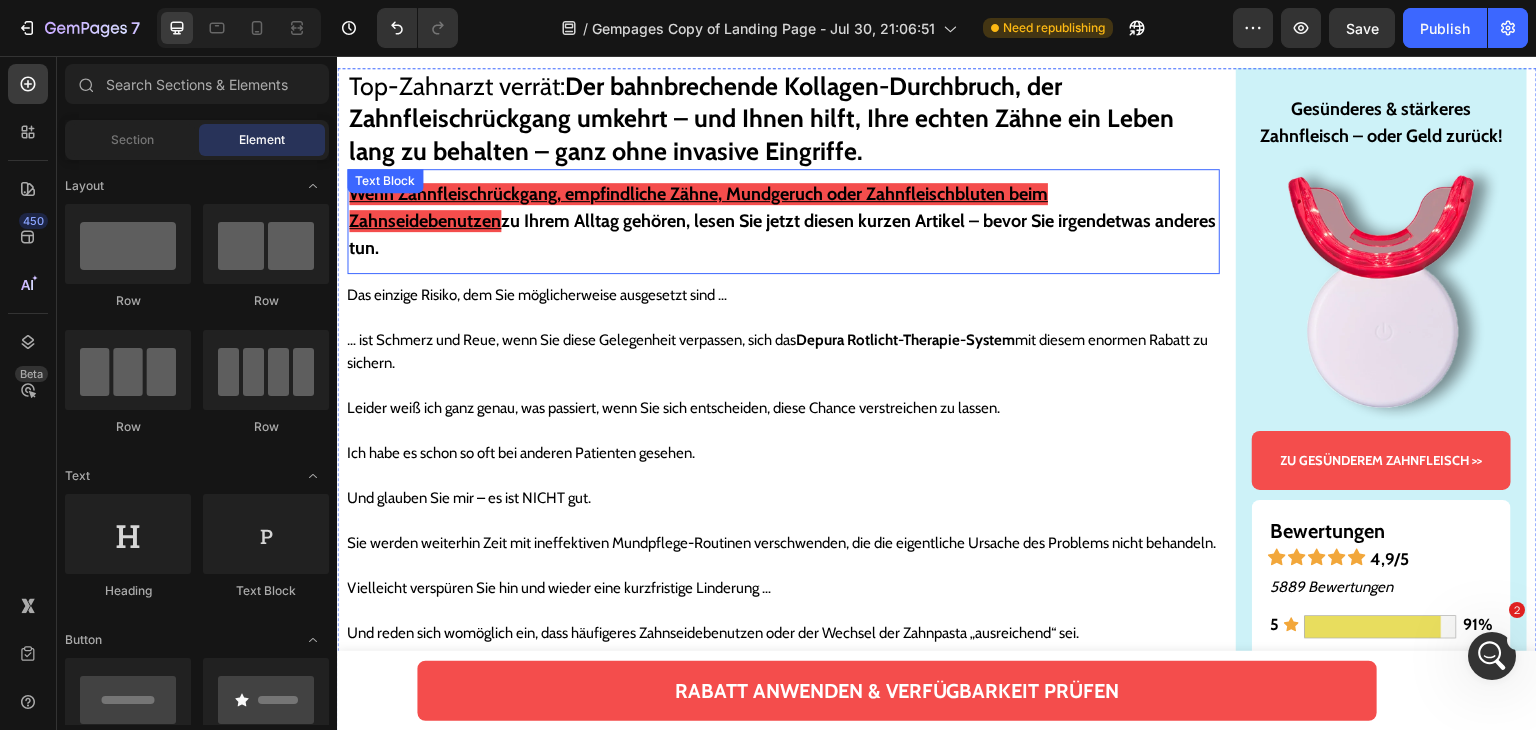click on "Wenn Zahnfleischrückgang, empfindliche Zähne, Mundgeruch oder Zahnfleischbluten beim Zahnseidebenutzen  zu Ihrem Alltag gehören, lesen Sie jetzt diesen kurzen Artikel – bevor Sie irgendetwas anderes tun." at bounding box center [783, 221] 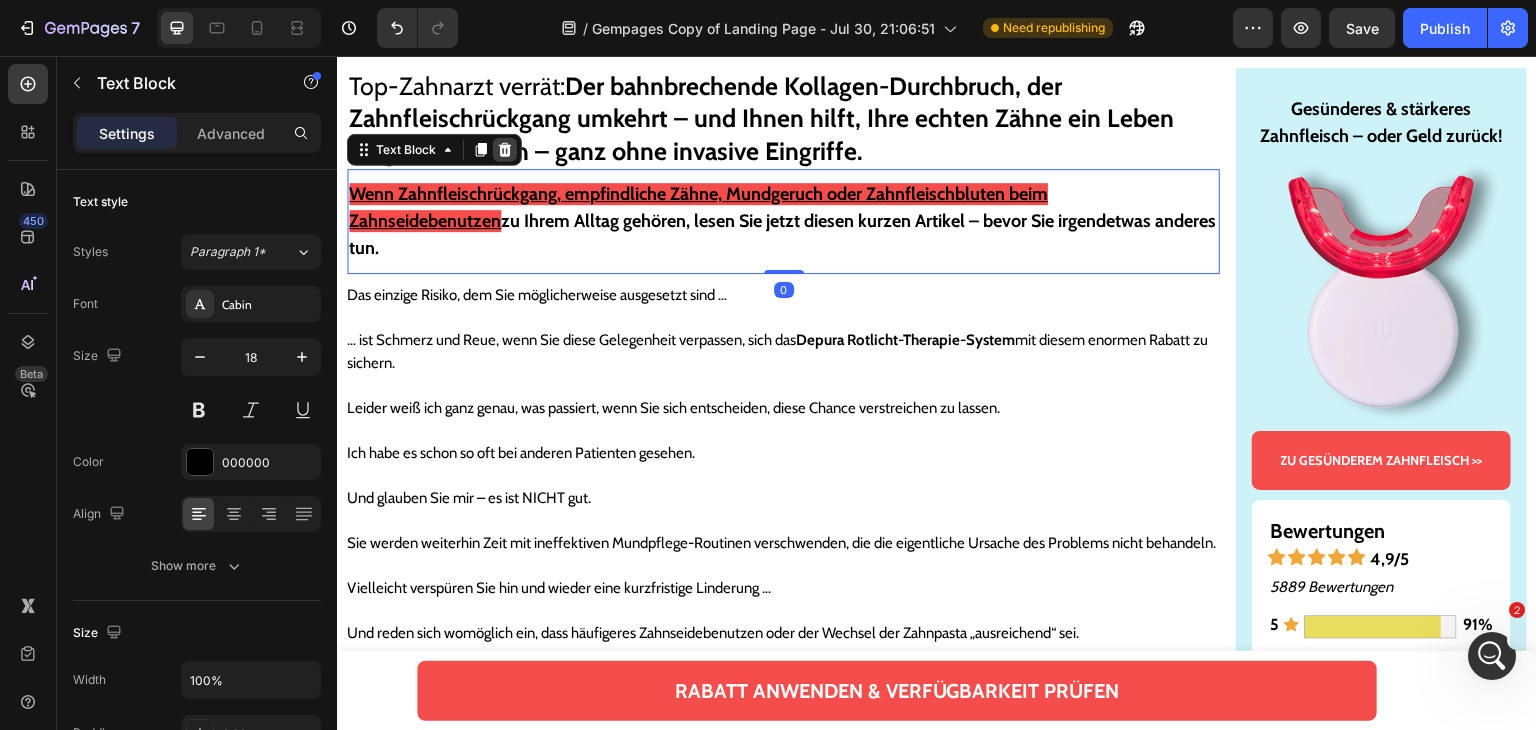 click 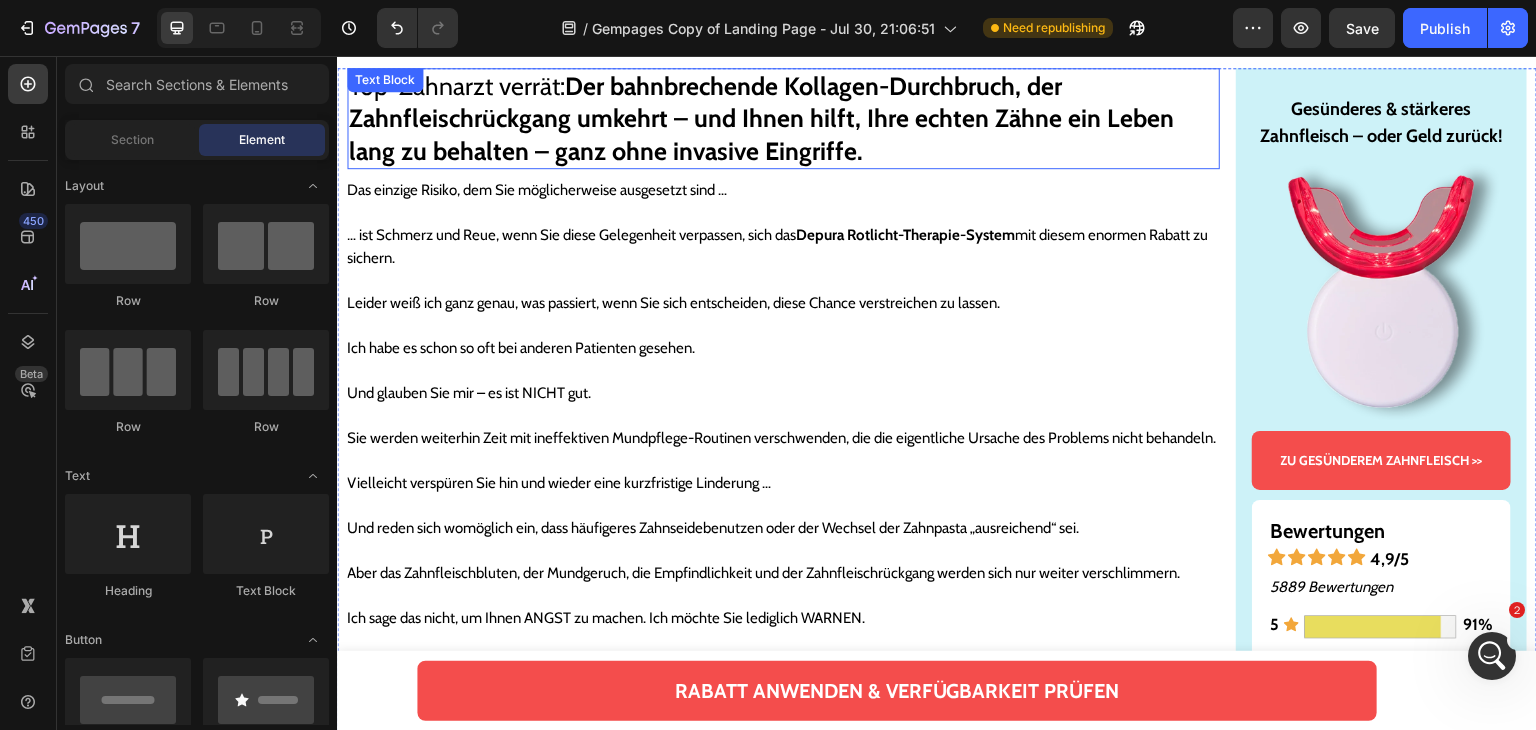click on "Der bahnbrechende Kollagen-Durchbruch, der Zahnfleischrückgang umkehrt – und Ihnen hilft, Ihre echten Zähne ein Leben lang zu behalten – ganz ohne invasive Eingriffe." at bounding box center [761, 118] 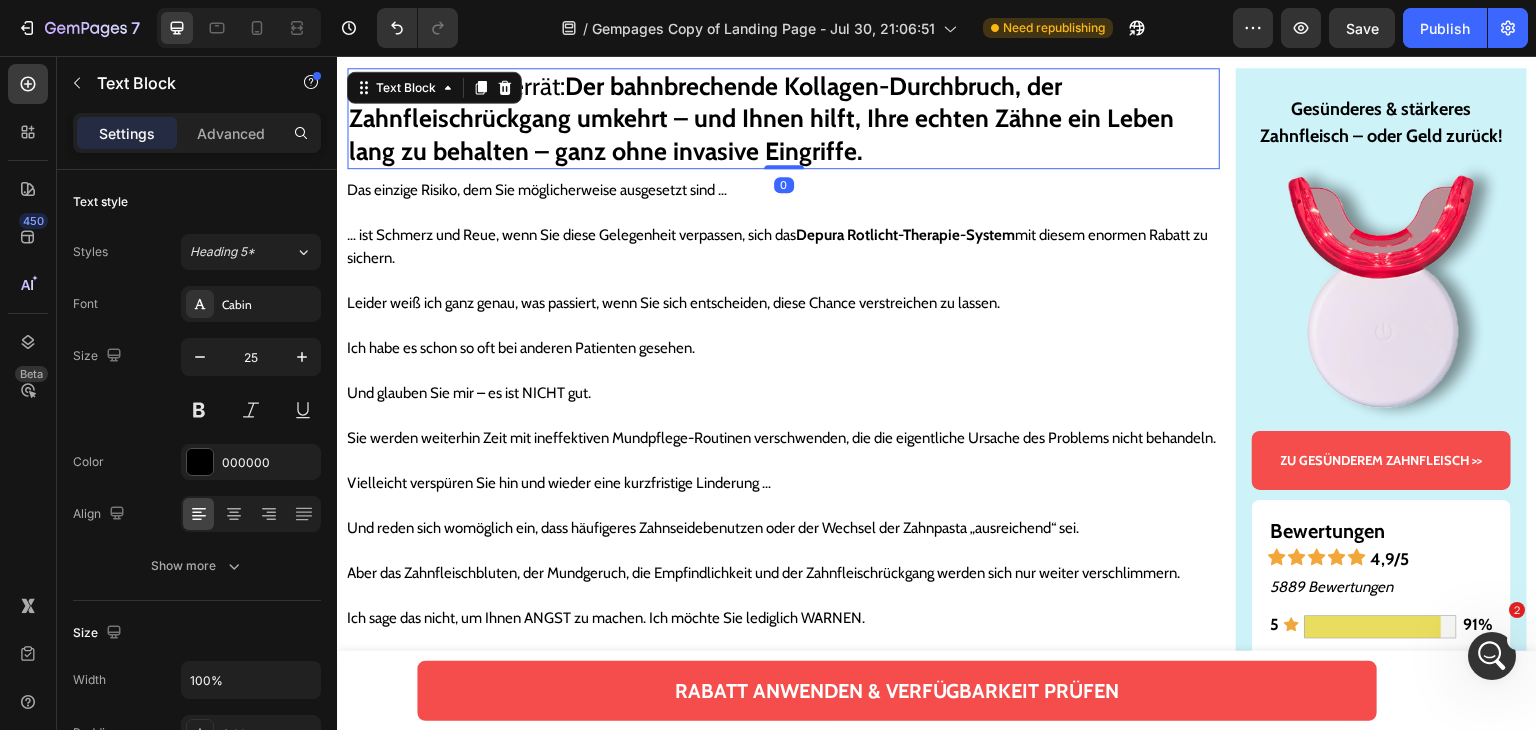 click 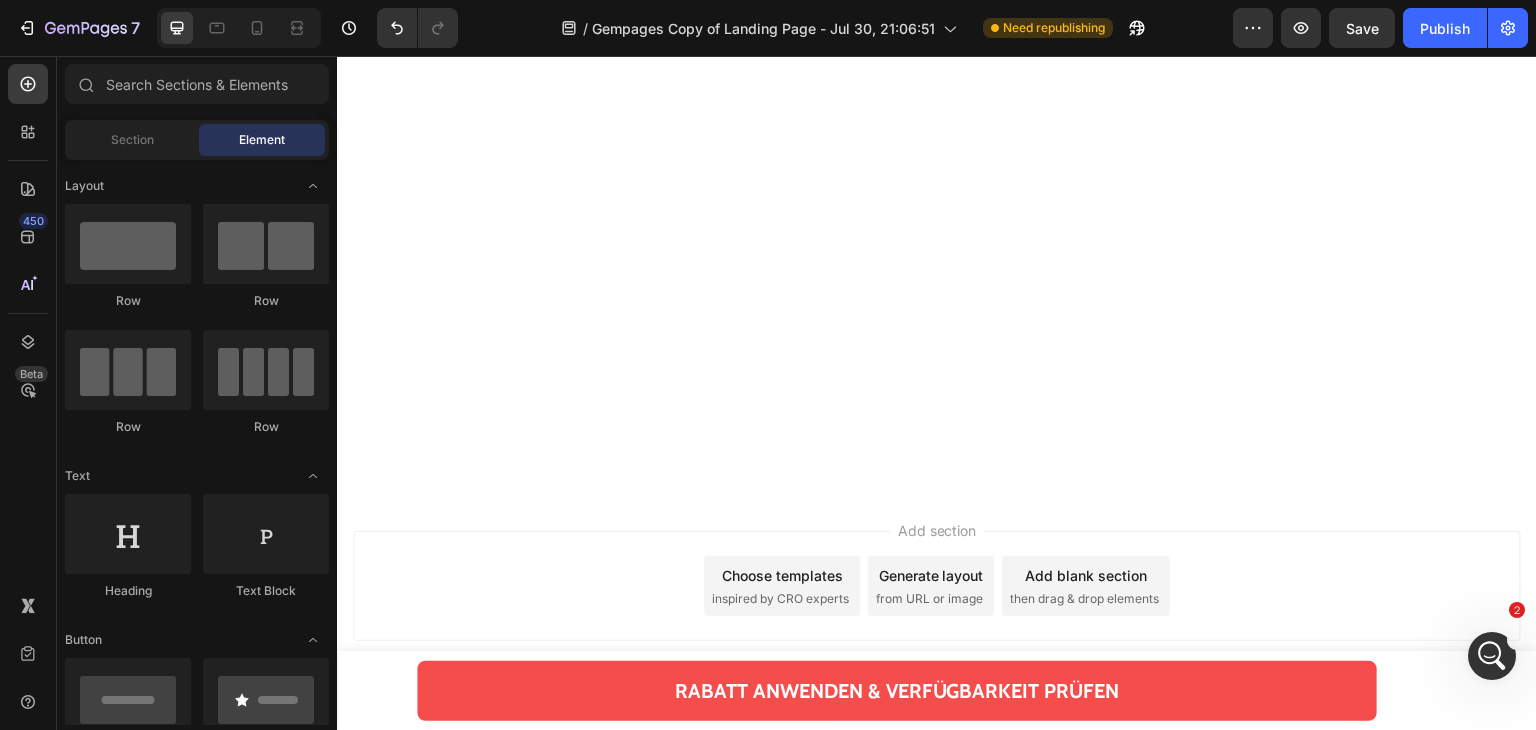 scroll, scrollTop: 18003, scrollLeft: 0, axis: vertical 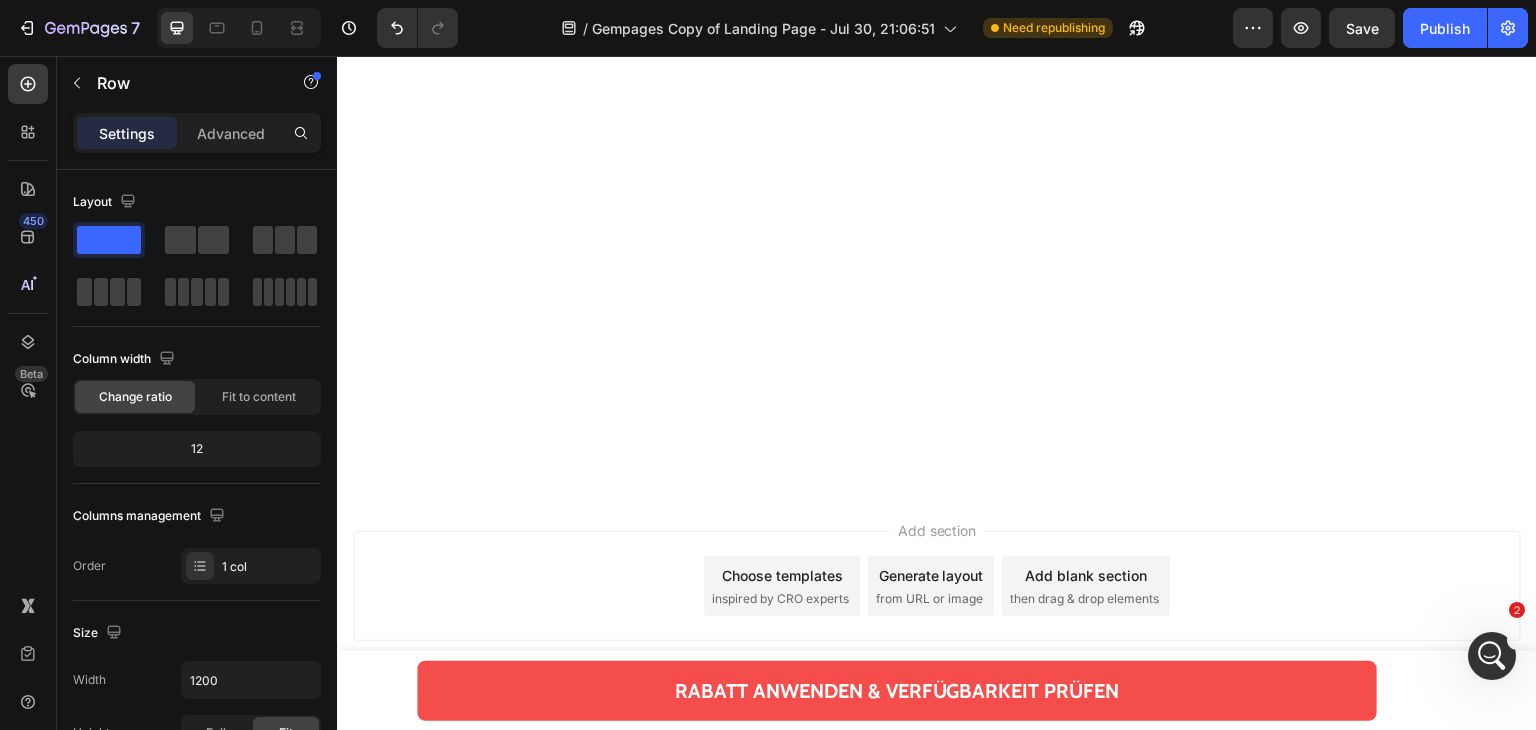 click at bounding box center [1359, -2405] 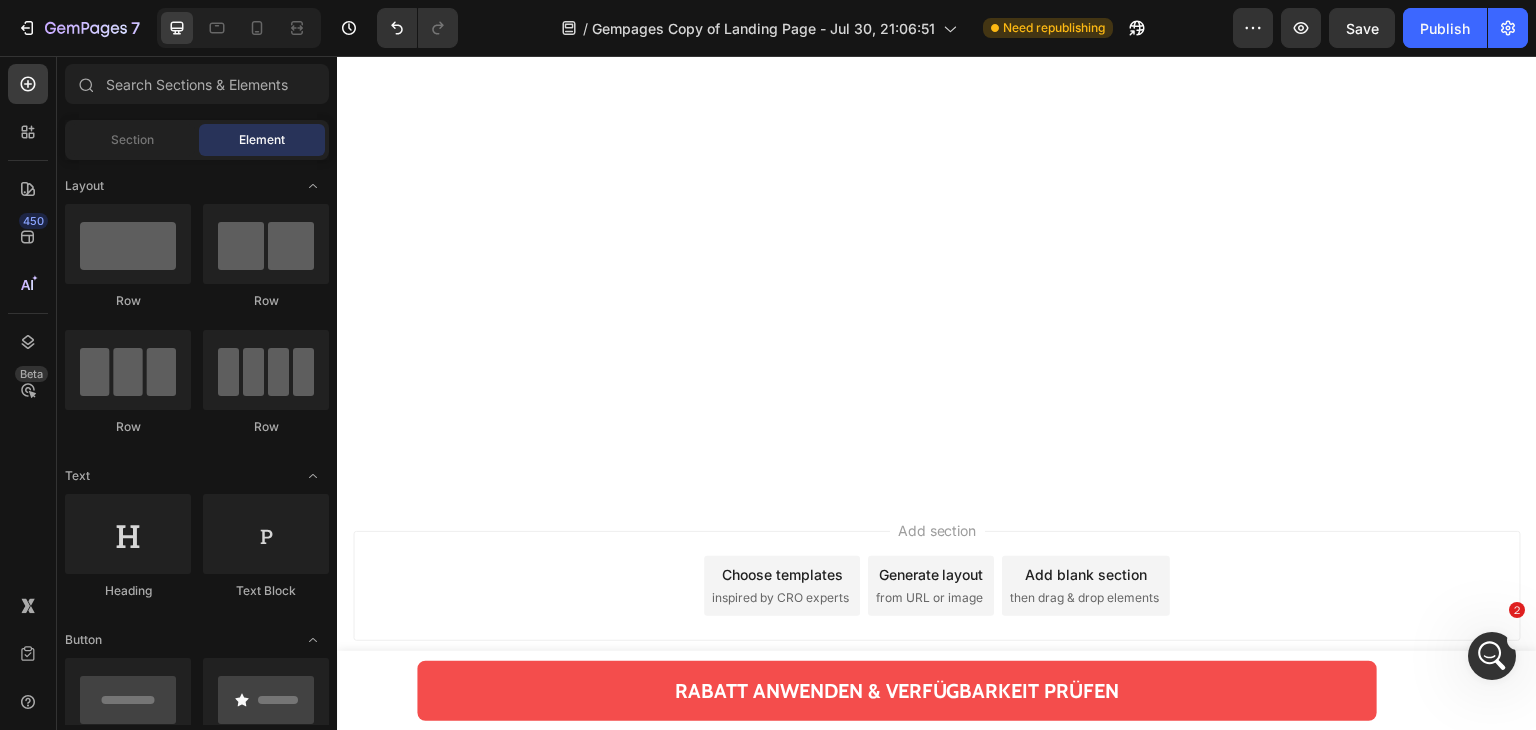 scroll, scrollTop: 15503, scrollLeft: 0, axis: vertical 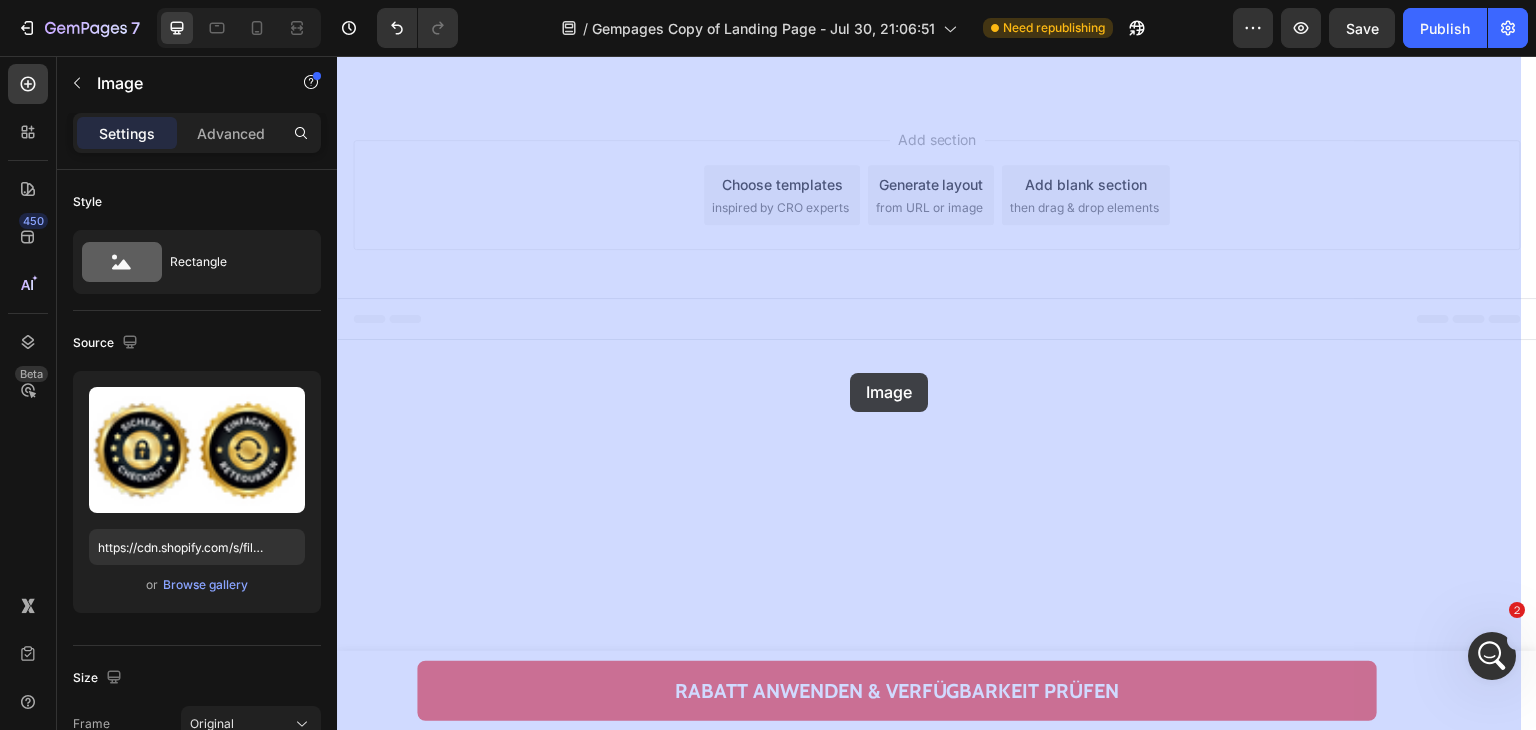 drag, startPoint x: 503, startPoint y: 468, endPoint x: 701, endPoint y: 382, distance: 215.87033 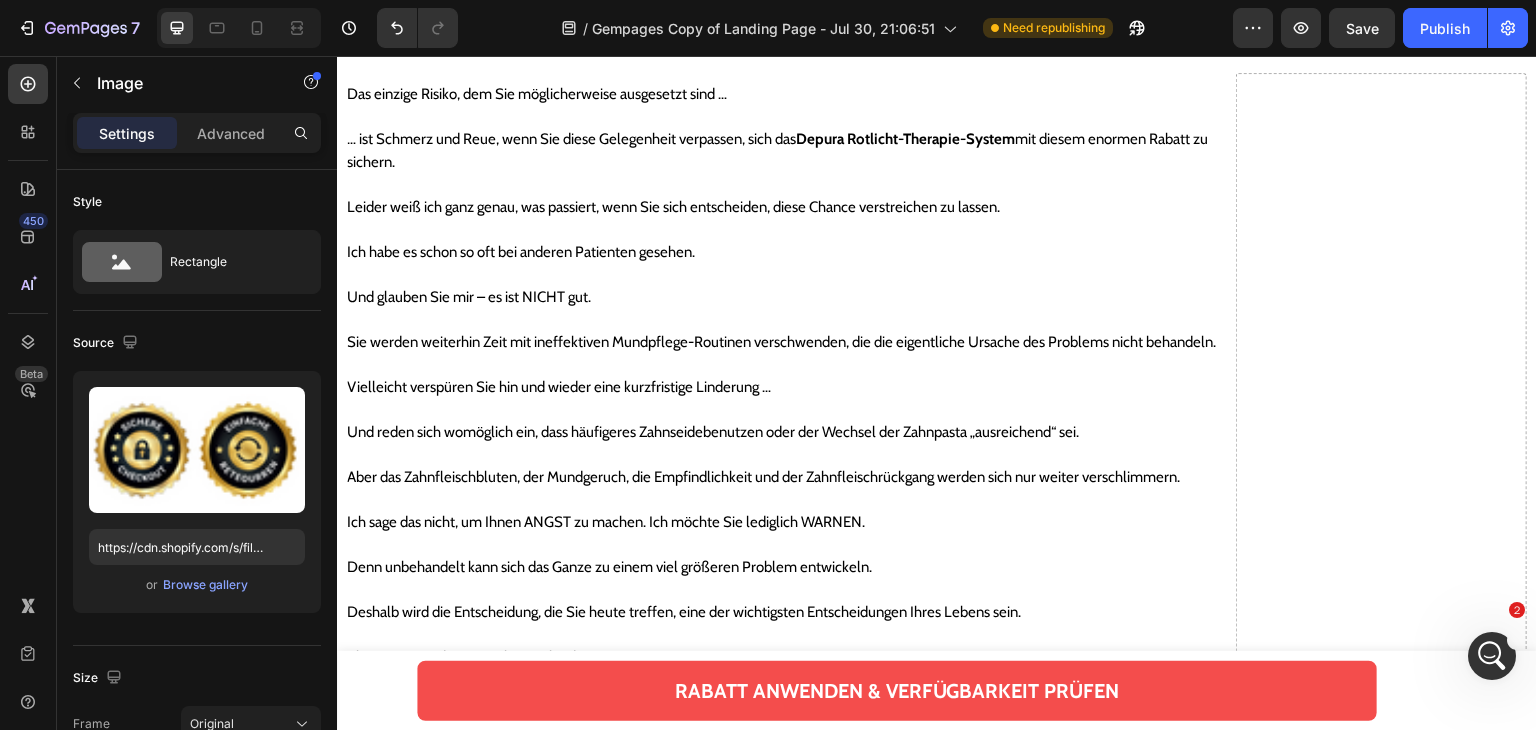 scroll, scrollTop: 18103, scrollLeft: 0, axis: vertical 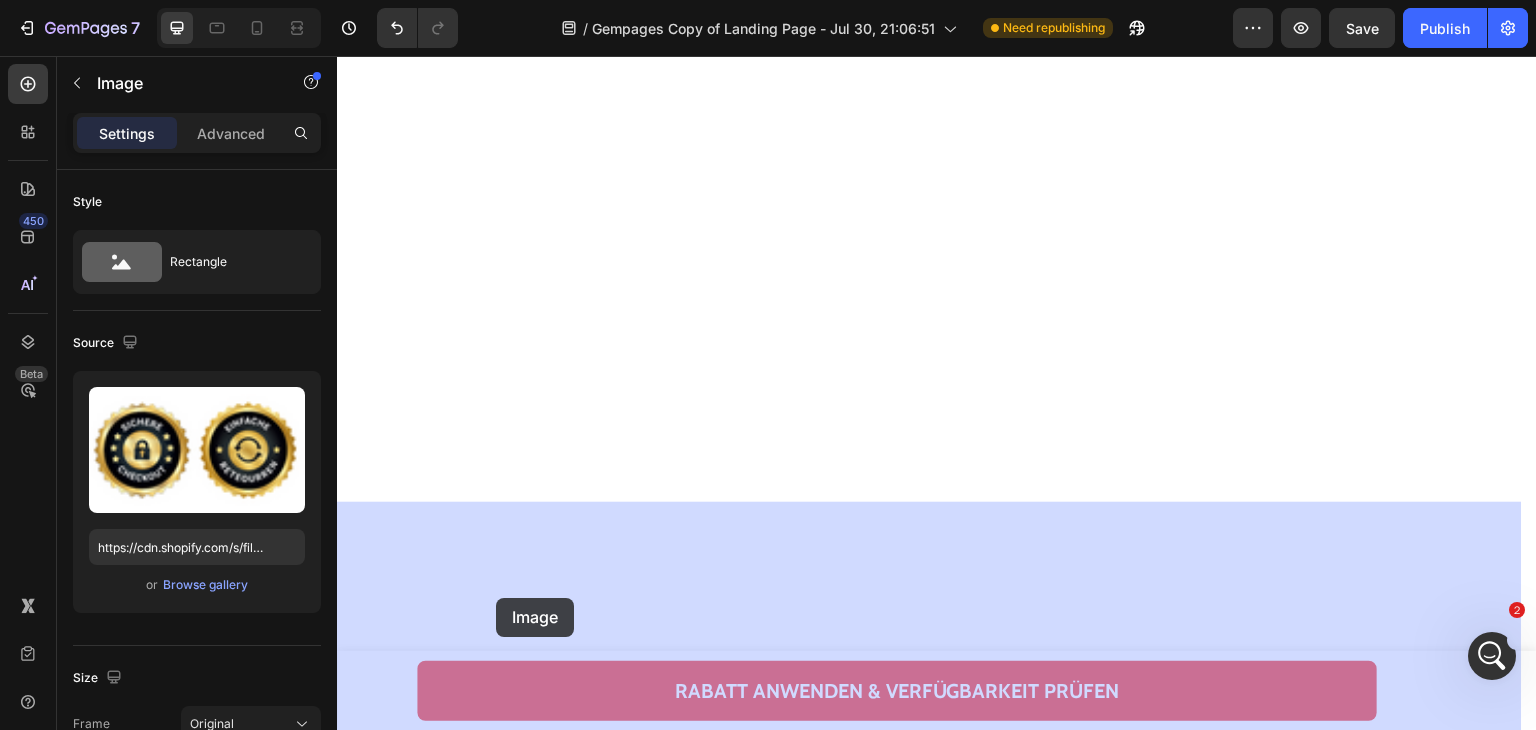 drag, startPoint x: 377, startPoint y: 186, endPoint x: 519, endPoint y: 510, distance: 353.7513 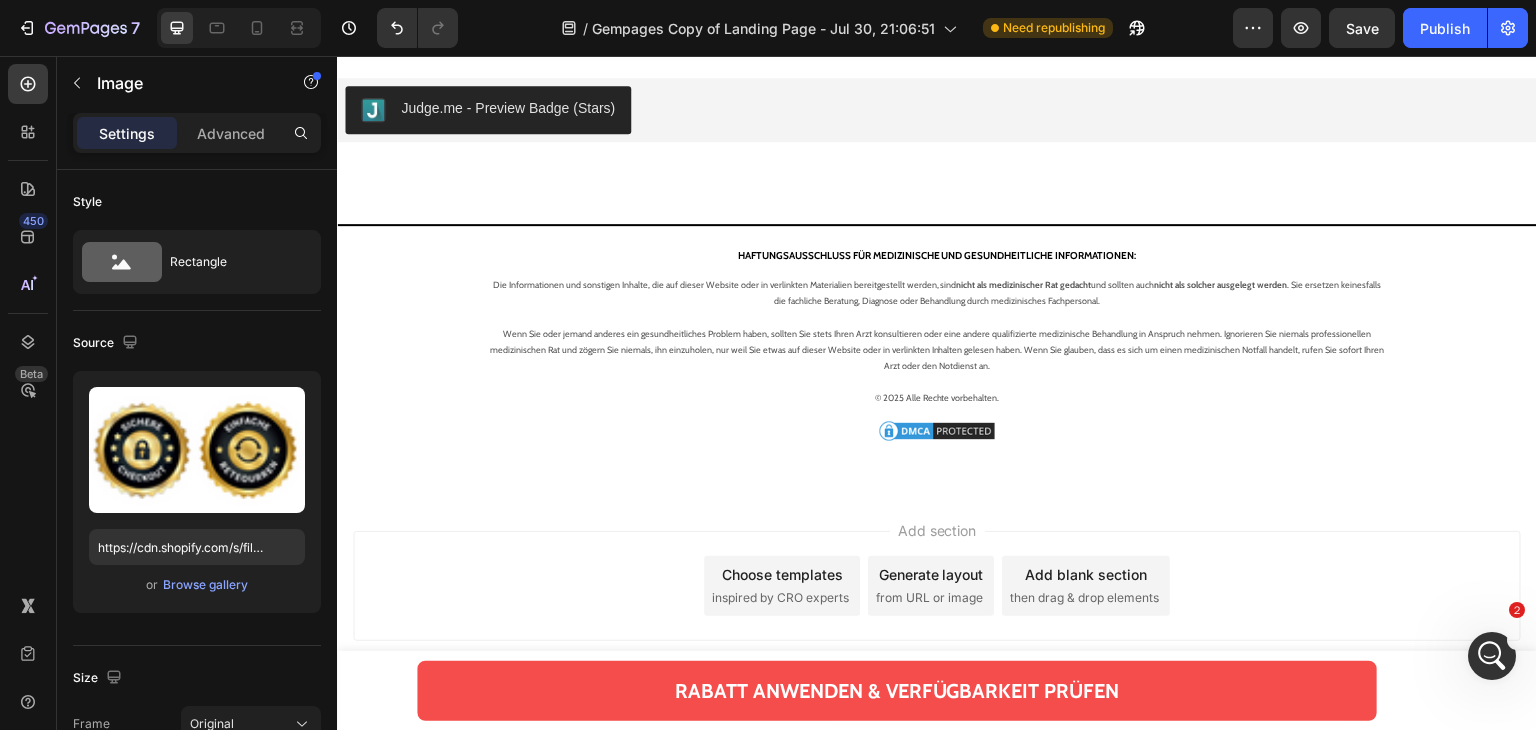 scroll, scrollTop: 20503, scrollLeft: 0, axis: vertical 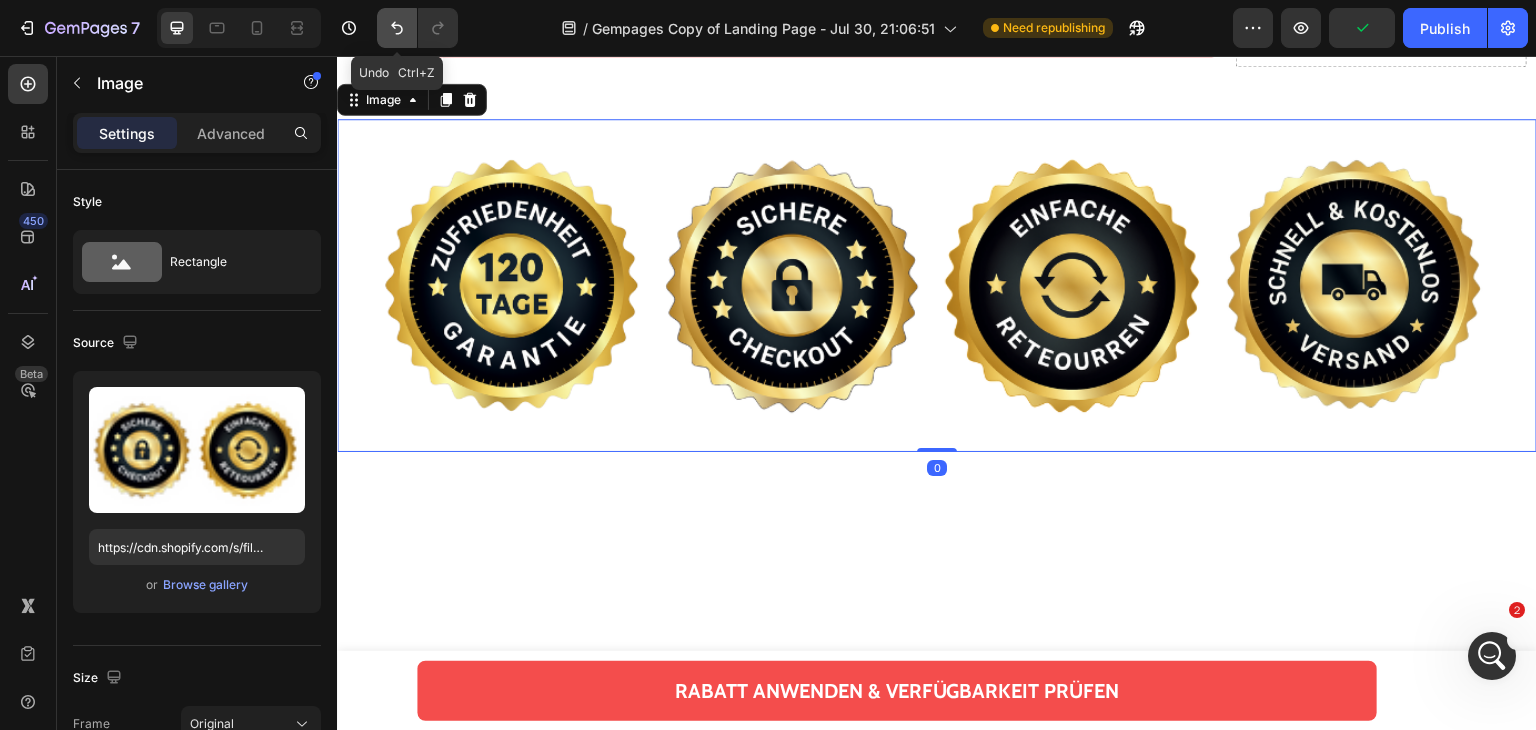 drag, startPoint x: 390, startPoint y: 25, endPoint x: 544, endPoint y: 84, distance: 164.91513 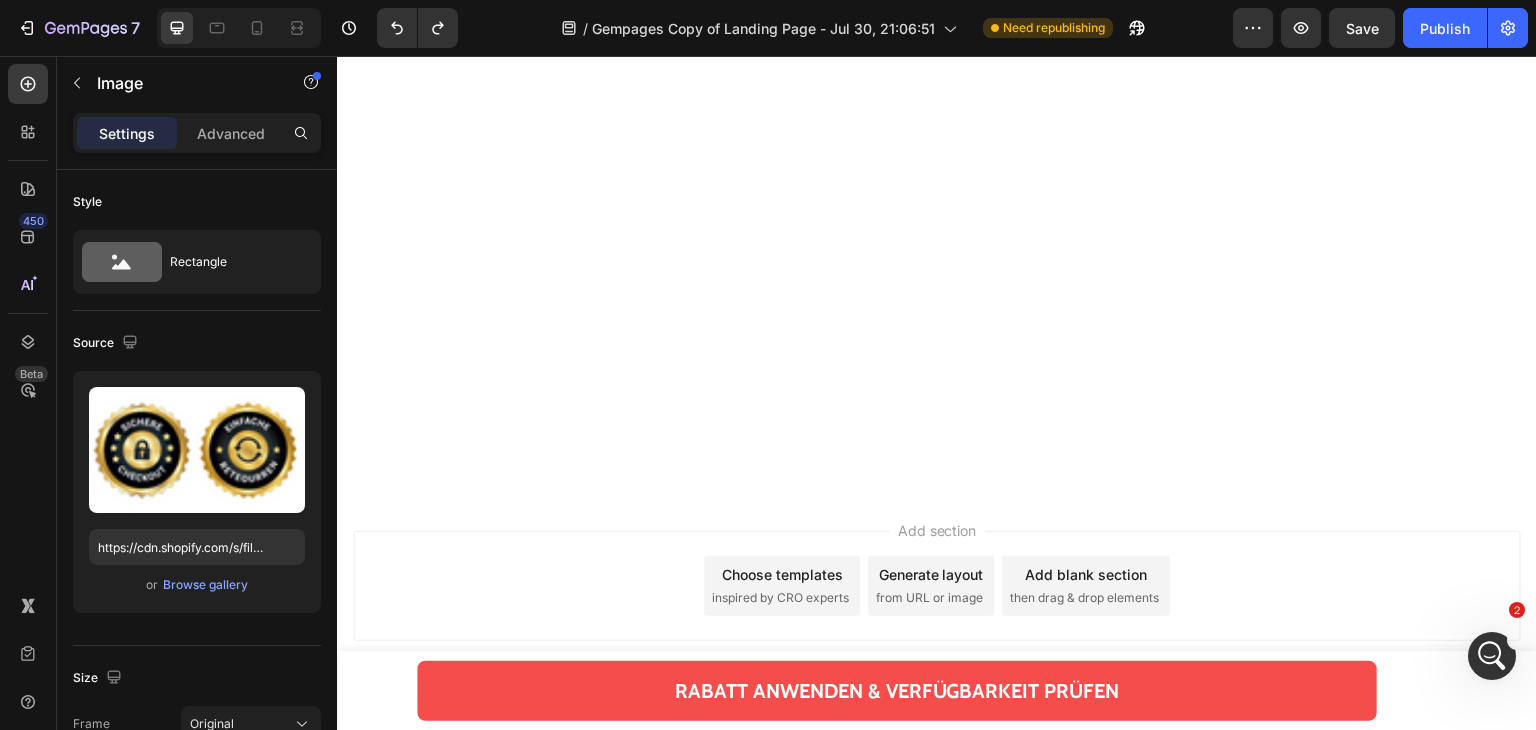 scroll, scrollTop: 17703, scrollLeft: 0, axis: vertical 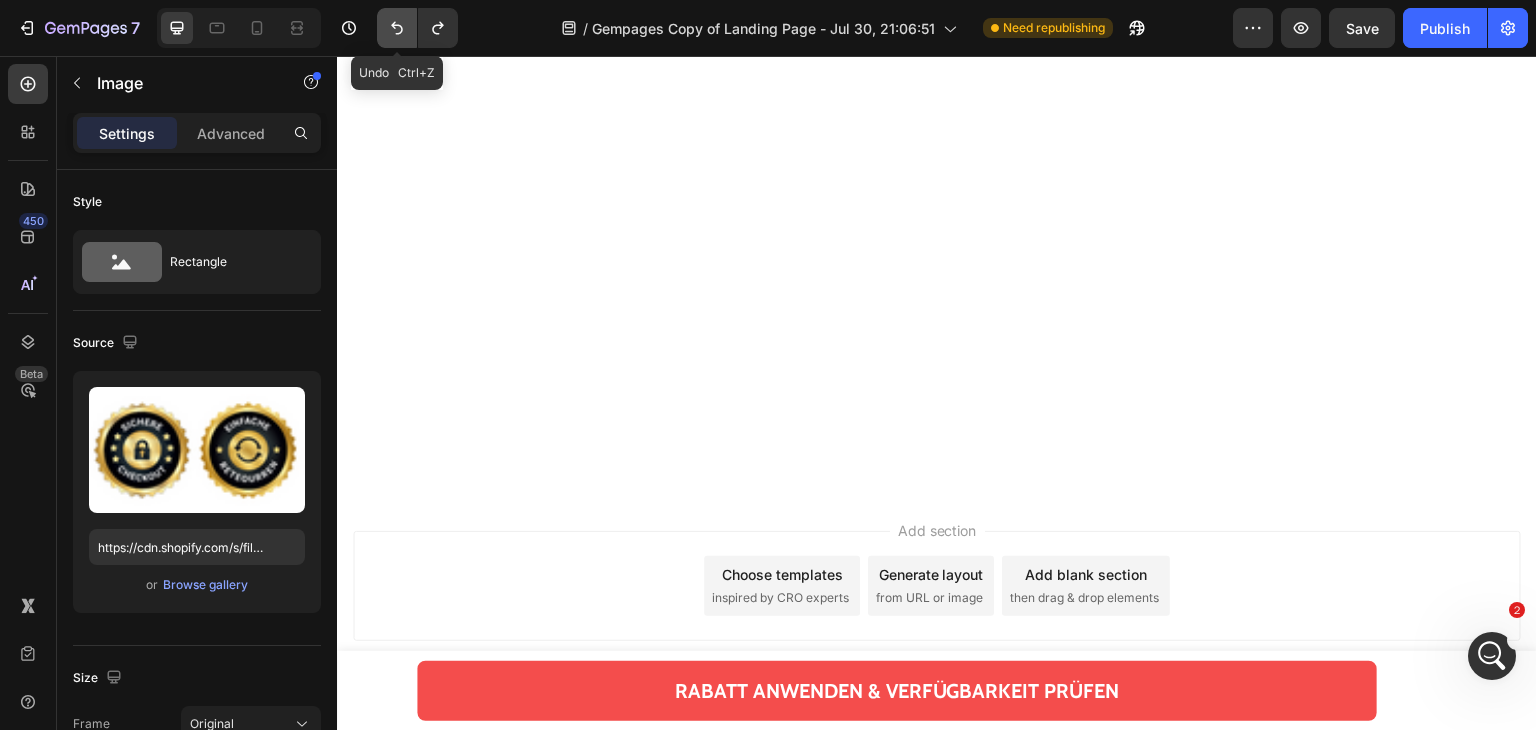 click 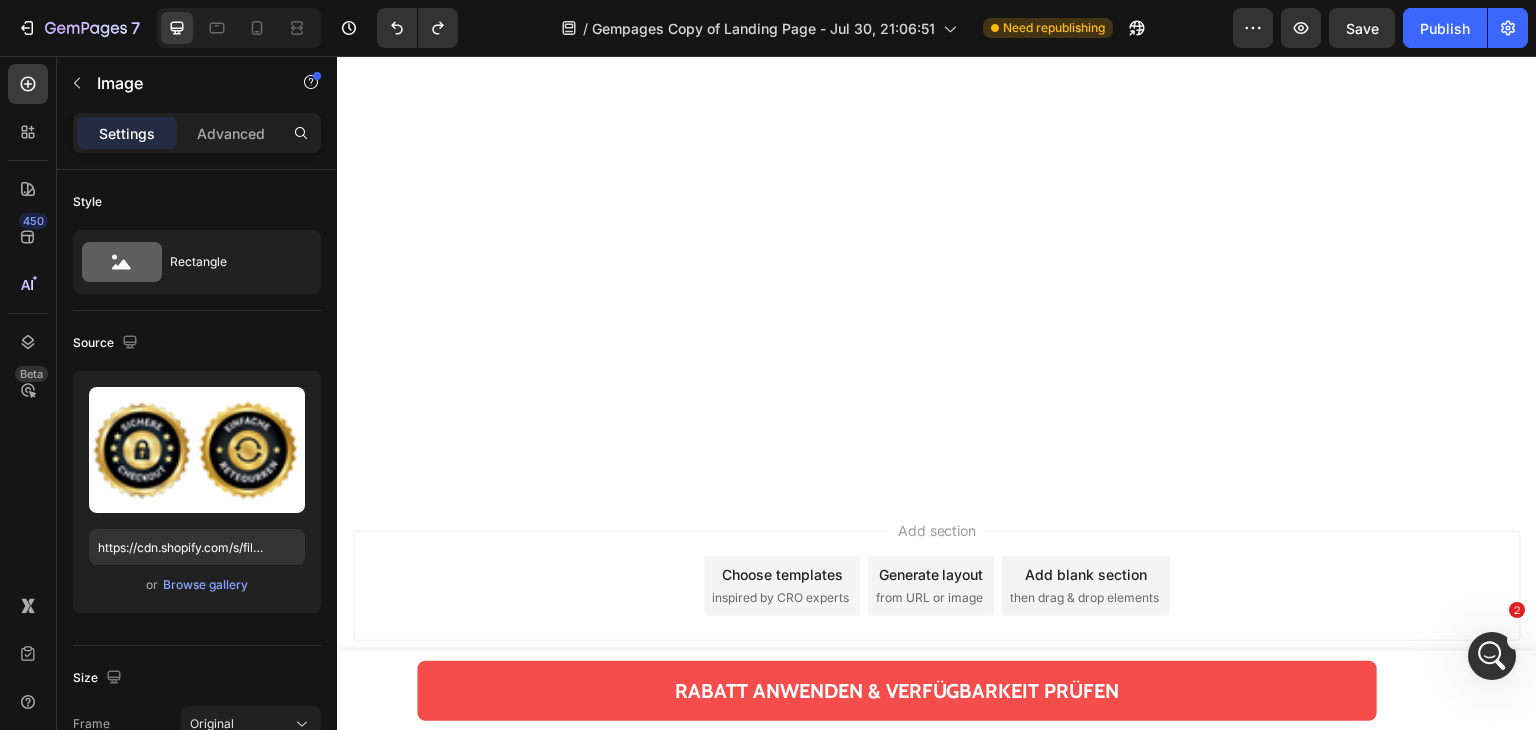 scroll, scrollTop: 17442, scrollLeft: 0, axis: vertical 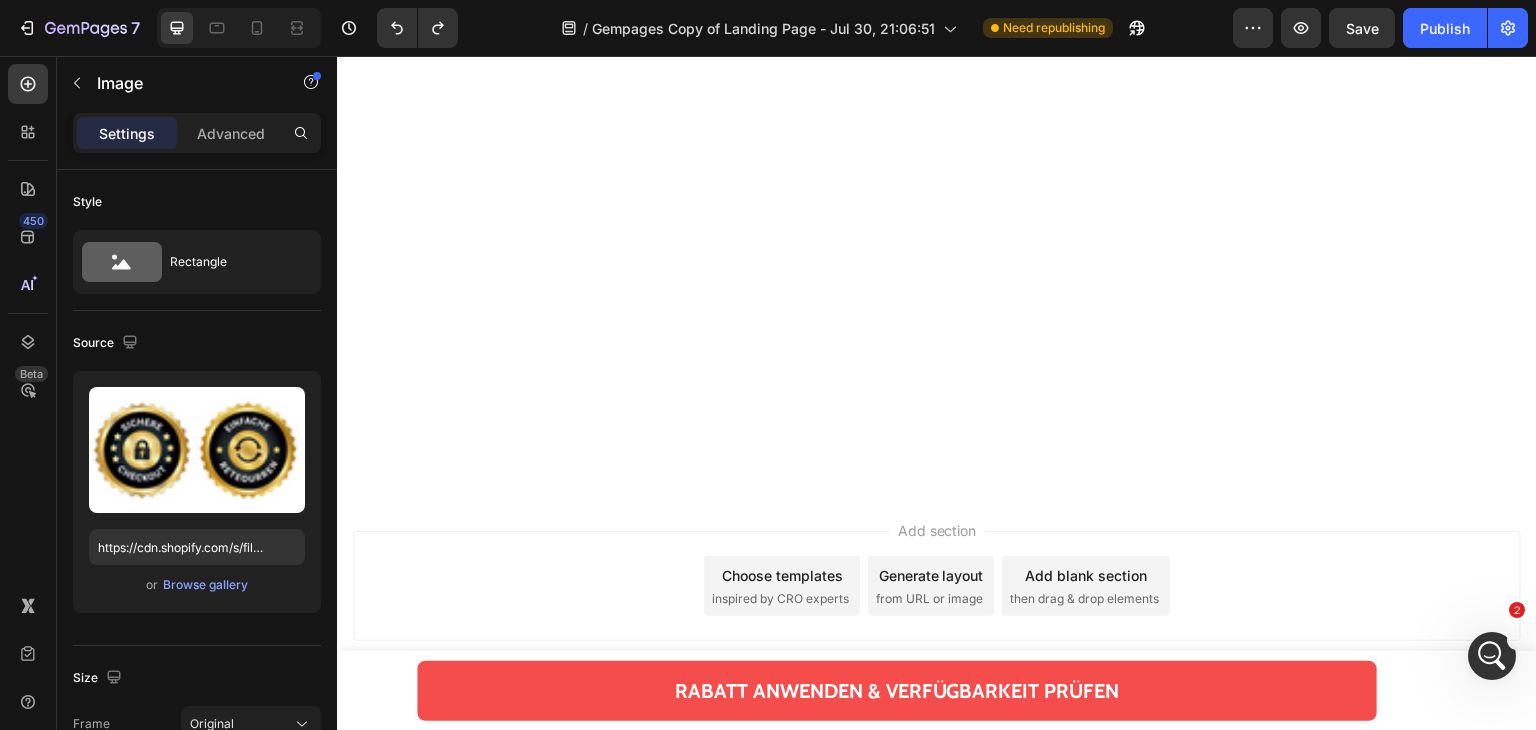 click at bounding box center [783, -2762] 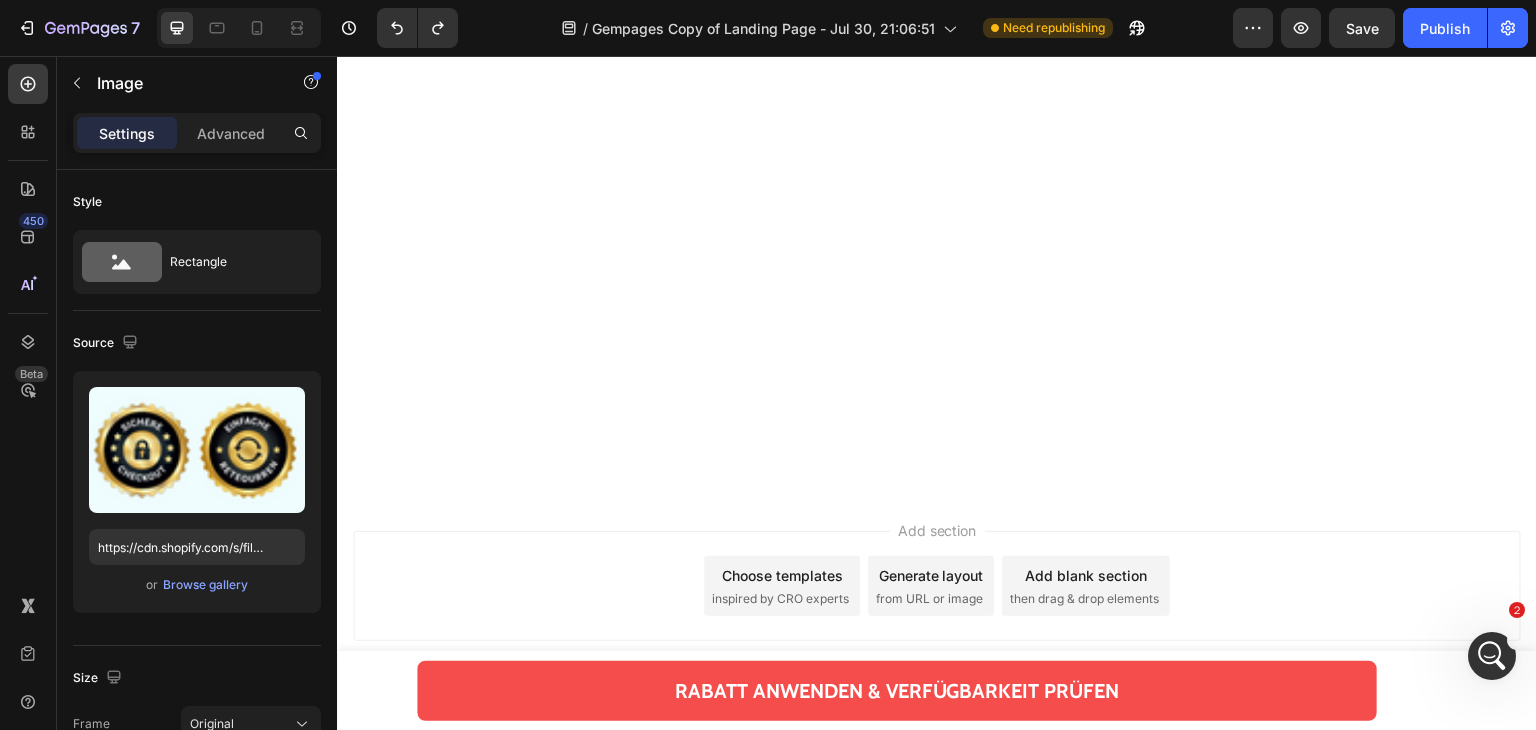 click 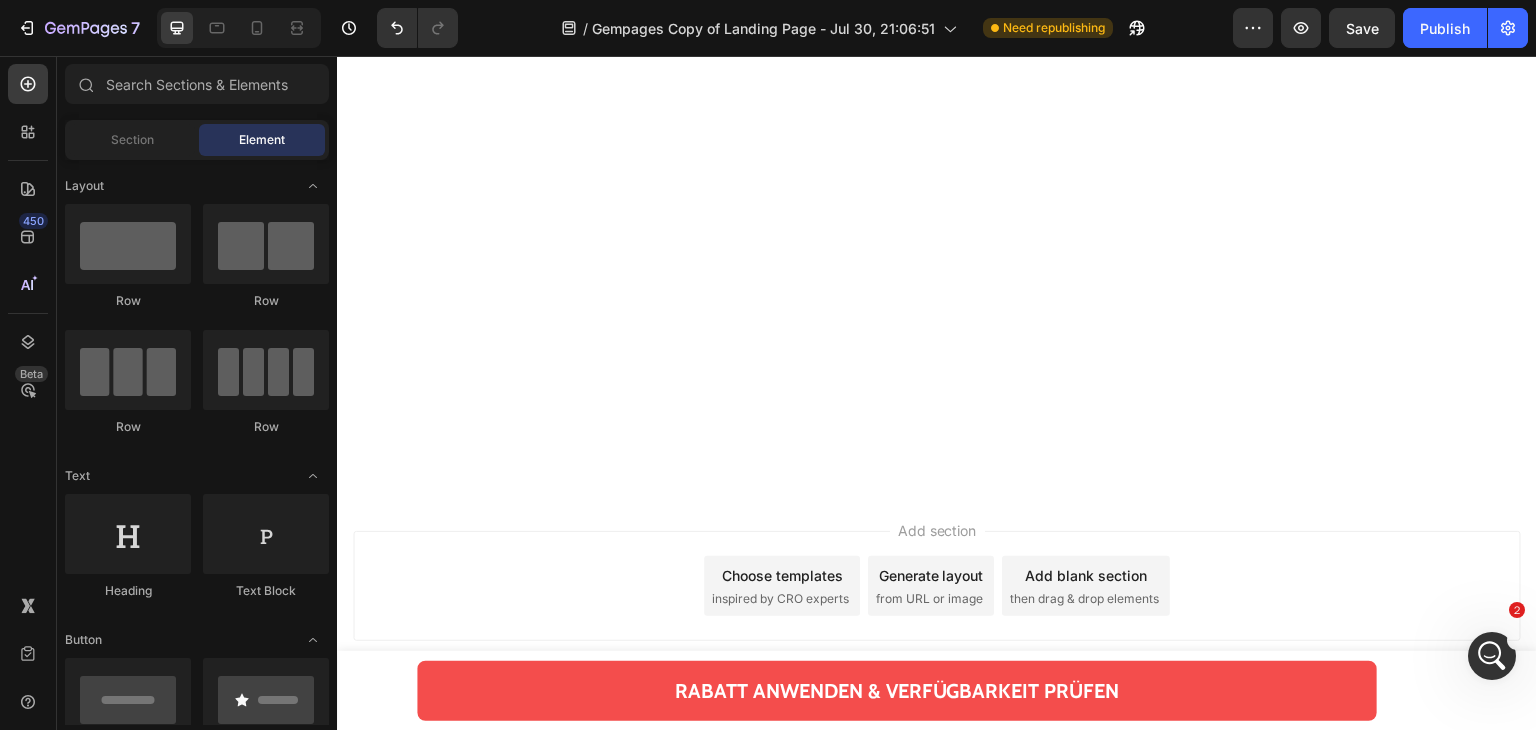 click on "JETZT 40 % RABATT auf das Depura Rotlicht-Therapie-System sichern! Button" at bounding box center (783, -2722) 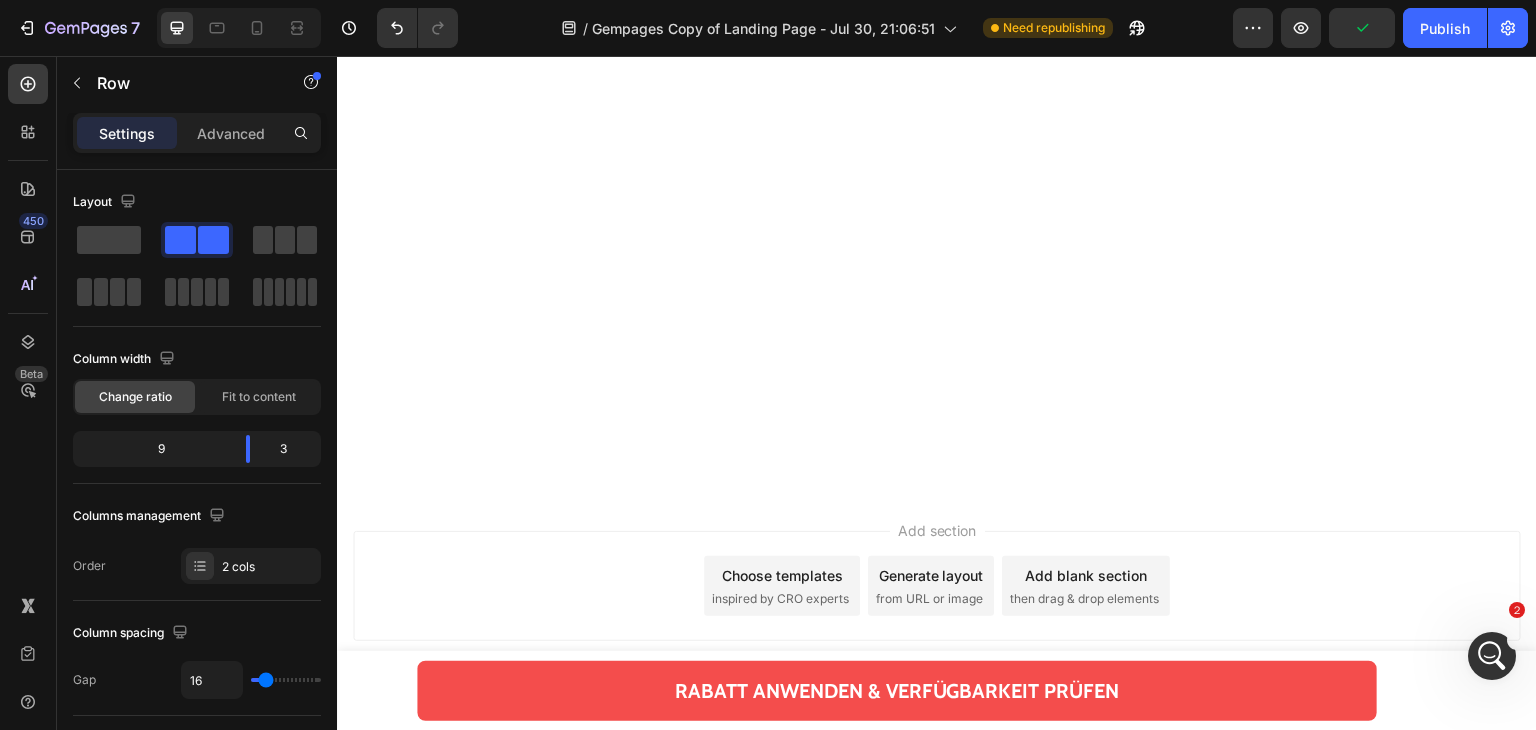 click on "JETZT 40 % RABATT auf das Depura Rotlicht-Therapie-System sichern! Button" at bounding box center (783, -2722) 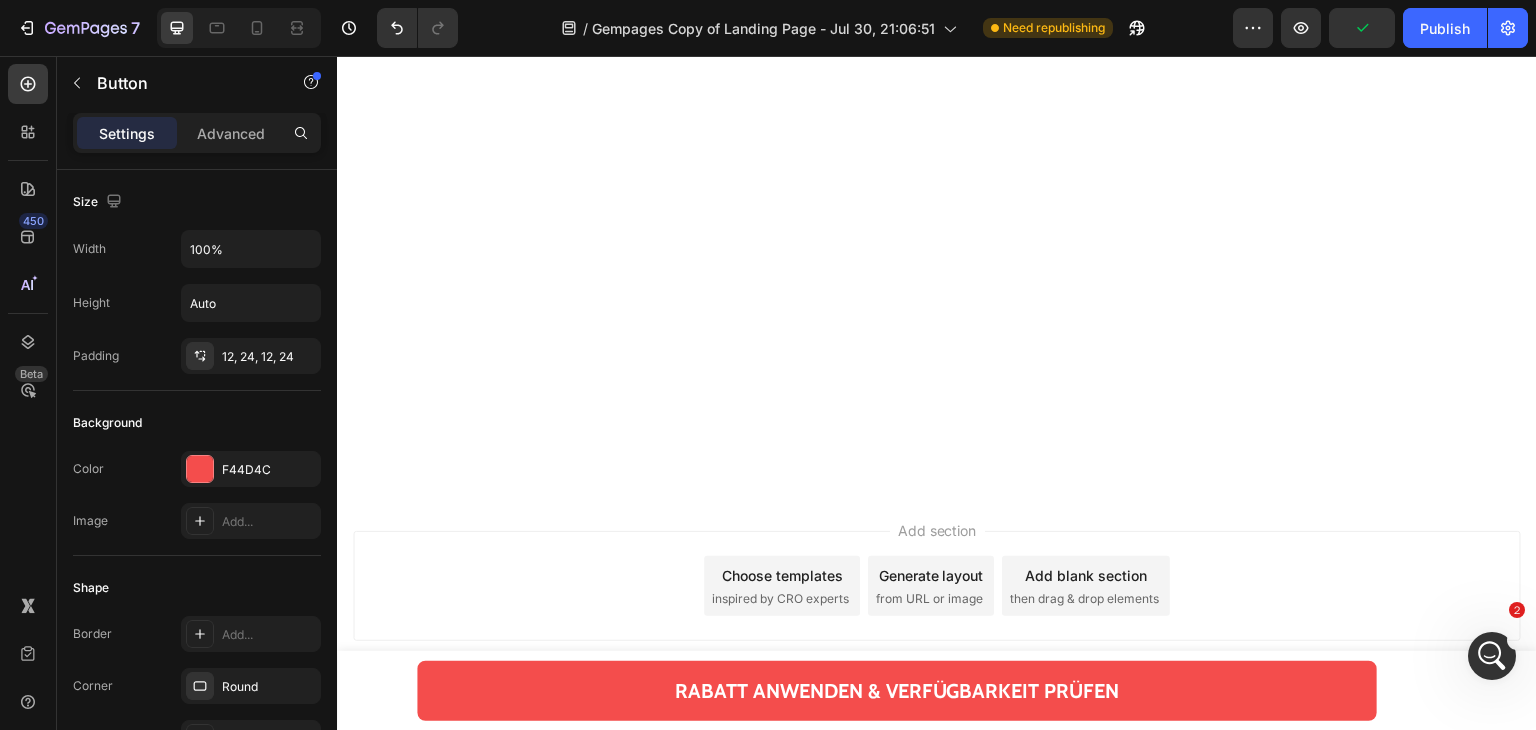 click 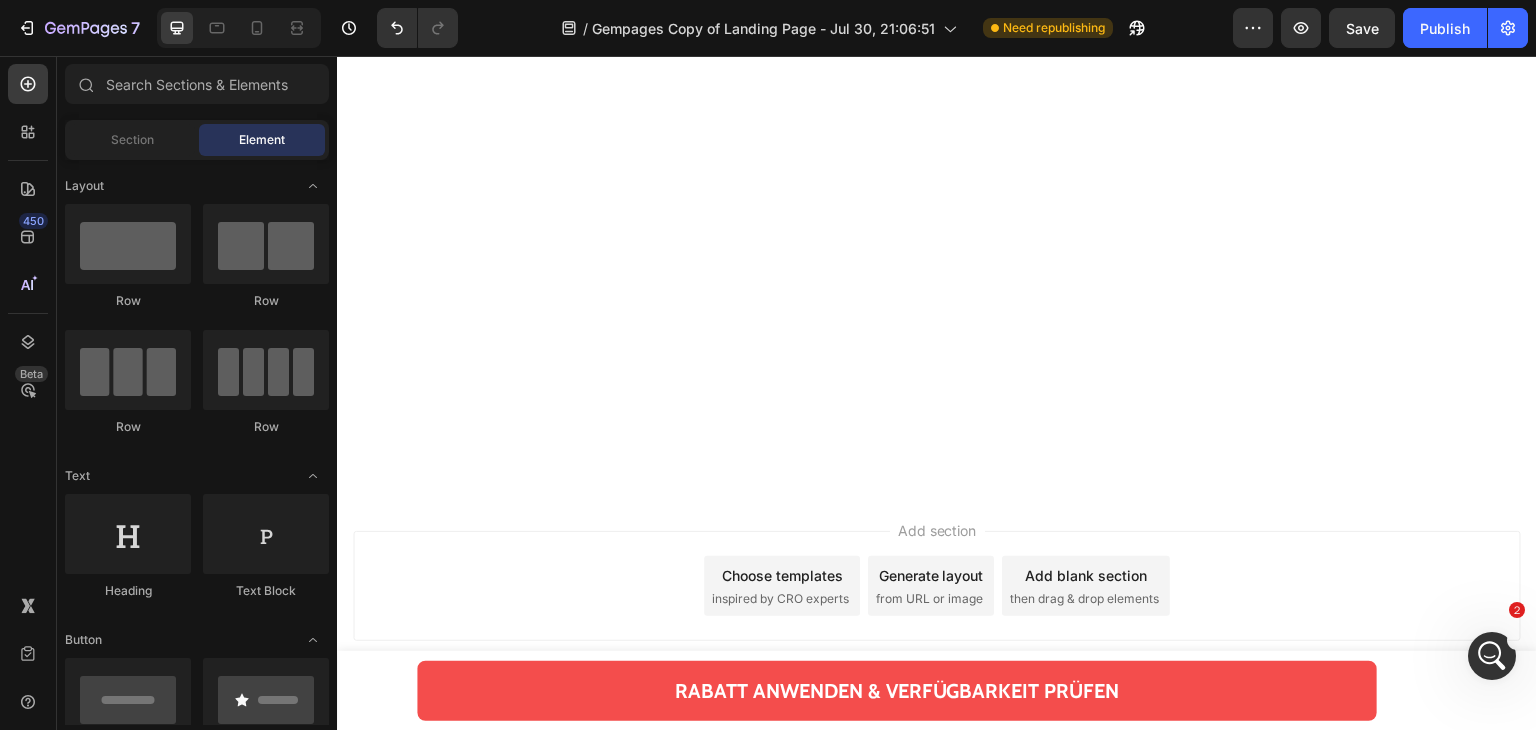 scroll, scrollTop: 17142, scrollLeft: 0, axis: vertical 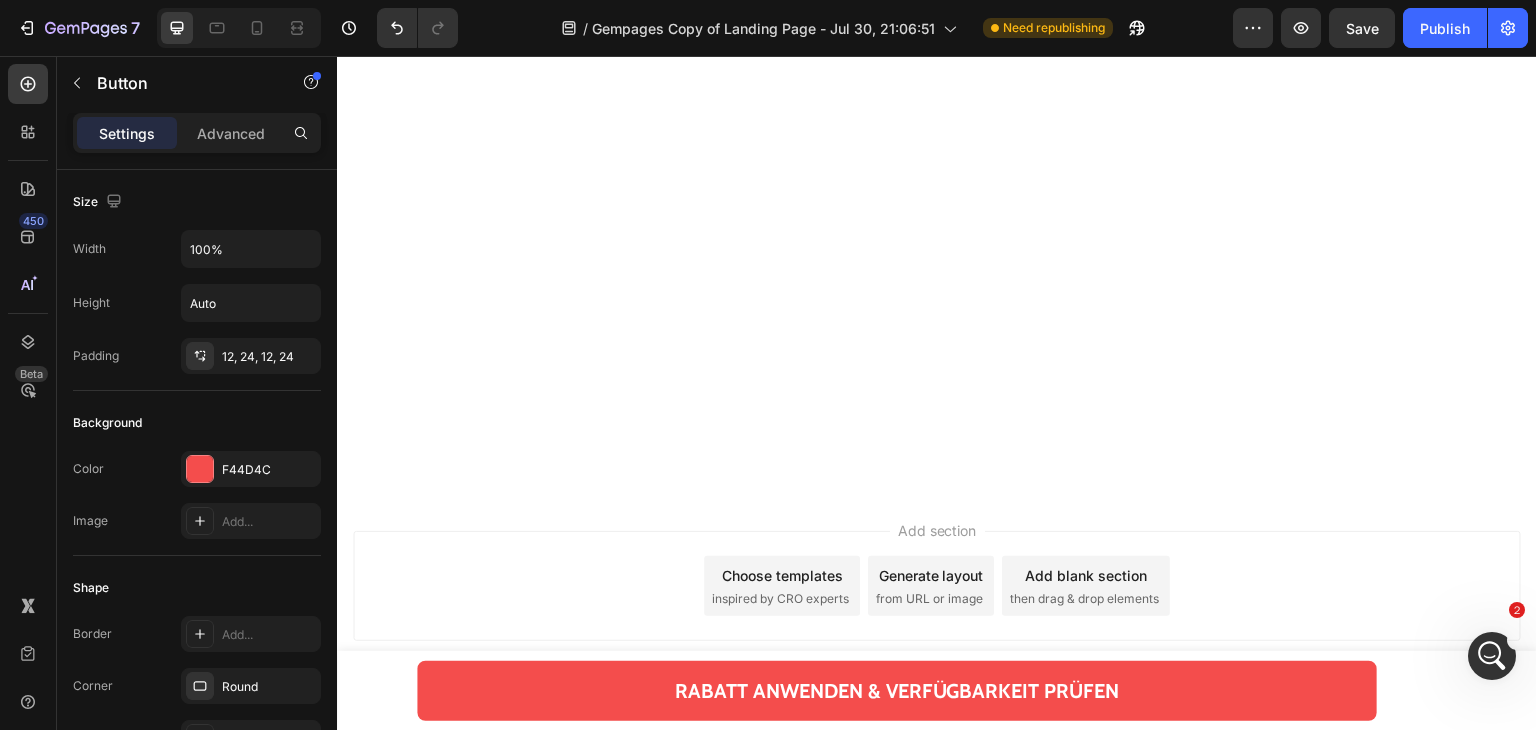click at bounding box center [482, -3096] 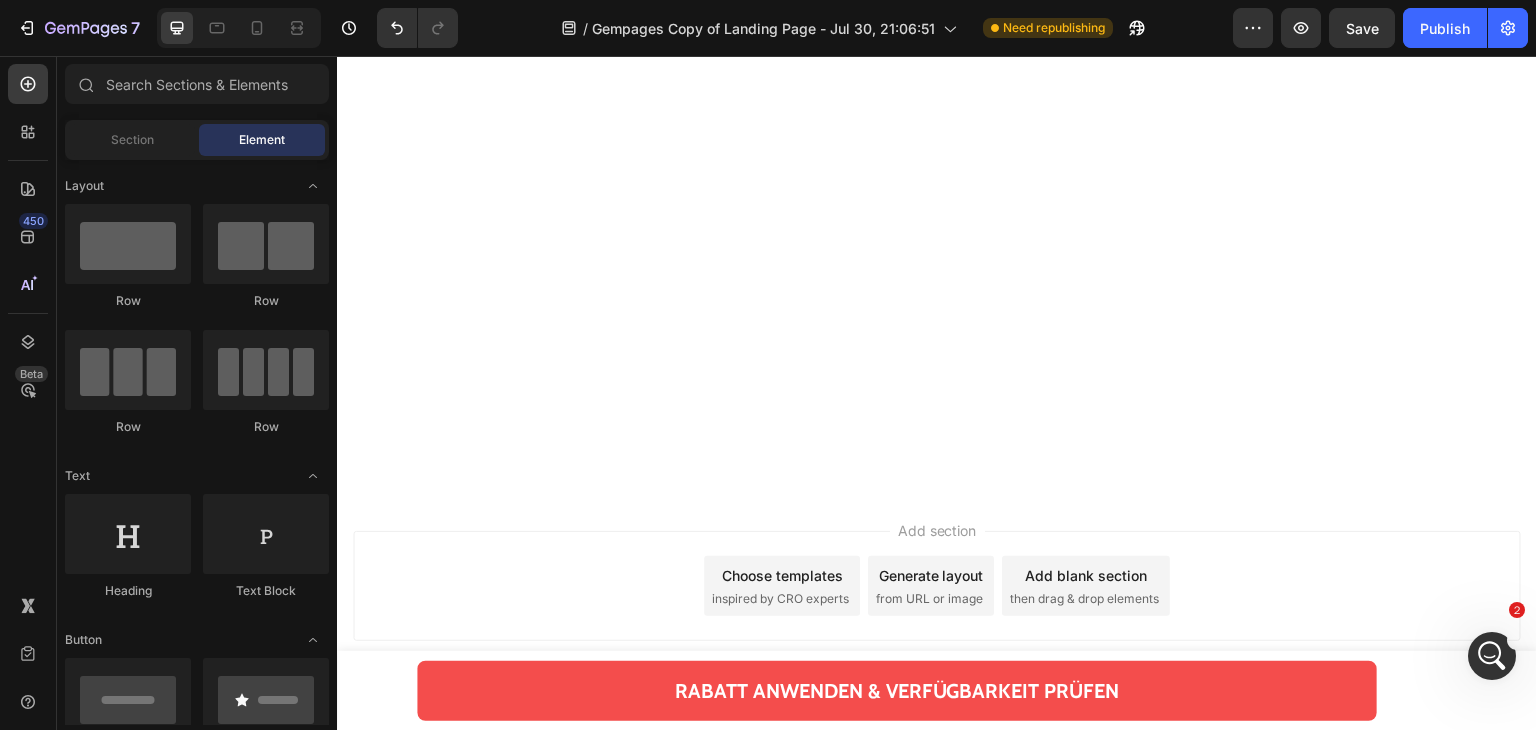 scroll, scrollTop: 16542, scrollLeft: 0, axis: vertical 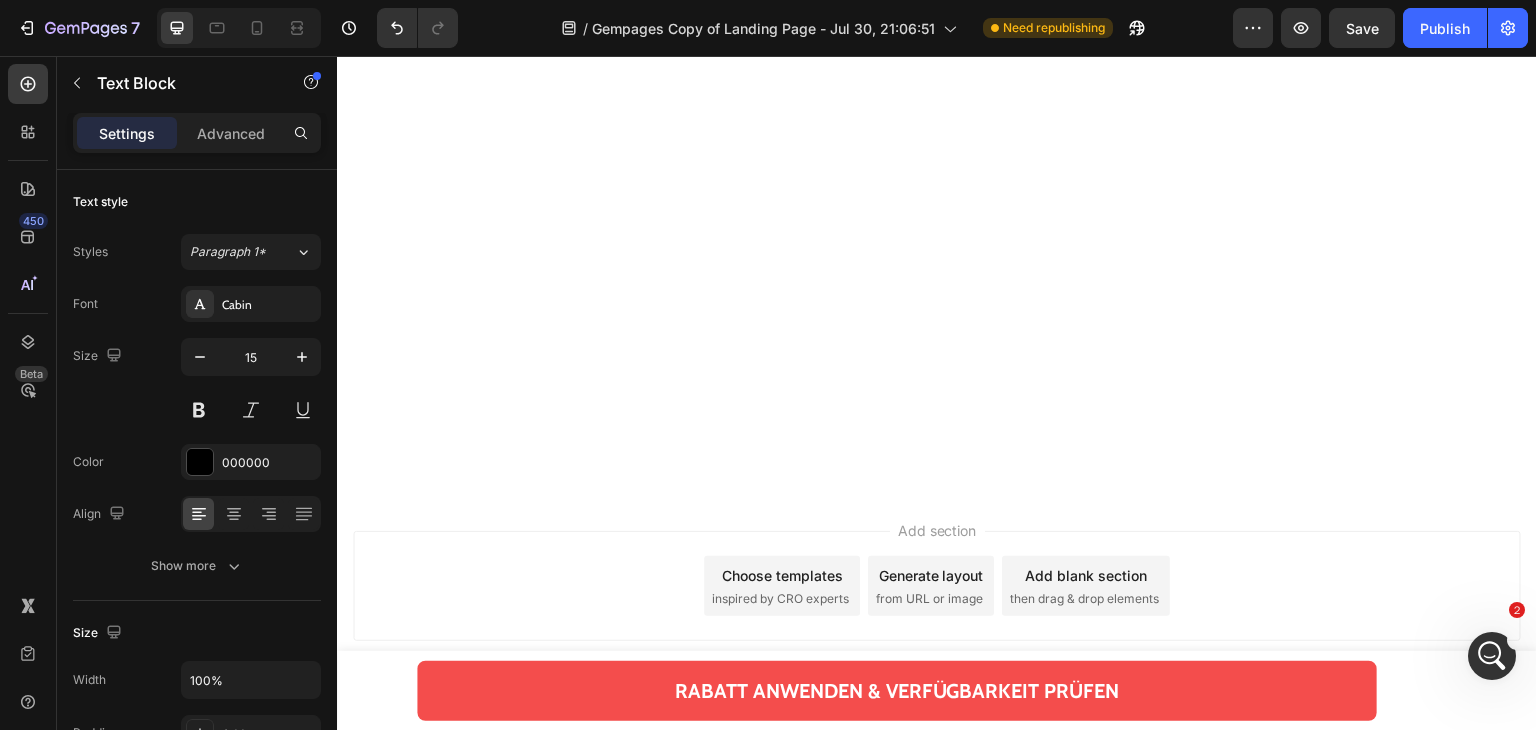 click at bounding box center (505, -3746) 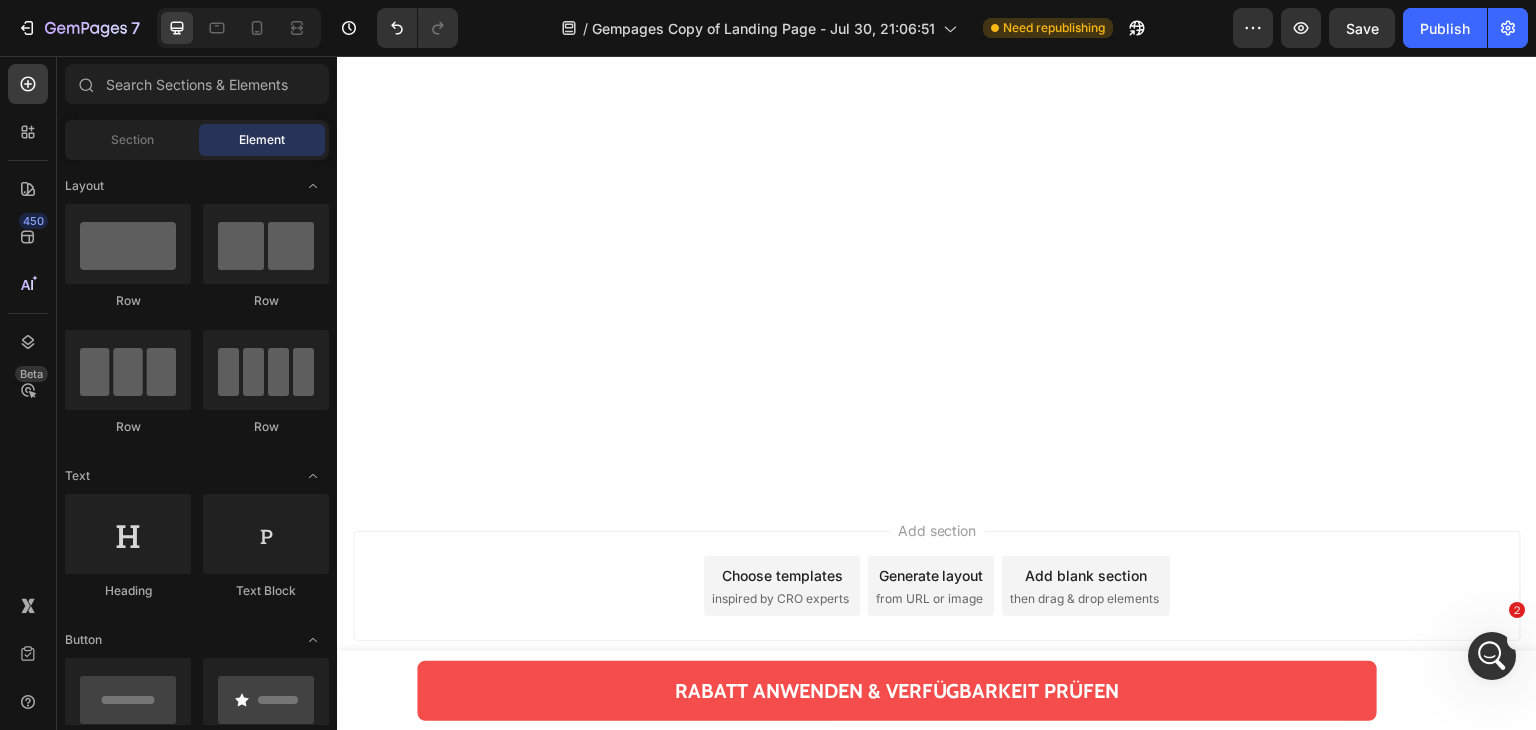 scroll, scrollTop: 15842, scrollLeft: 0, axis: vertical 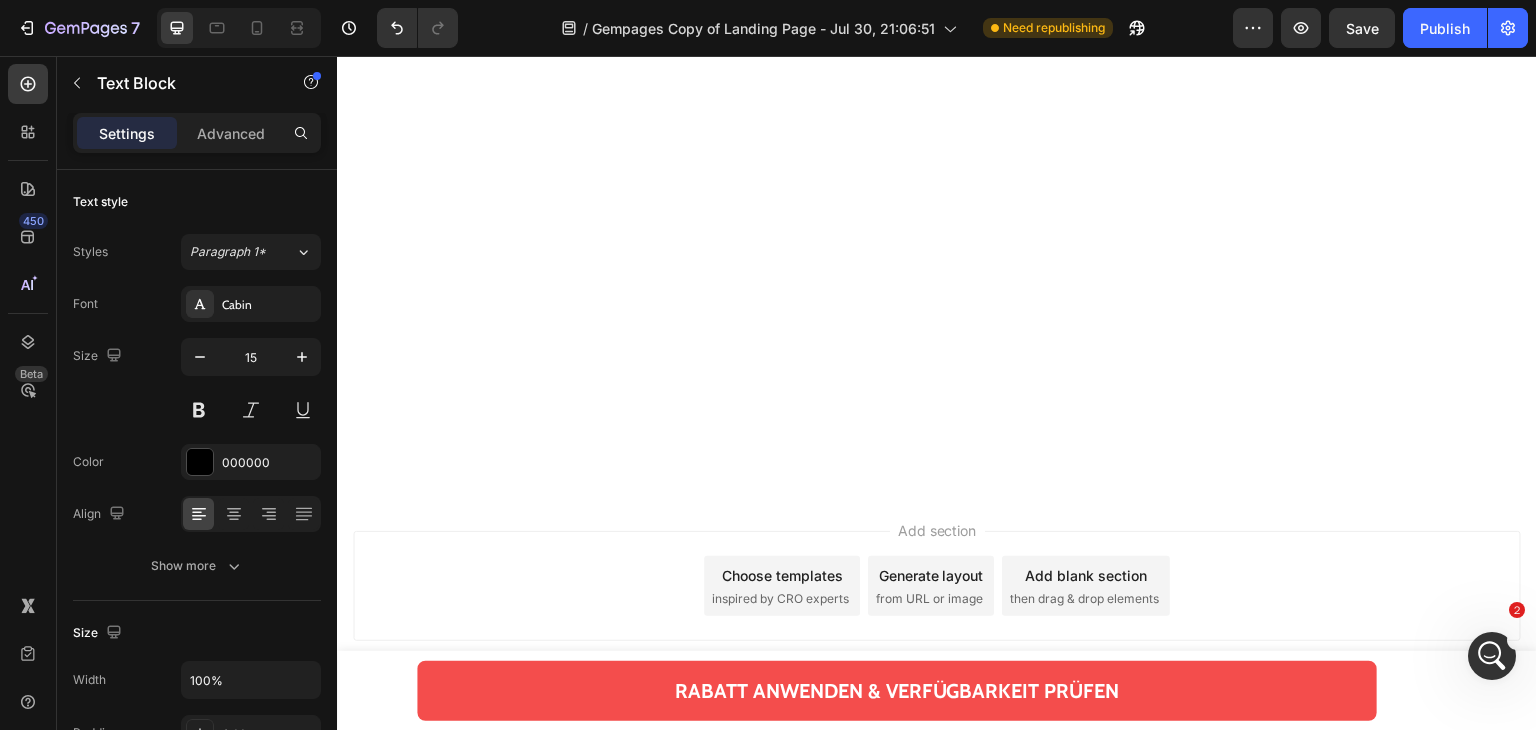 click at bounding box center [505, -3723] 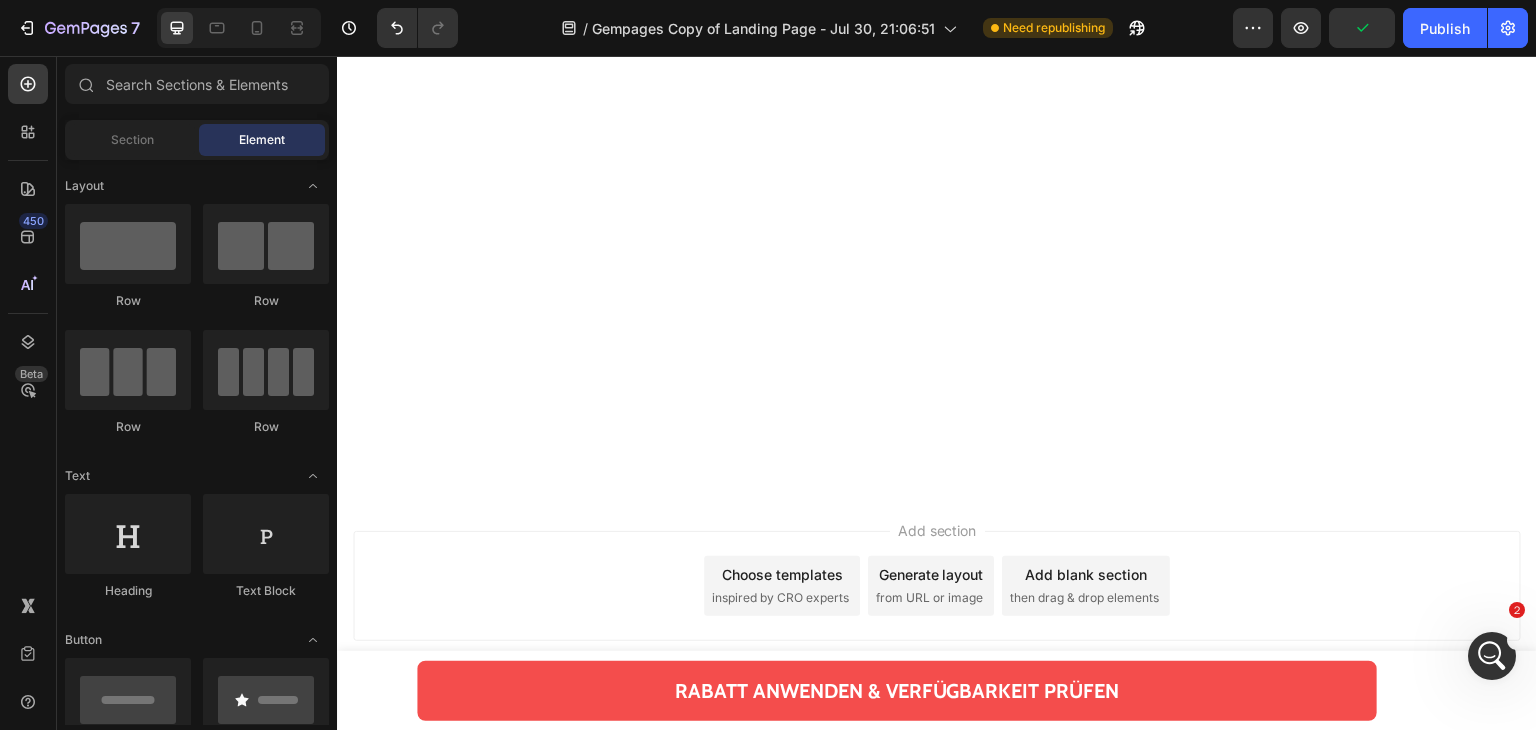 click on "AKTUALISIERUNG:  Stand {data di oggi}  – Die Nachfrage nach dem Depura™ Rotlicht-Therapie-System ist stark gestiegen und die Lagerbestände sind nahezu ausverkauft." at bounding box center (783, -2965) 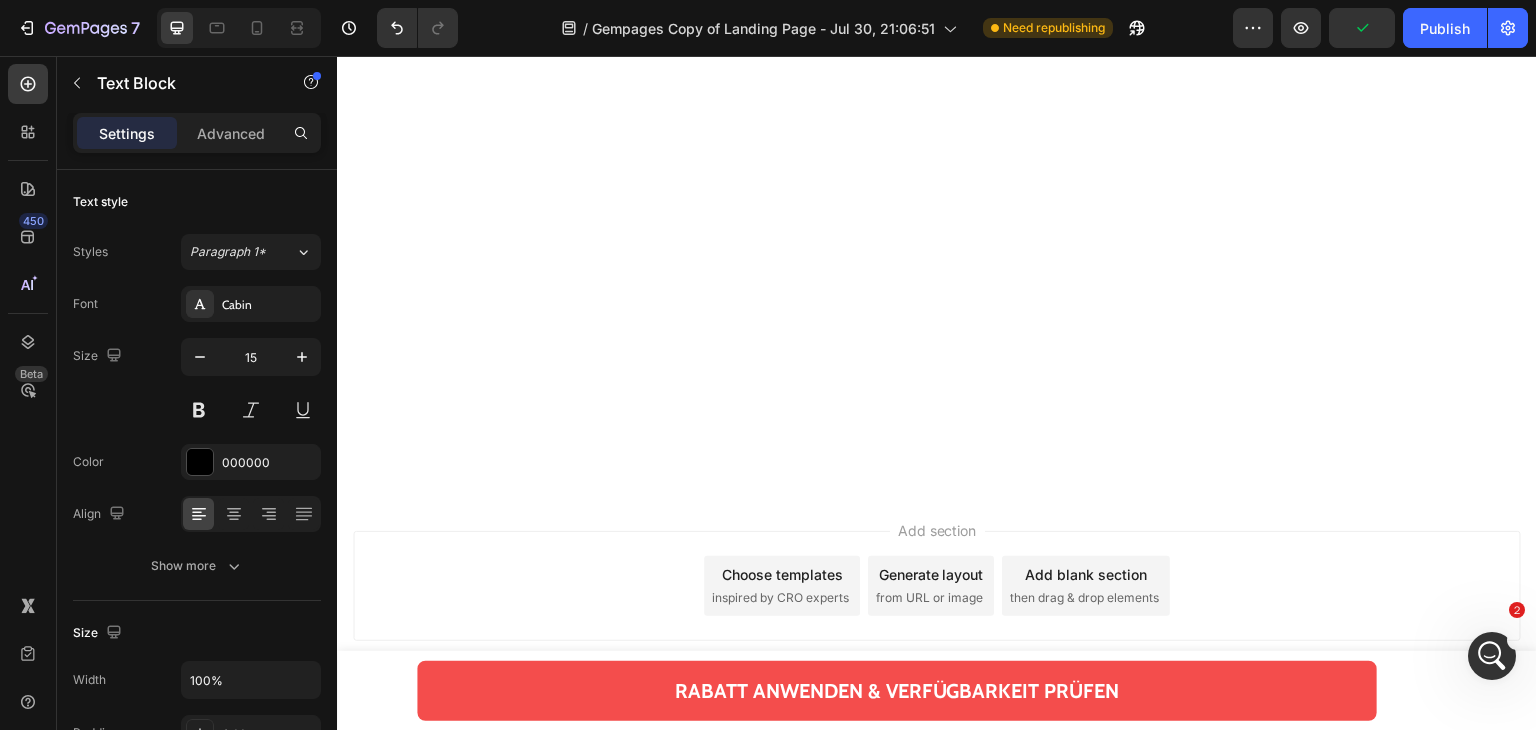 click at bounding box center [1067, -2812] 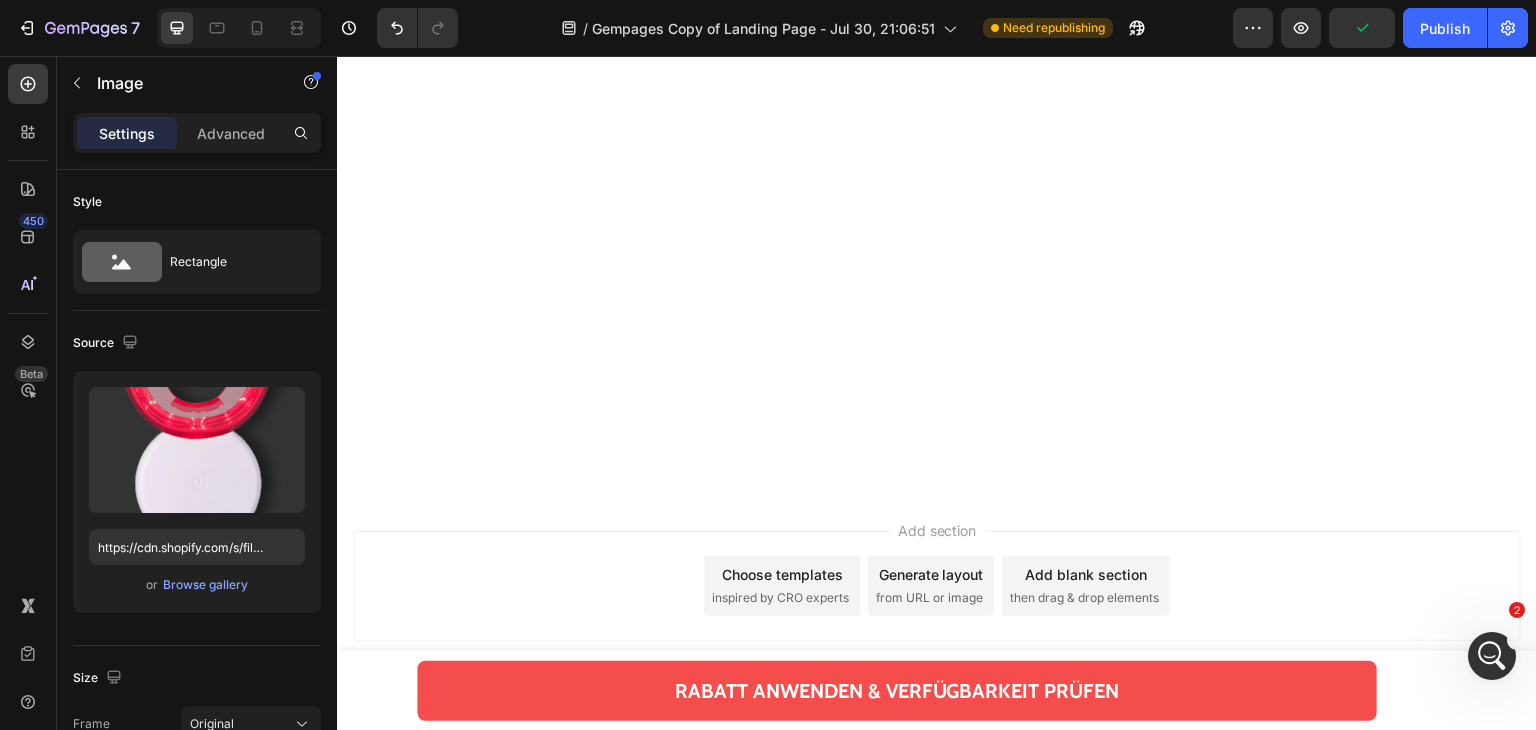 click on "Sichern Sie sich jetzt Ihre Bestellung, solange der Vorrat reicht – mit 40 % RABATT + SCHNELLER LIEFERUNG in ganz Deutschland.   HINWEIS:  Dieses Angebot ist  nicht auf Amazon oder Ebay  erhältlich. Text Block" at bounding box center [638, -2812] 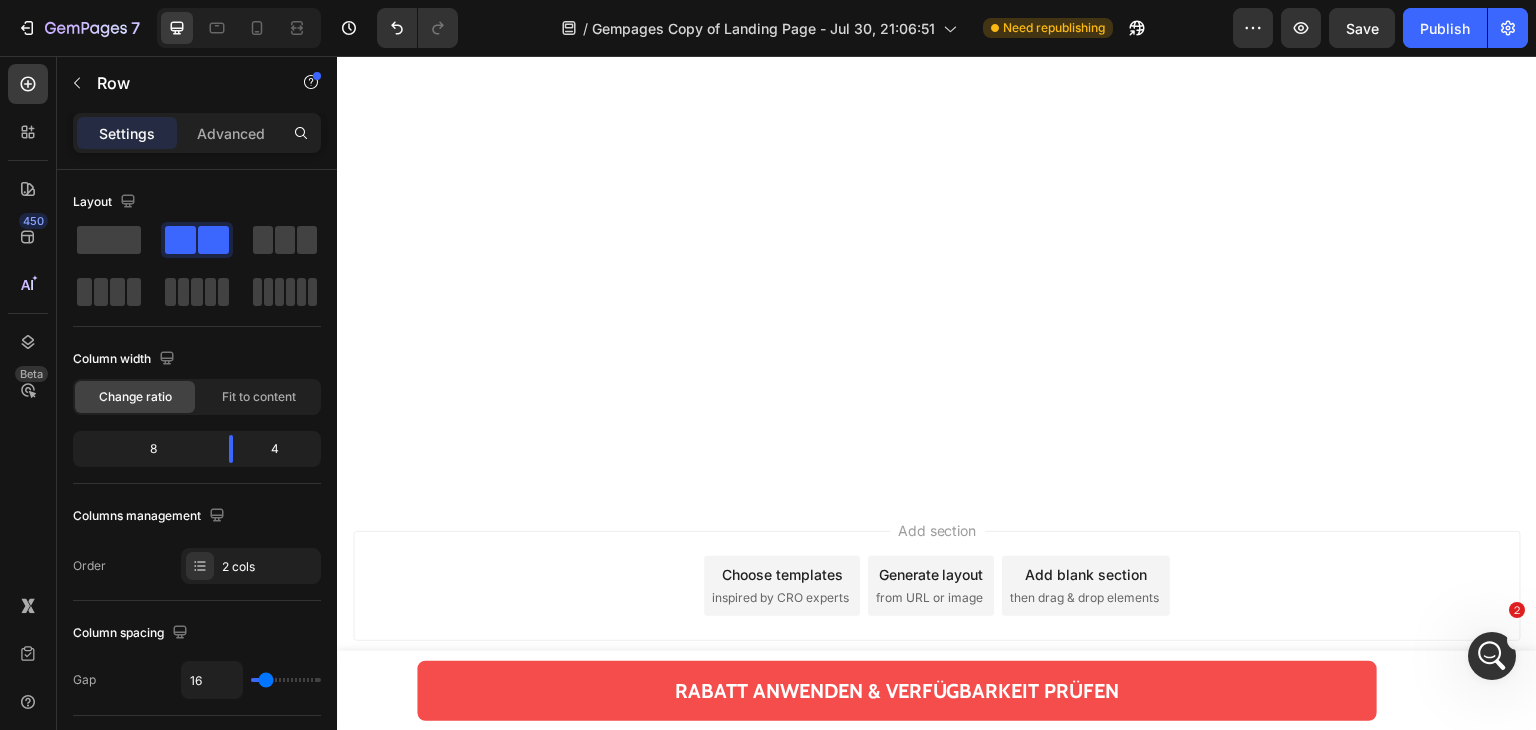 click on "AKTUALISIERUNG:" at bounding box center [425, -2976] 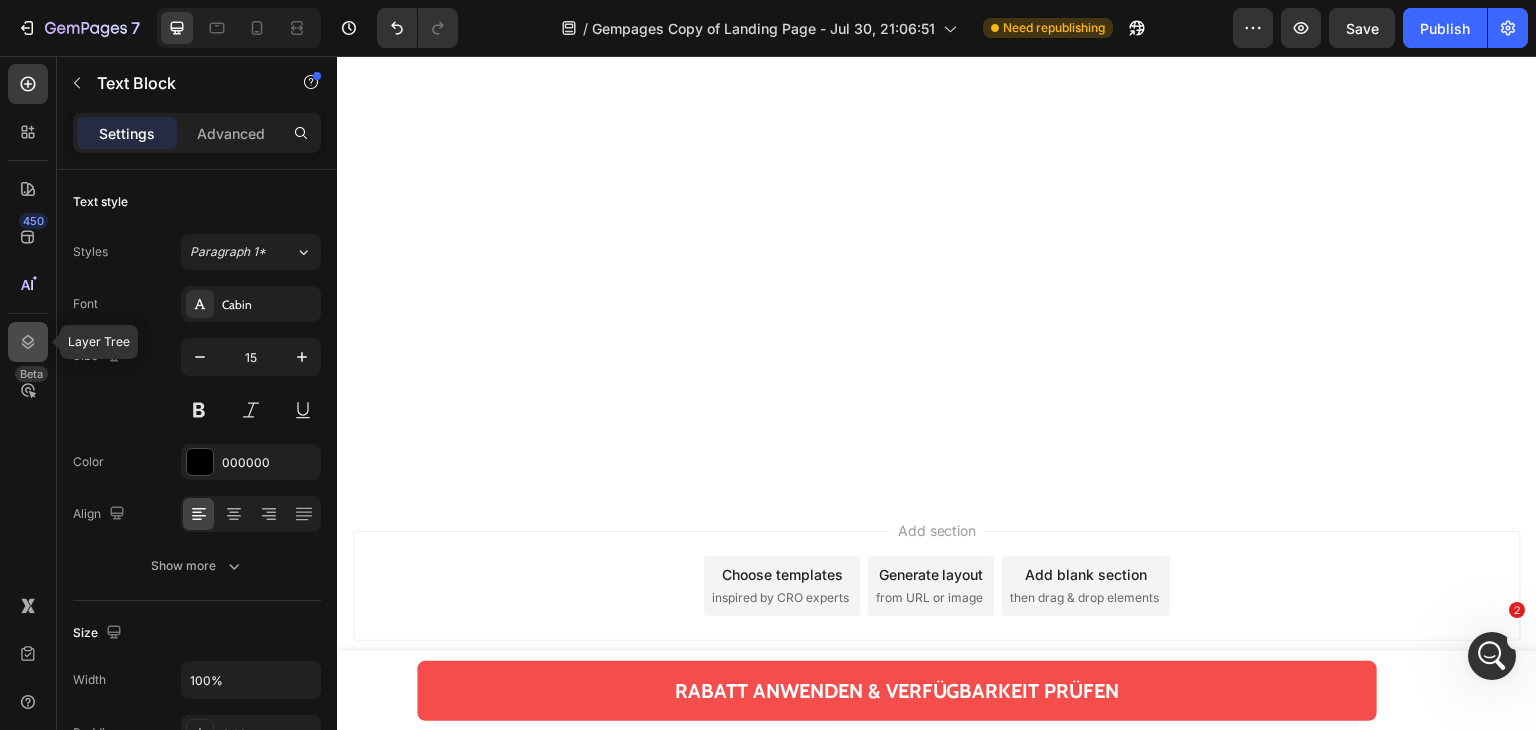 click 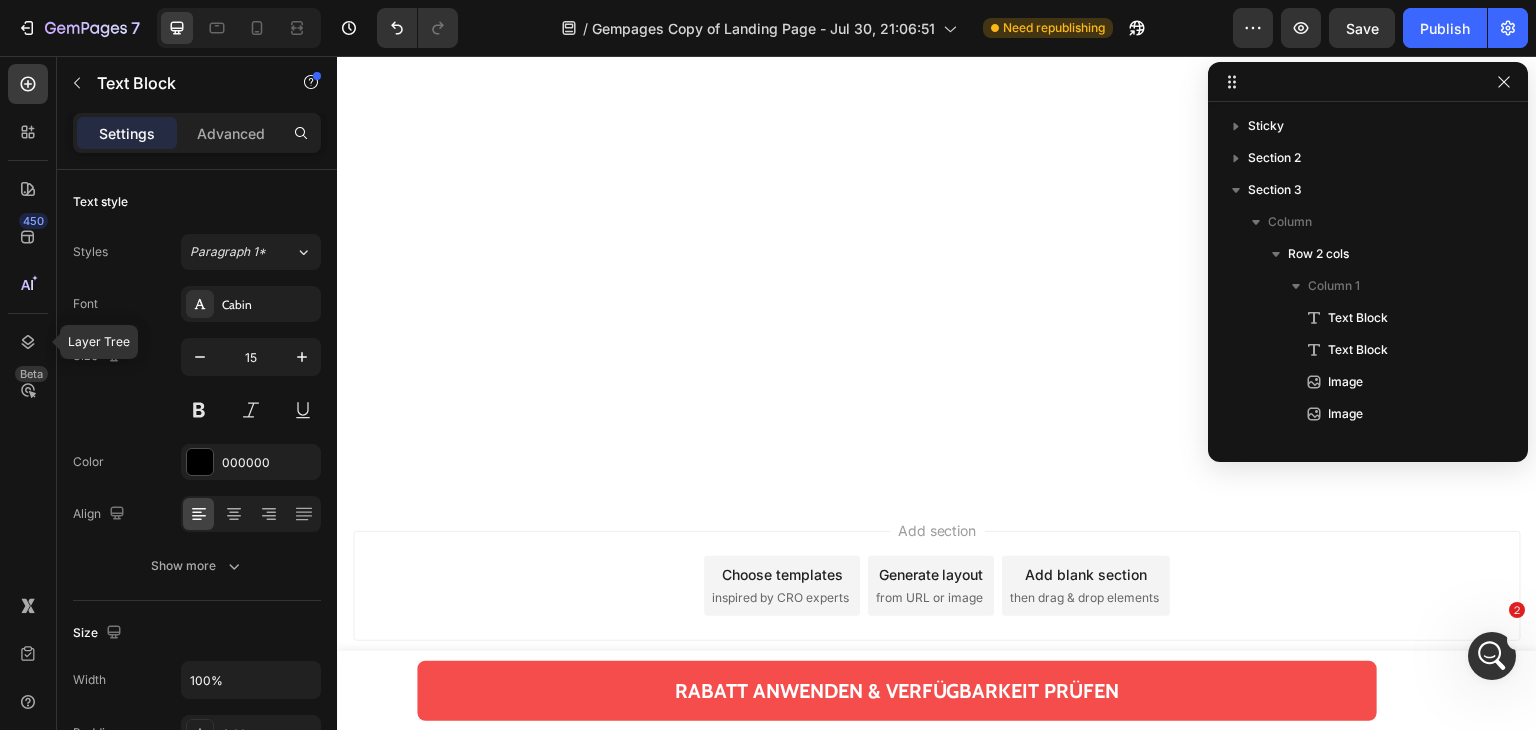 scroll, scrollTop: 2298, scrollLeft: 0, axis: vertical 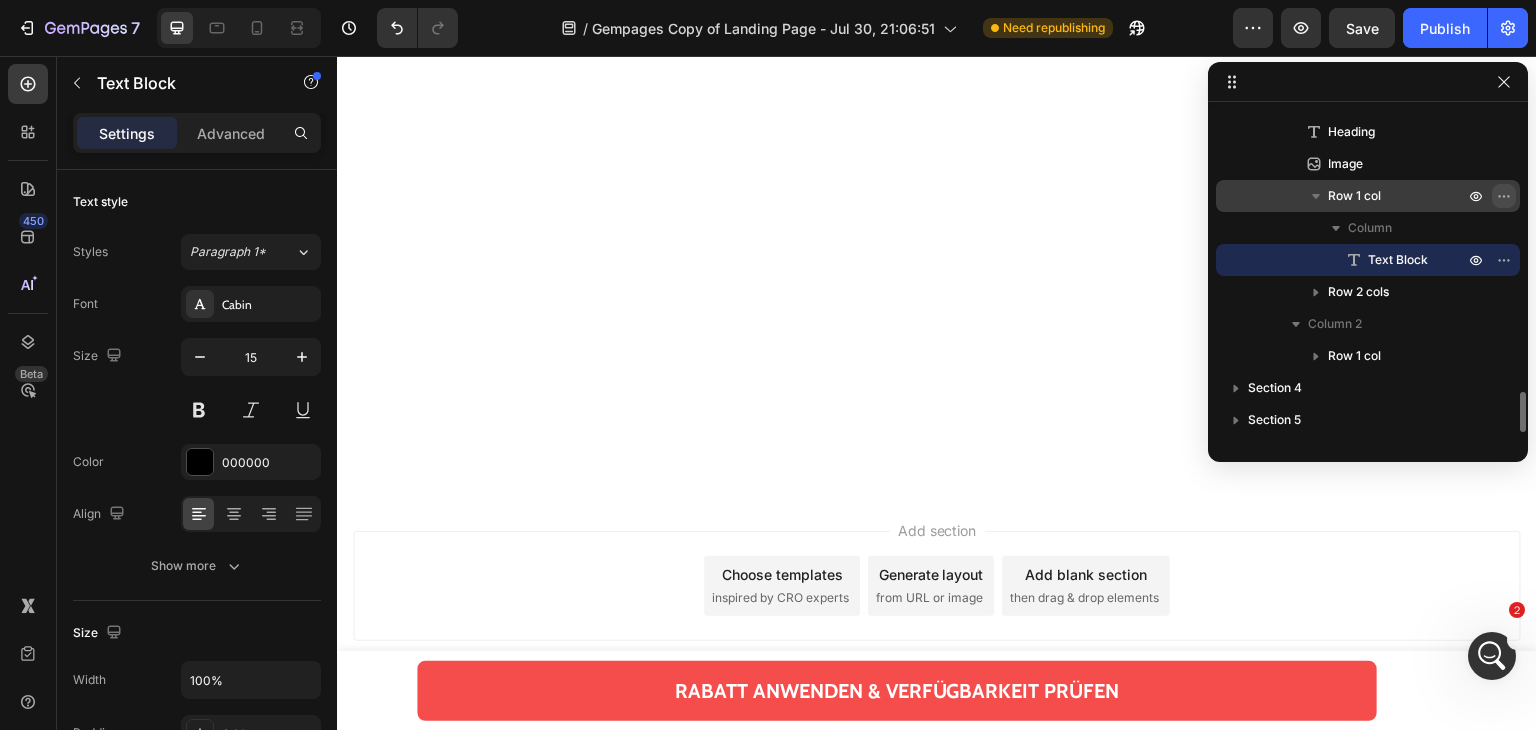 click 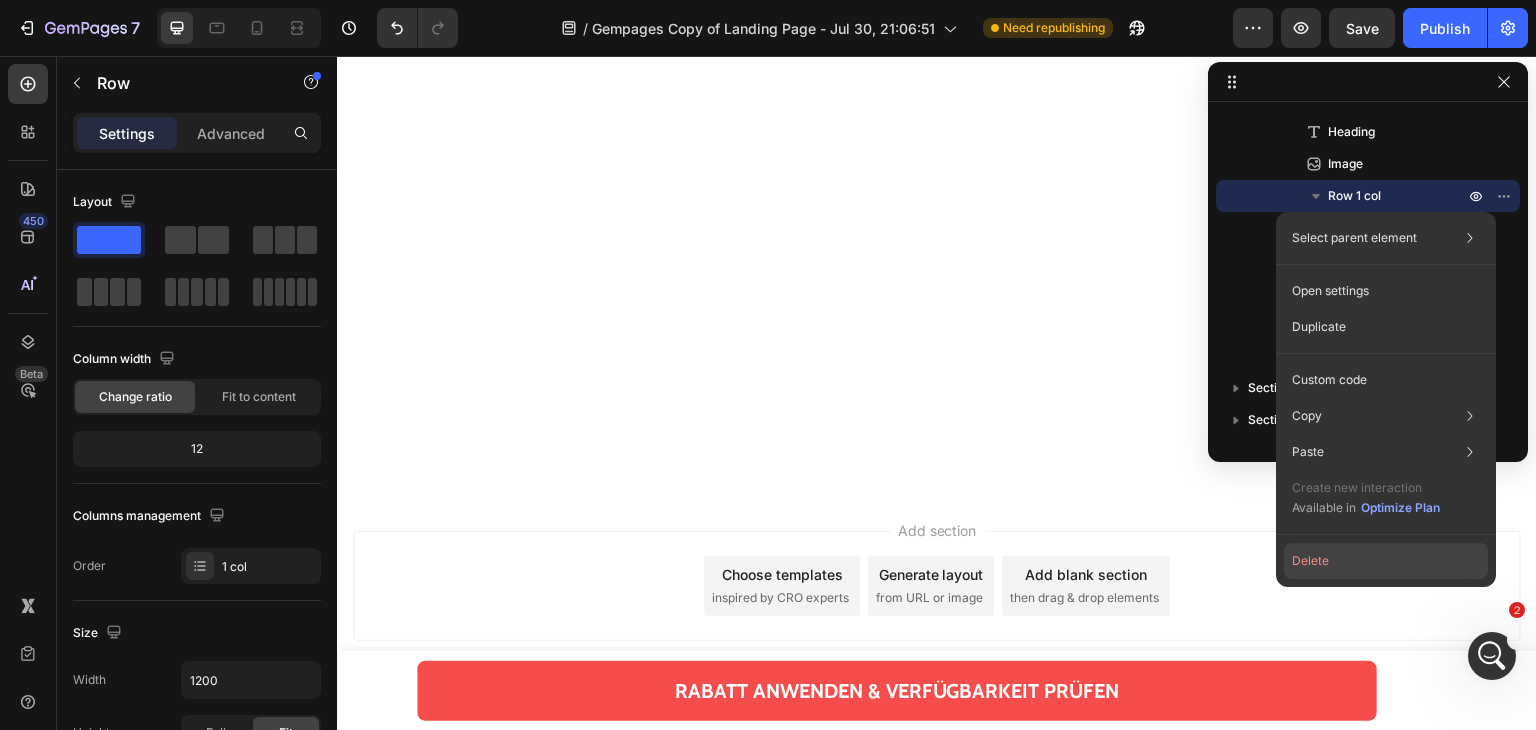 click on "Delete" 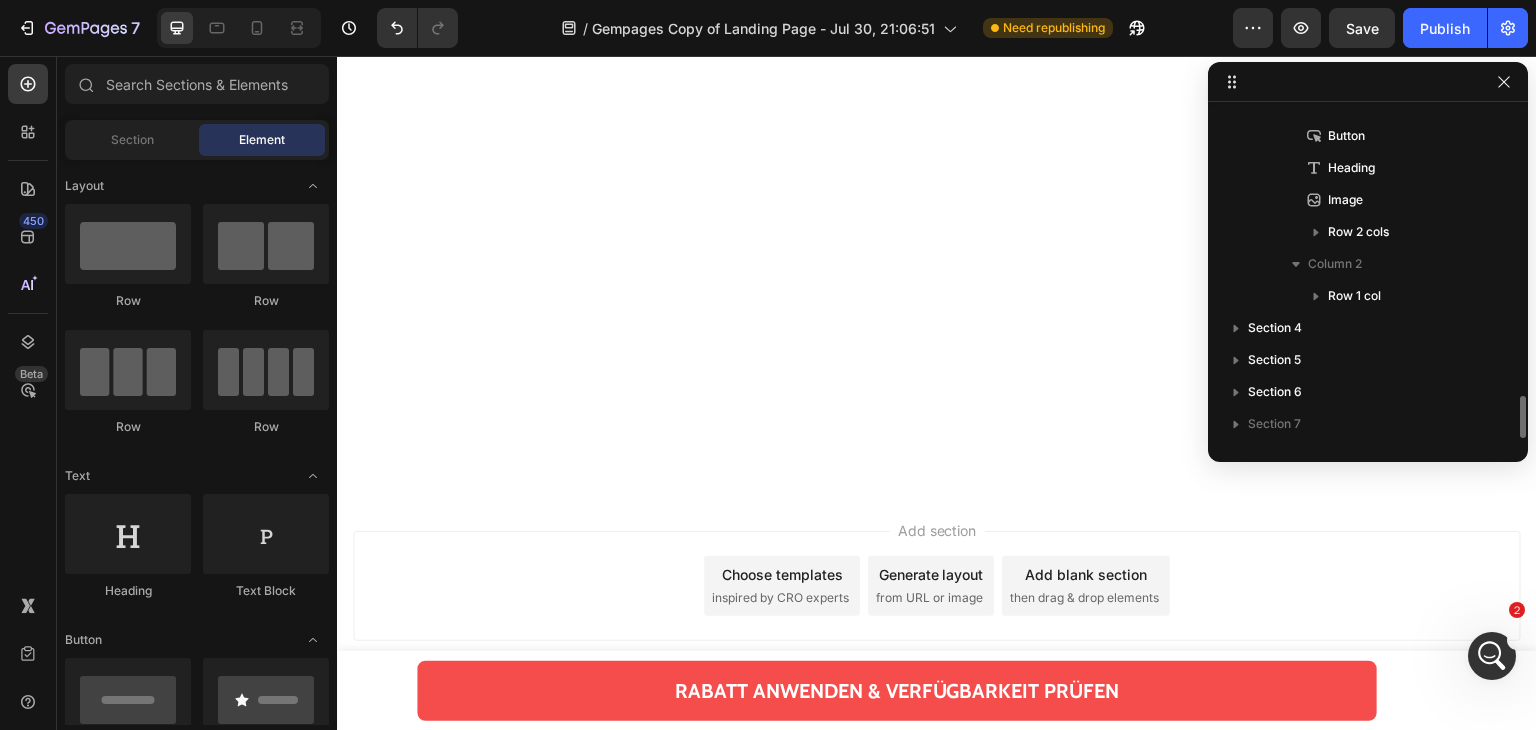 scroll, scrollTop: 2261, scrollLeft: 0, axis: vertical 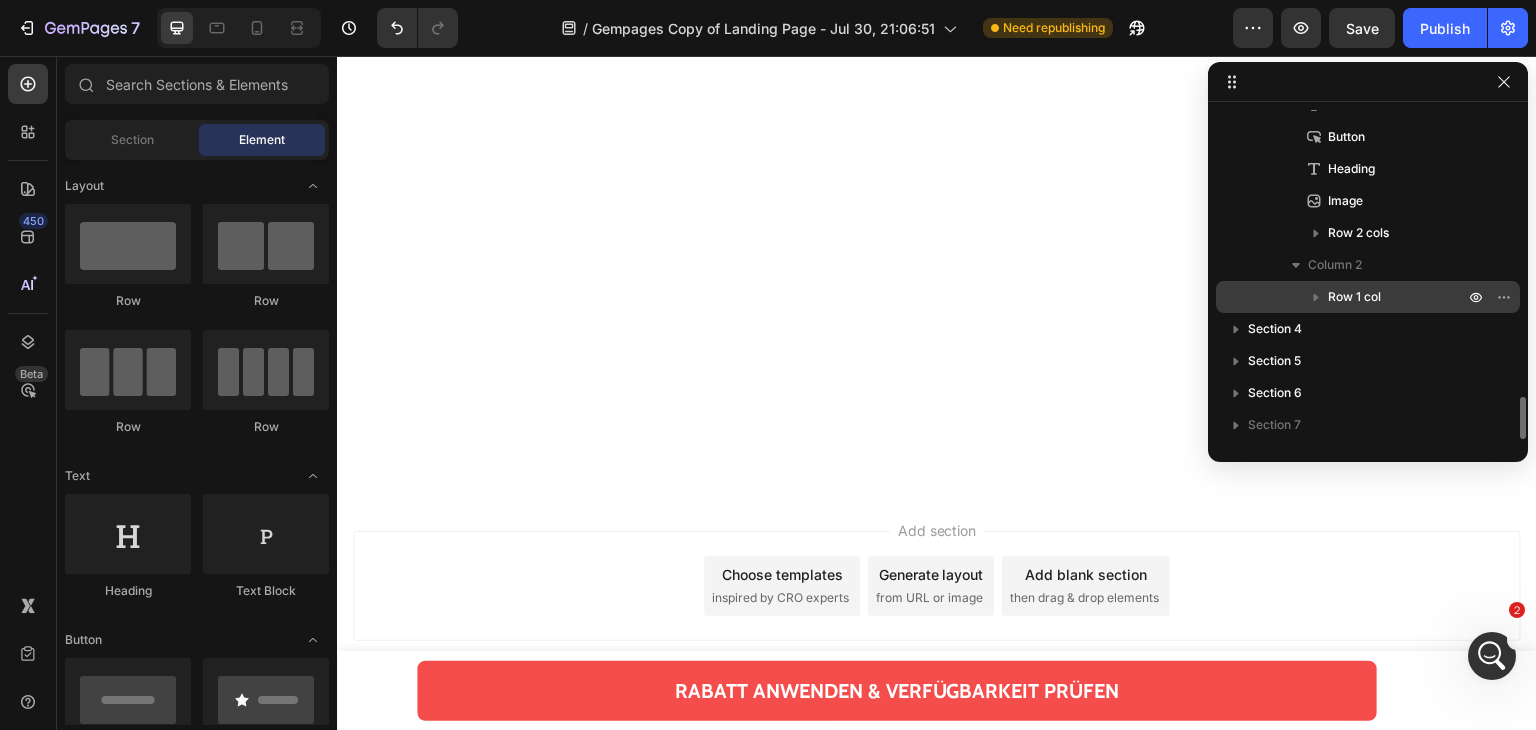 click on "Row 1 col" at bounding box center (1398, 297) 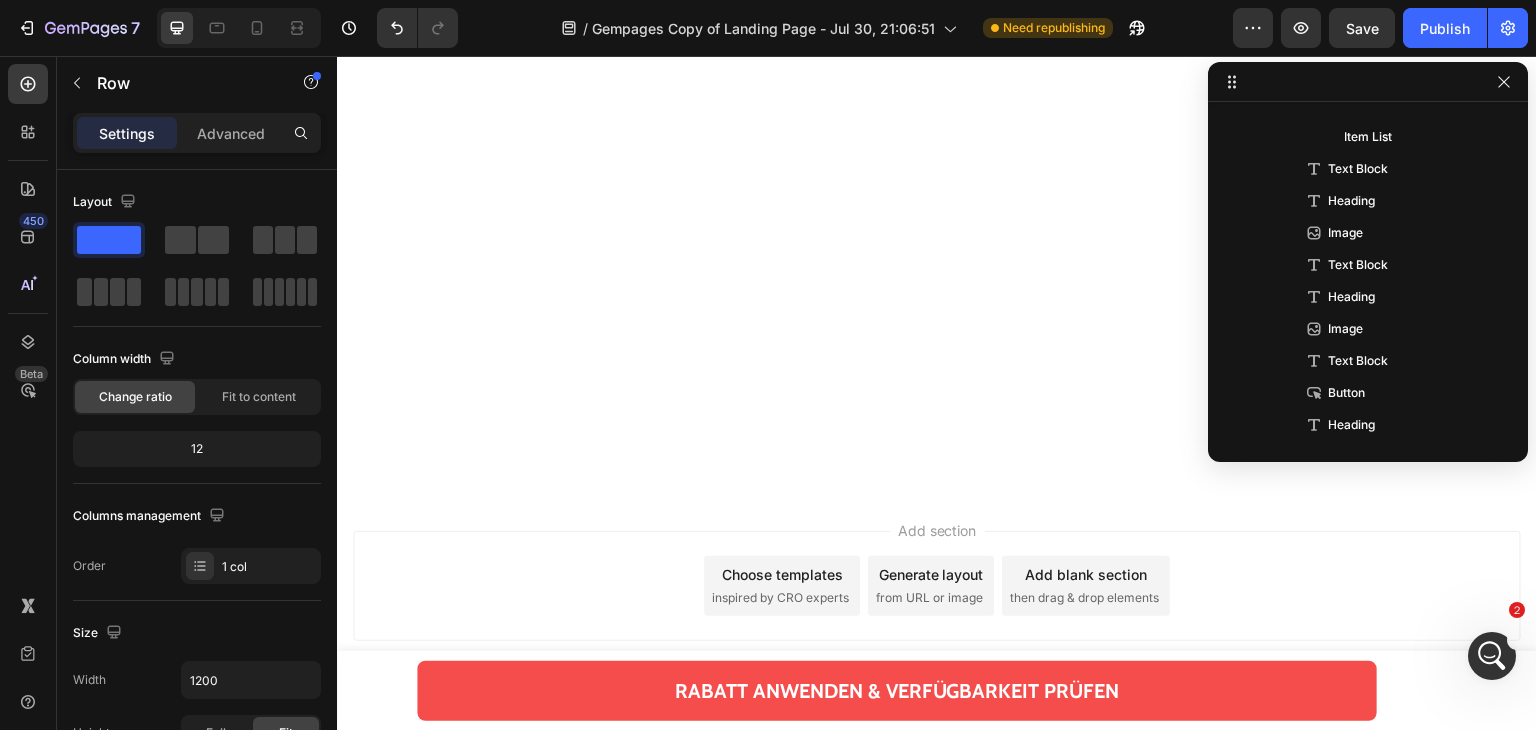 scroll, scrollTop: 3066, scrollLeft: 0, axis: vertical 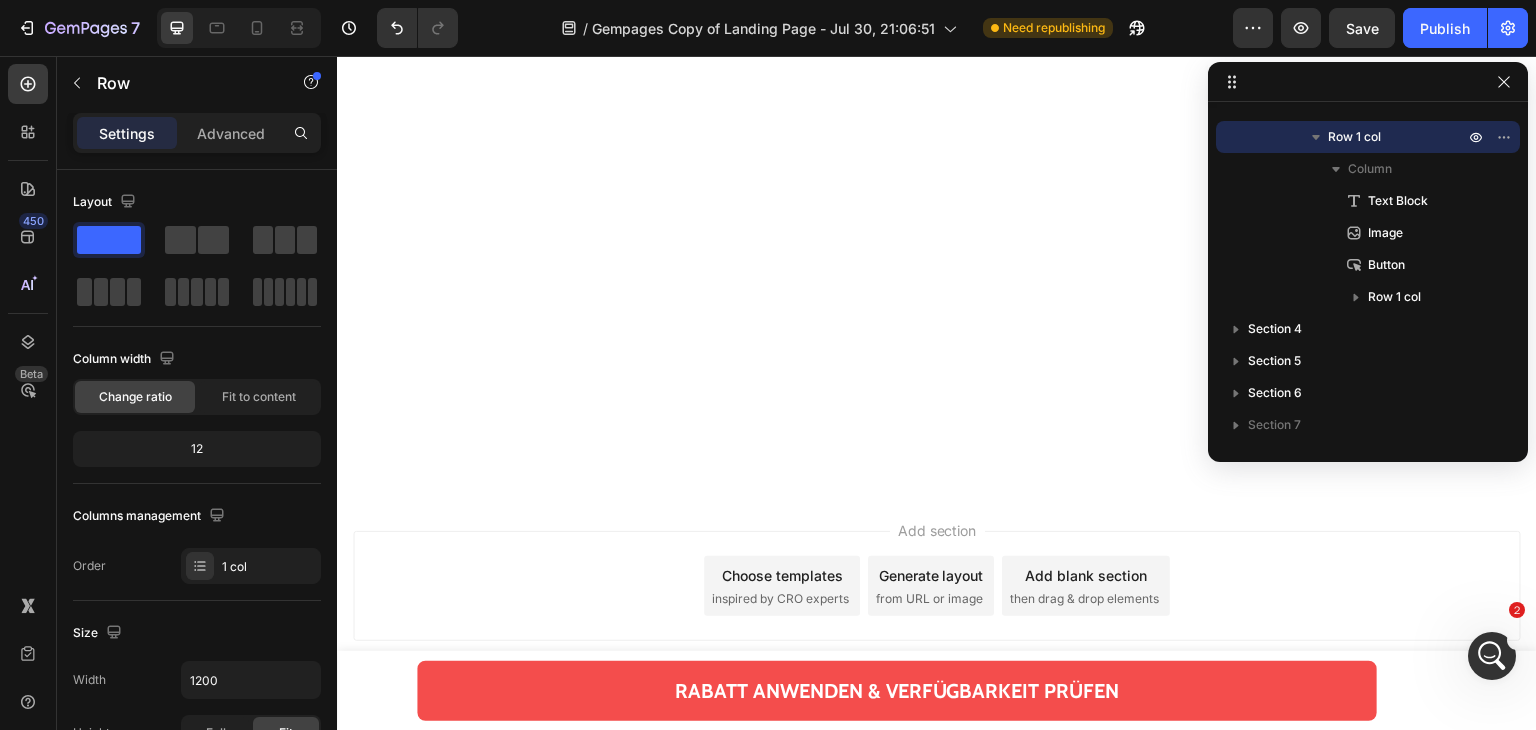 click on "Sichern Sie sich jetzt Ihre Bestellung, solange der Vorrat reicht – mit 40 % RABATT + SCHNELLER LIEFERUNG in ganz Deutschland.   HINWEIS:  Dieses Angebot ist  nicht auf Amazon oder Ebay  erhältlich. Text Block   0" at bounding box center [638, -2601] 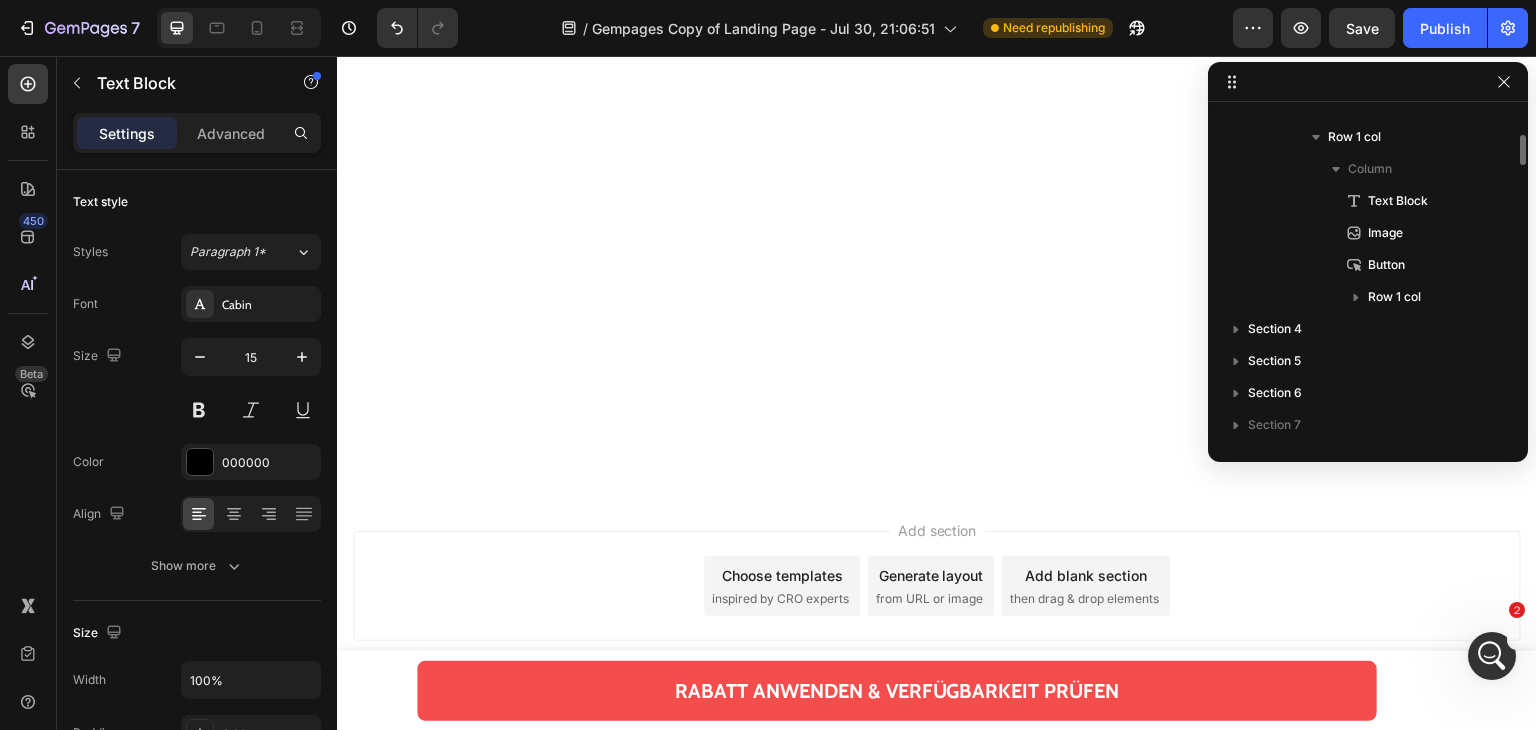scroll, scrollTop: 2938, scrollLeft: 0, axis: vertical 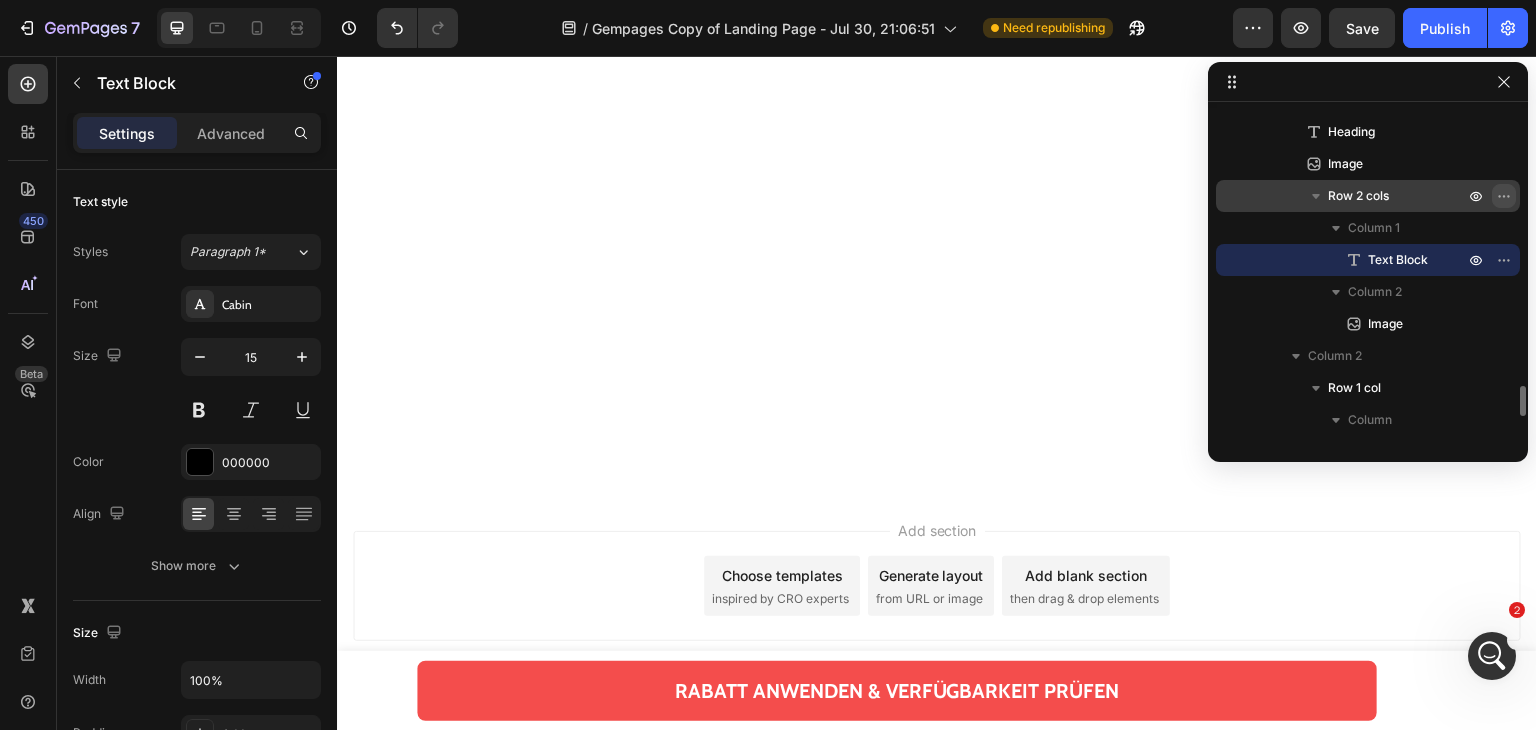 click 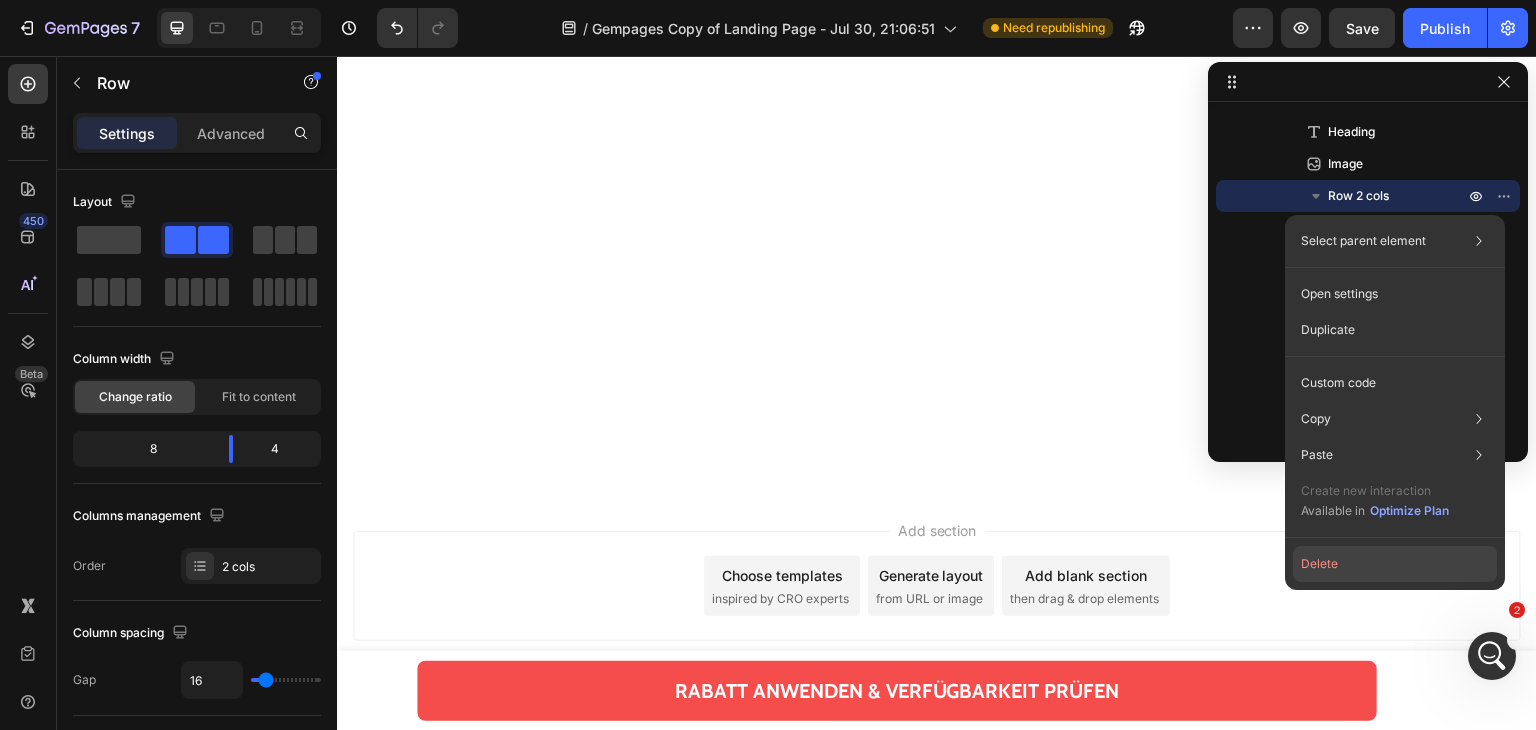 click on "Delete" 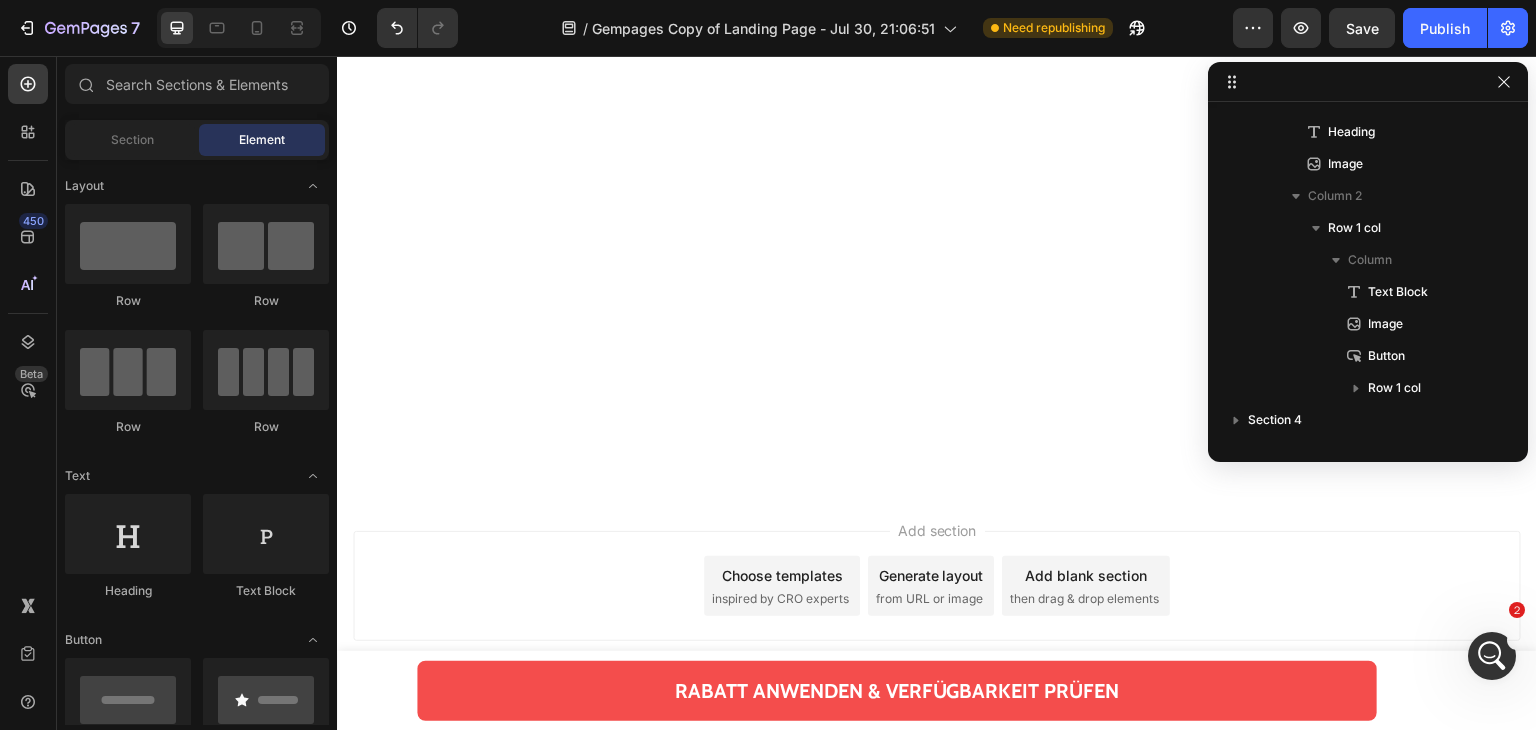 scroll, scrollTop: 16750, scrollLeft: 0, axis: vertical 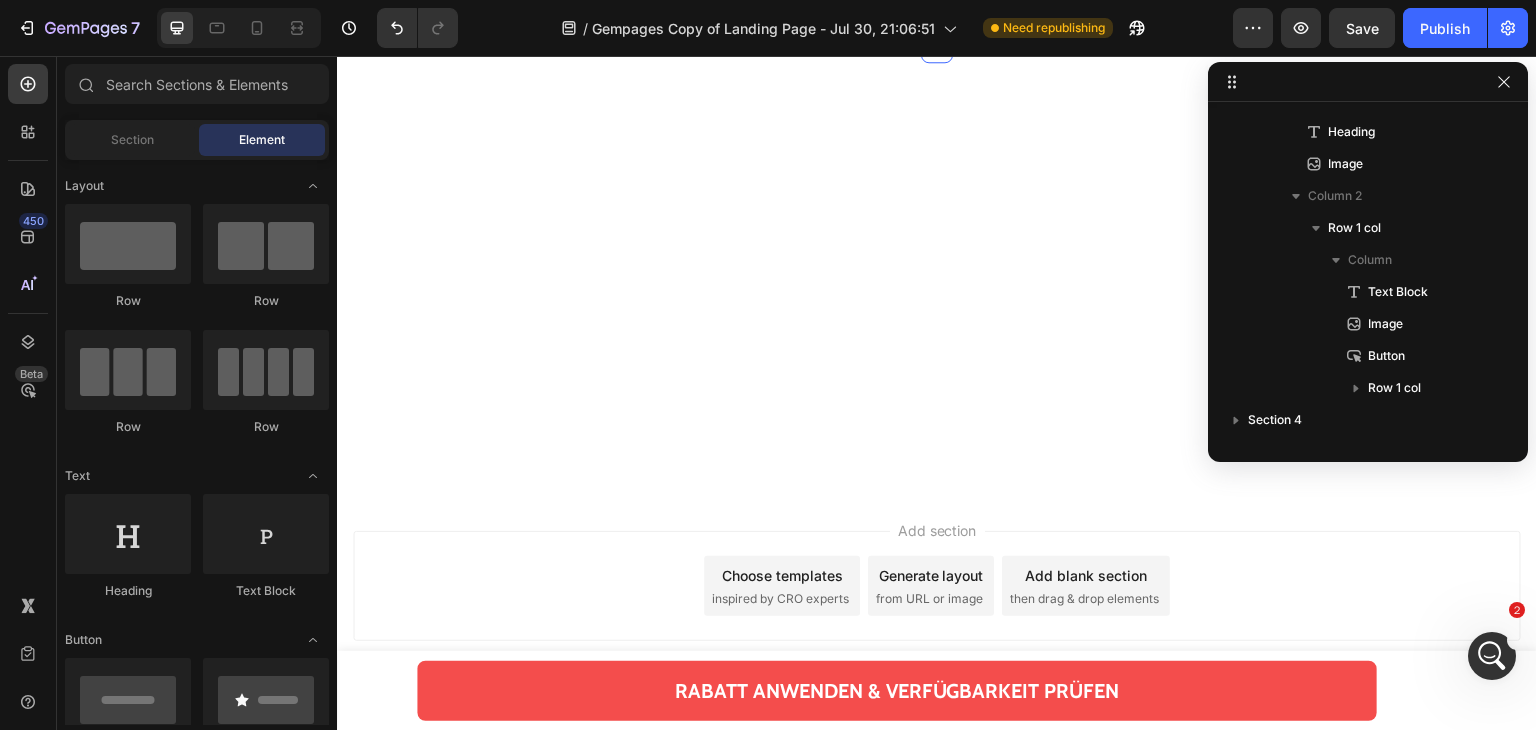 click on "Das einzige Risiko, dem Sie möglicherweise ausgesetzt sind …   … ist Schmerz und Reue, wenn Sie diese Gelegenheit verpassen, sich das  Depura Rotlicht-Therapie-System  mit diesem enormen Rabatt zu sichern.   Leider weiß ich ganz genau, was passiert, wenn Sie sich entscheiden, diese Chance verstreichen zu lassen.   Ich habe es schon so oft bei anderen Patienten gesehen.   Und glauben Sie mir – es ist NICHT gut.   Sie werden weiterhin Zeit mit ineffektiven Mundpflege-Routinen verschwenden, die die eigentliche Ursache des Problems nicht behandeln.   Vielleicht verspüren Sie hin und wieder eine kurzfristige Linderung …   Und reden sich womöglich ein, dass häufigeres Zahnseidebenutzen oder der Wechsel der Zahnpasta „ausreichend“ sei.   Aber das Zahnfleischbluten, der Mundgeruch, die Empfindlichkeit und der Zahnfleischrückgang werden sich nur weiter verschlimmern.   Ich sage das nicht, um Ihnen ANGST zu machen. Ich möchte Sie lediglich WARNEN.           Text Block Image" at bounding box center (937, -1179) 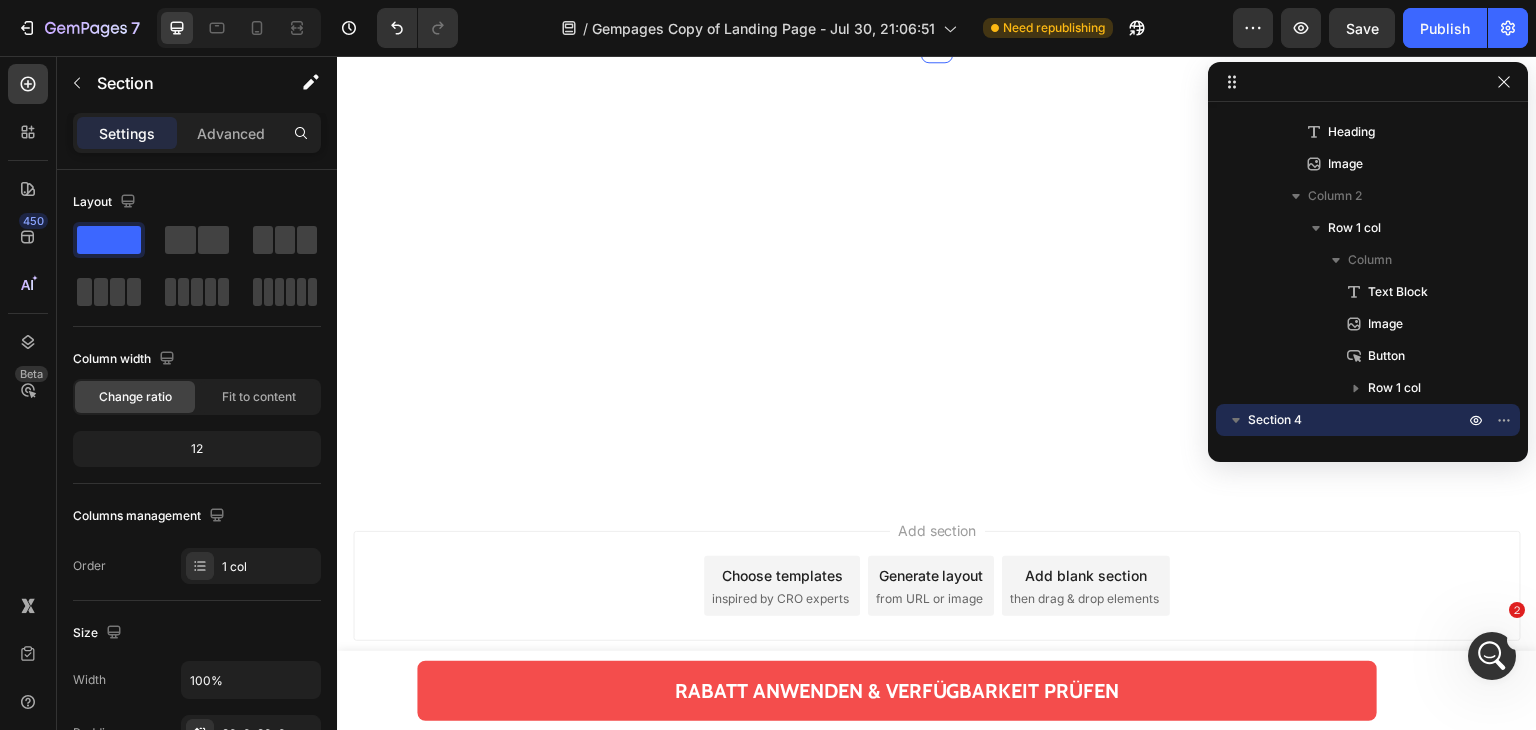 click on "Das einzige Risiko, dem Sie möglicherweise ausgesetzt sind …   … ist Schmerz und Reue, wenn Sie diese Gelegenheit verpassen, sich das  Depura Rotlicht-Therapie-System  mit diesem enormen Rabatt zu sichern.   Leider weiß ich ganz genau, was passiert, wenn Sie sich entscheiden, diese Chance verstreichen zu lassen.   Ich habe es schon so oft bei anderen Patienten gesehen.   Und glauben Sie mir – es ist NICHT gut.   Sie werden weiterhin Zeit mit ineffektiven Mundpflege-Routinen verschwenden, die die eigentliche Ursache des Problems nicht behandeln.   Vielleicht verspüren Sie hin und wieder eine kurzfristige Linderung …   Und reden sich womöglich ein, dass häufigeres Zahnseidebenutzen oder der Wechsel der Zahnpasta „ausreichend“ sei.   Aber das Zahnfleischbluten, der Mundgeruch, die Empfindlichkeit und der Zahnfleischrückgang werden sich nur weiter verschlimmern.   Ich sage das nicht, um Ihnen ANGST zu machen. Ich möchte Sie lediglich WARNEN.           Text Block Image" at bounding box center [783, -1179] 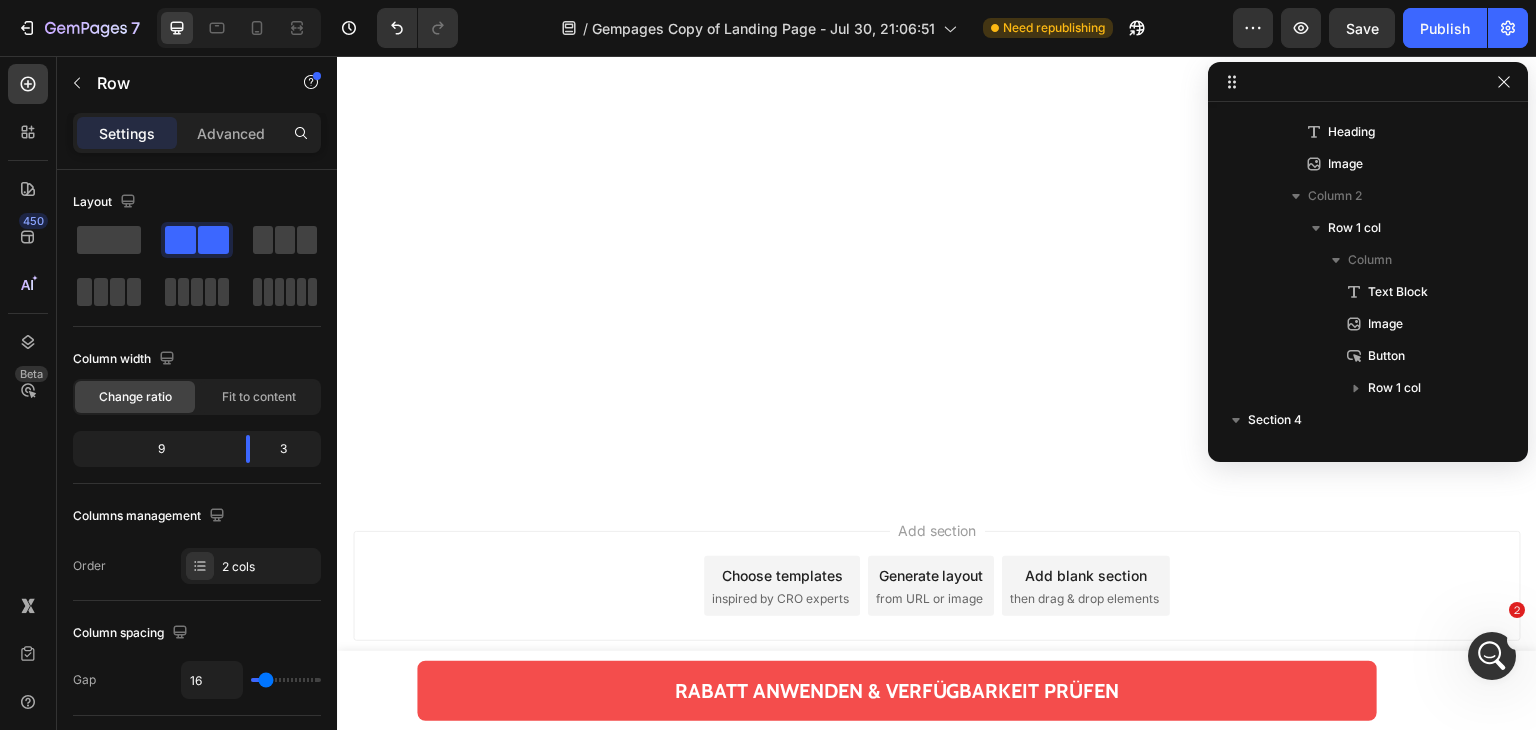 scroll, scrollTop: 3093, scrollLeft: 0, axis: vertical 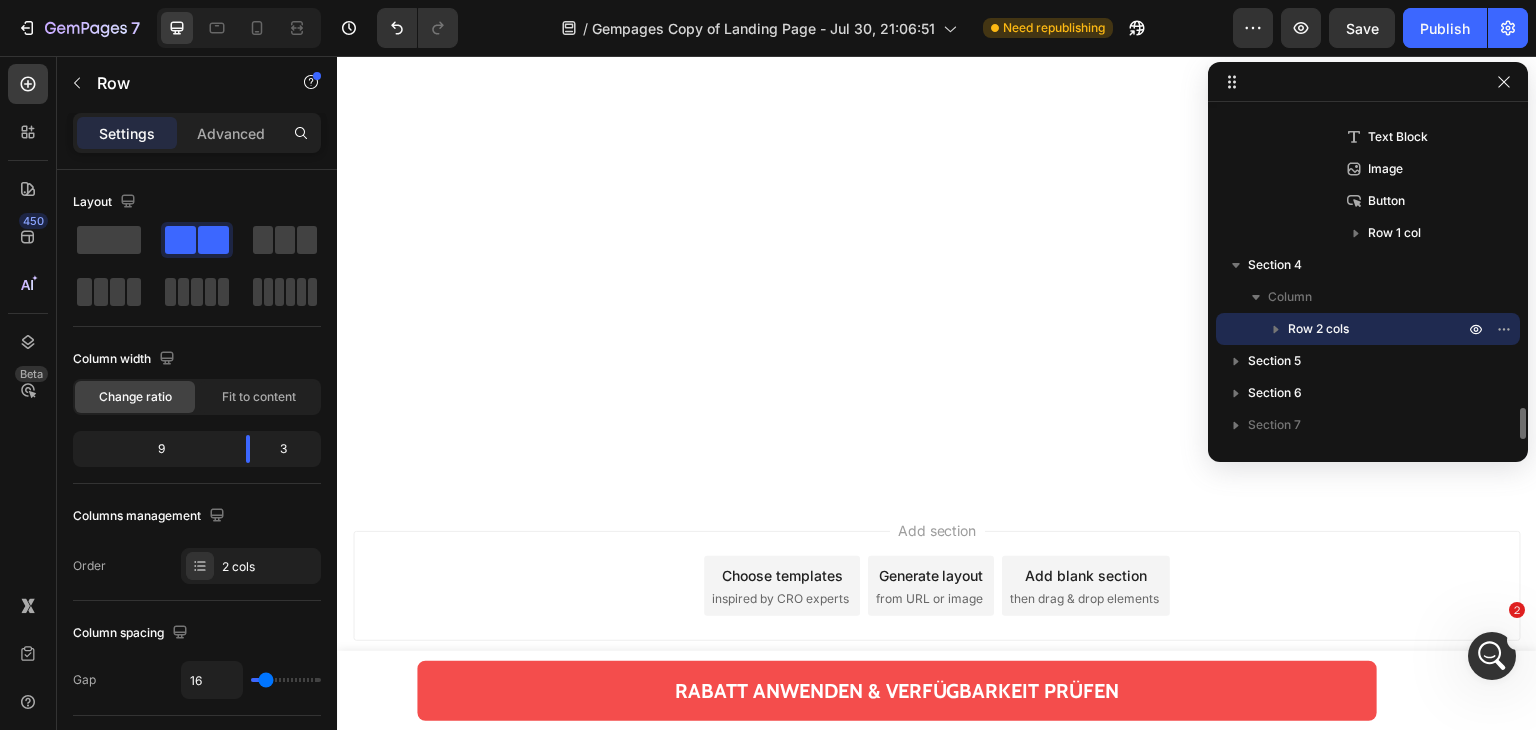 click on "Drop element here" at bounding box center (1381, -1179) 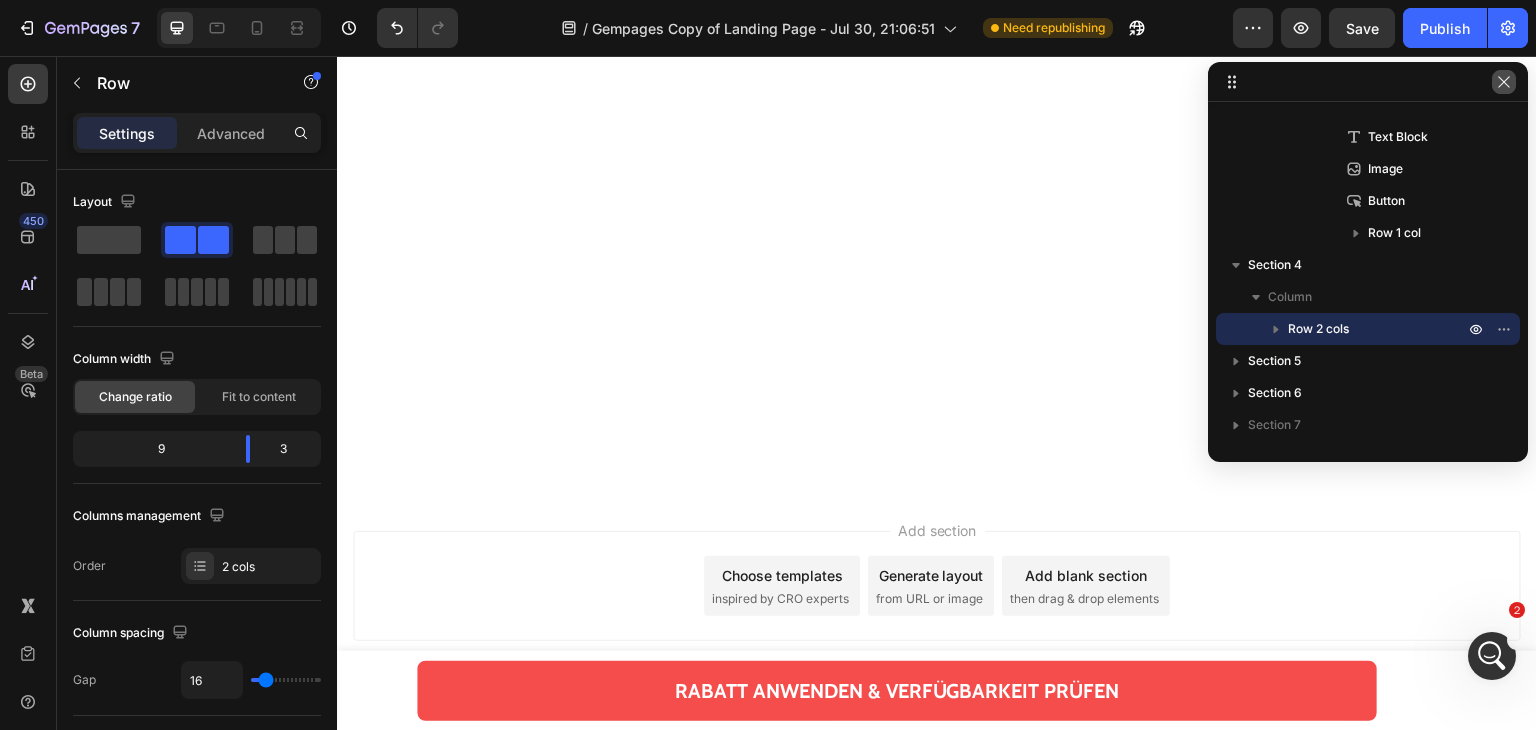 click 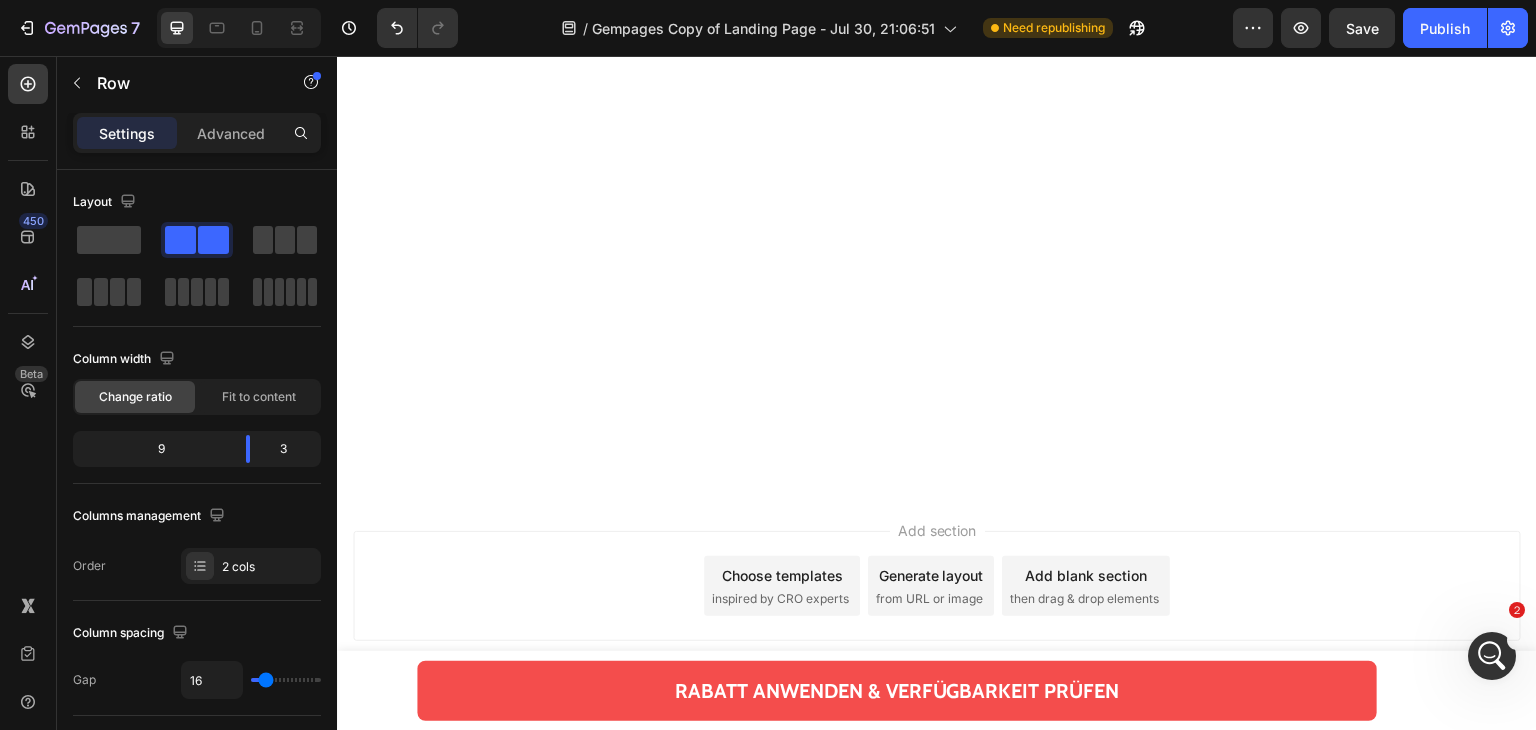 scroll, scrollTop: 16750, scrollLeft: 0, axis: vertical 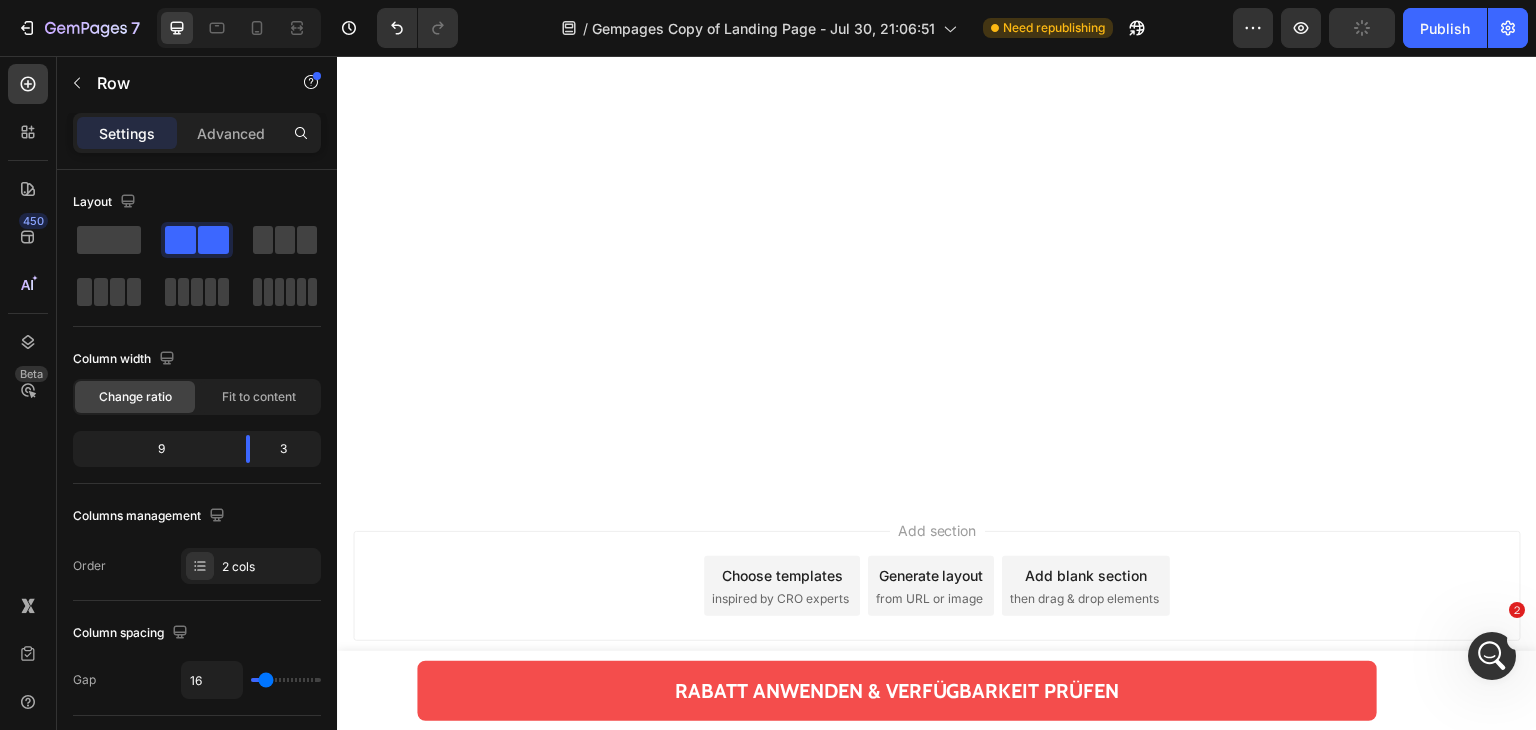 click on "Top-Zahnarzt verrät:  Der bahnbrechende Kollagen-Durchbruch, der Zahnfleischrückgang umkehrt – und Ihnen hilft, Ihre echten Zähne ein Leben lang zu behalten – ganz ohne invasive Eingriffe. Text Block Wenn Zahnfleischrückgang, empfindliche Zähne, Mundgeruch oder Zahnfleischbluten beim Zahnseidebenutzen  zu Ihrem Alltag gehören, lesen Sie jetzt diesen kurzen Artikel – bevor Sie irgendetwas anderes tun. Text Block Image Image Hallo, ich bin Dr. Markus Feldmann, approbierter Zahnarzt mit Praxis in Fort Lauderdale.   Ich verfüge über 18 Jahre klinische Erfahrung und habe weit über 10.000 Stunden in der Praxis verbracht.   Im Laufe meiner Karriere habe ich tausenden Patienten geholfen, die mit den unterschiedlichsten Problemen der Mundgesundheit zu mir gekommen sind… Text Block Zahnfleischrückgang Zahnschmerzen bei Kälte Lockere Zähne, Extraktion und Prothesen Mundgeruch Item List Row Sie können es sich vorstellen.   Ich habe alles gesehen.   Von leichtem Zahnfleischbluten … Text Block" at bounding box center (937, -7630) 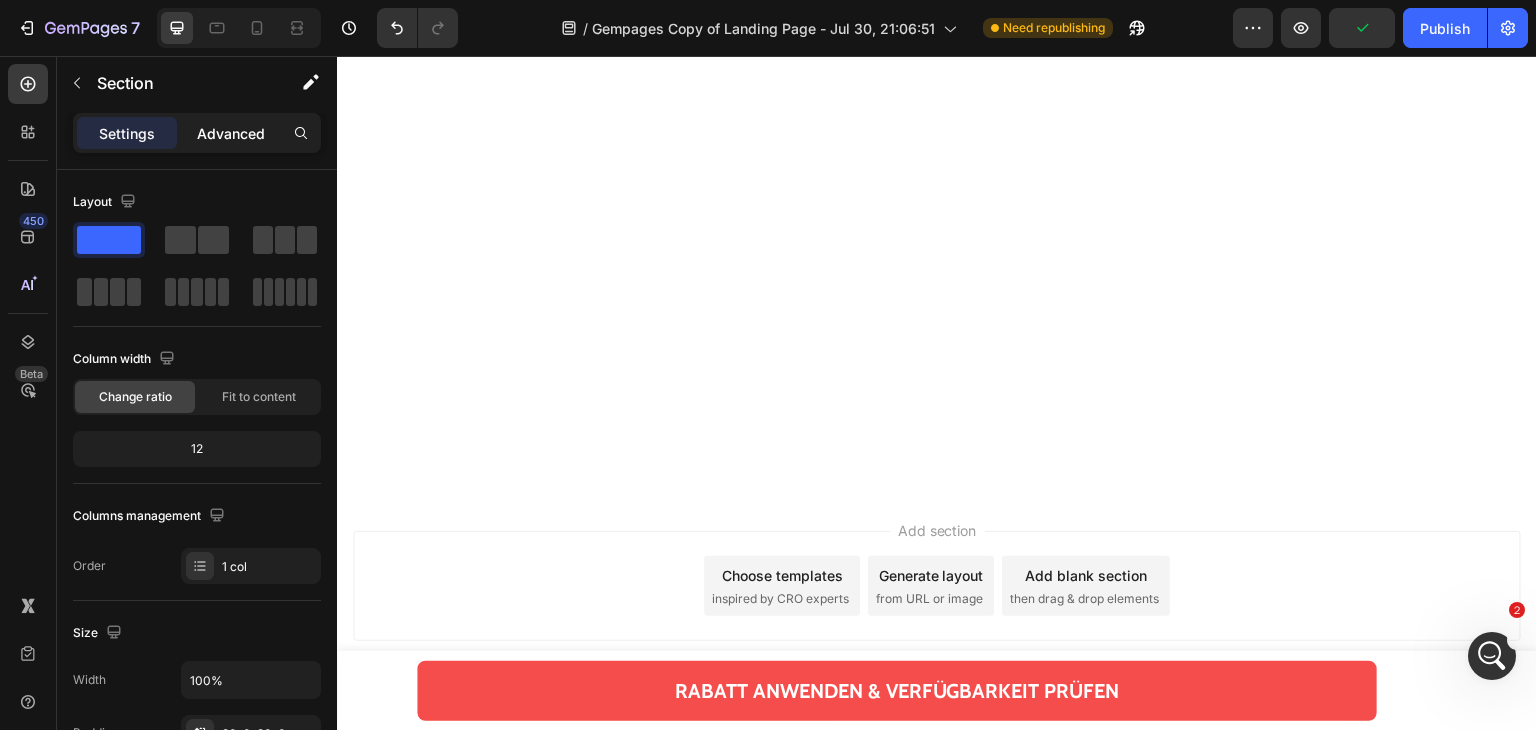 click on "Advanced" at bounding box center [231, 133] 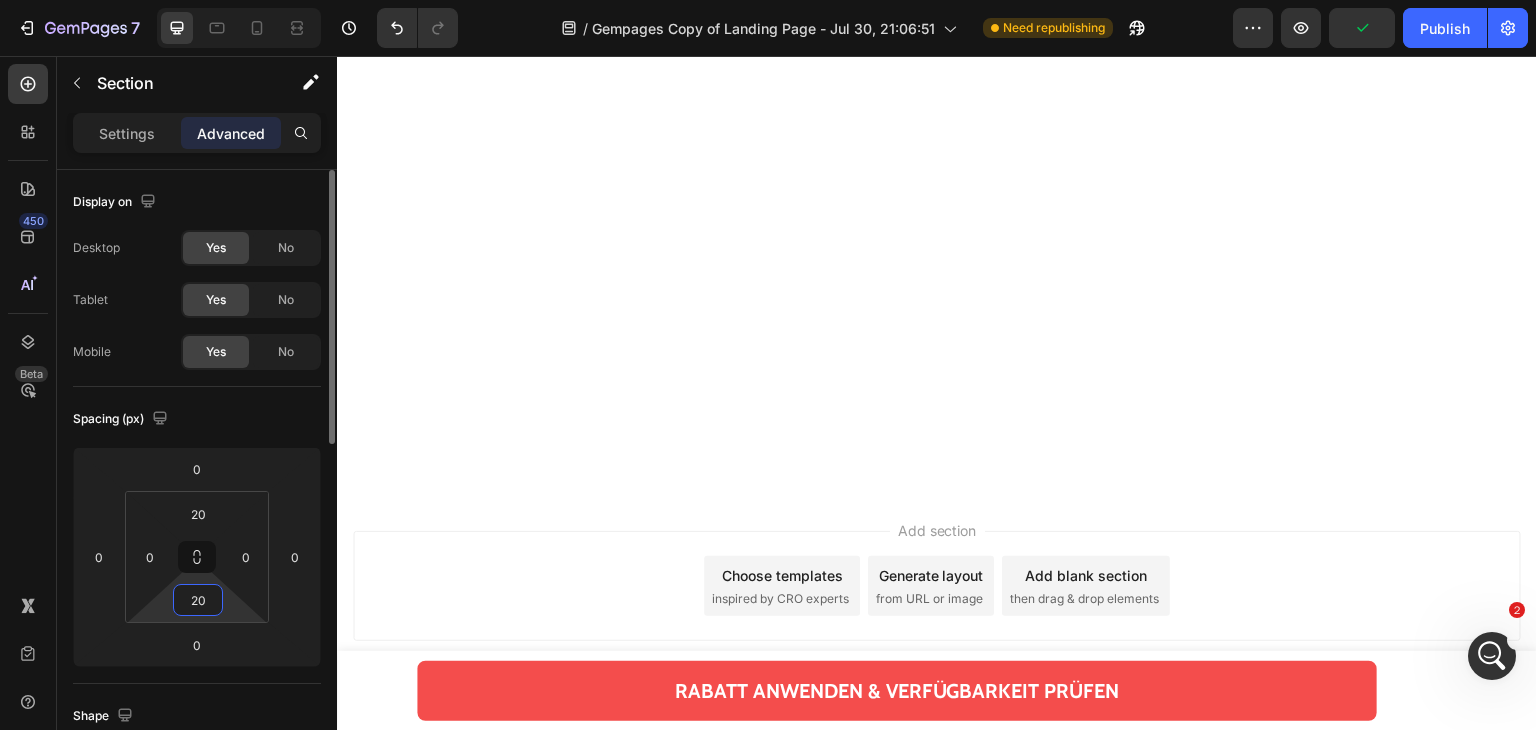 click on "20" at bounding box center [198, 600] 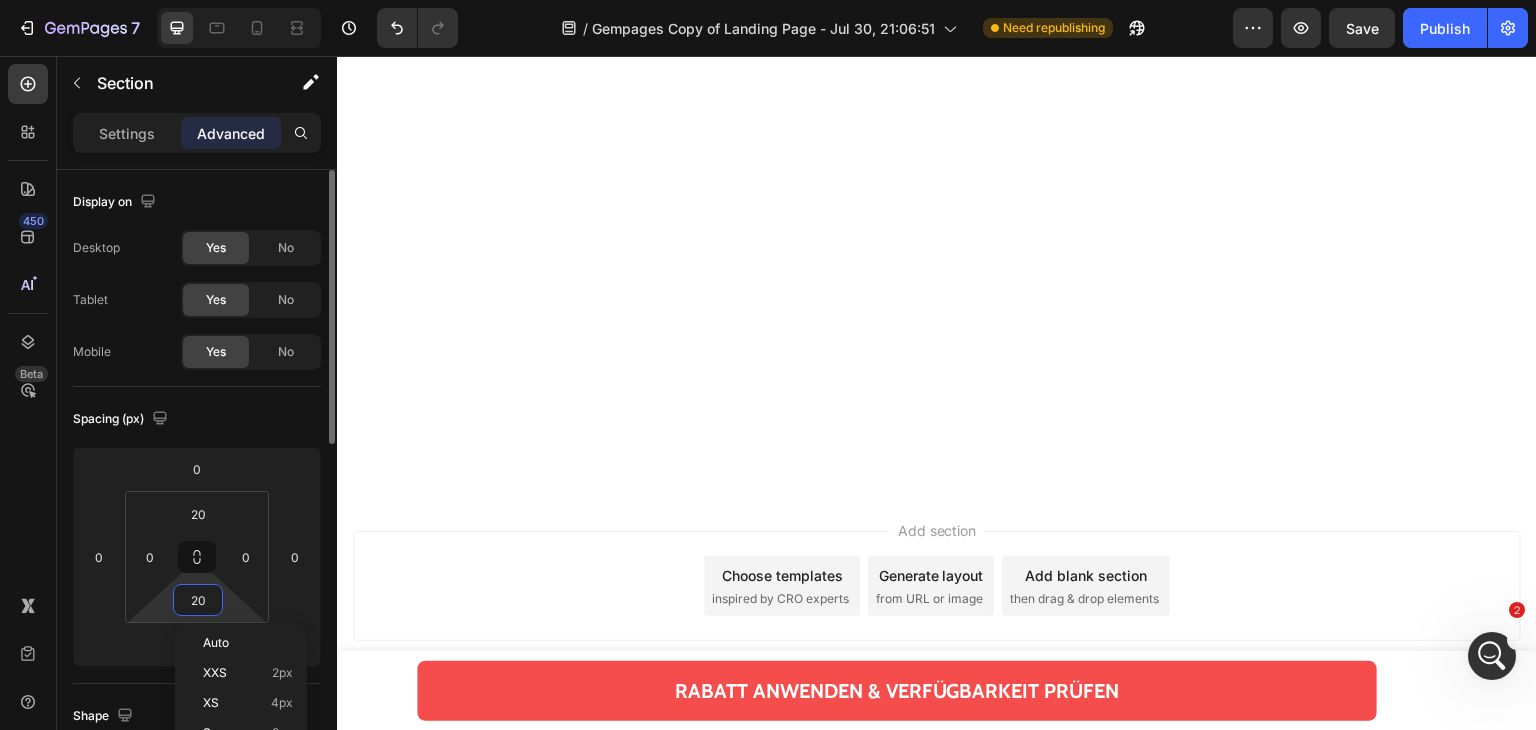 type on "0" 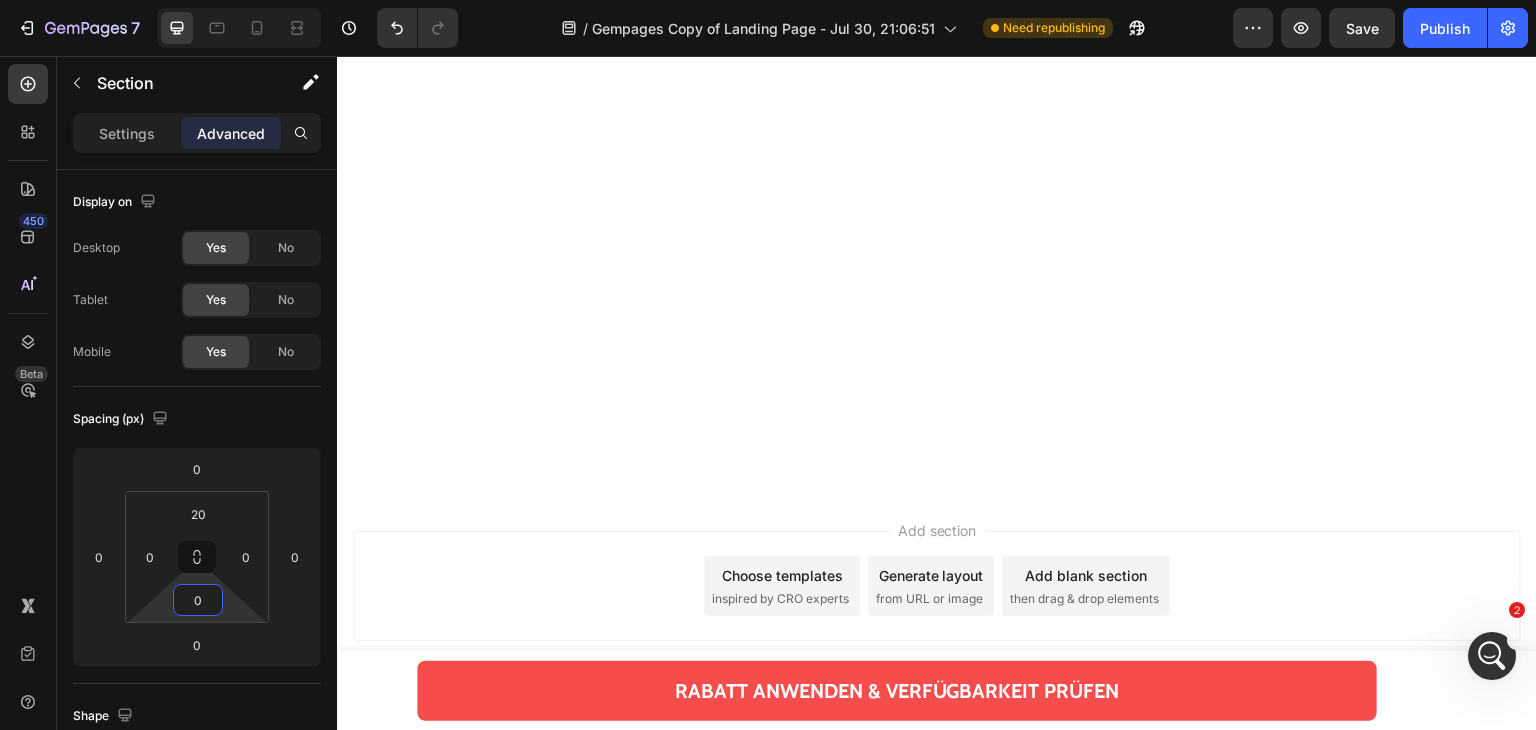 click on "Das einzige Risiko, dem Sie möglicherweise ausgesetzt sind …" at bounding box center (783, -2365) 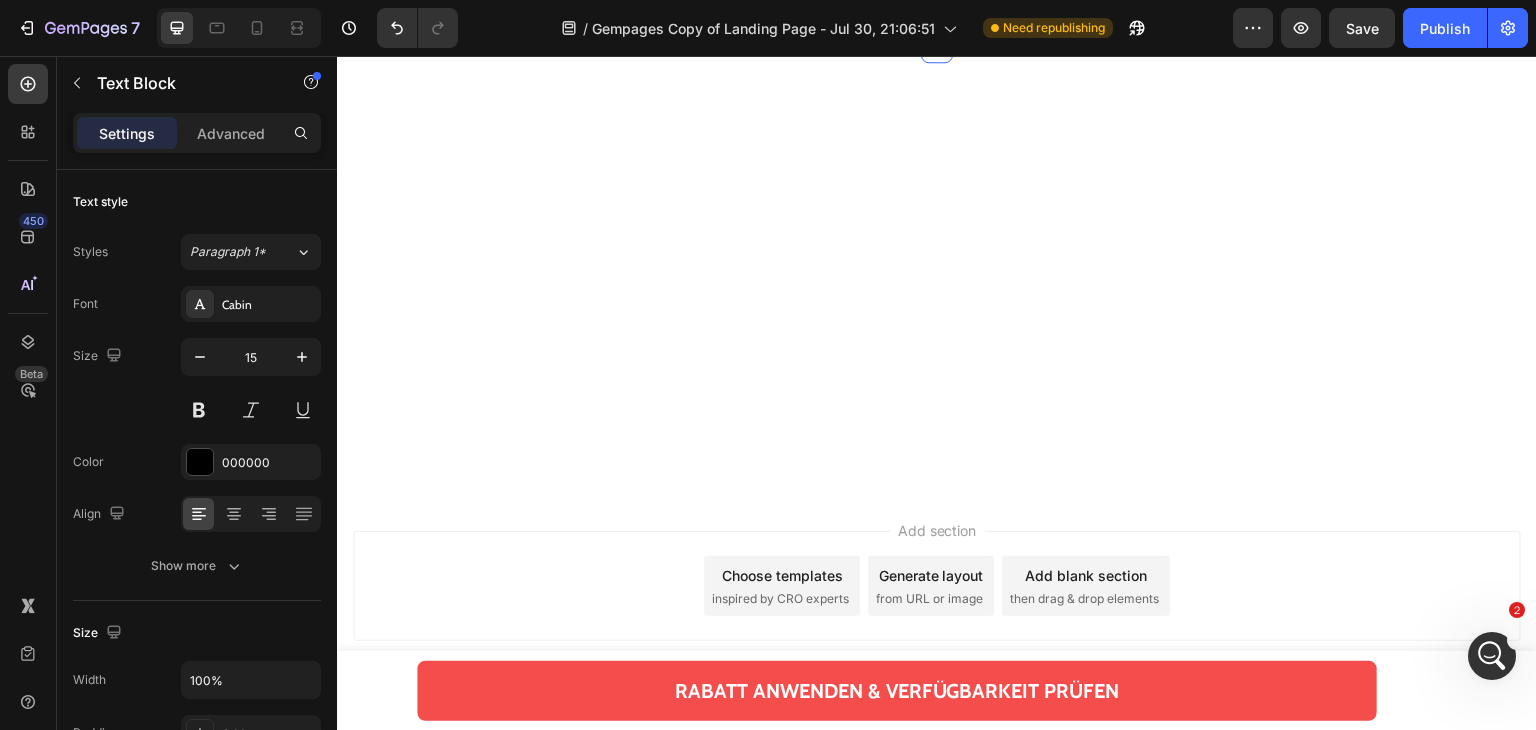 click on "Das einzige Risiko, dem Sie möglicherweise ausgesetzt sind …   … ist Schmerz und Reue, wenn Sie diese Gelegenheit verpassen, sich das  Depura Rotlicht-Therapie-System  mit diesem enormen Rabatt zu sichern.   Leider weiß ich ganz genau, was passiert, wenn Sie sich entscheiden, diese Chance verstreichen zu lassen.   Ich habe es schon so oft bei anderen Patienten gesehen.   Und glauben Sie mir – es ist NICHT gut.   Sie werden weiterhin Zeit mit ineffektiven Mundpflege-Routinen verschwenden, die die eigentliche Ursache des Problems nicht behandeln.   Vielleicht verspüren Sie hin und wieder eine kurzfristige Linderung …   Und reden sich womöglich ein, dass häufigeres Zahnseidebenutzen oder der Wechsel der Zahnpasta „ausreichend“ sei.   Aber das Zahnfleischbluten, der Mundgeruch, die Empfindlichkeit und der Zahnfleischrückgang werden sich nur weiter verschlimmern.   Ich sage das nicht, um Ihnen ANGST zu machen. Ich möchte Sie lediglich WARNEN.           Text Block   0 Image" at bounding box center [937, -1179] 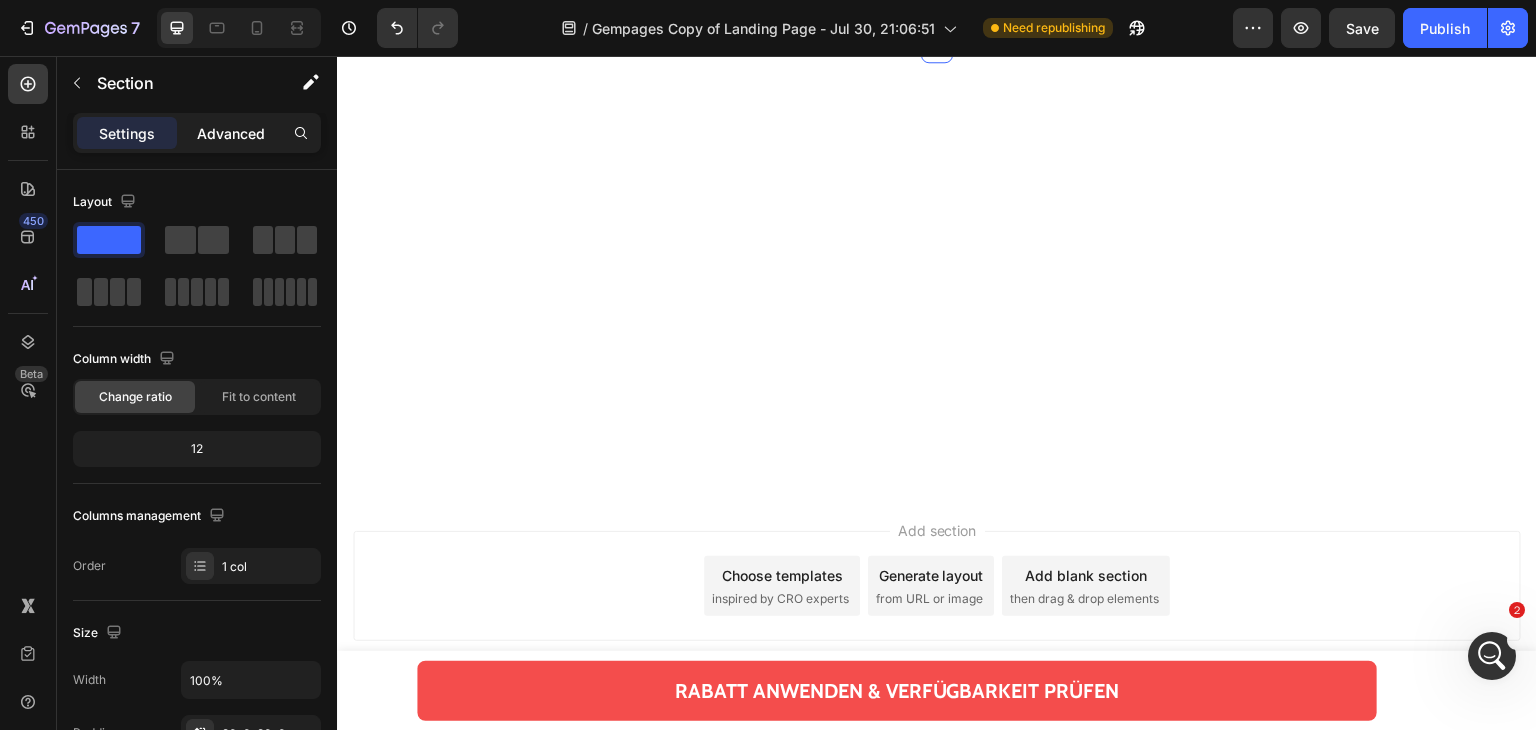 click on "Advanced" 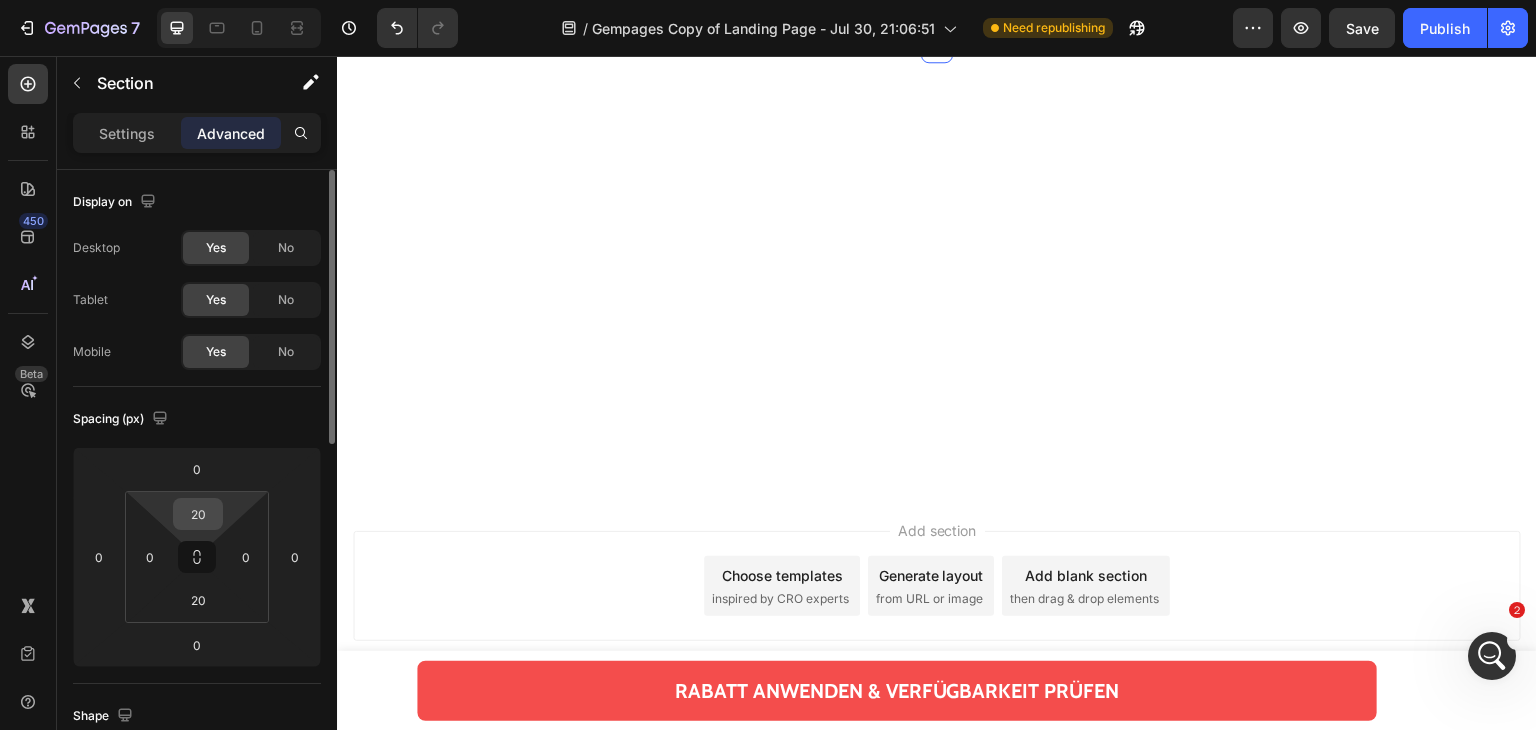 click on "20" at bounding box center [198, 514] 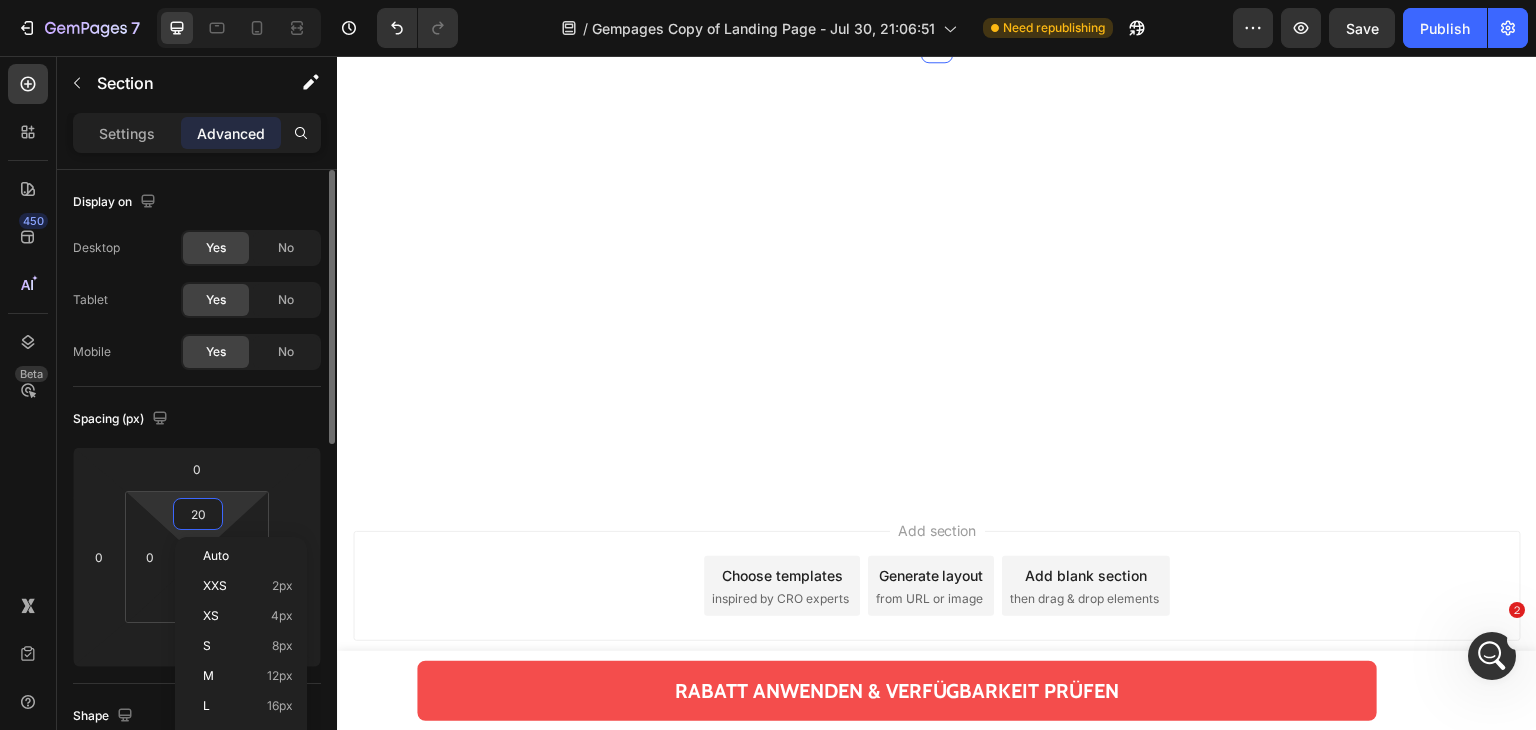type 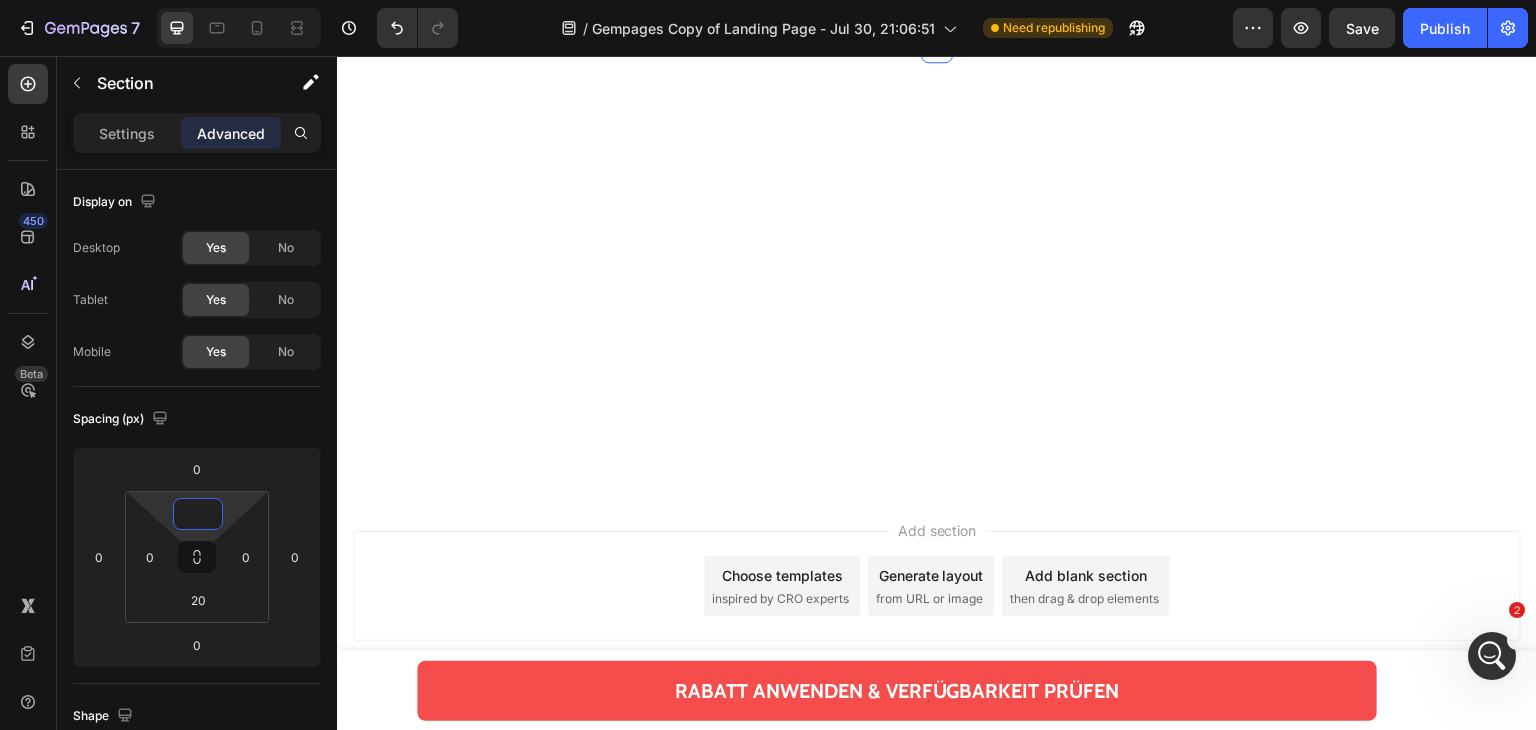 click on "Gesünderes & stärkeres Zahnfleisch – oder Geld zurück! Text Block Image ZU GESÜNDEREM ZAHNFLEISCH >> Button Bewertungen Text Block
Icon
Icon
Icon
Icon
Icon 4,9/5 Text Block Row 5889 Bewertungen Text Block 5 Text Block
Icon Image 91% Text Block Row 4 Text Block
Icon Image 6% Text Block Row 3 Text Block
Icon Image 6% Text Block Row 2 Text Block
Icon Image 1% Text Block Row 1 Text Block
Icon Image 1% Text Block Row Nach Merkmal Text Block Image Preis Text Block 5.0 Text Block Row Image Wirksamkeit Text Block 5.0 Text Block Row Image Handhabung Text Block 4.8 Text Block Row Image Qualität Text Block 5.0 Text Block Row Row Row" at bounding box center (1381, -7590) 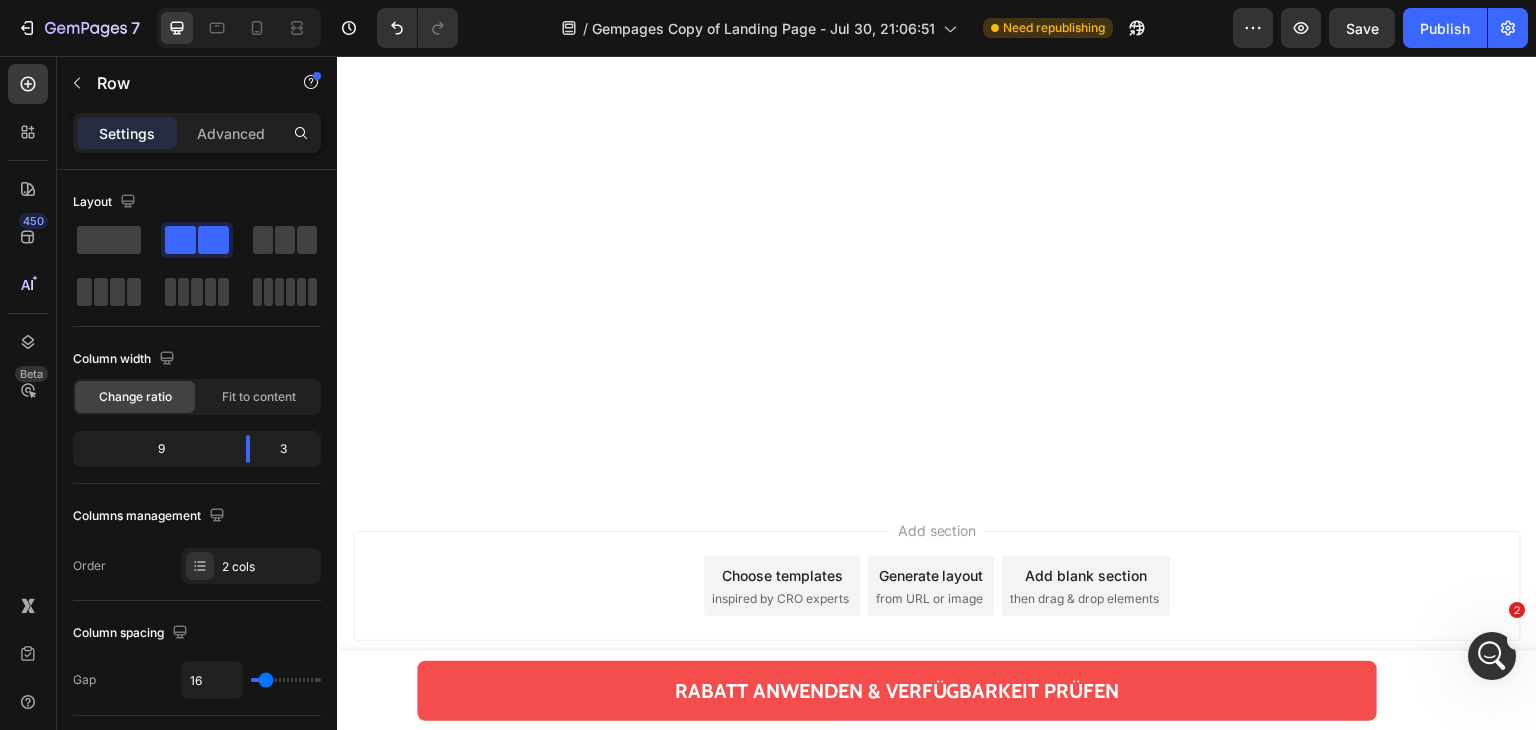 click on "Drop element here" at bounding box center [1381, -1179] 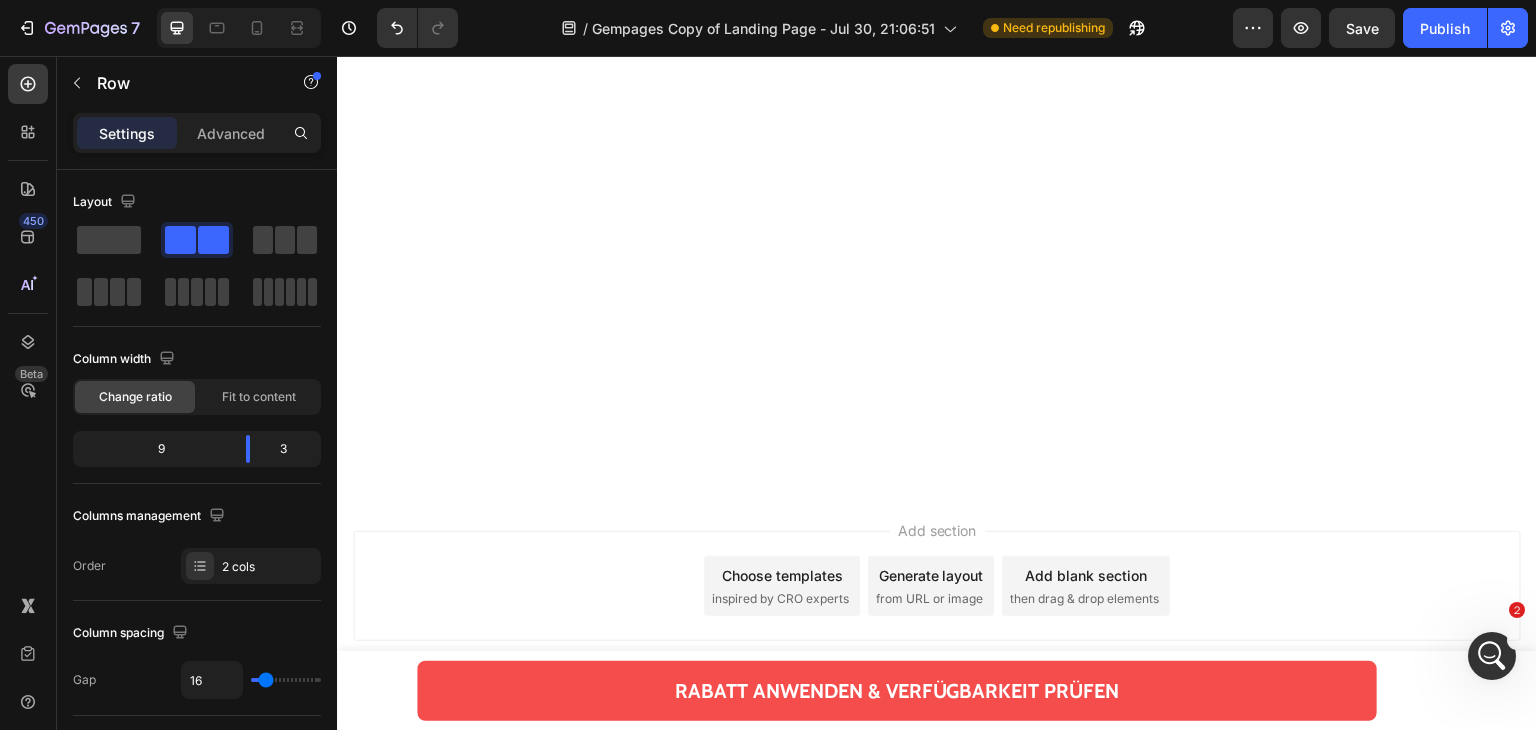 scroll, scrollTop: 16950, scrollLeft: 0, axis: vertical 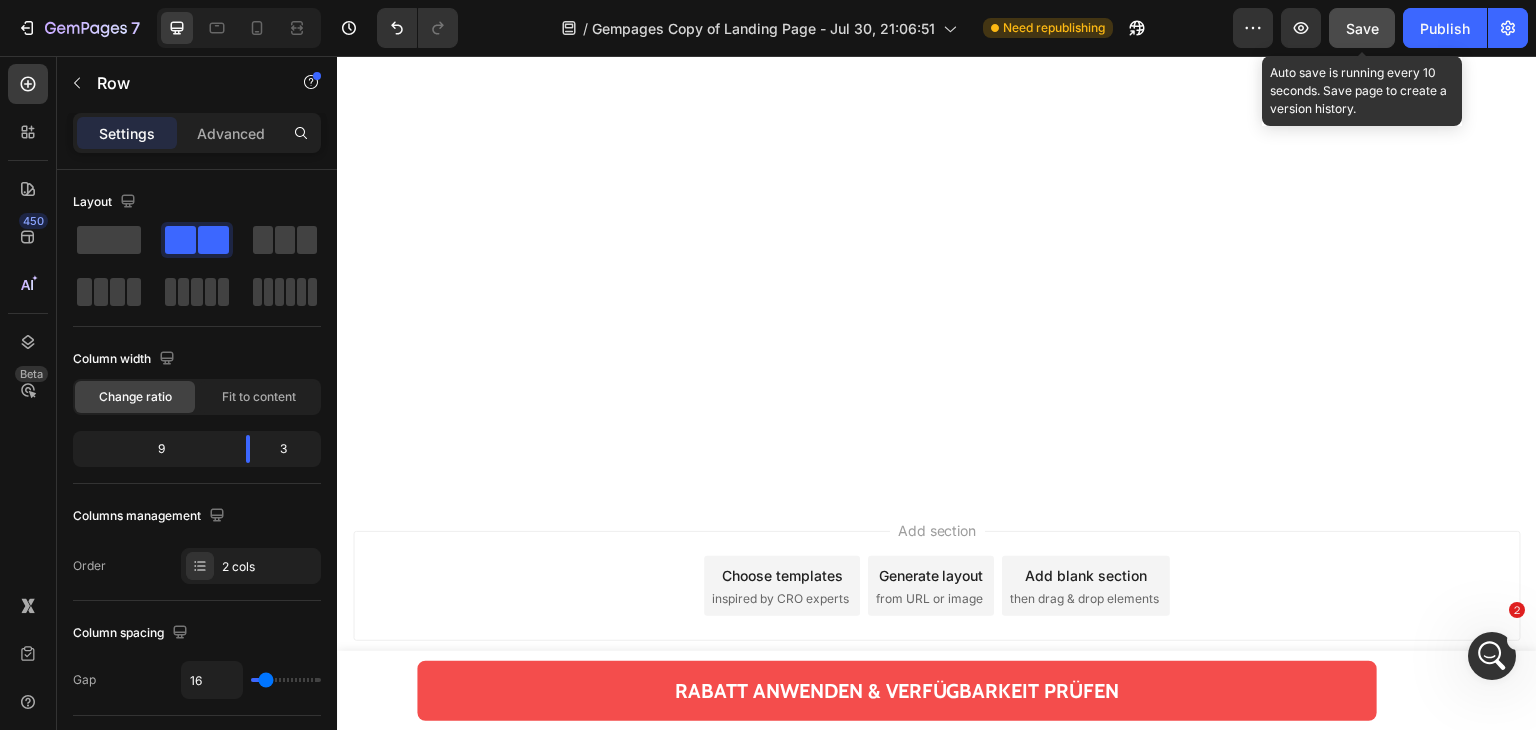 drag, startPoint x: 1380, startPoint y: 23, endPoint x: 994, endPoint y: 76, distance: 389.6216 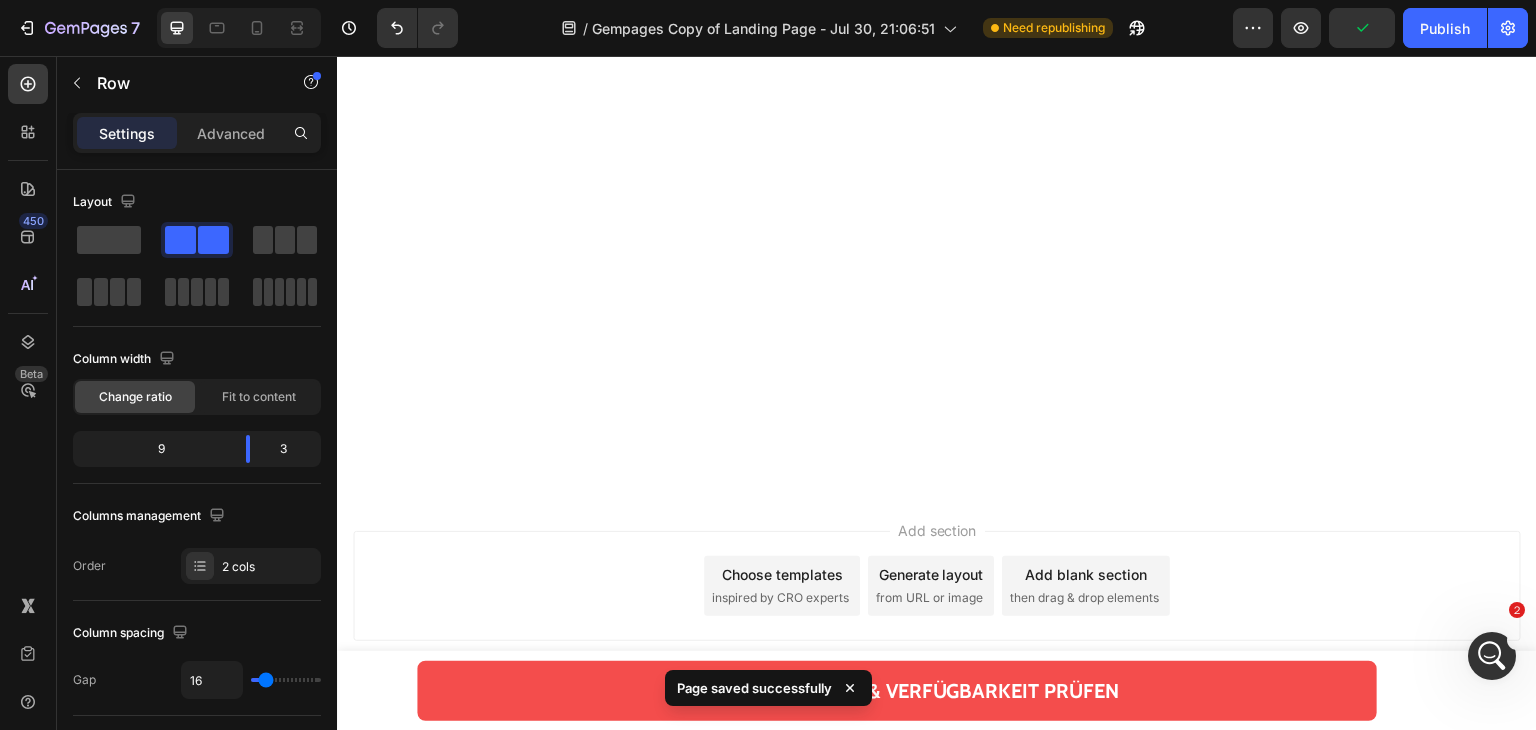 scroll, scrollTop: 15750, scrollLeft: 0, axis: vertical 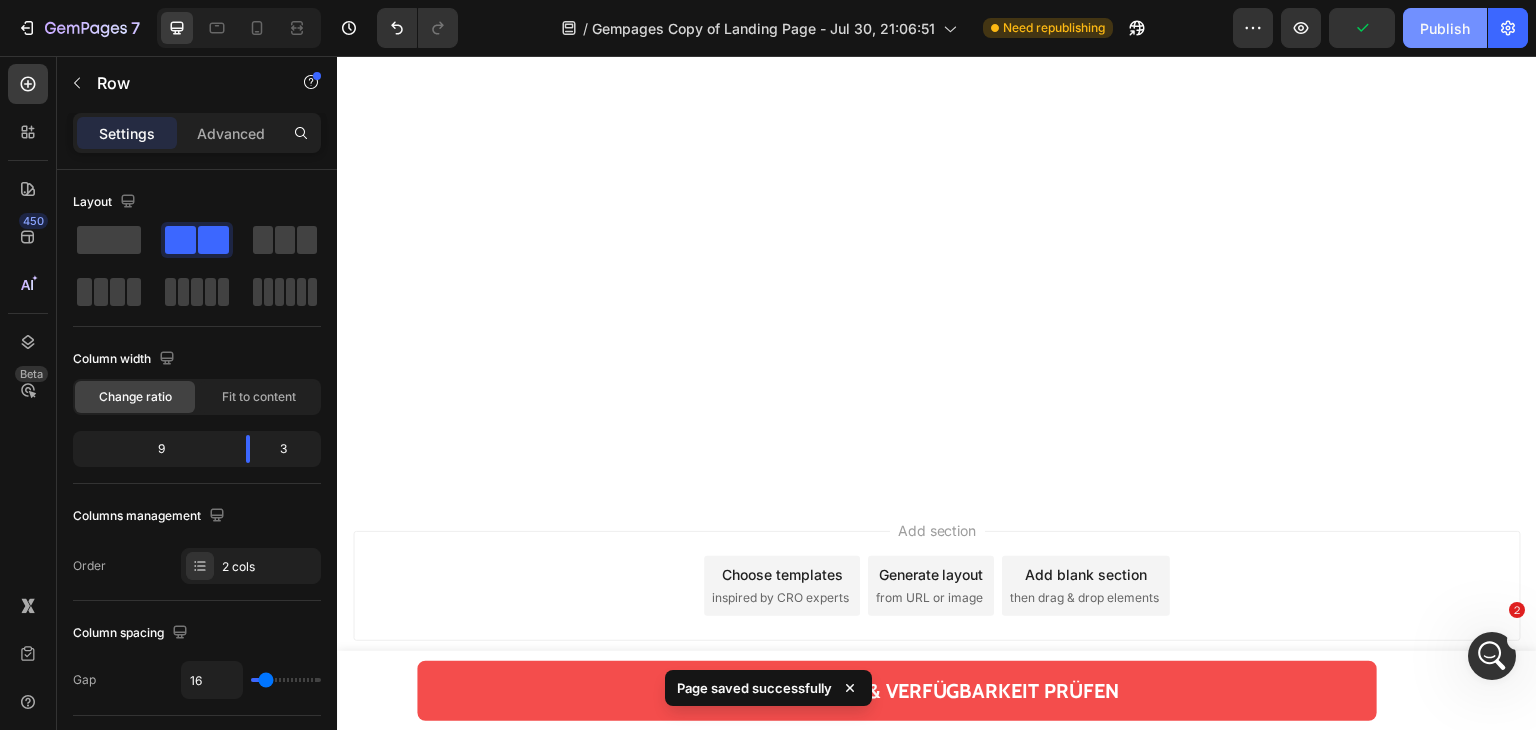 click on "Publish" at bounding box center (1445, 28) 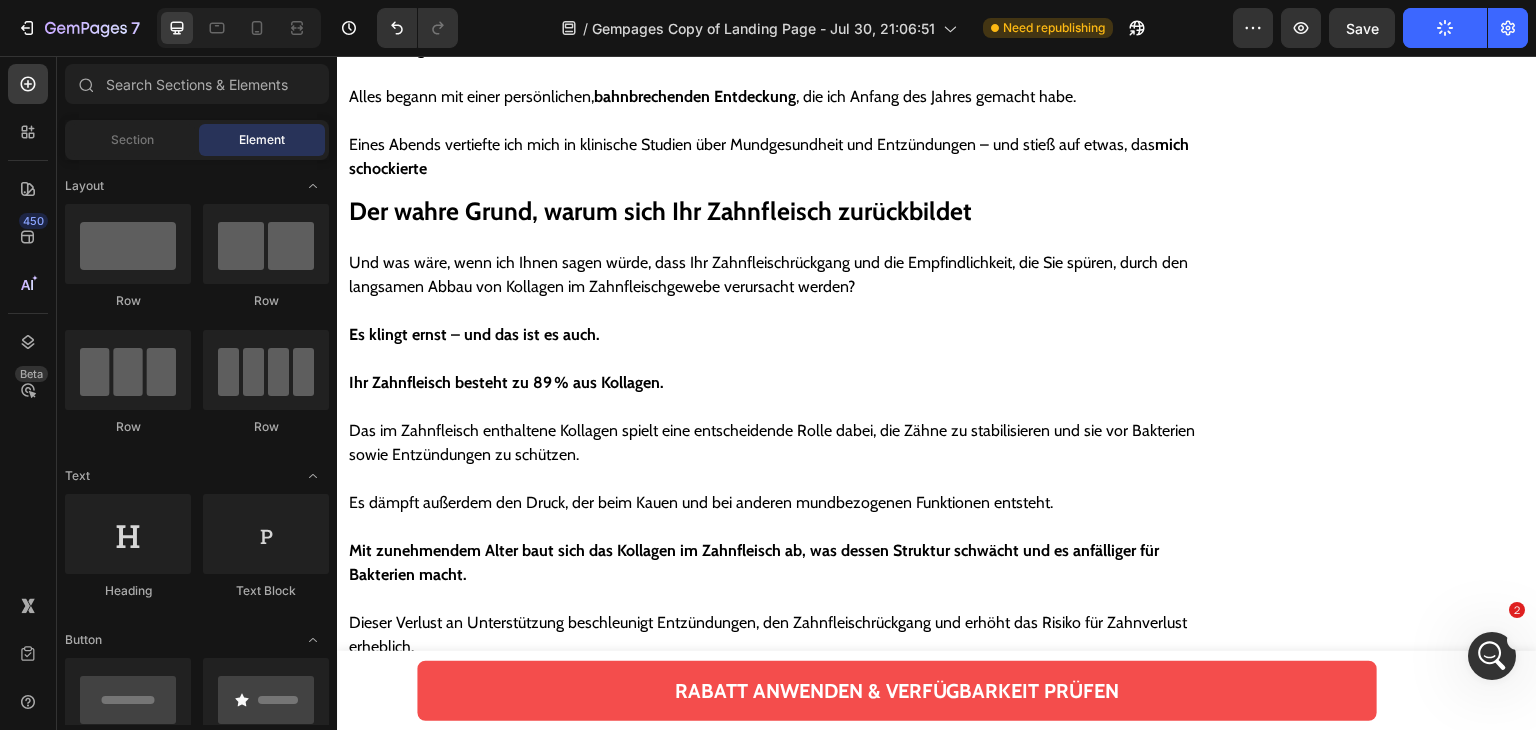 scroll, scrollTop: 0, scrollLeft: 0, axis: both 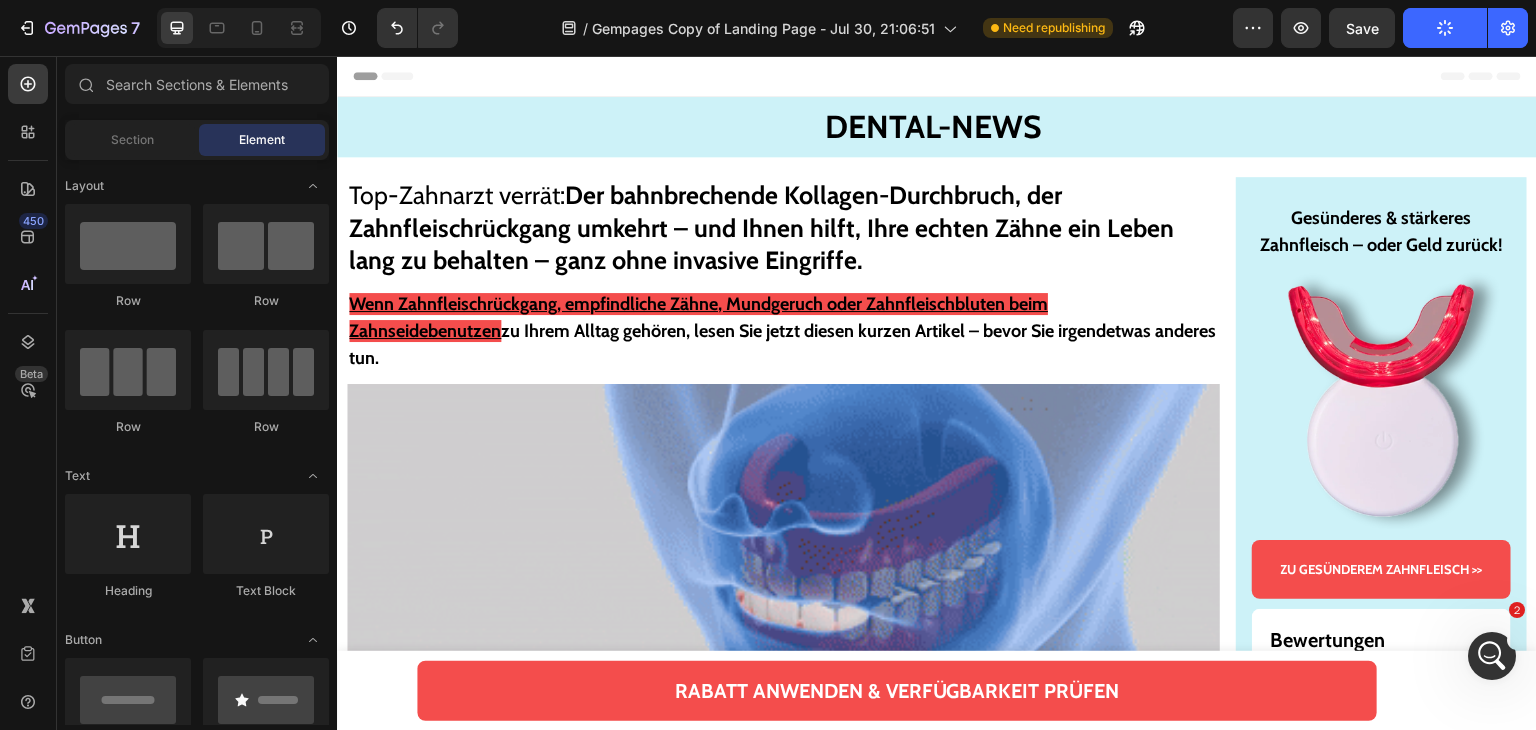 drag, startPoint x: 1526, startPoint y: 419, endPoint x: 1870, endPoint y: 107, distance: 464.4136 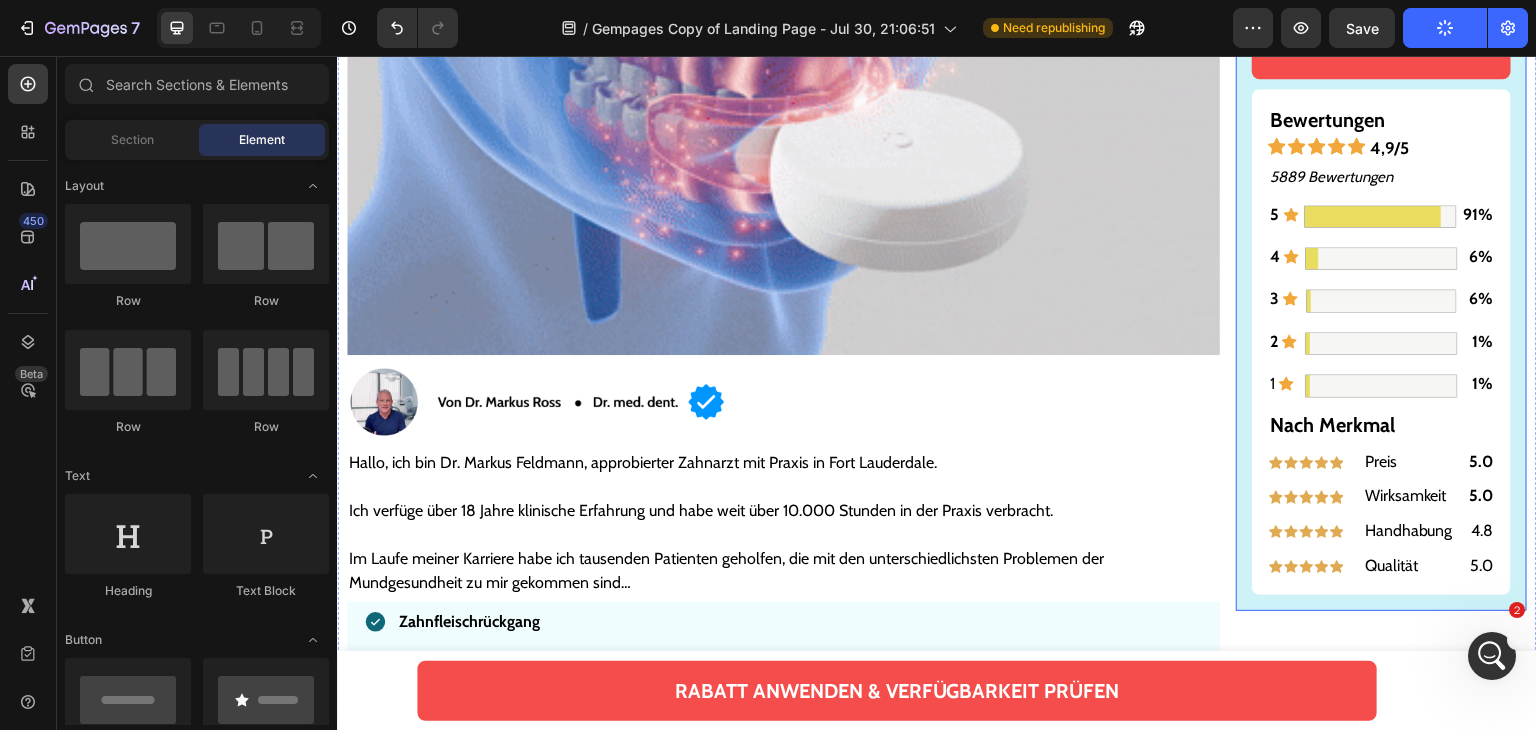 scroll, scrollTop: 600, scrollLeft: 0, axis: vertical 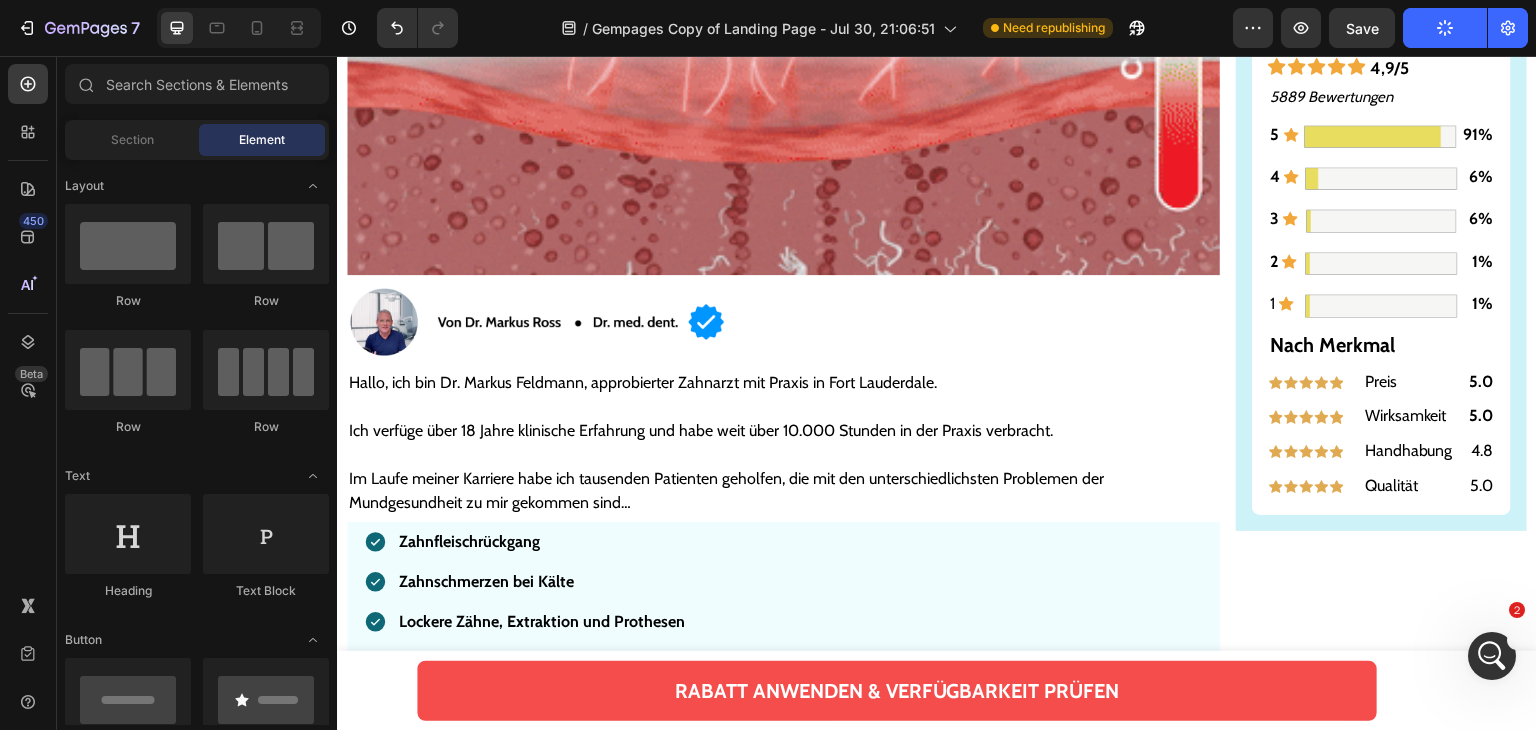 click 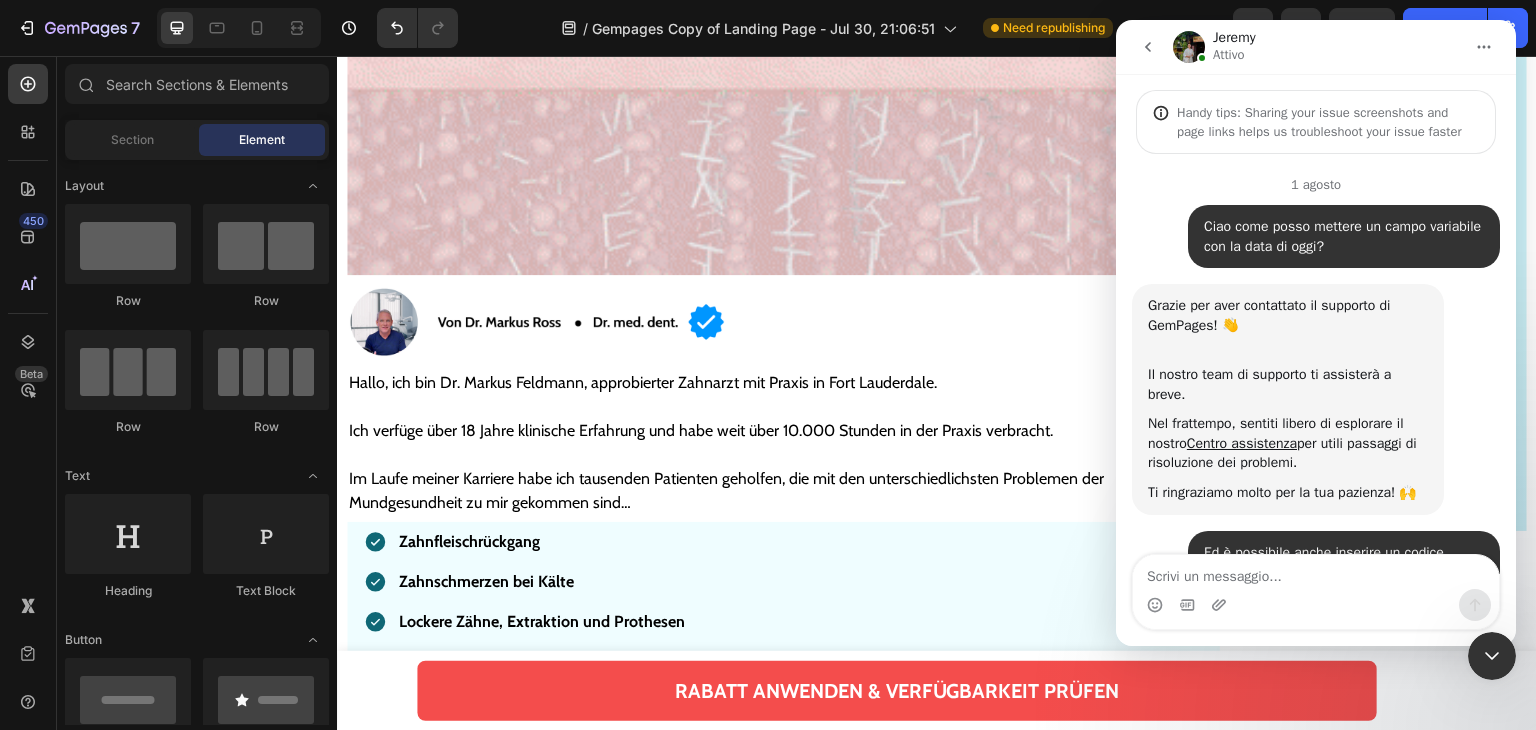scroll, scrollTop: 3, scrollLeft: 0, axis: vertical 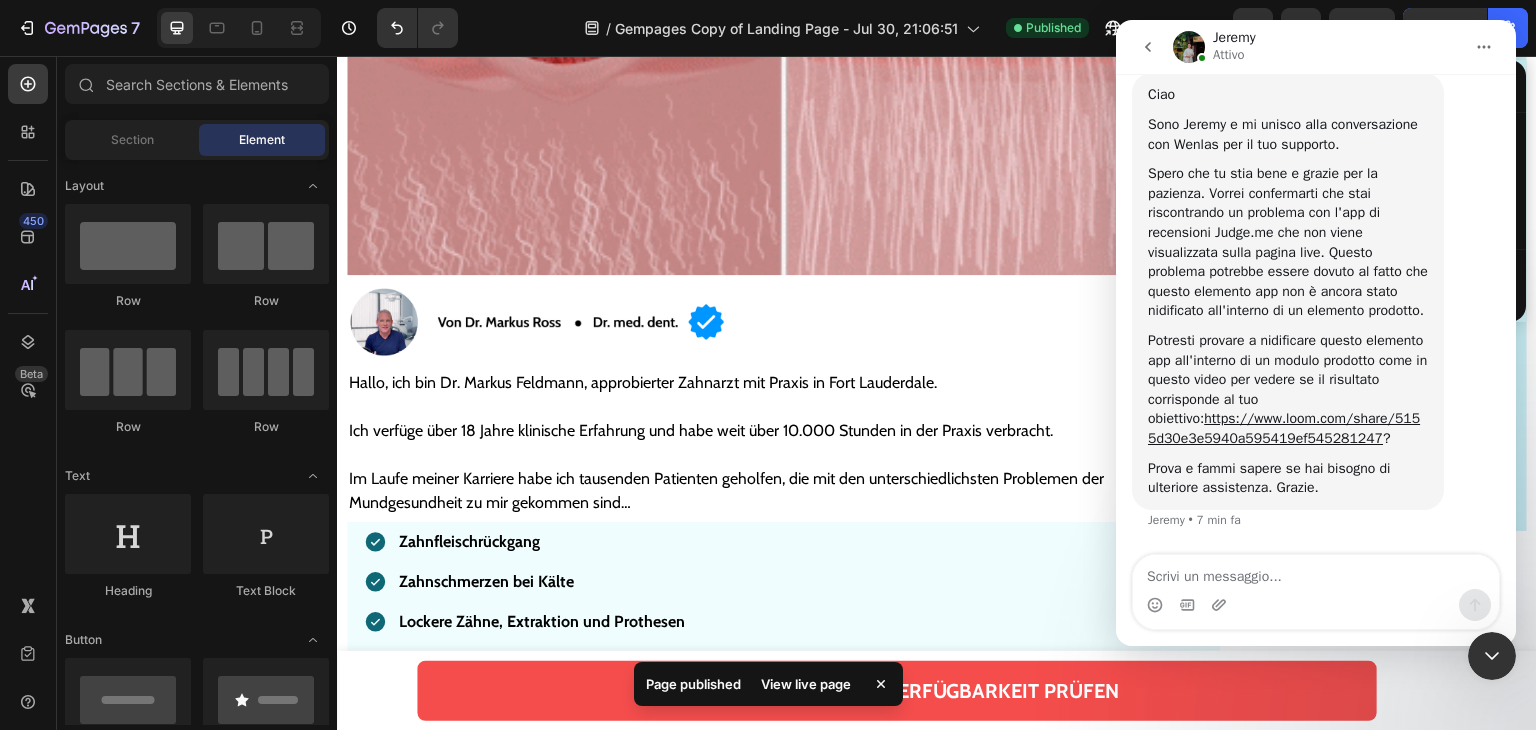 click 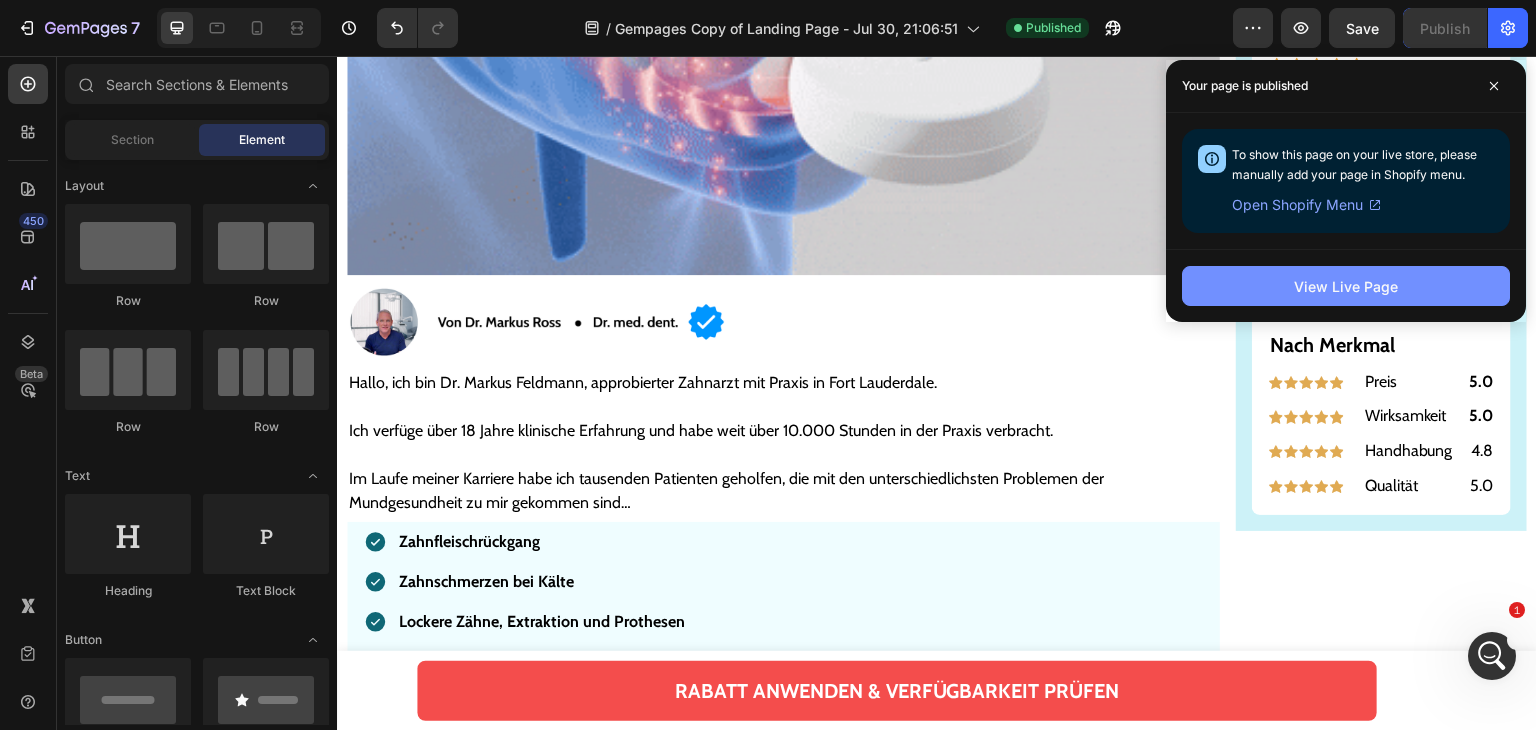 click on "View Live Page" at bounding box center (1346, 286) 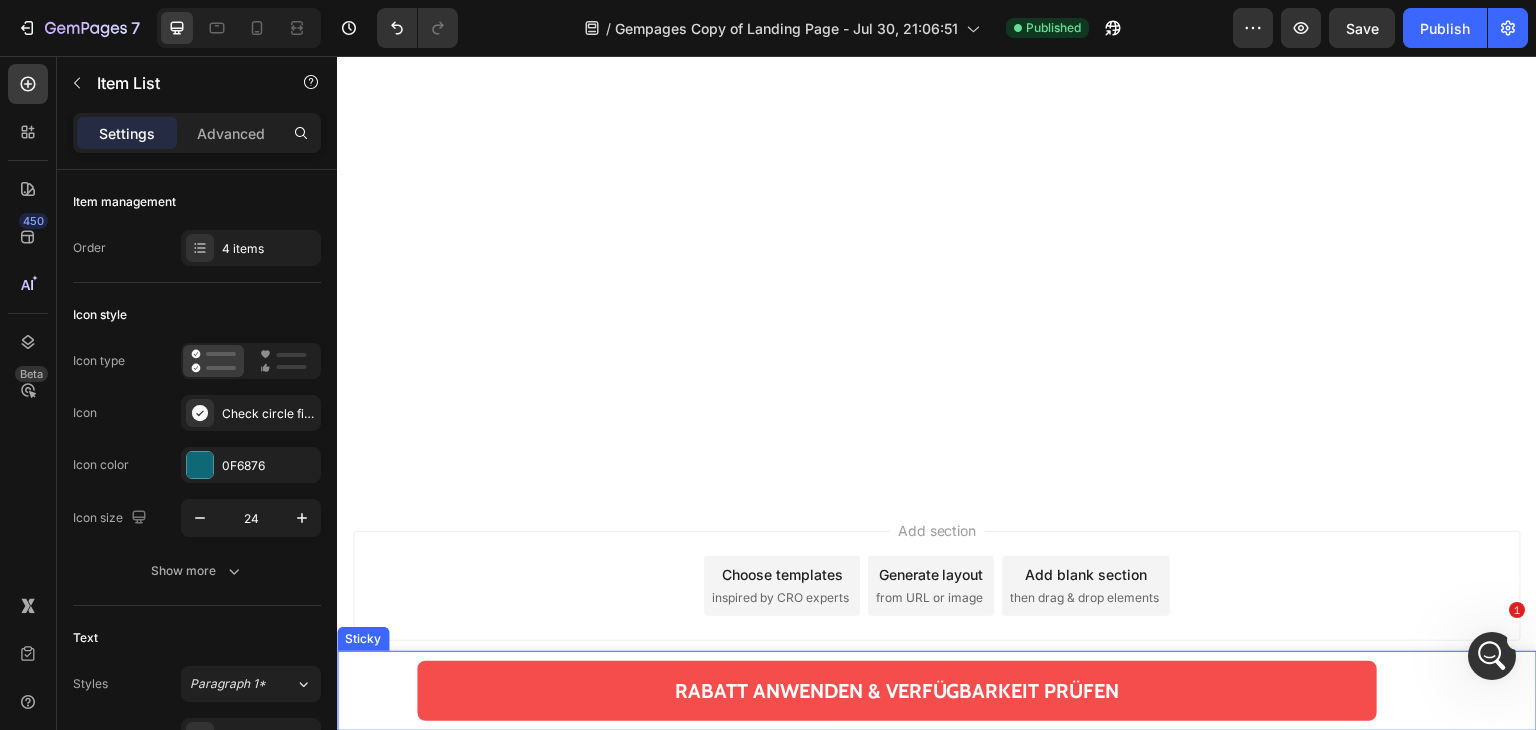 drag, startPoint x: 1093, startPoint y: 552, endPoint x: 1126, endPoint y: 655, distance: 108.157295 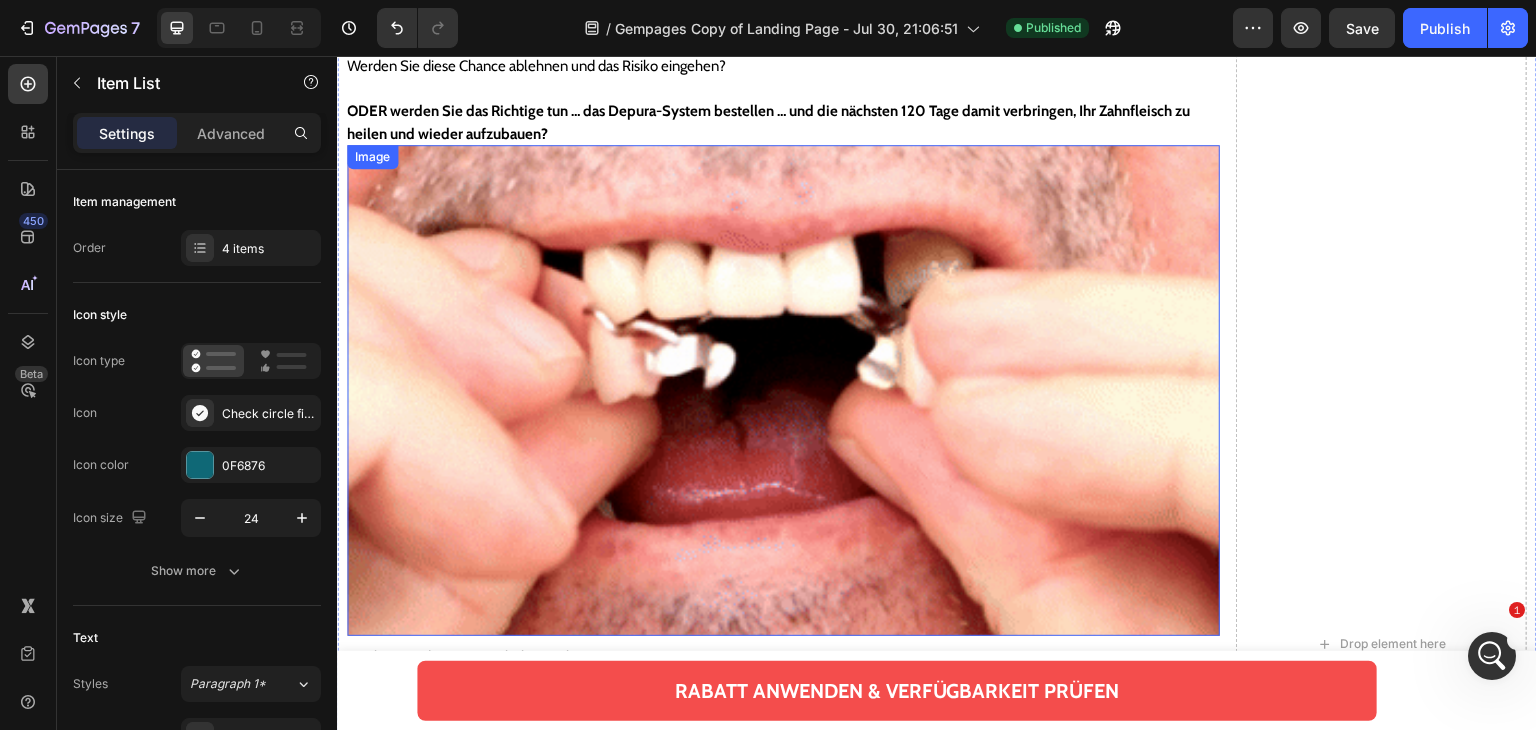 scroll, scrollTop: 17553, scrollLeft: 0, axis: vertical 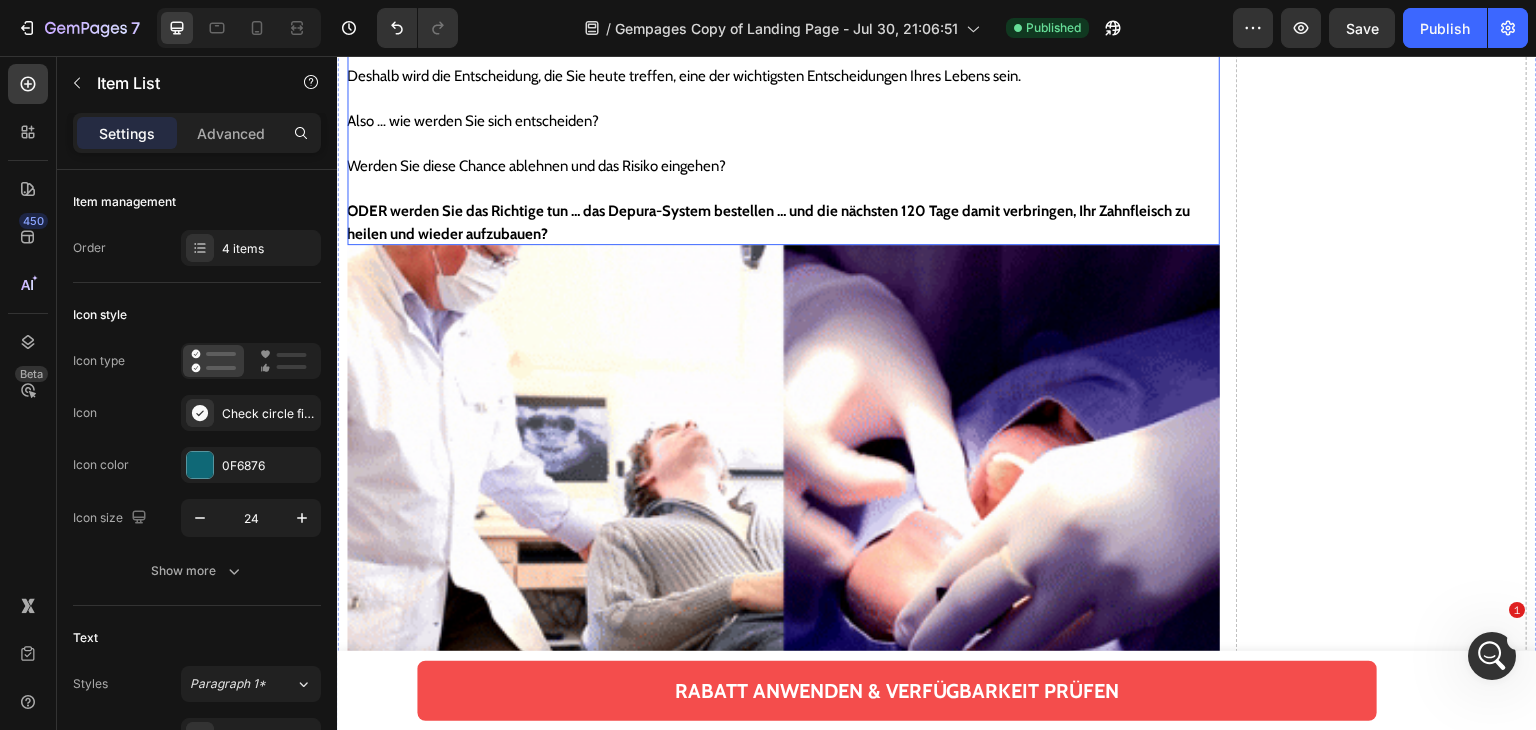 click on "ODER werden Sie das Richtige tun … das Depura-System bestellen … und die nächsten 120 Tage damit verbringen, Ihr Zahnfleisch zu heilen und wieder aufzubauen?" at bounding box center [783, 222] 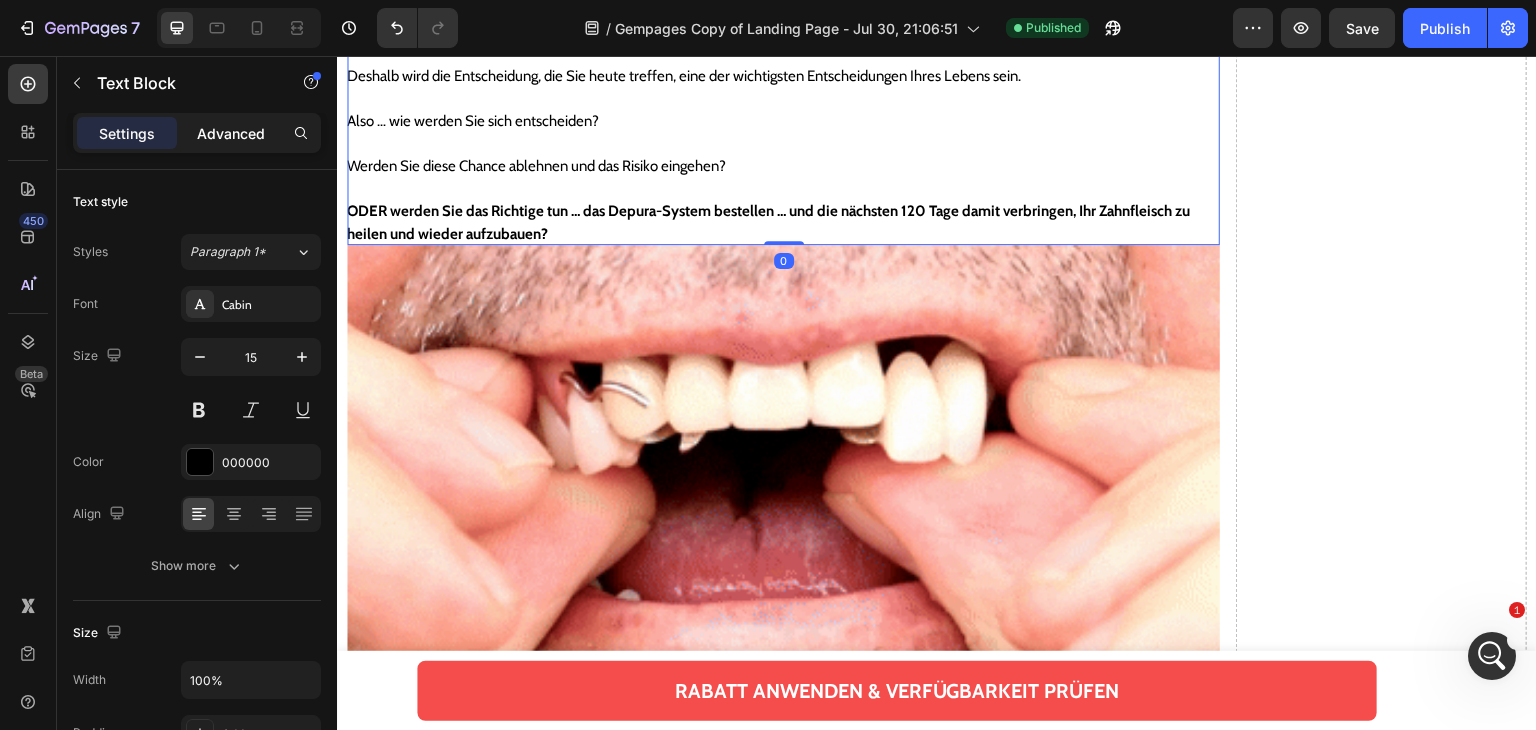 click on "Advanced" 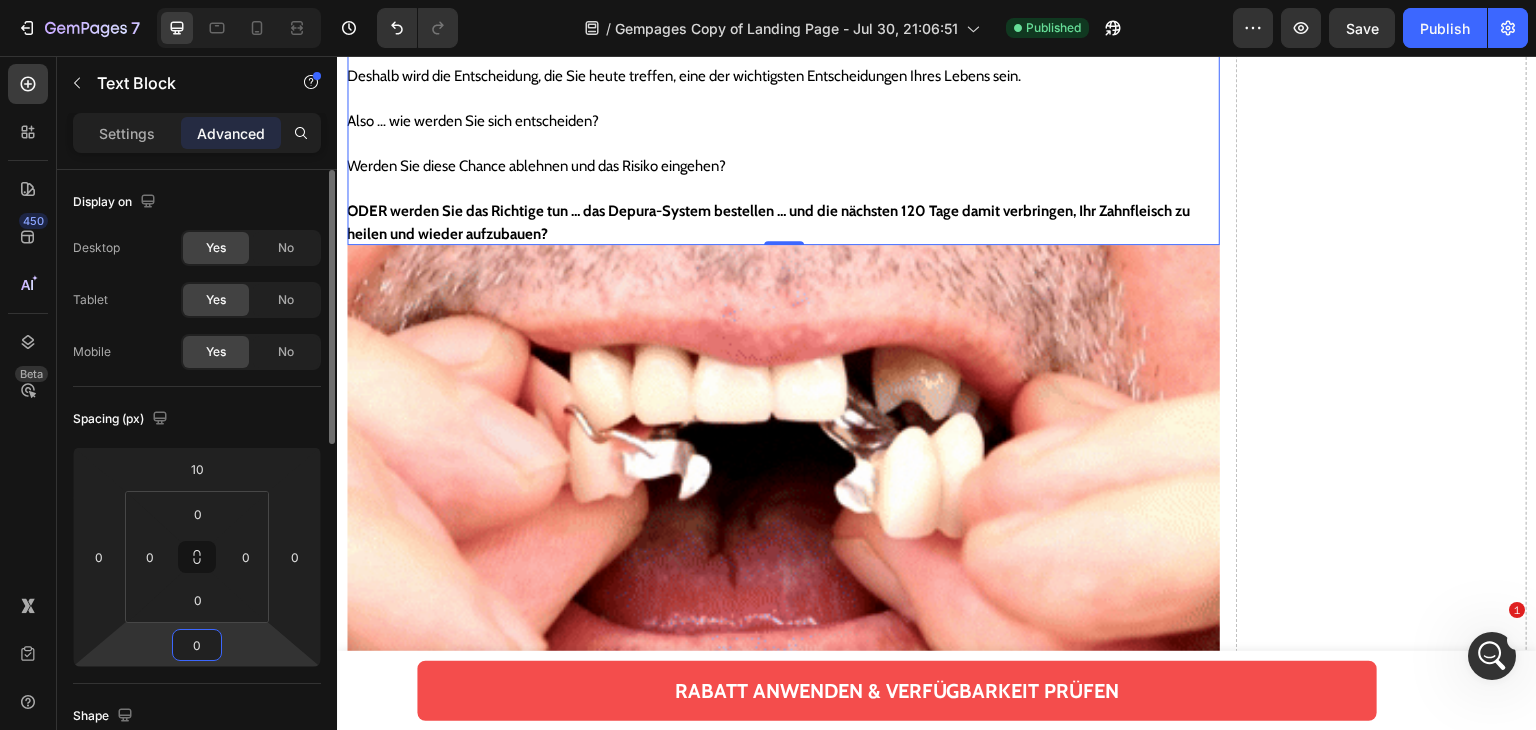click on "0" at bounding box center [197, 645] 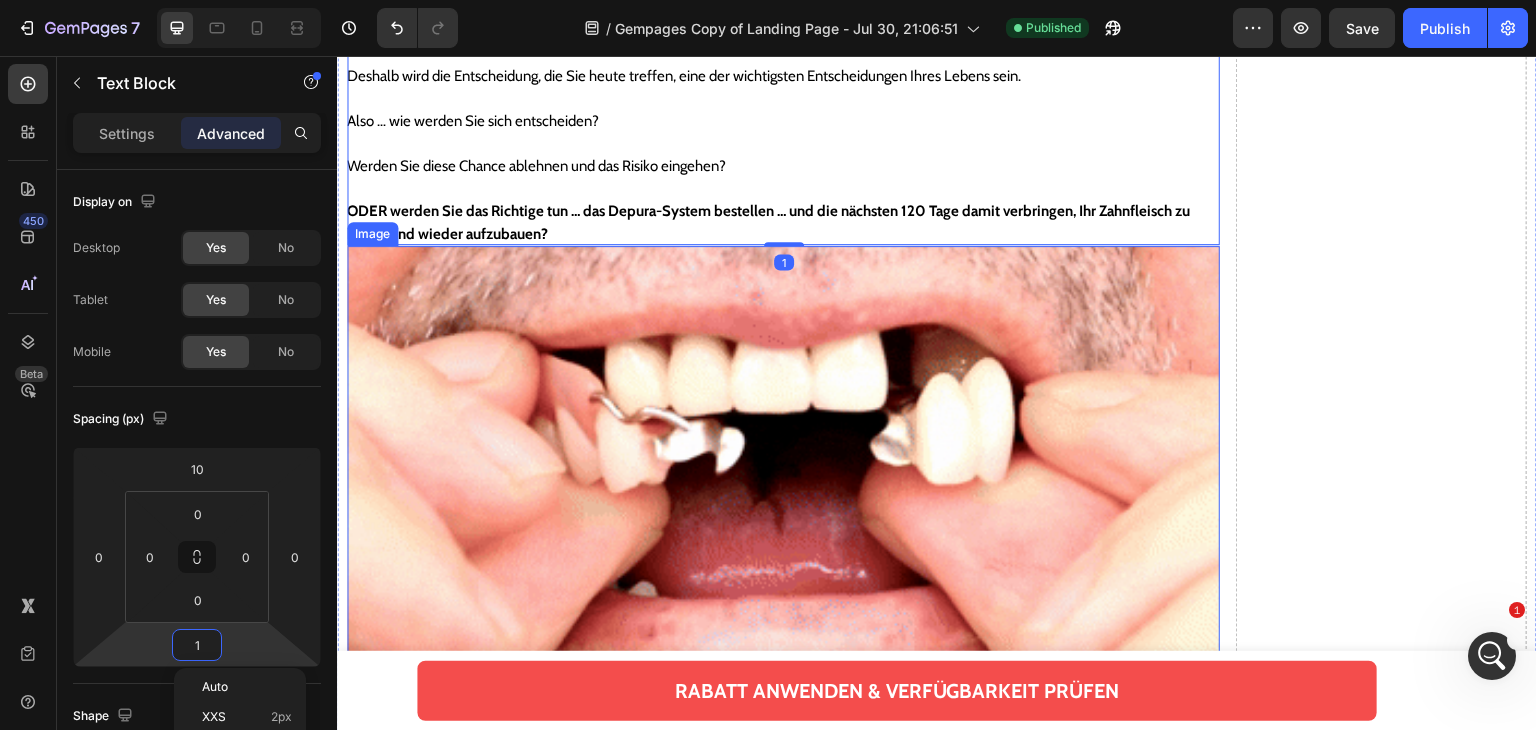 type on "10" 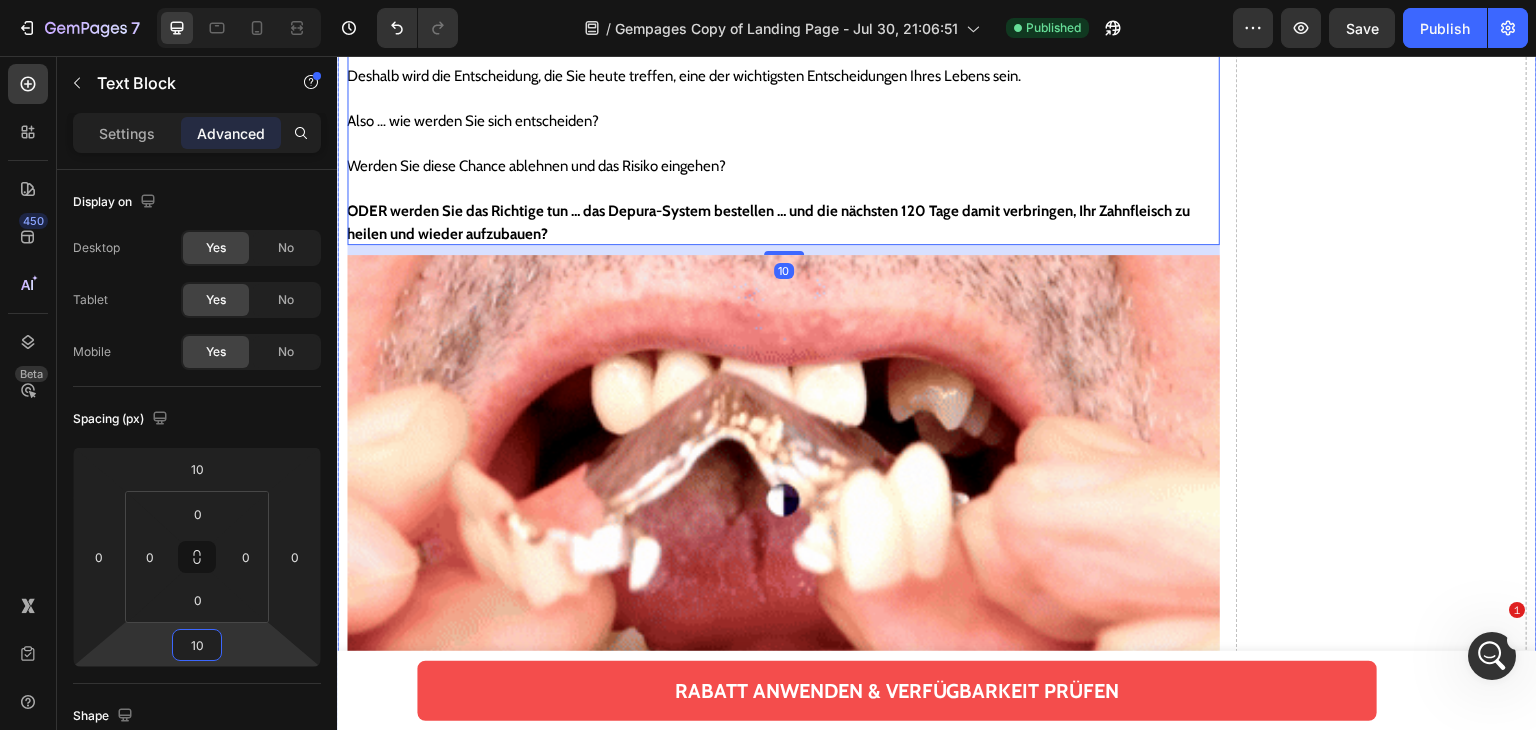 click on "Drop element here" at bounding box center (1381, 750) 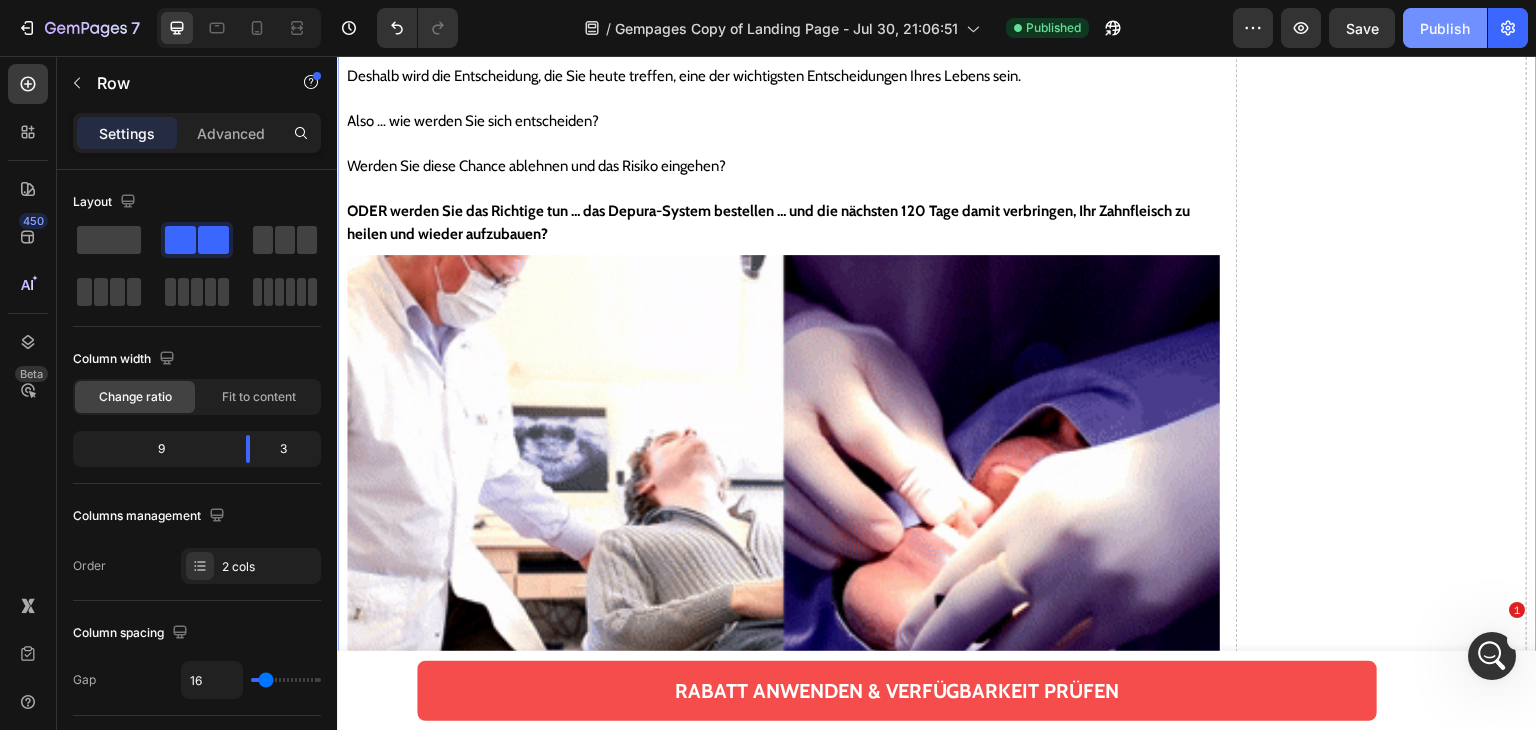 click on "Publish" 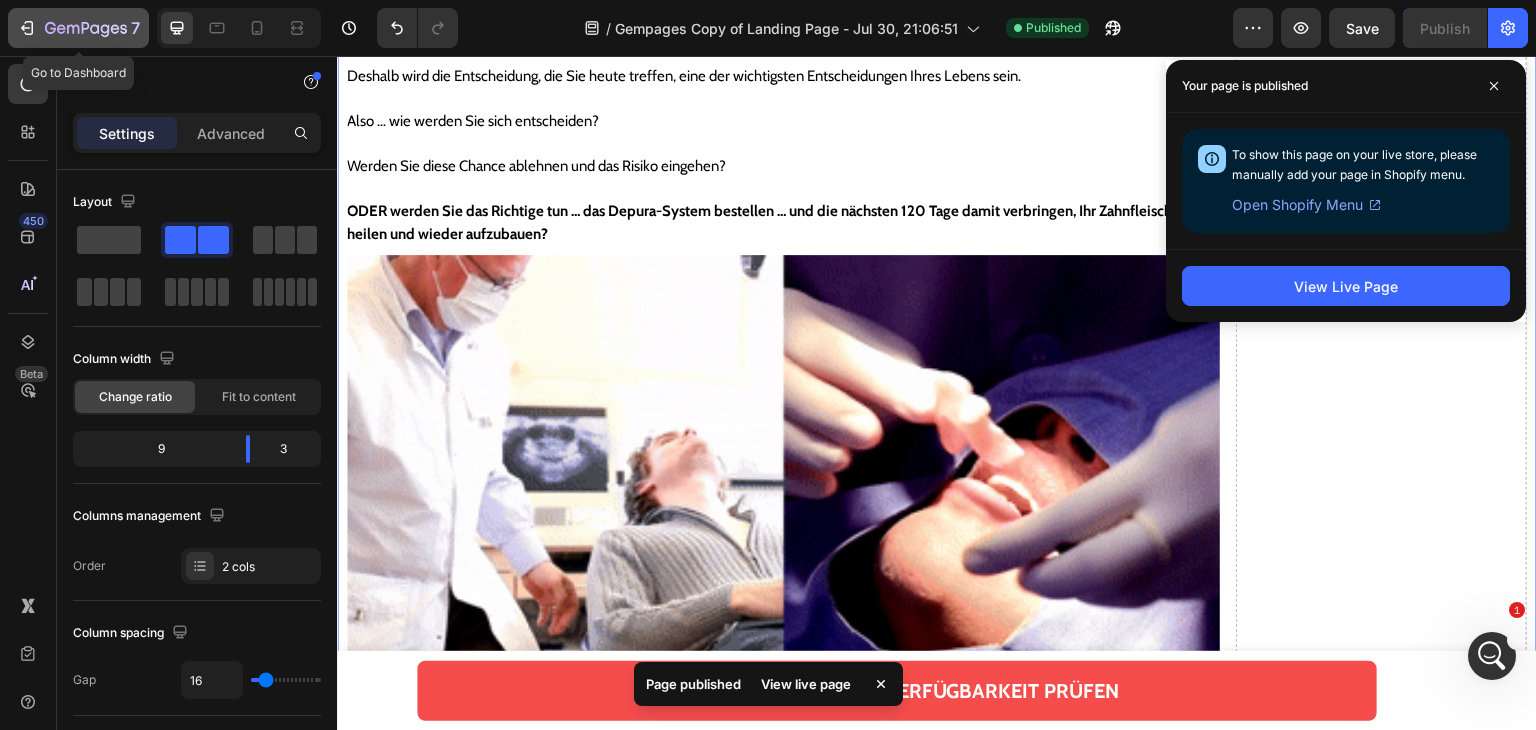 click 